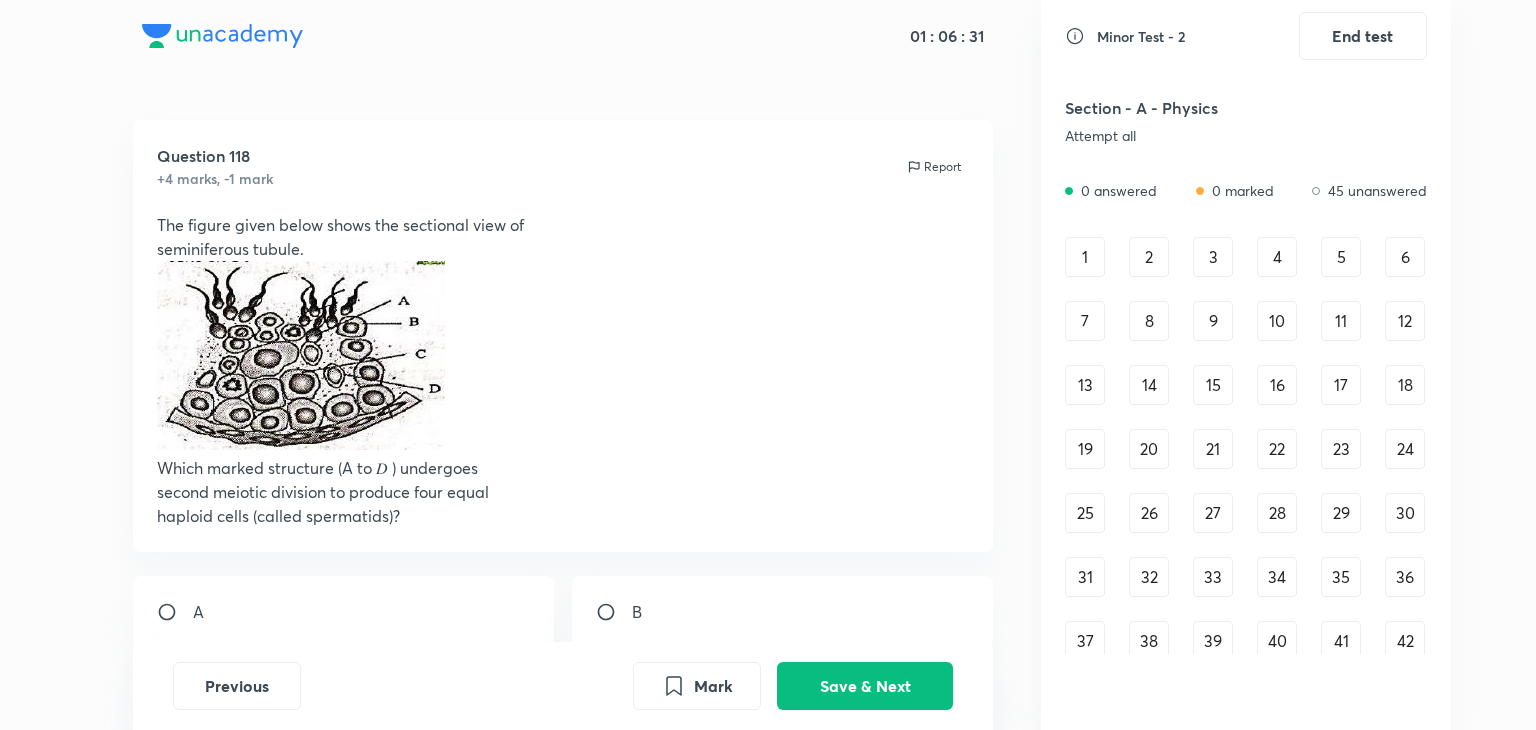 scroll, scrollTop: 0, scrollLeft: 0, axis: both 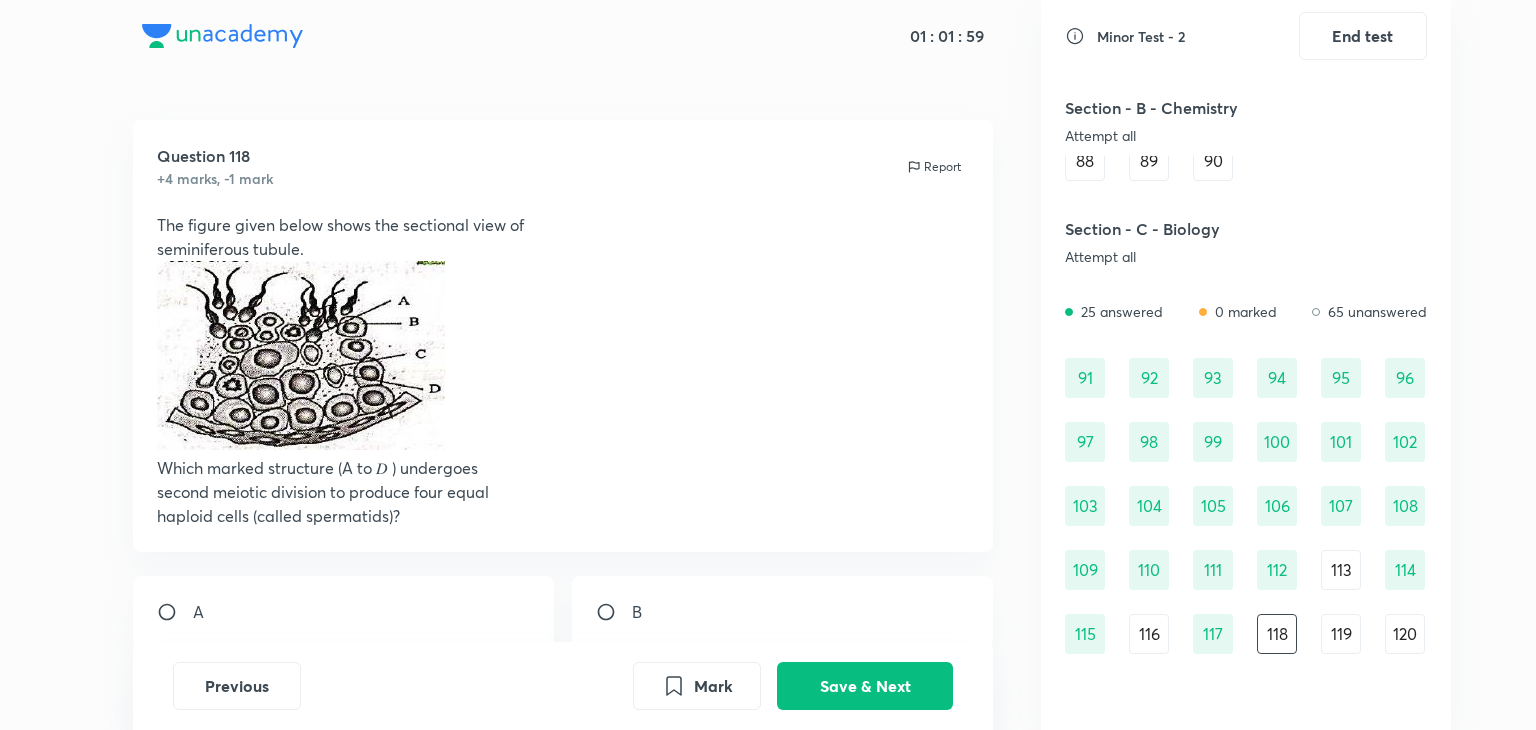 drag, startPoint x: 1380, startPoint y: 450, endPoint x: 1027, endPoint y: 288, distance: 388.39798 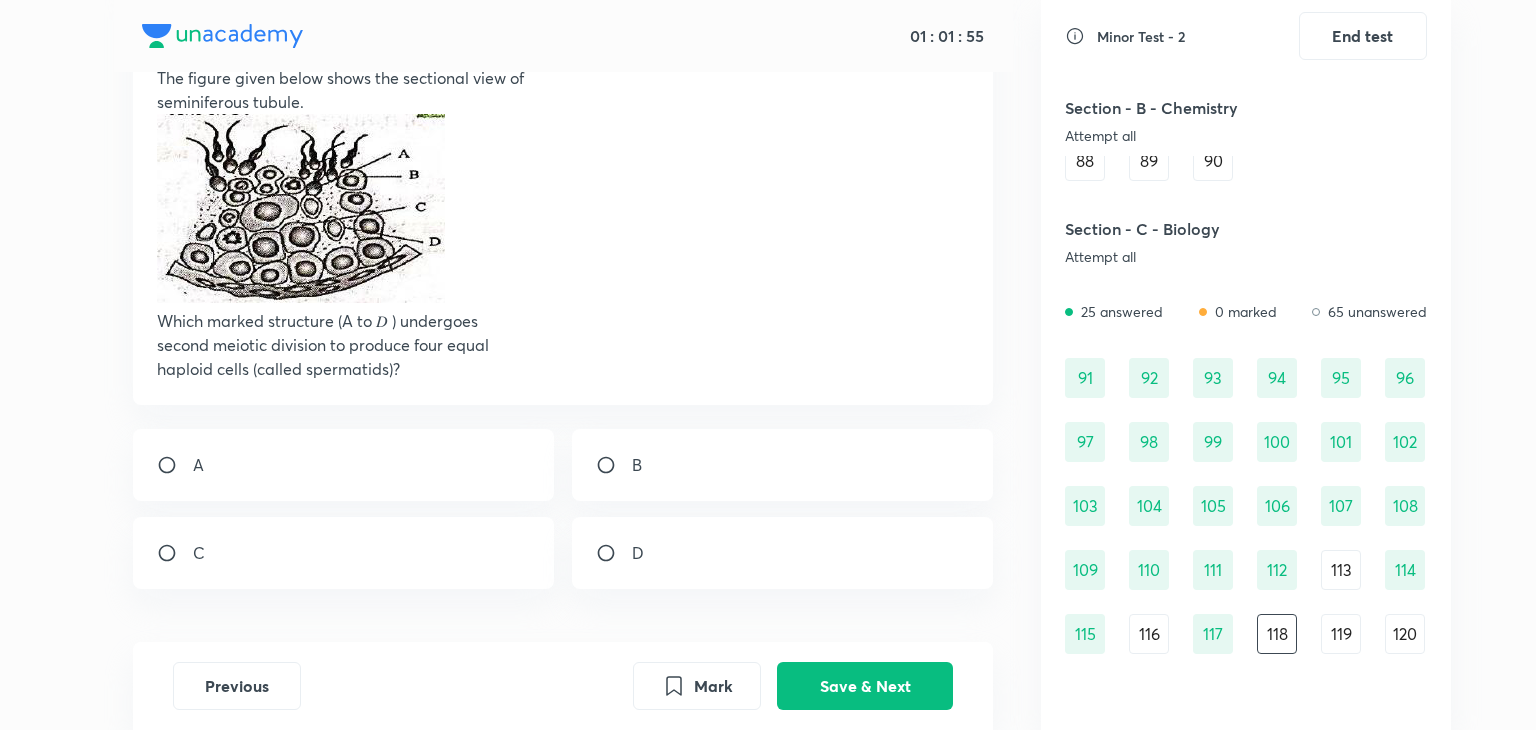 scroll, scrollTop: 148, scrollLeft: 0, axis: vertical 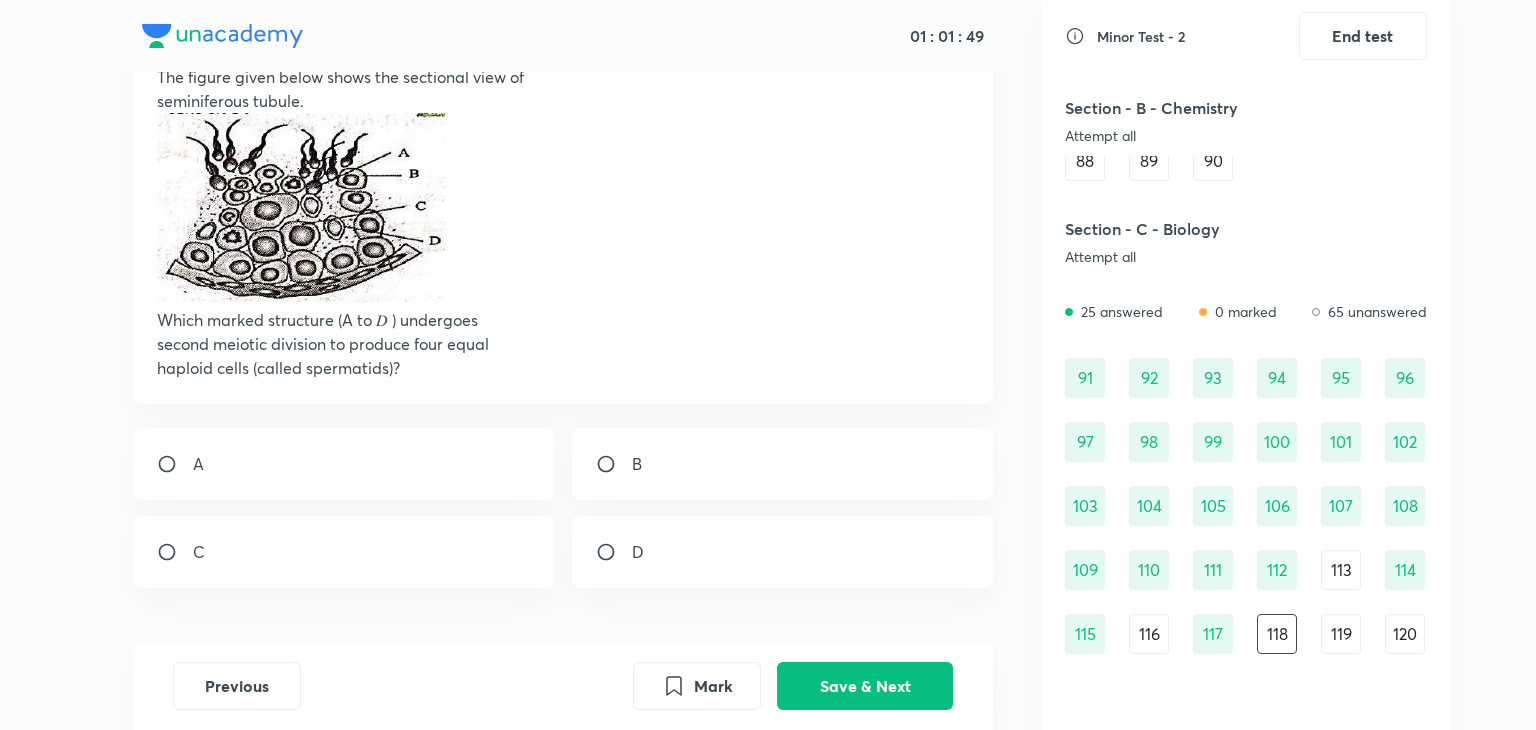 click on "C" at bounding box center (344, 552) 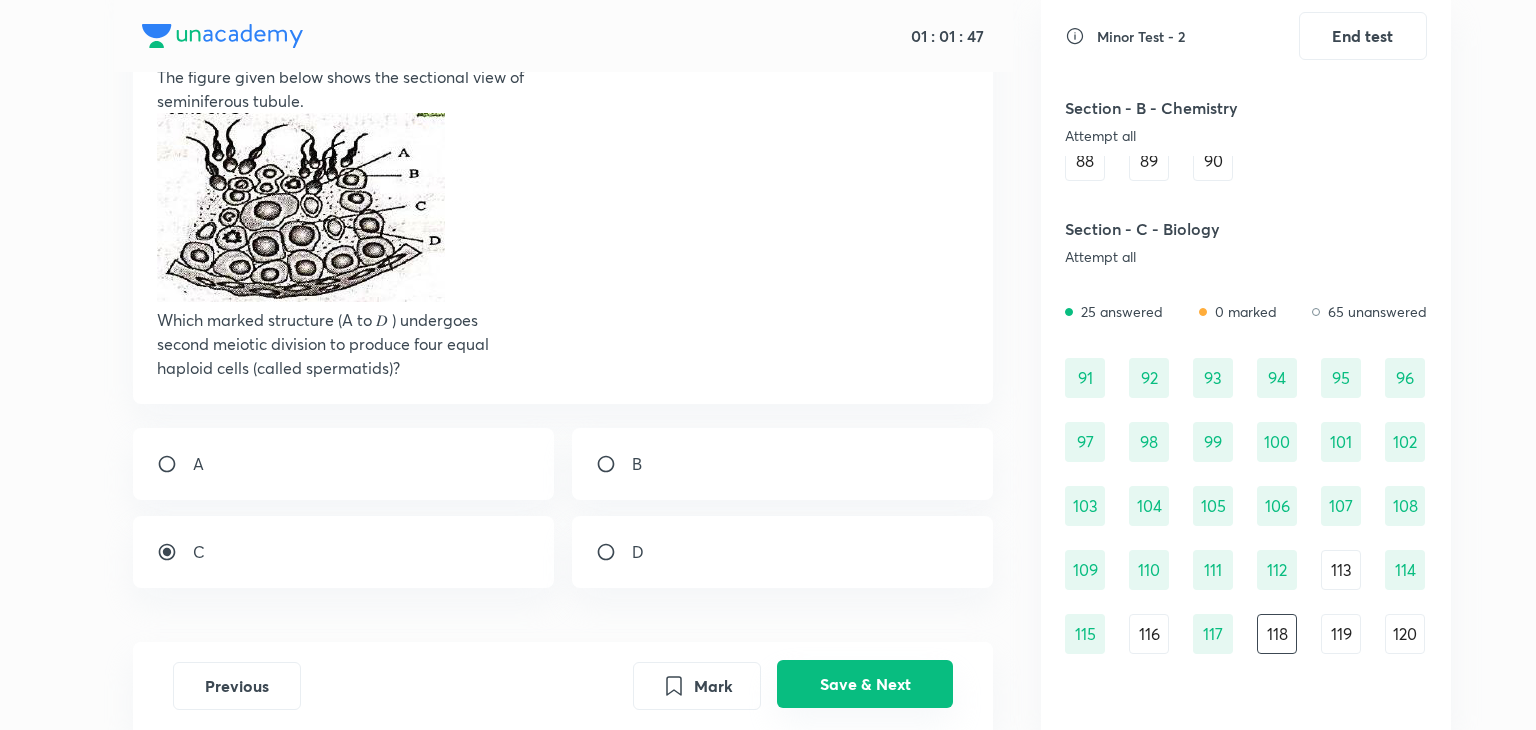 click on "Save & Next" at bounding box center [865, 684] 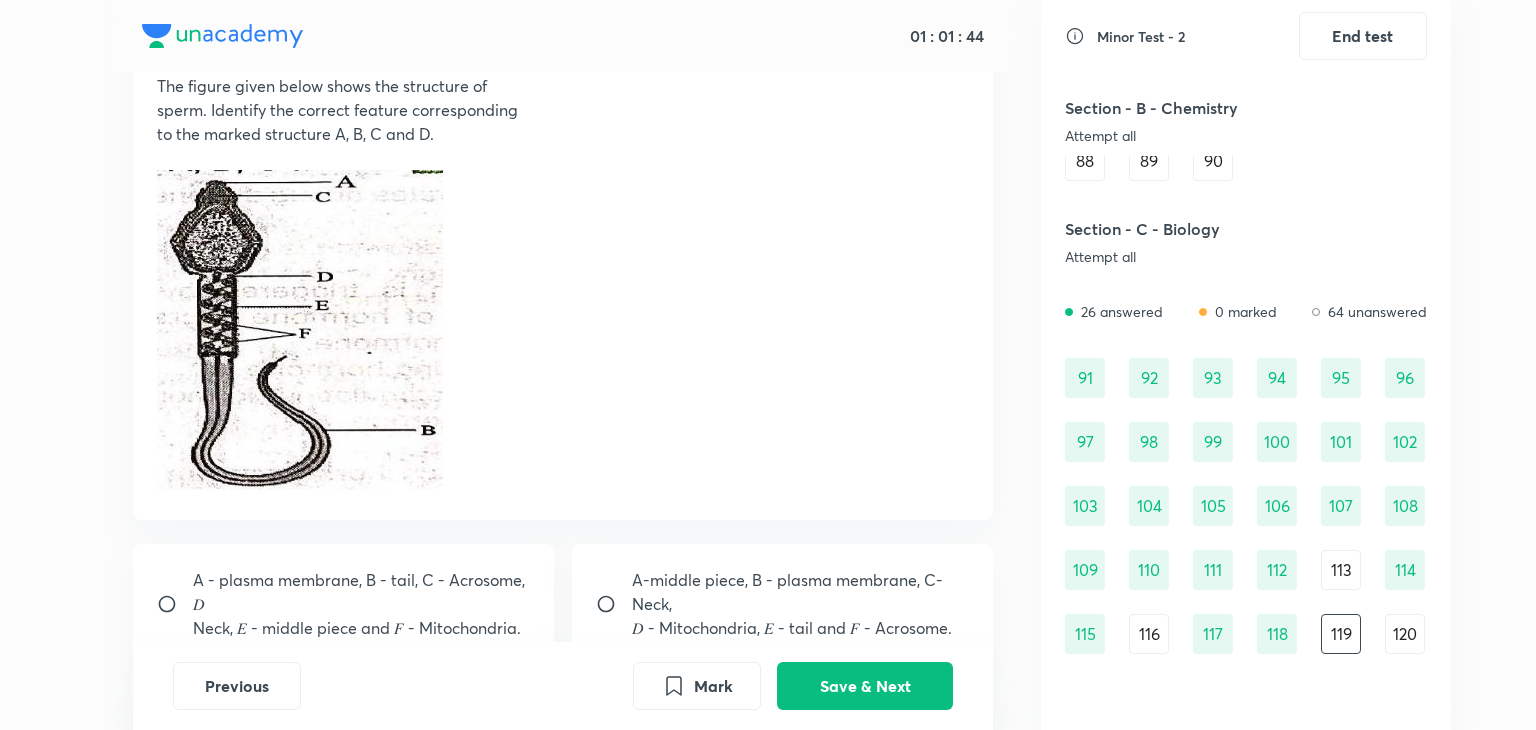 scroll, scrollTop: 148, scrollLeft: 0, axis: vertical 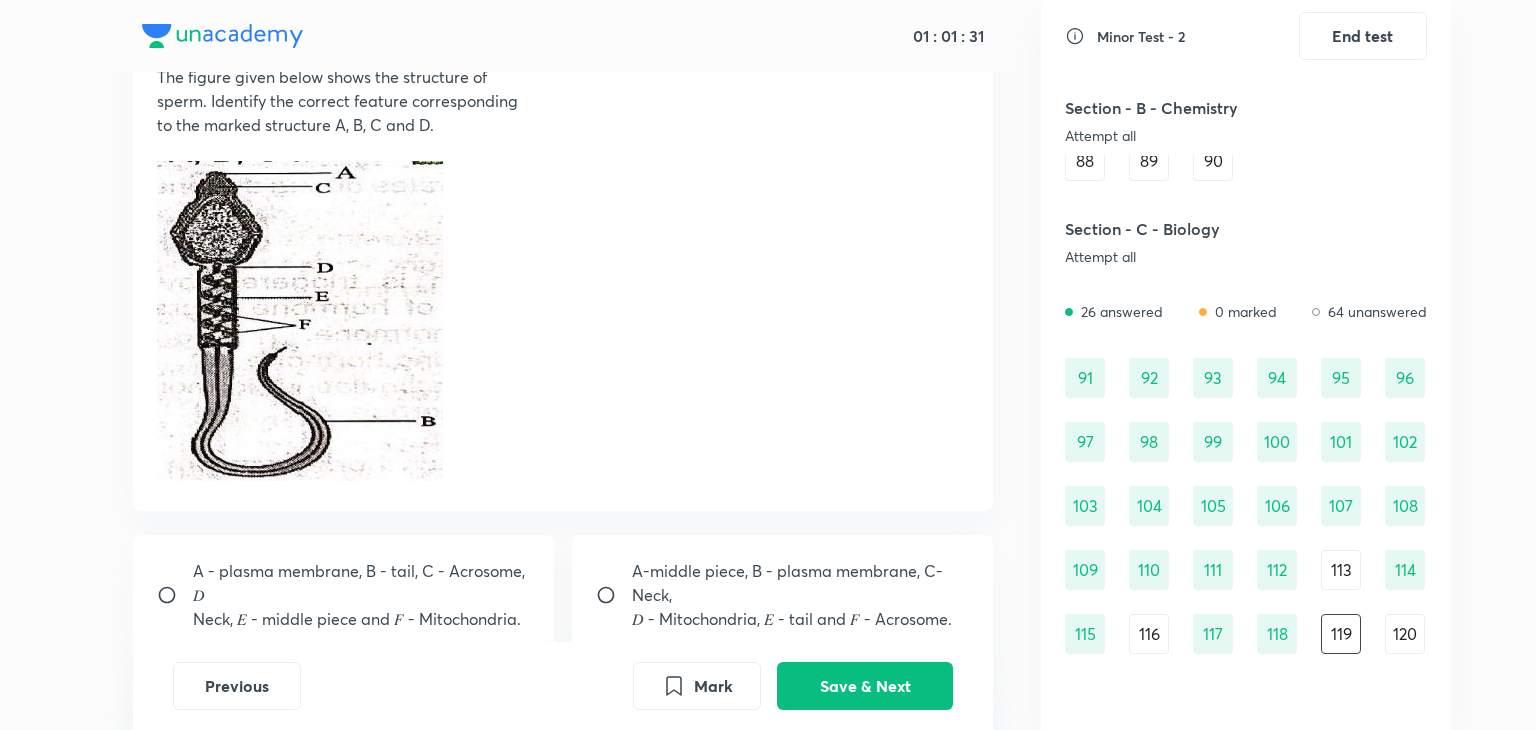 click on "Neck, 𝐸 - middle piece and 𝐹 - Mitochondria." at bounding box center (362, 619) 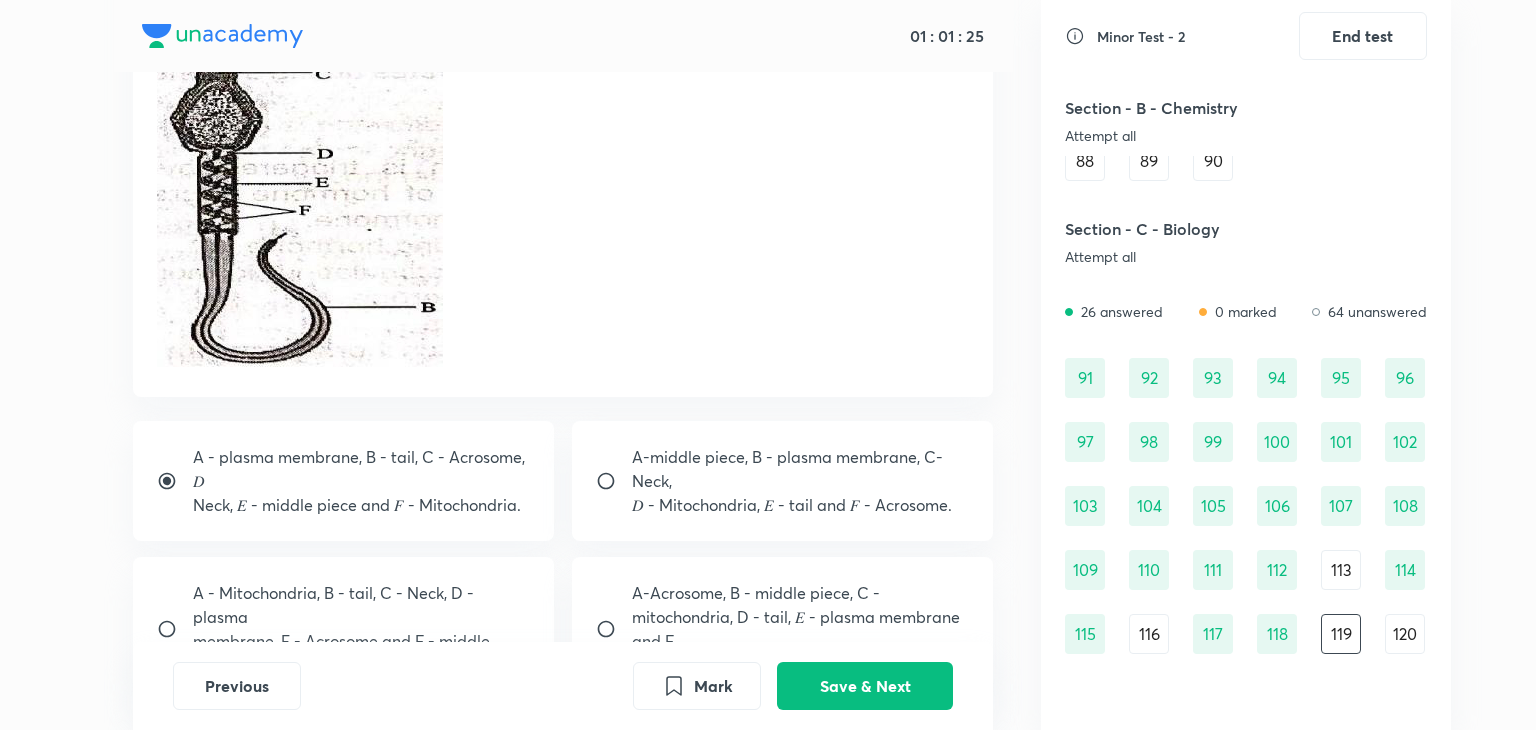 scroll, scrollTop: 264, scrollLeft: 0, axis: vertical 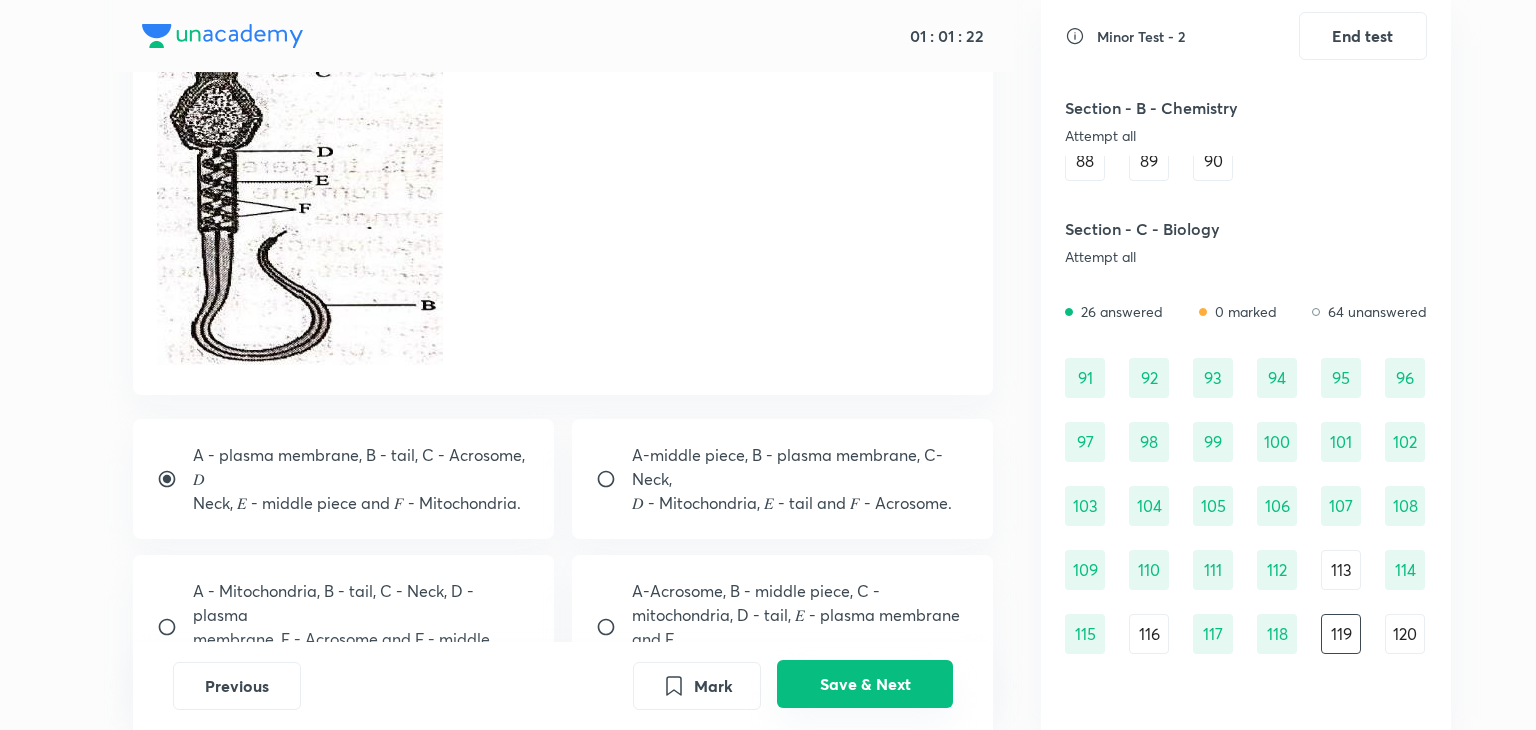 click on "Save & Next" at bounding box center [865, 684] 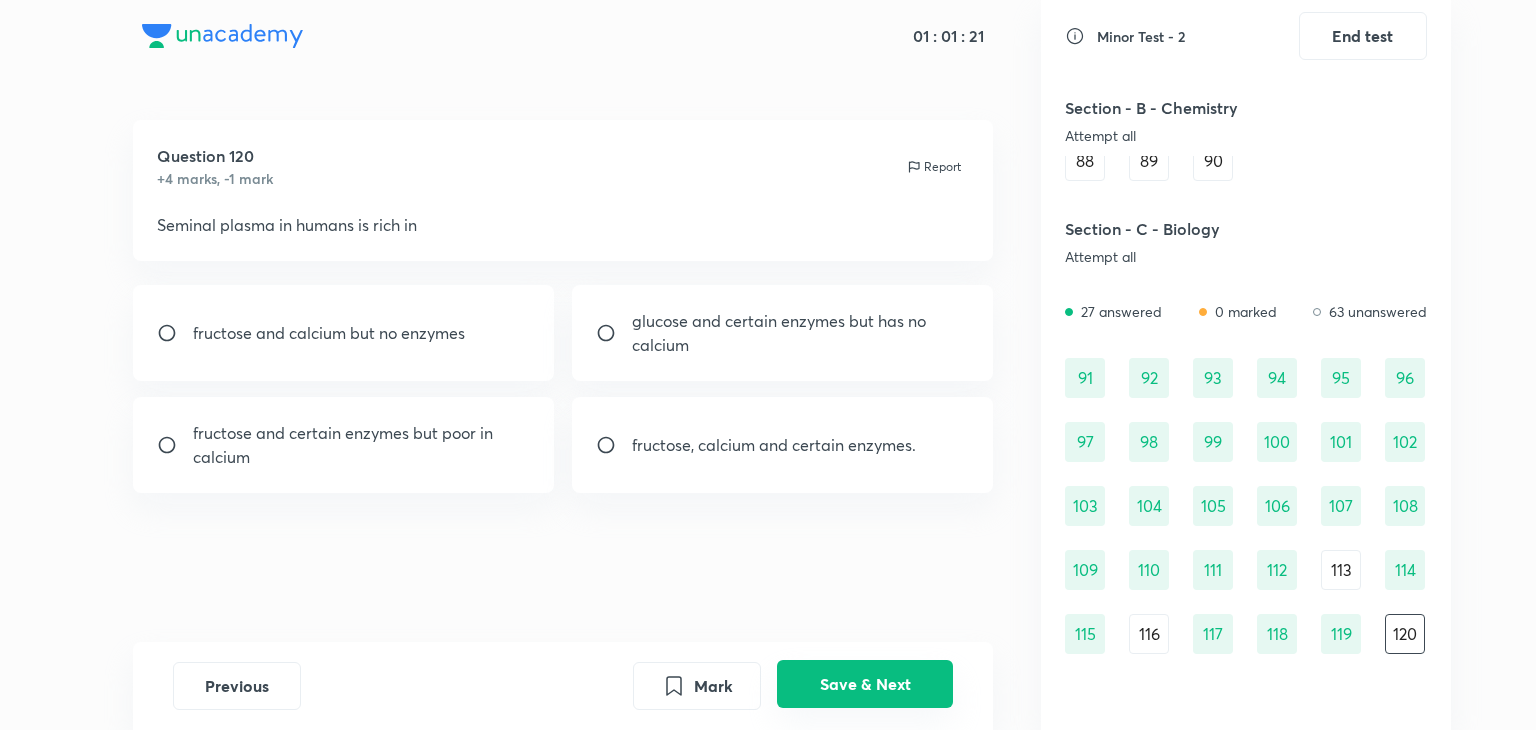 scroll, scrollTop: 0, scrollLeft: 0, axis: both 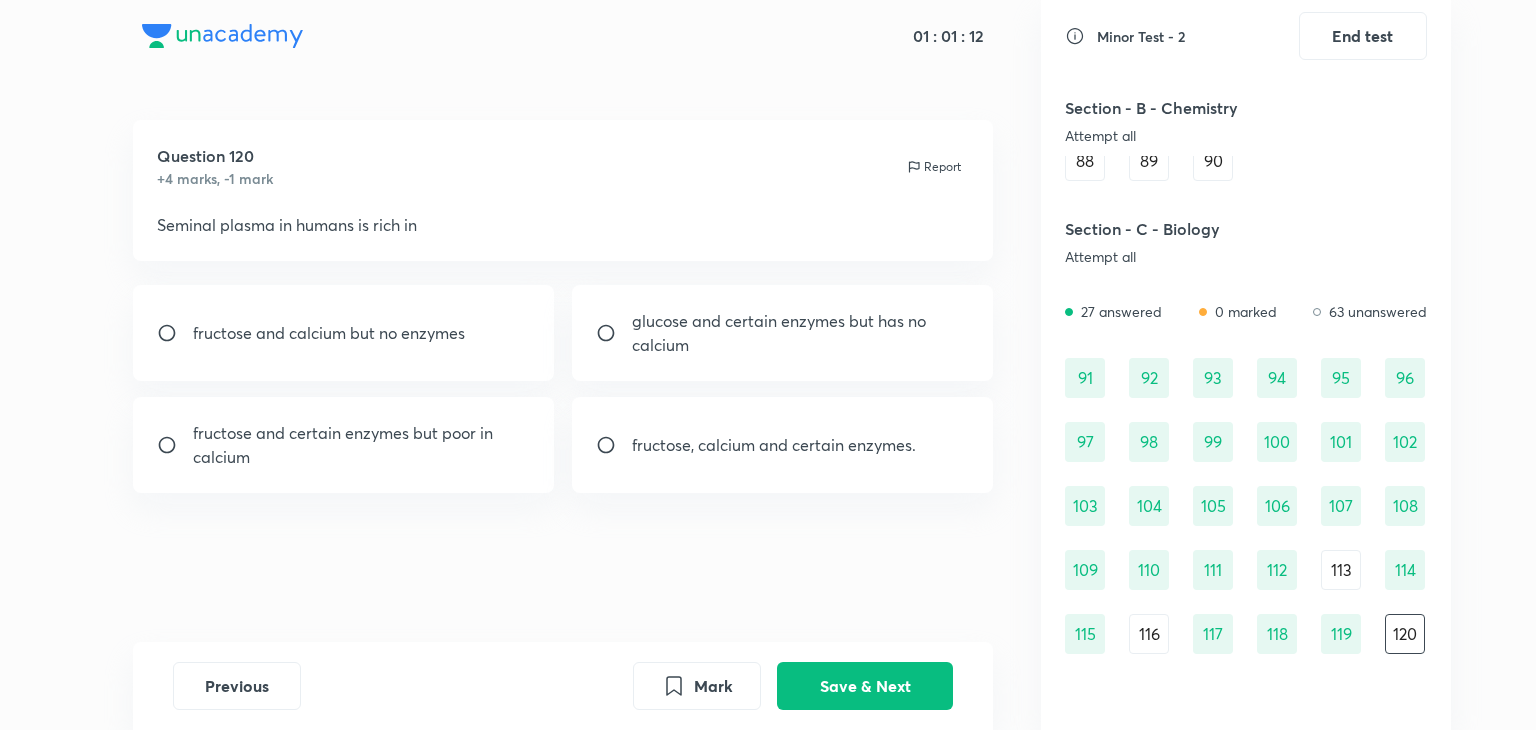 click on "fructose, calcium and certain enzymes." at bounding box center (783, 445) 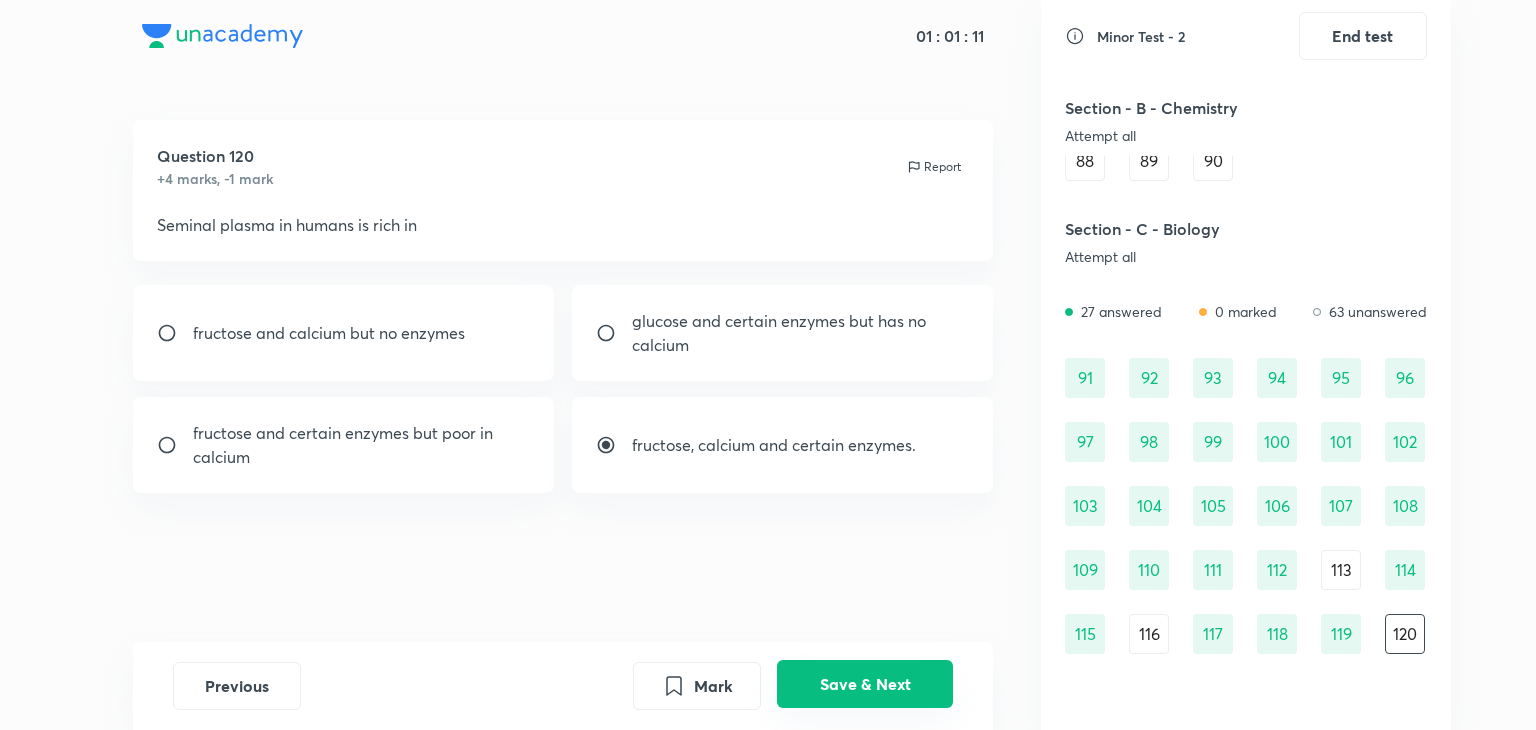 click on "Save & Next" at bounding box center [865, 684] 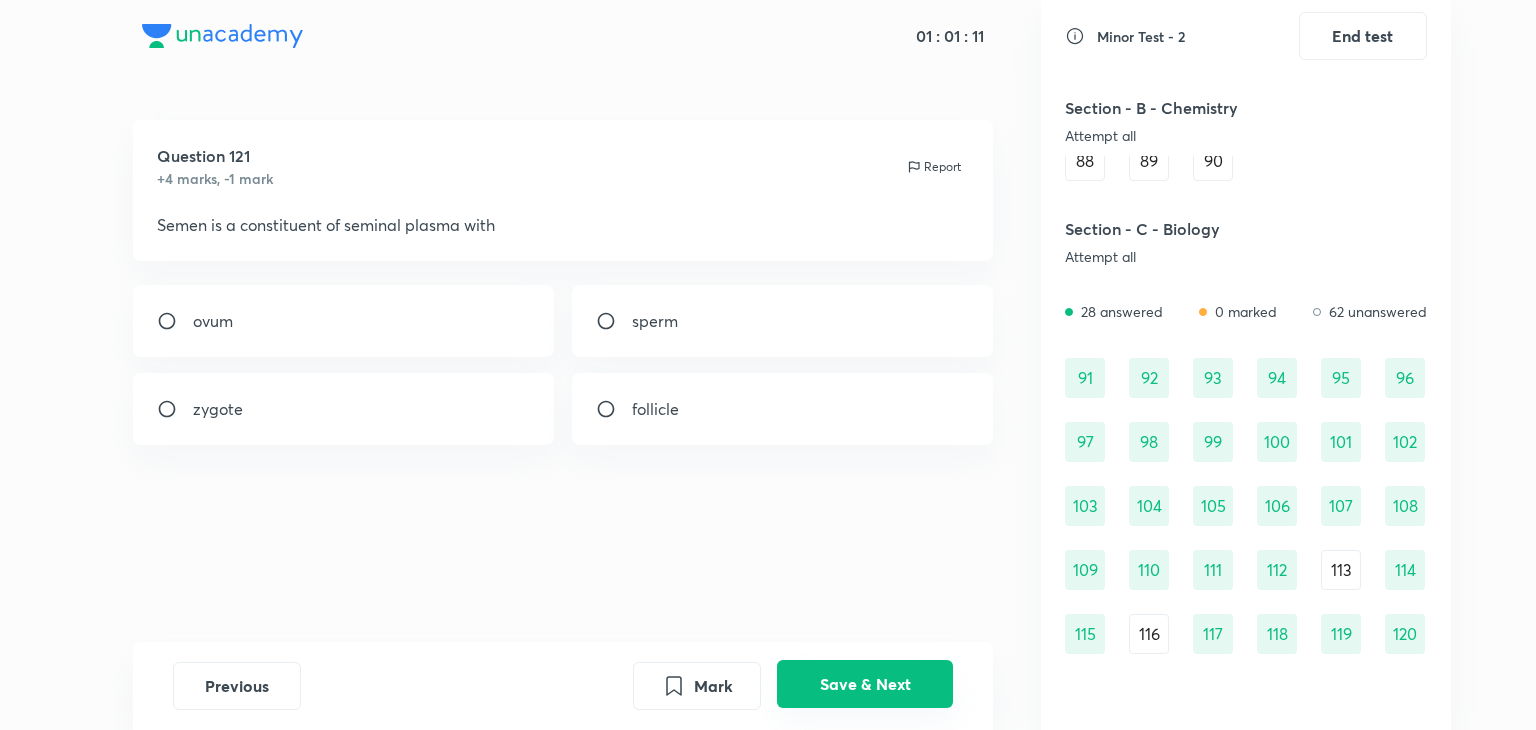scroll, scrollTop: 1273, scrollLeft: 0, axis: vertical 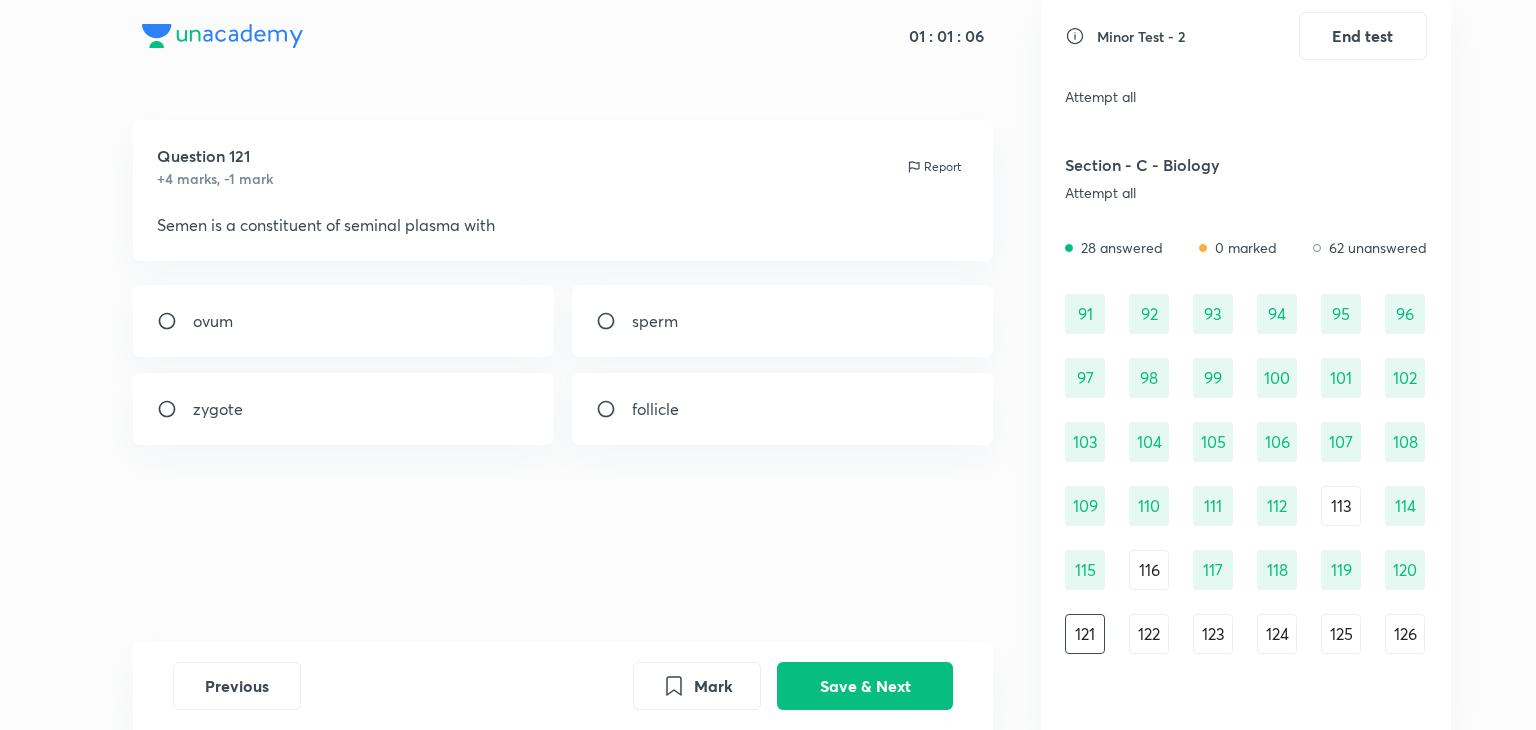 click on "sperm" at bounding box center [783, 321] 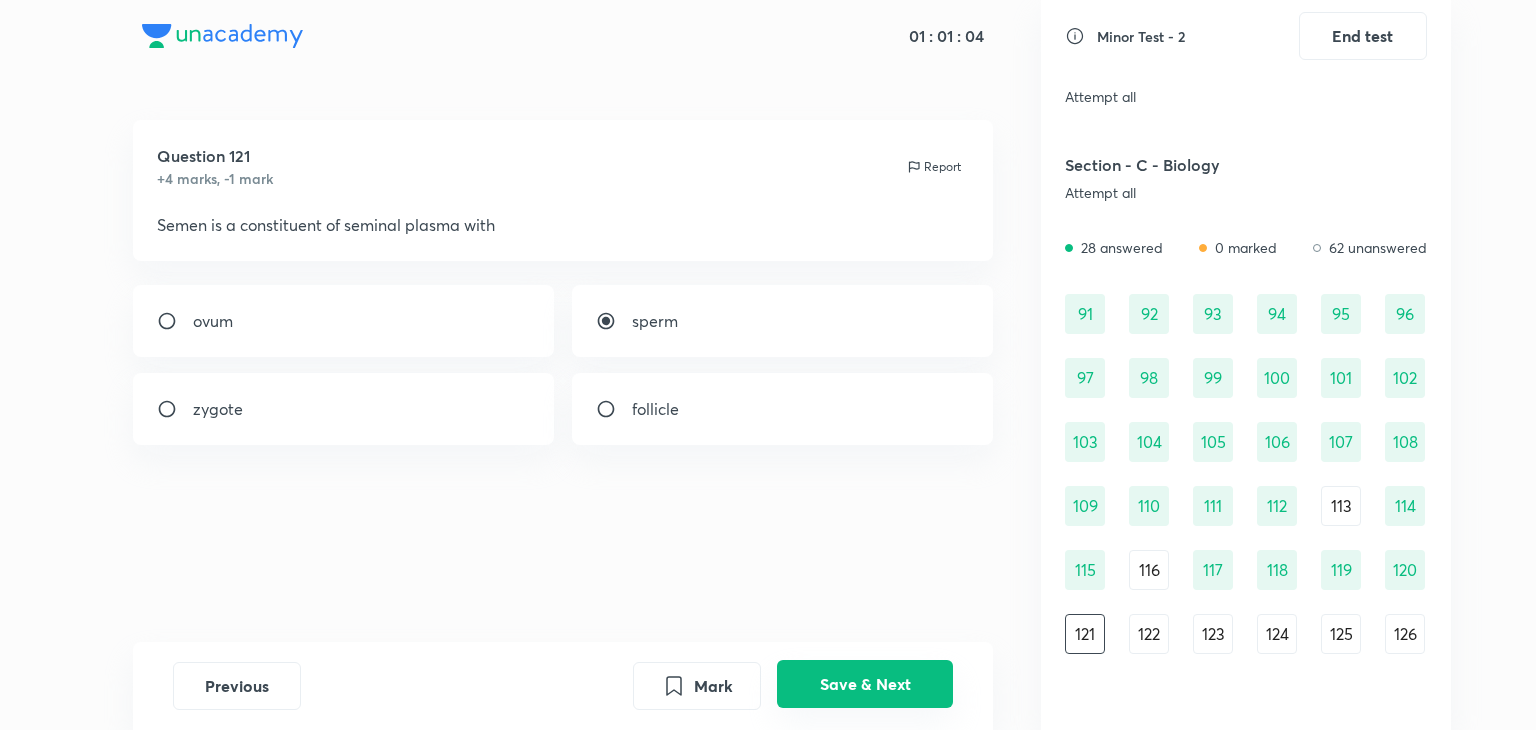 click on "Save & Next" at bounding box center (865, 684) 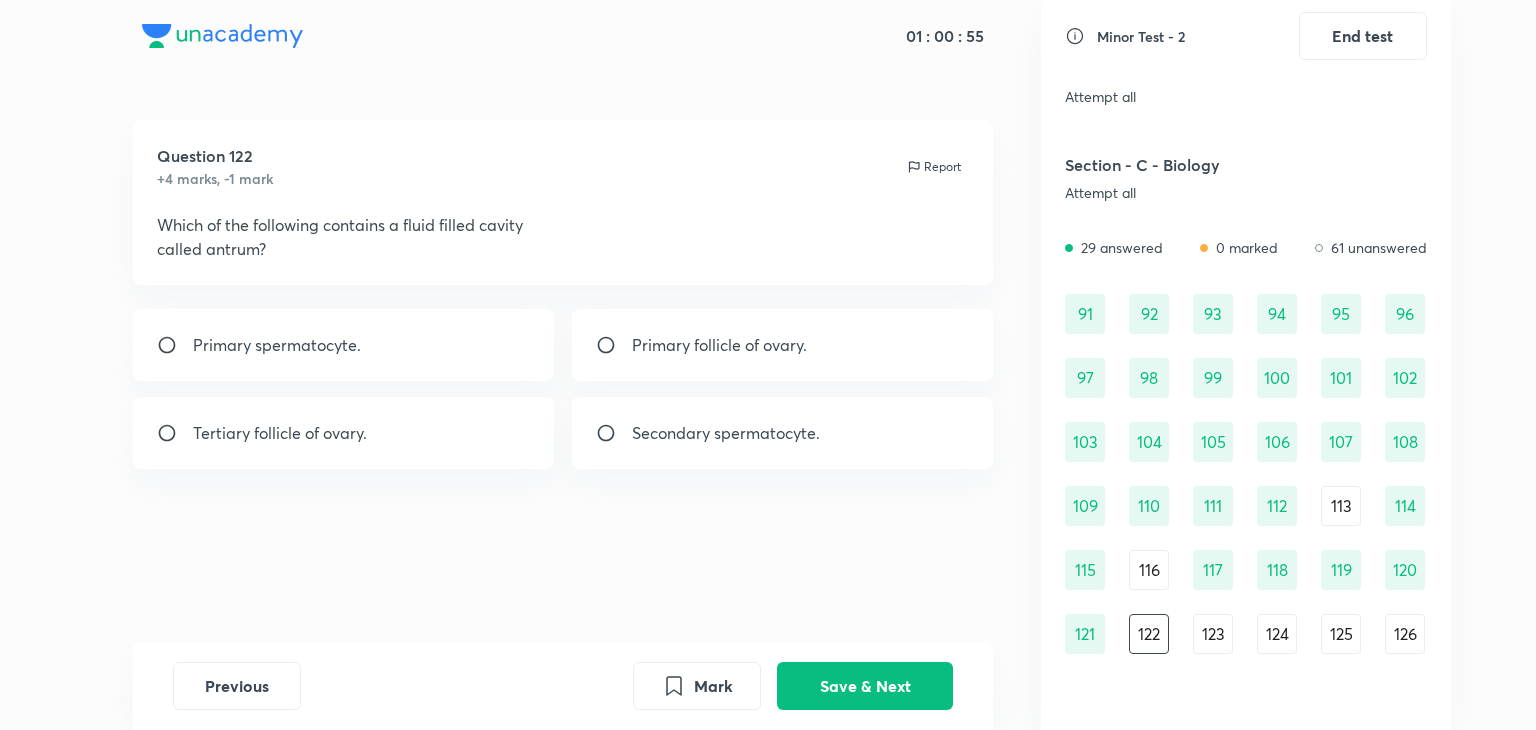 click on "Tertiary follicle of ovary." at bounding box center [280, 433] 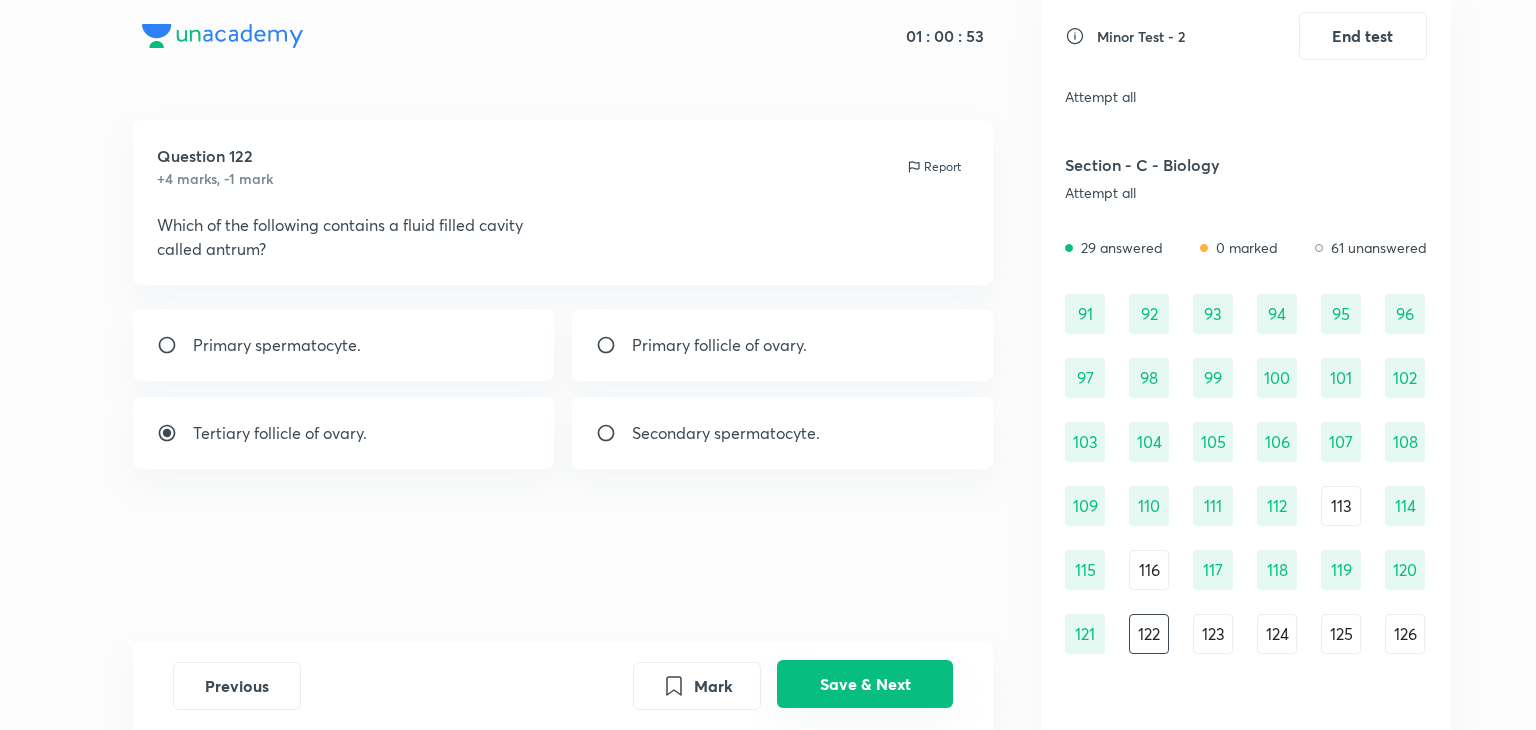 click on "Save & Next" at bounding box center (865, 684) 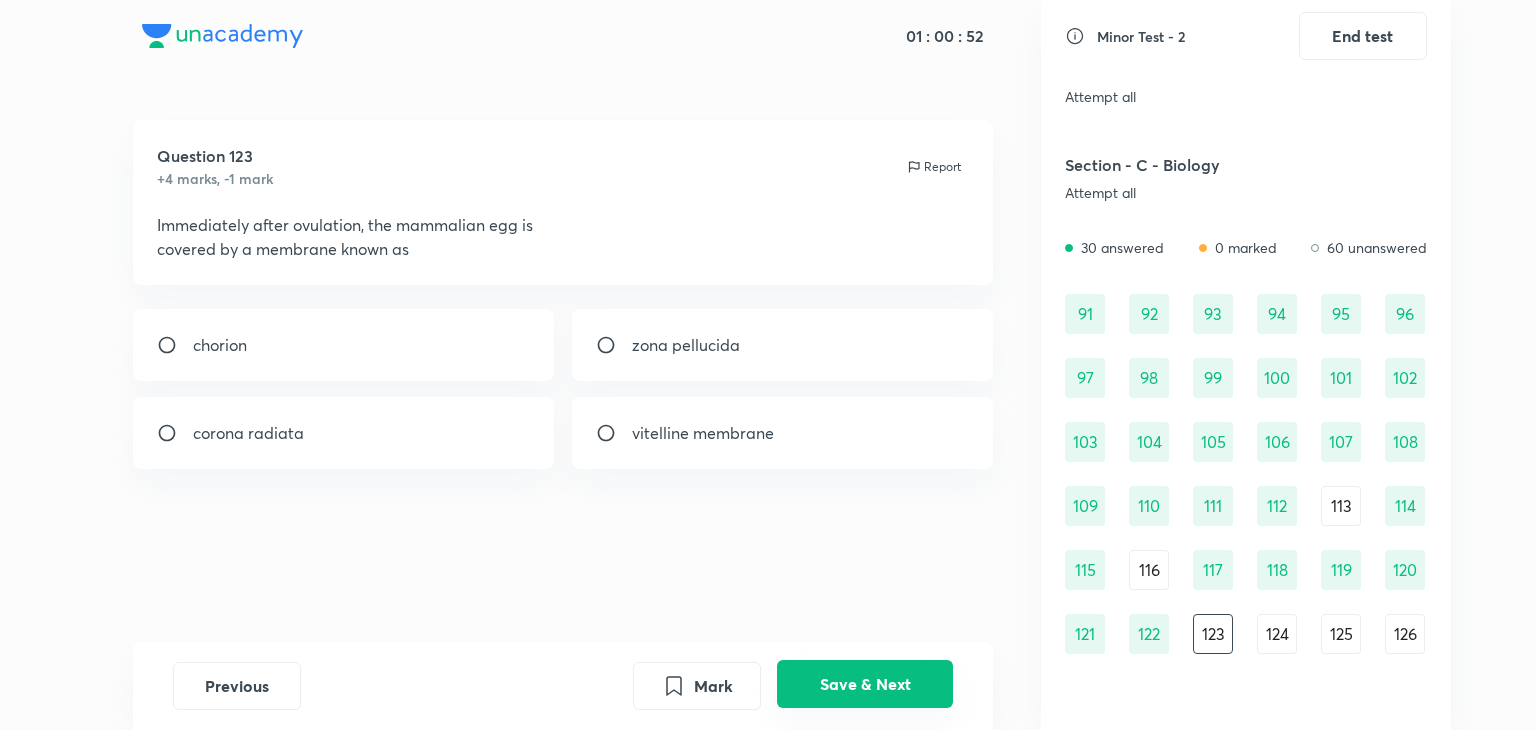click on "Save & Next" at bounding box center [865, 684] 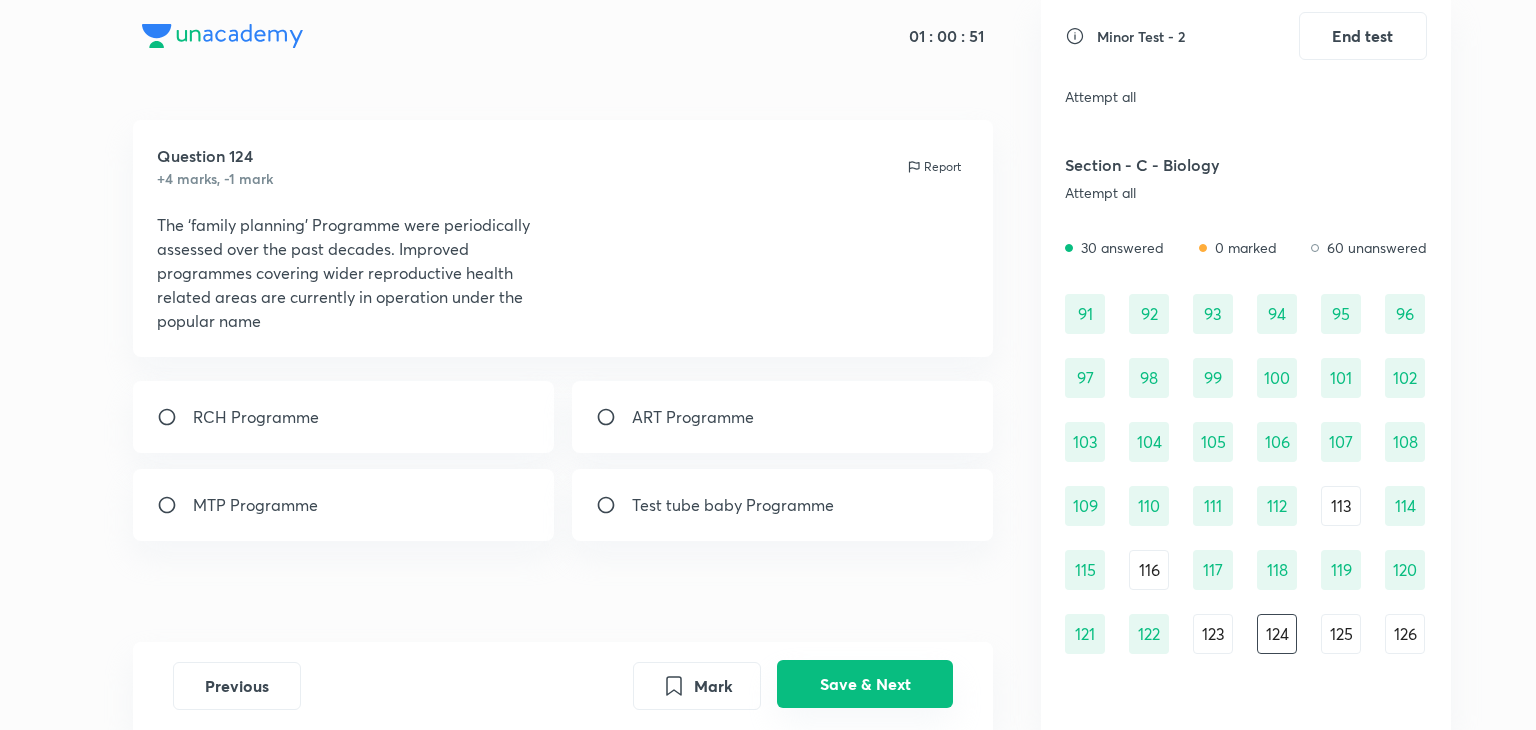click on "Save & Next" at bounding box center (865, 684) 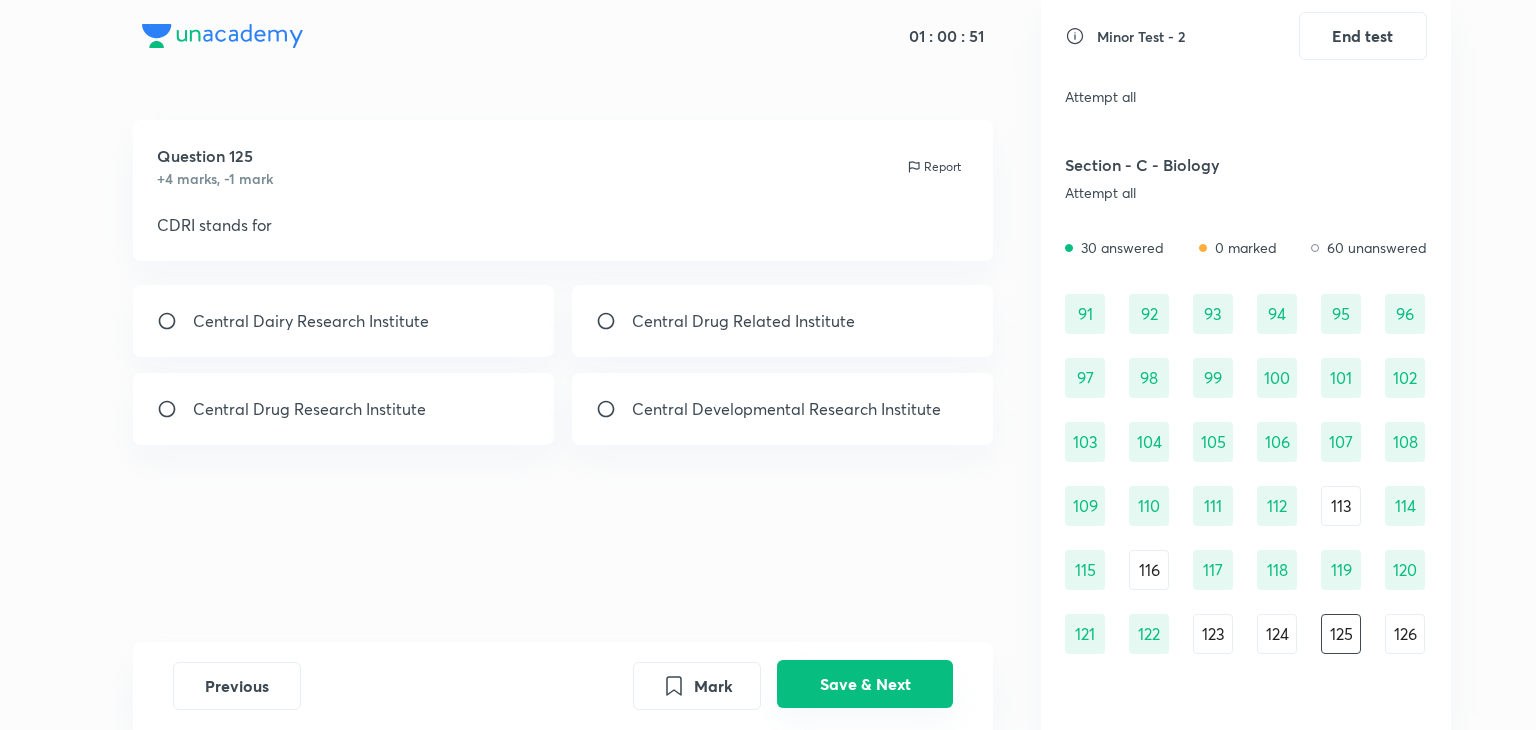 click on "Save & Next" at bounding box center (865, 684) 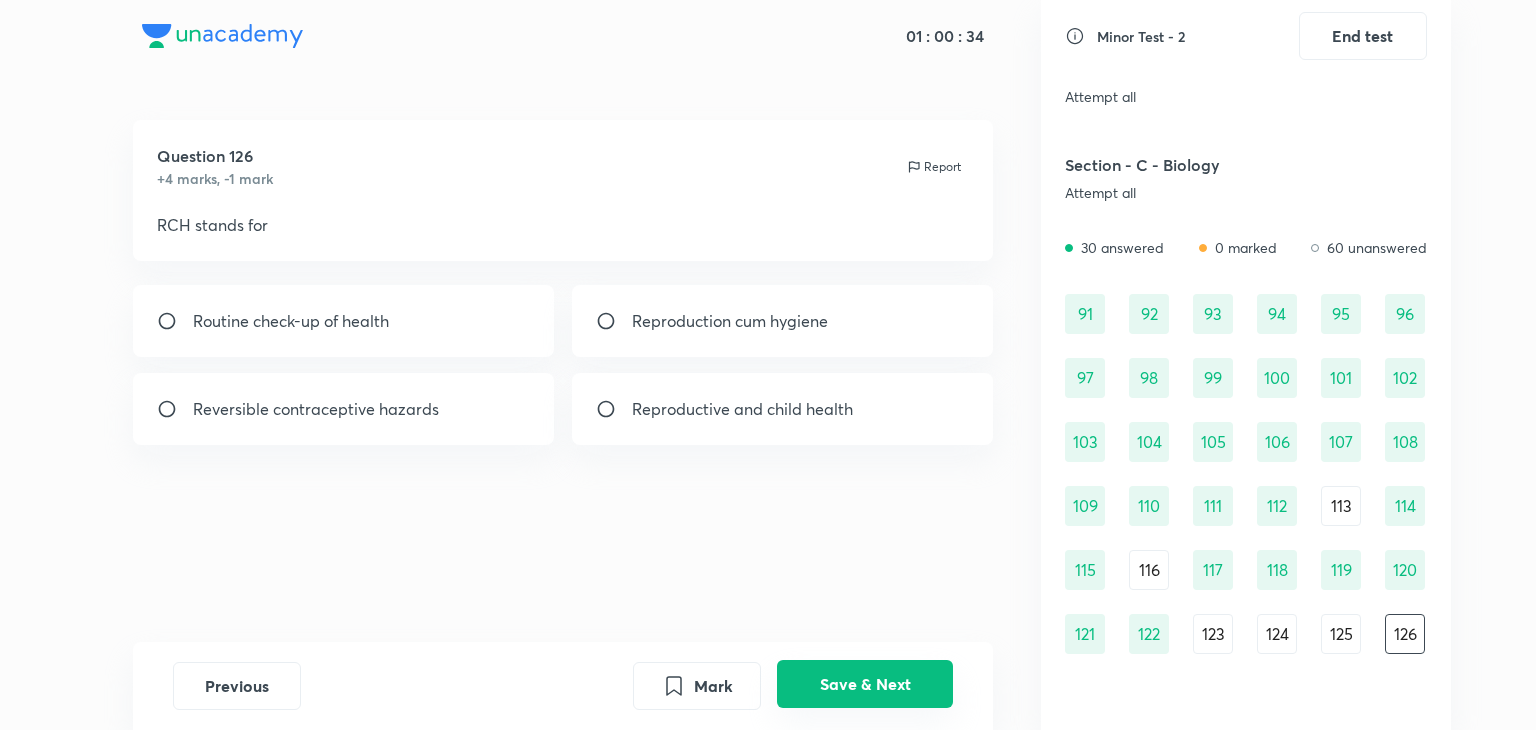 click on "Save & Next" at bounding box center (865, 684) 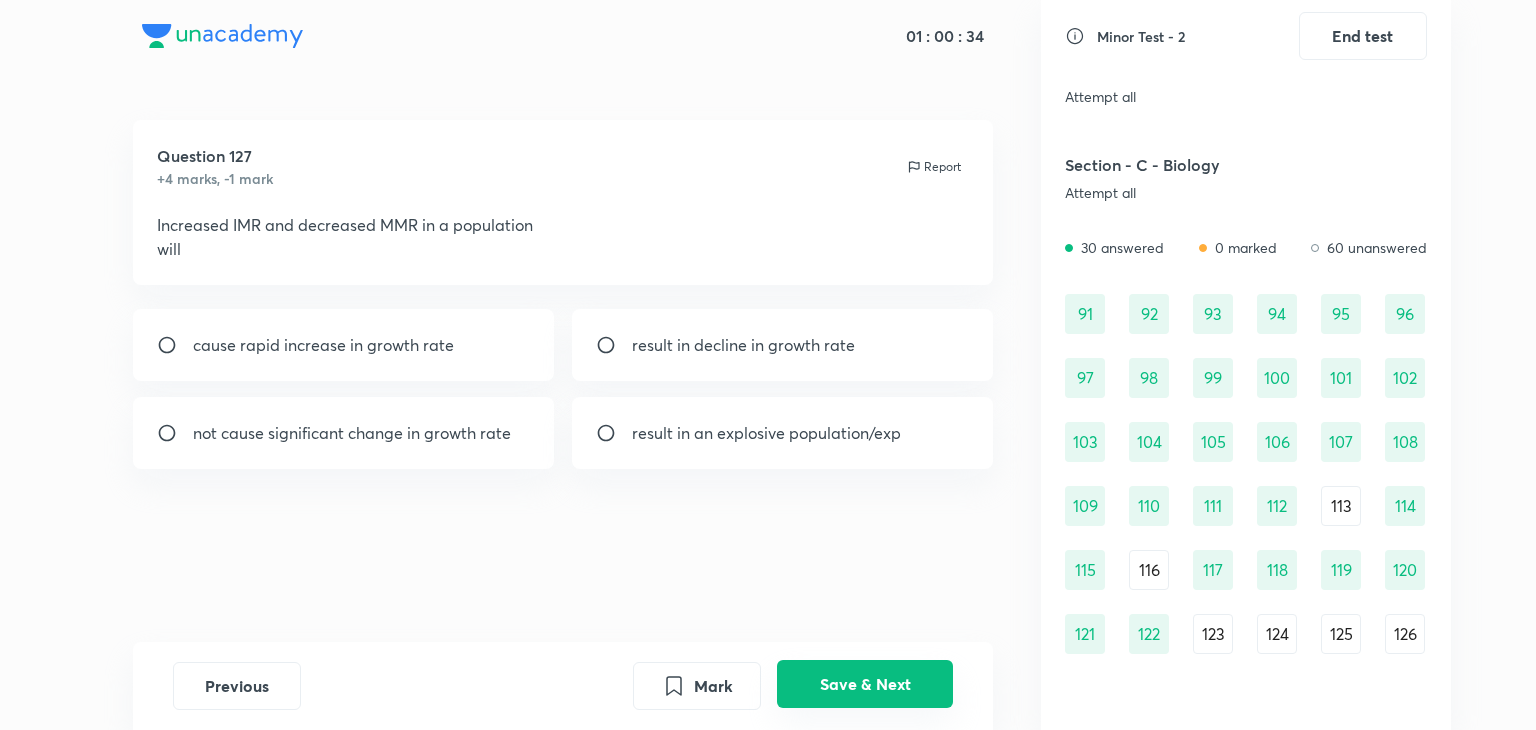 scroll, scrollTop: 1337, scrollLeft: 0, axis: vertical 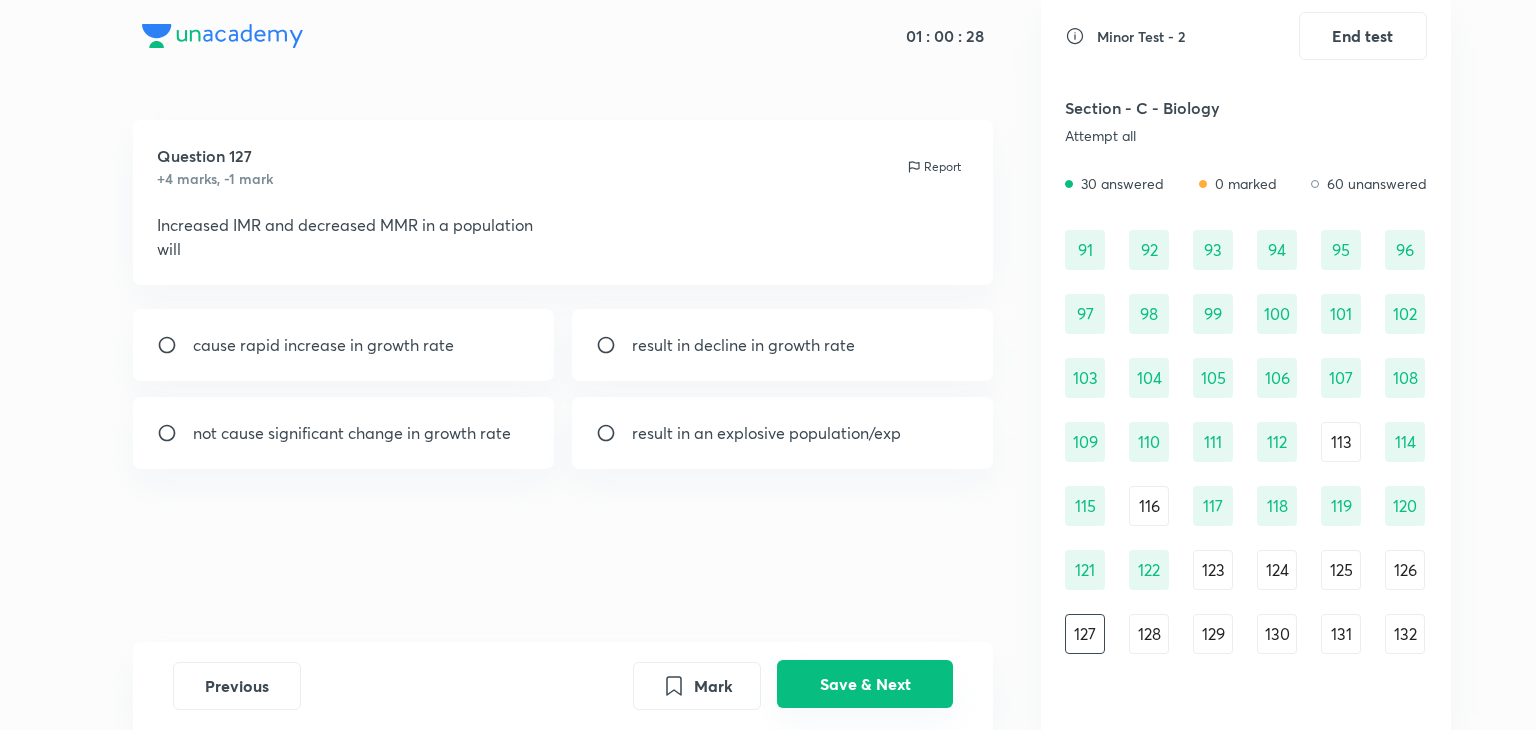 click on "Save & Next" at bounding box center (865, 684) 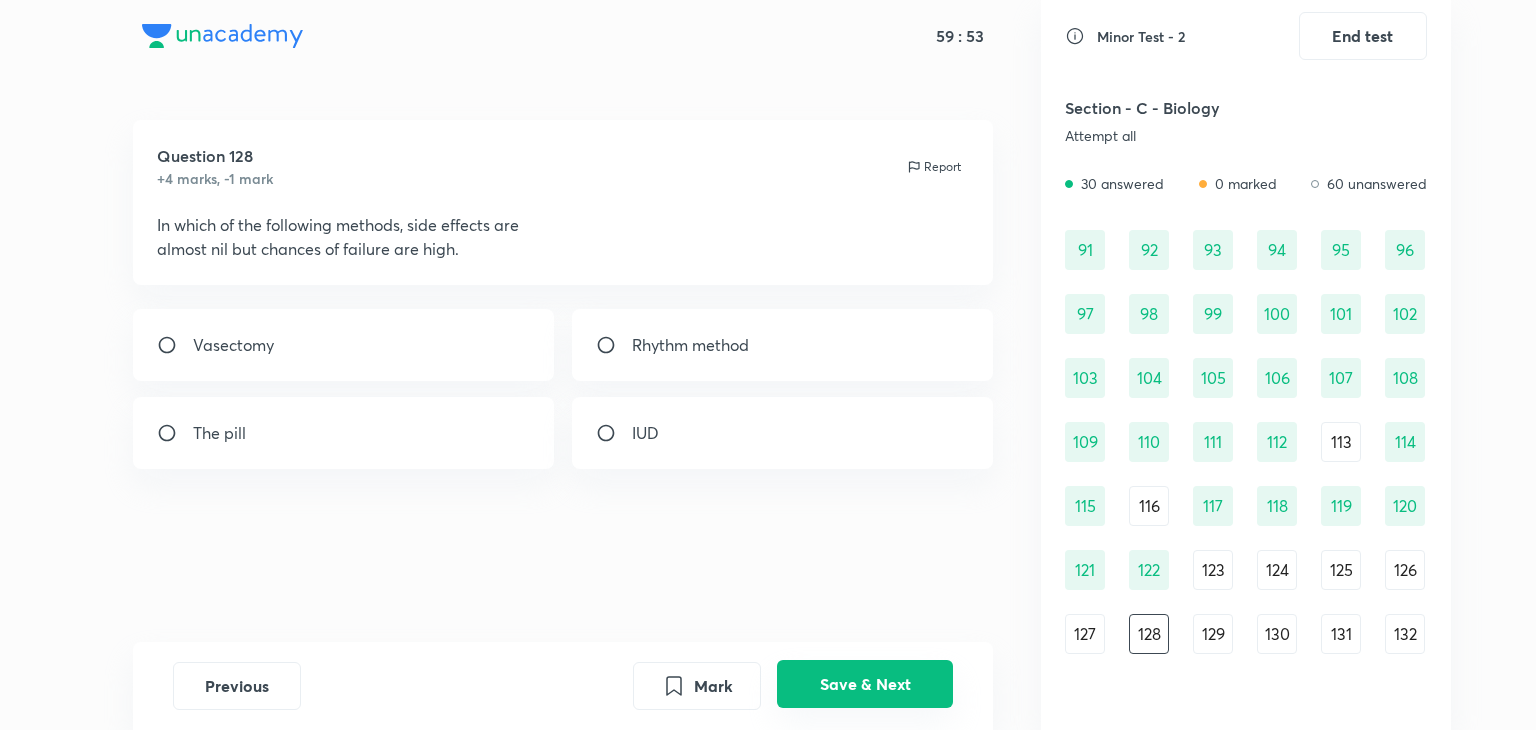 click on "Save & Next" at bounding box center (865, 684) 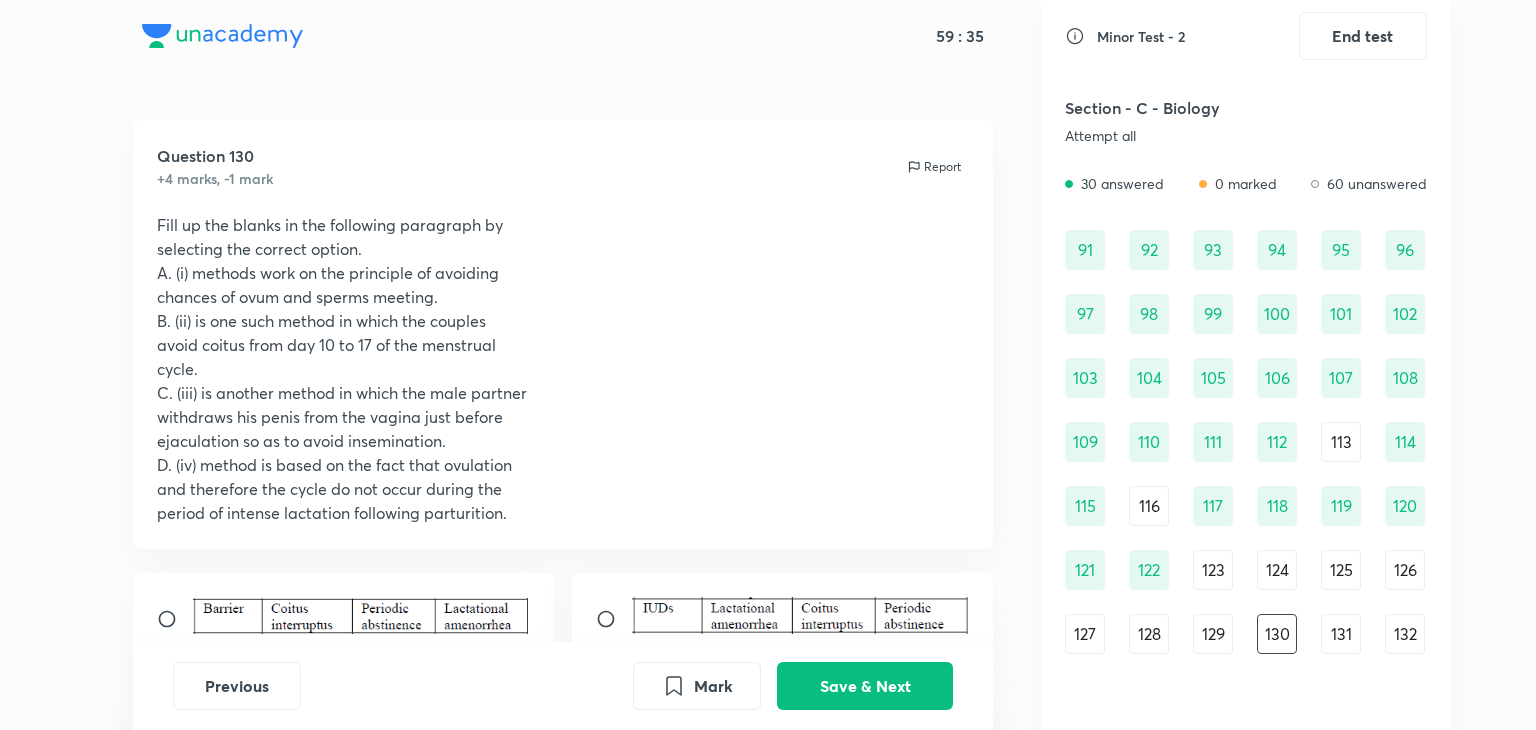 drag, startPoint x: 912, startPoint y: 683, endPoint x: 1068, endPoint y: 538, distance: 212.98122 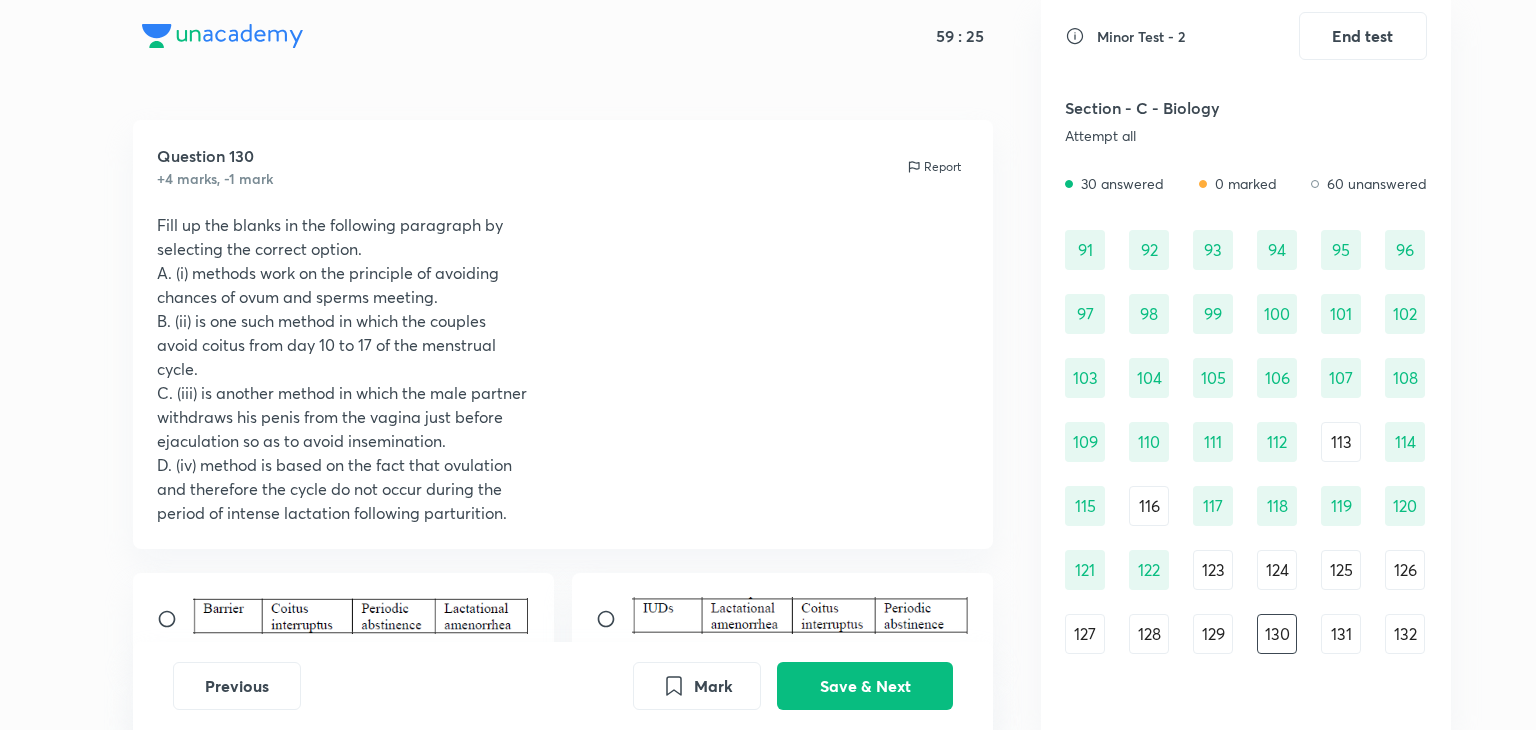 type 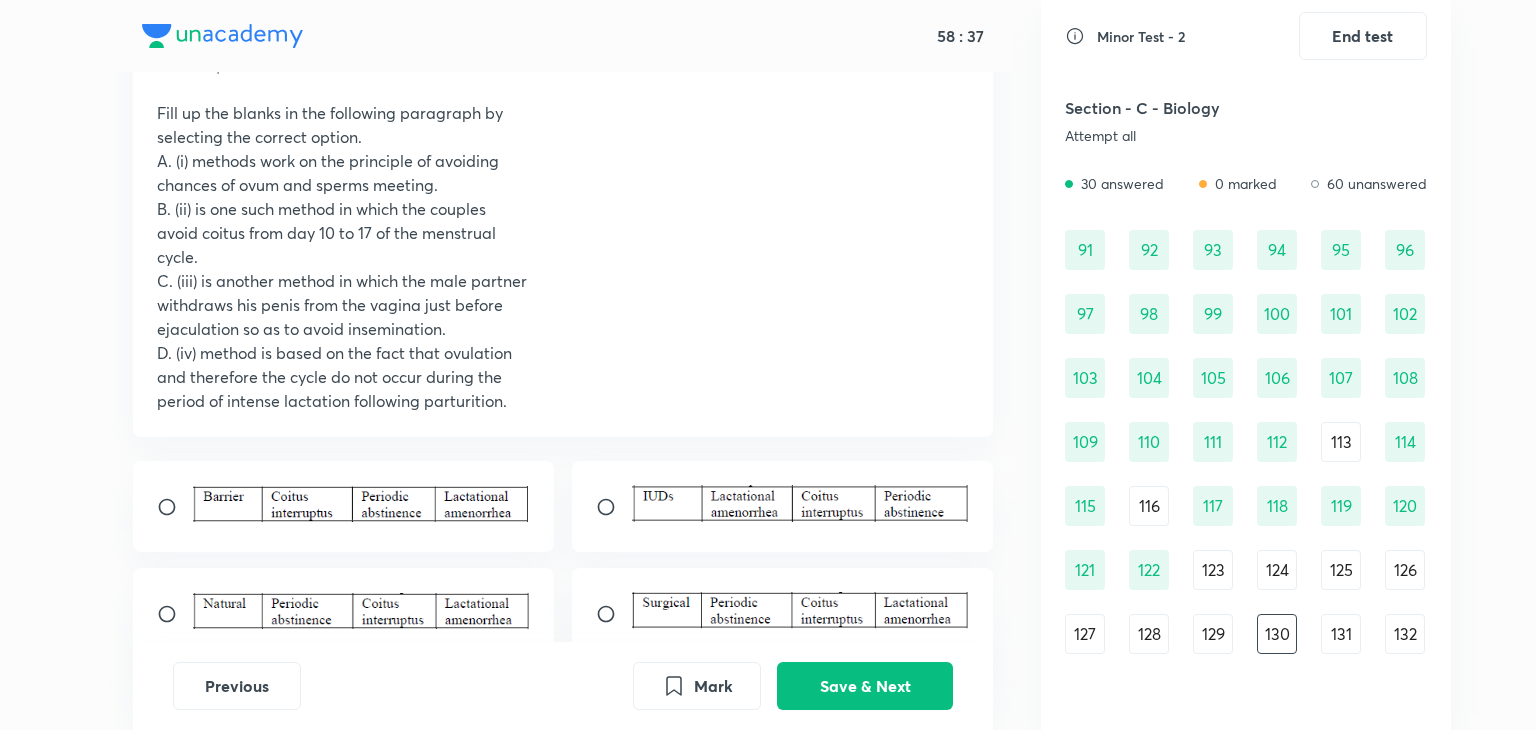 scroll, scrollTop: 116, scrollLeft: 0, axis: vertical 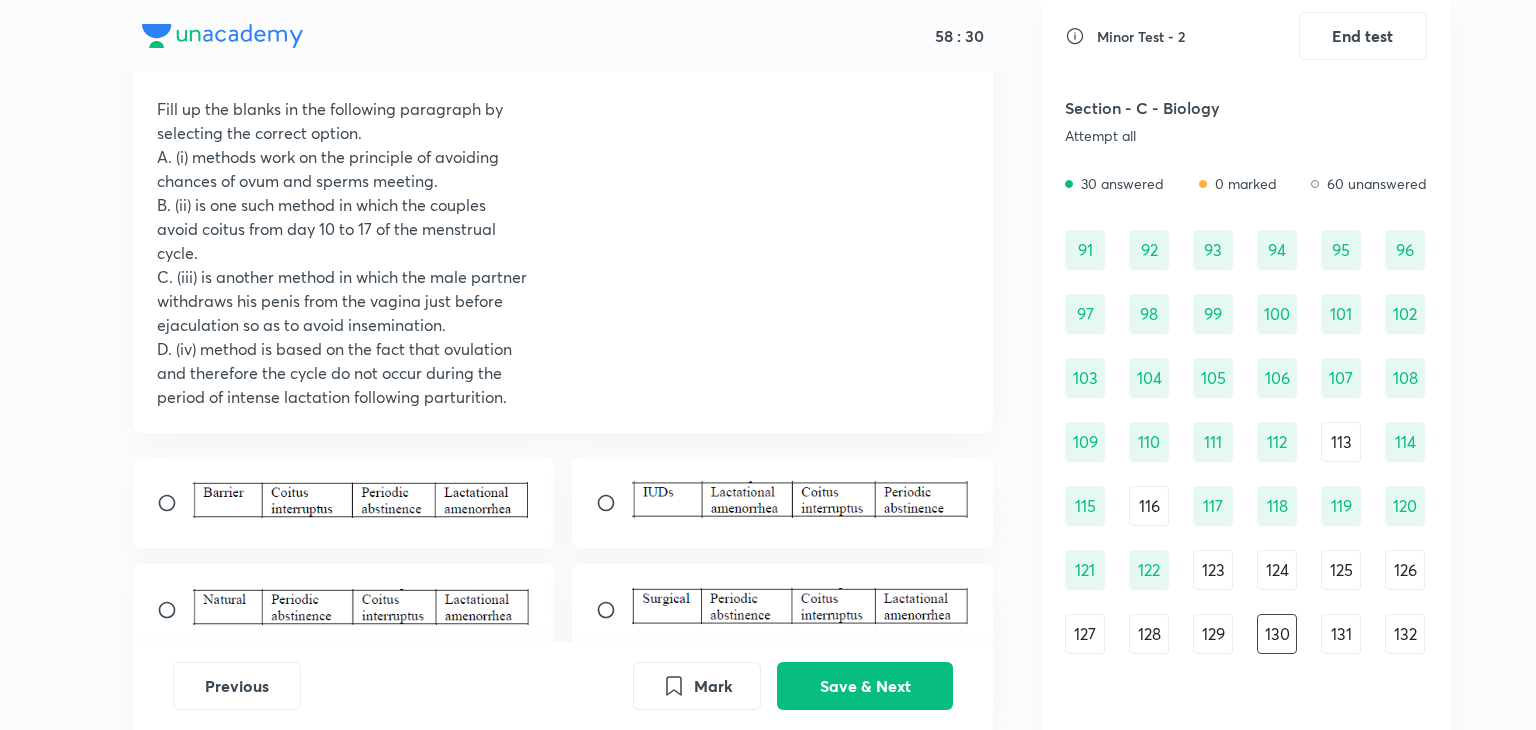 click at bounding box center [362, 607] 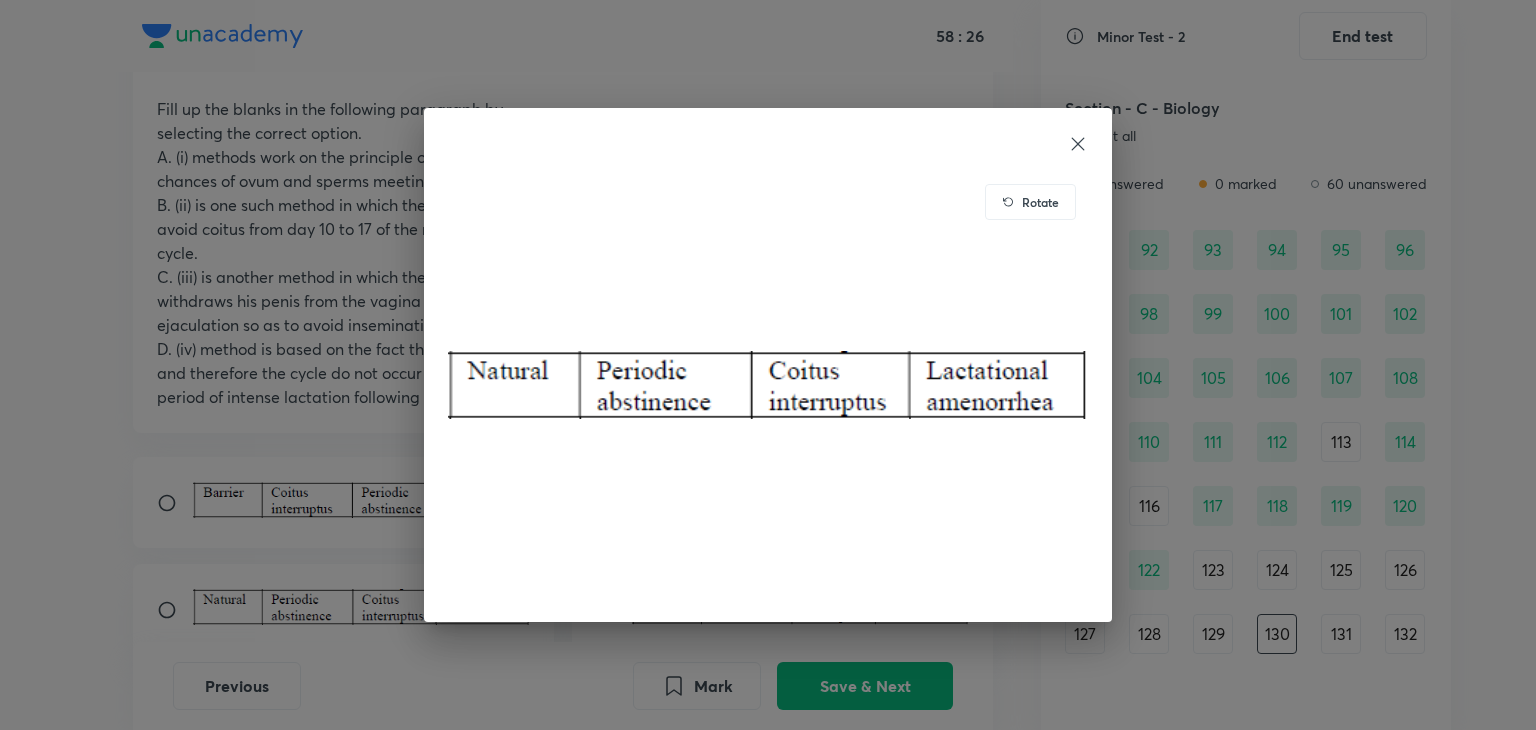 click on "Rotate" at bounding box center (768, 365) 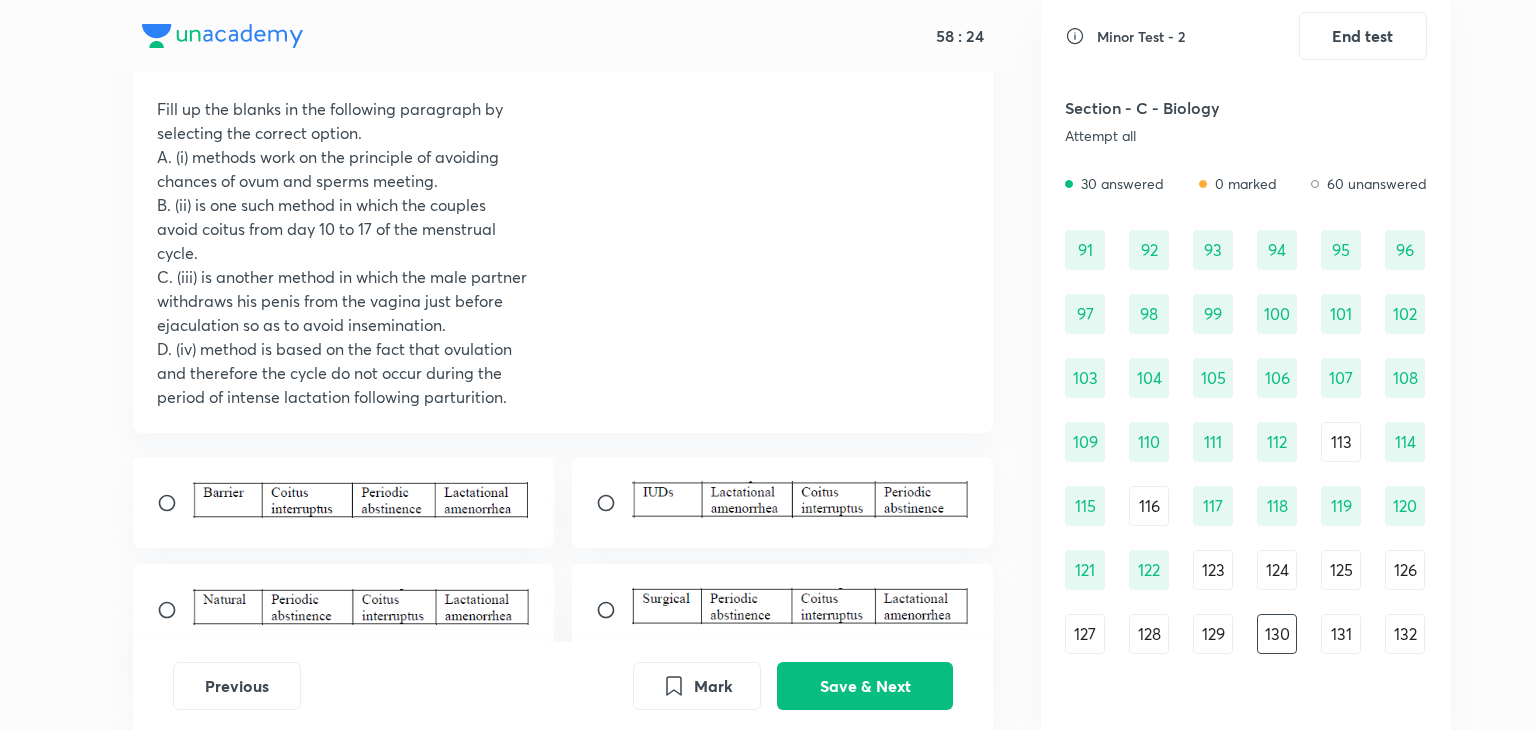 click at bounding box center [175, 610] 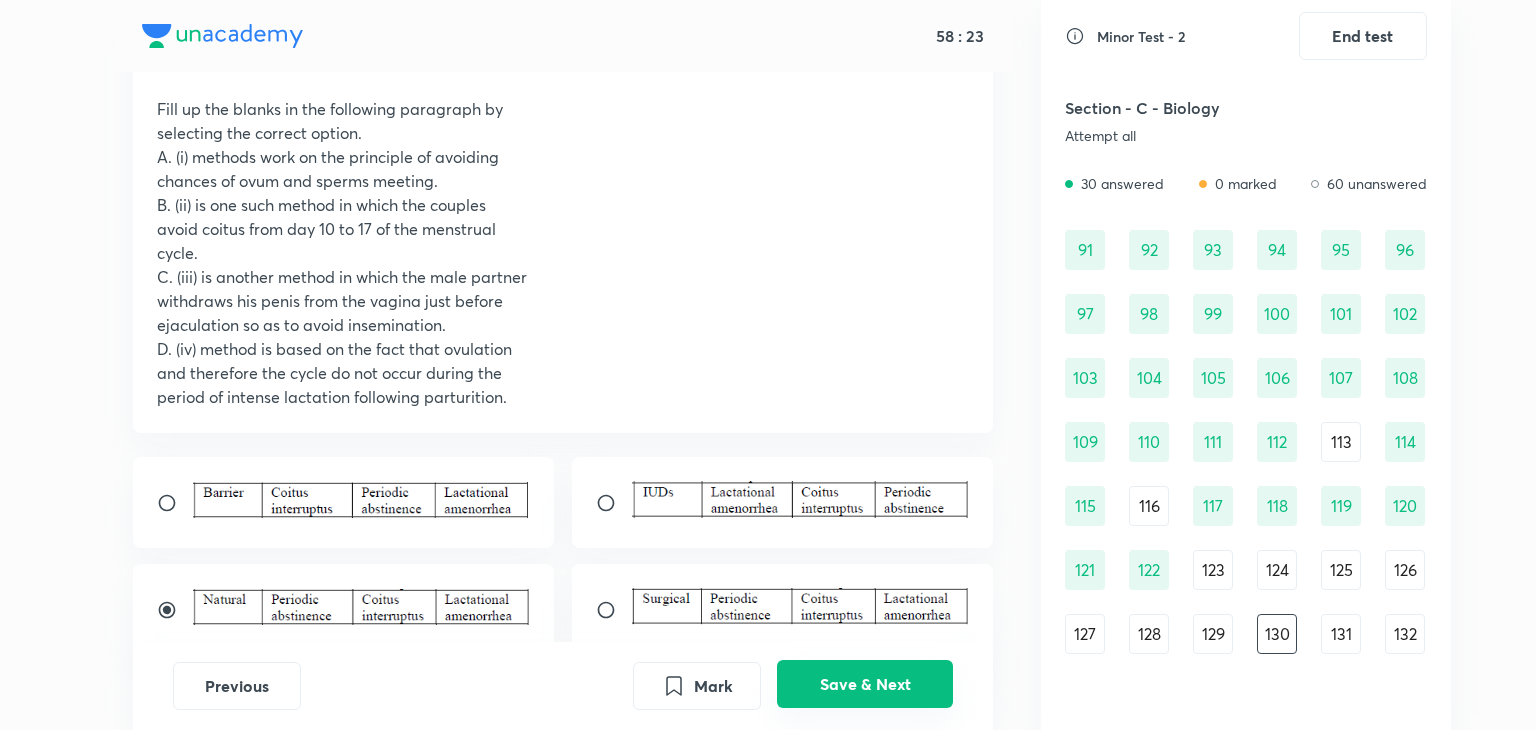click on "Save & Next" at bounding box center (865, 684) 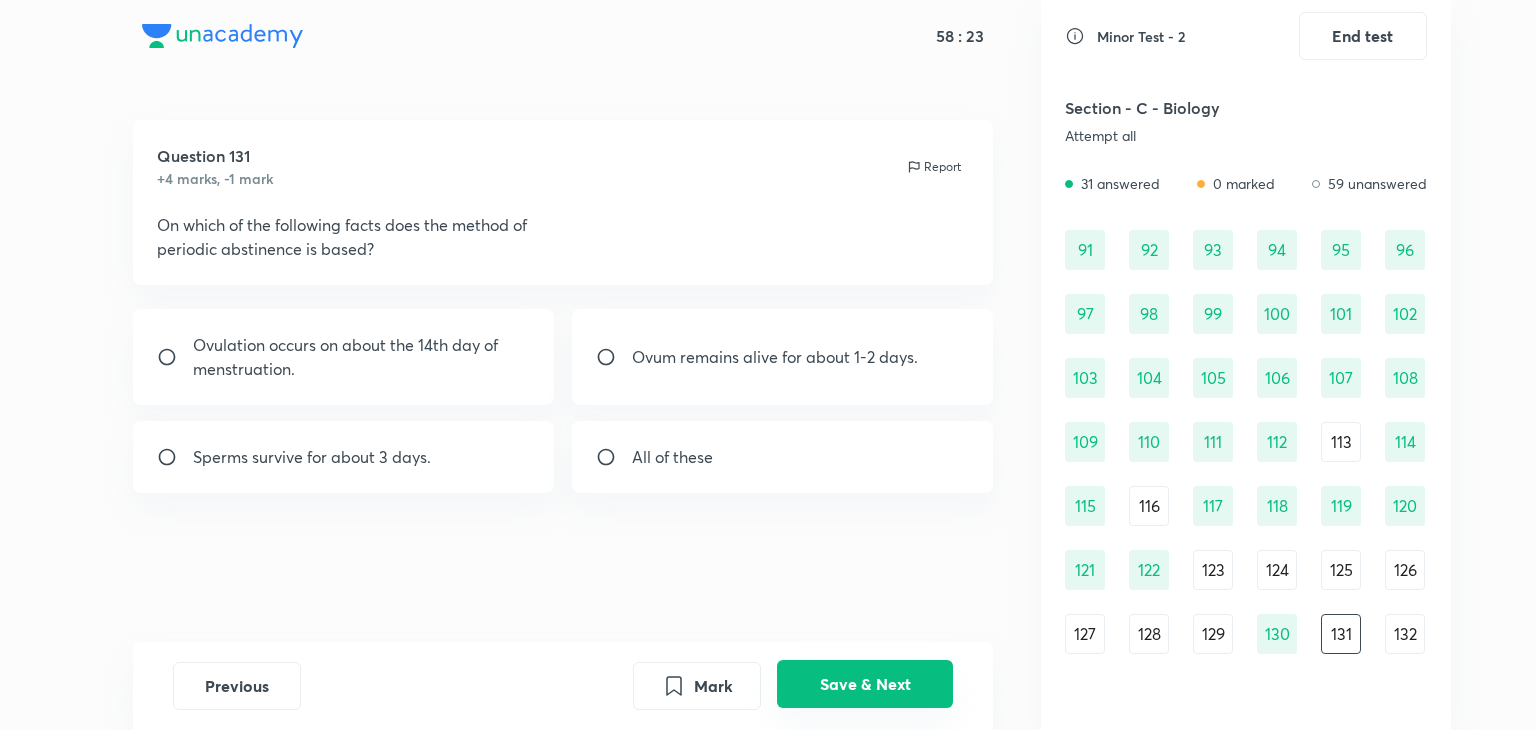 scroll, scrollTop: 0, scrollLeft: 0, axis: both 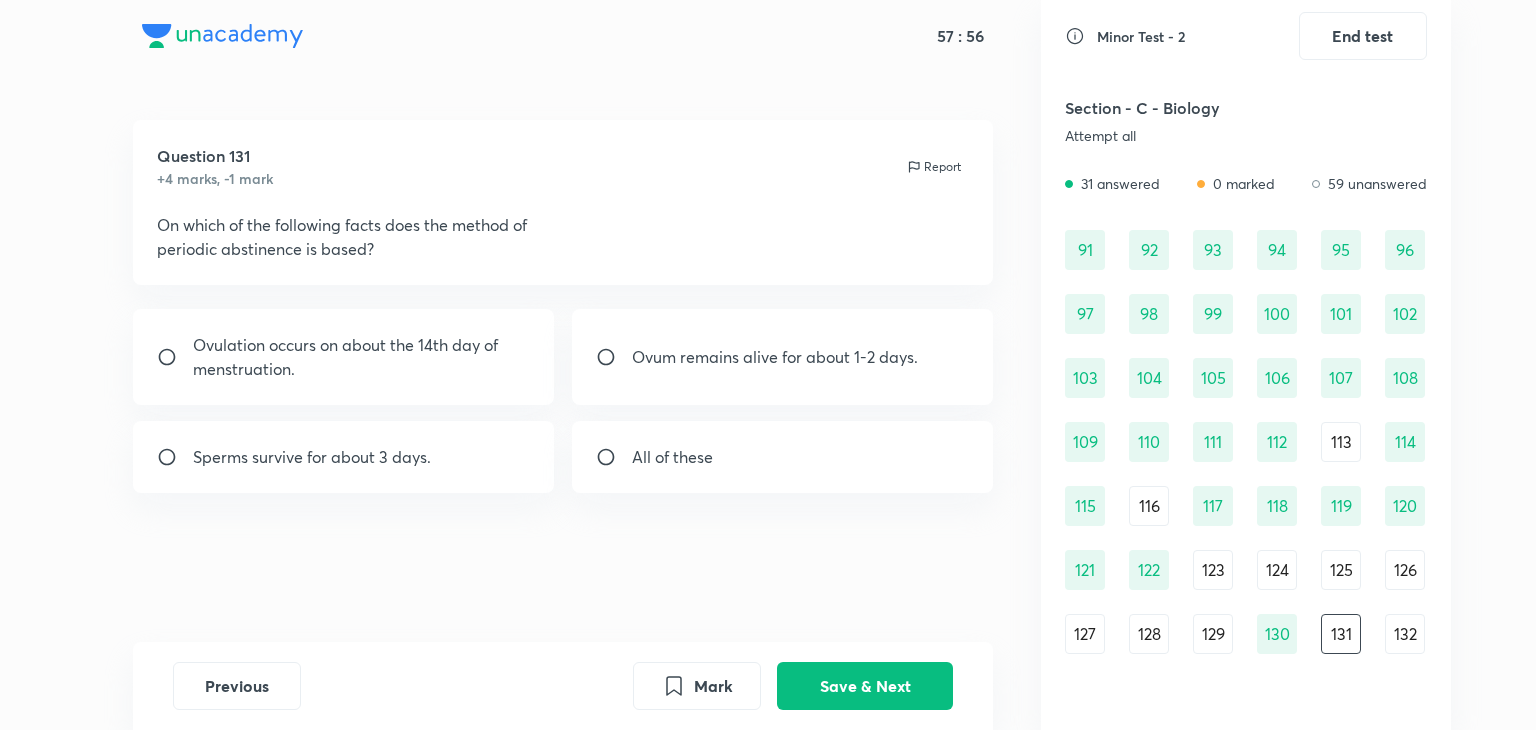 click on "menstruation." at bounding box center [345, 369] 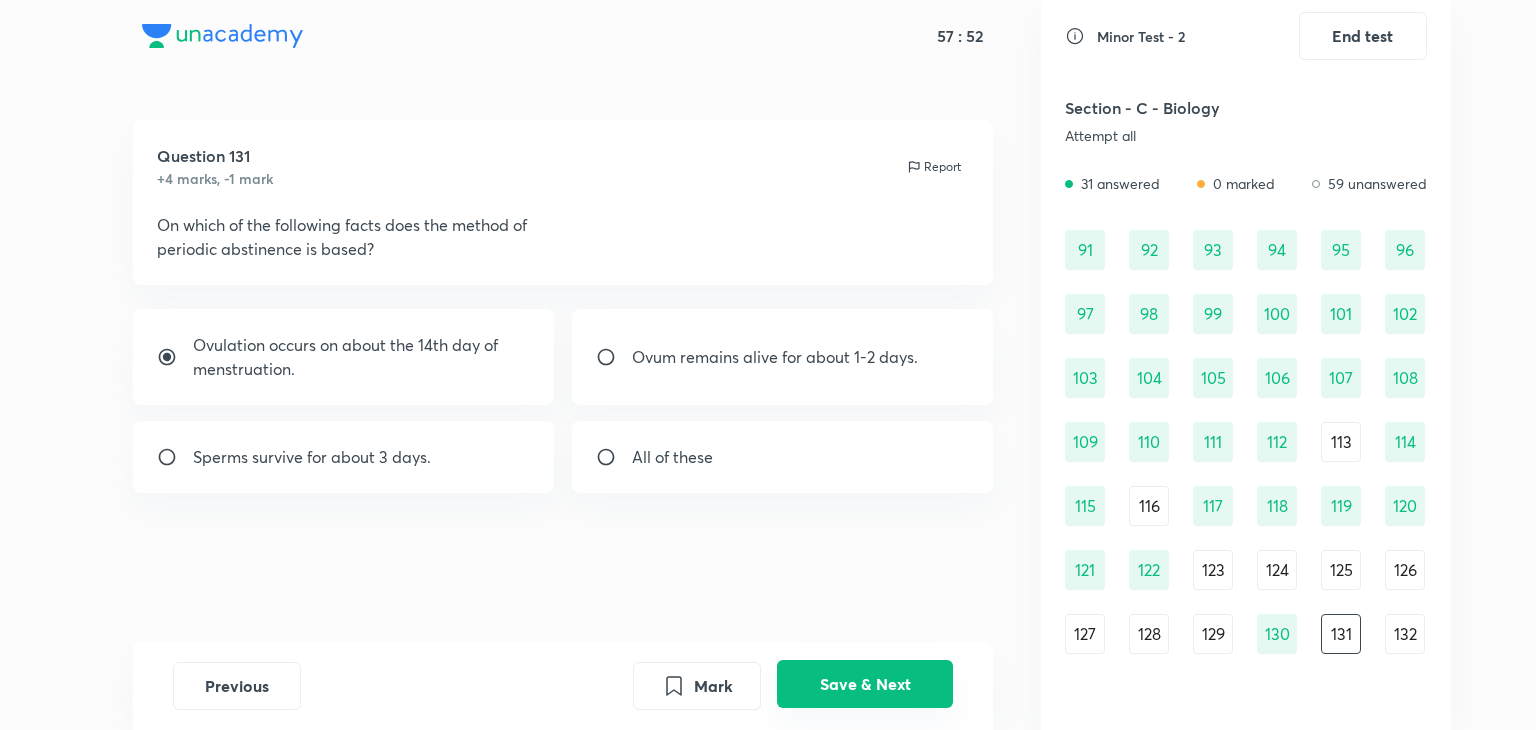 click on "Save & Next" at bounding box center [865, 684] 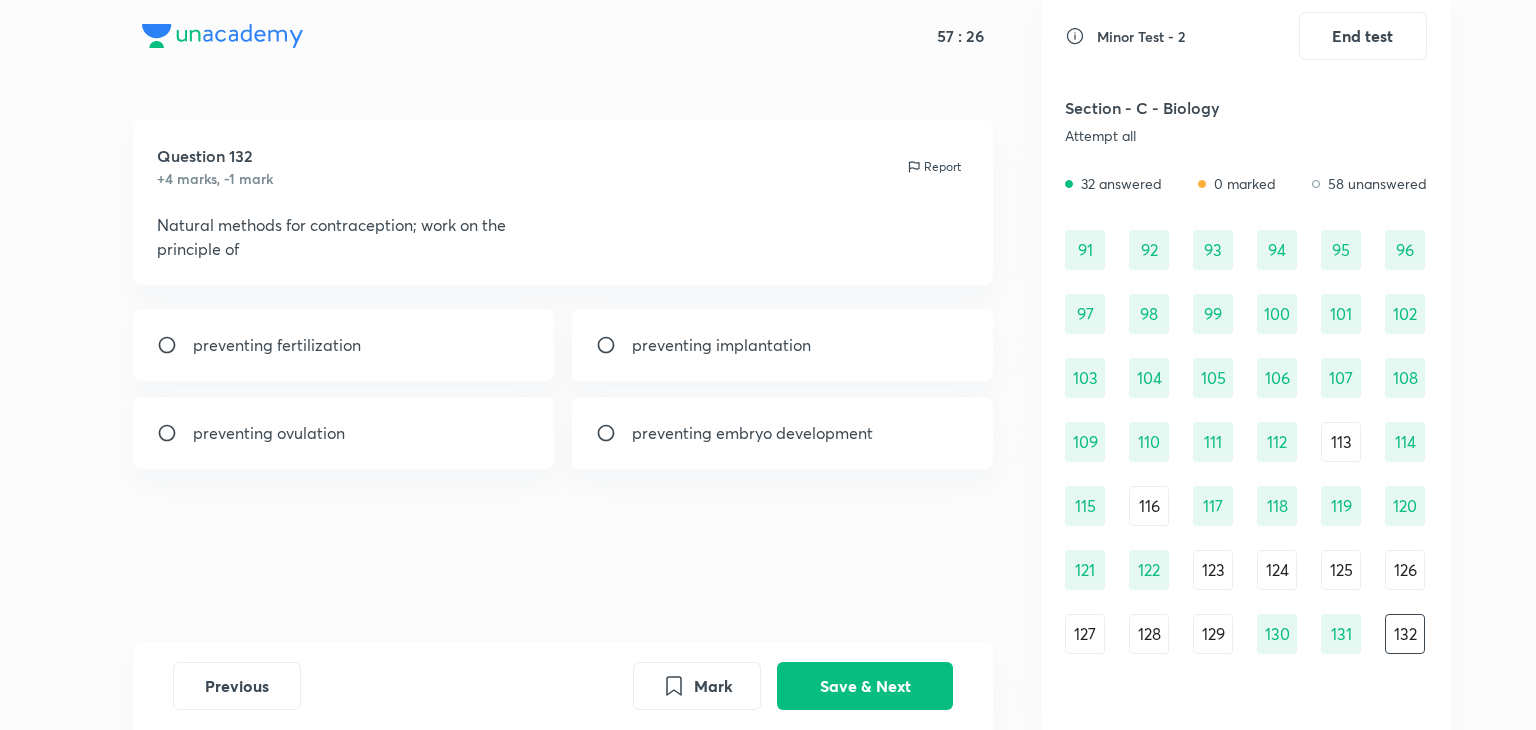 drag, startPoint x: 160, startPoint y: 569, endPoint x: 209, endPoint y: 659, distance: 102.47439 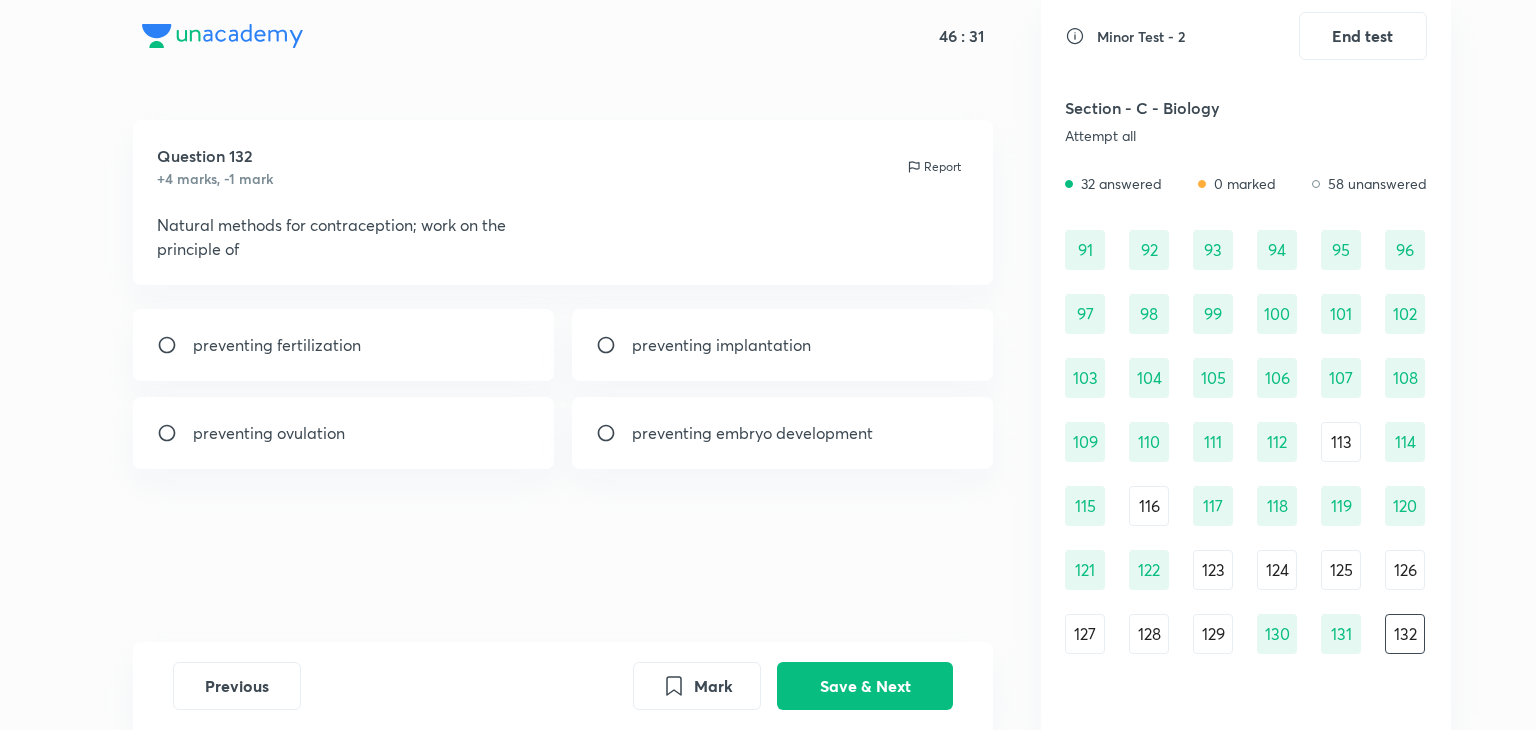 click on "Question 132 +4 marks, -1 mark Report Natural methods for contraception; work on the principle of preventing fertilization  preventing implantation  preventing ovulation  preventing embryo development" at bounding box center (563, 381) 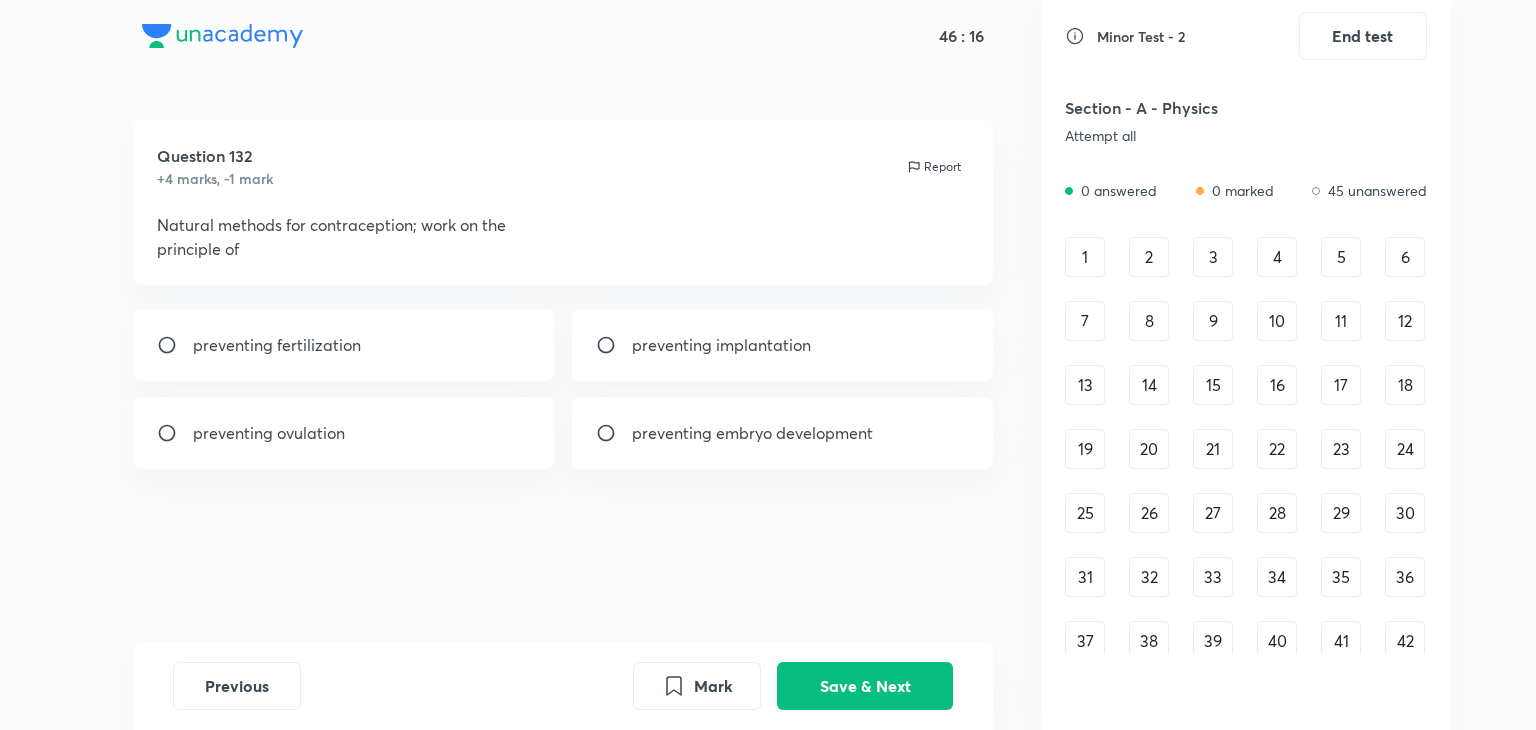 scroll, scrollTop: 0, scrollLeft: 0, axis: both 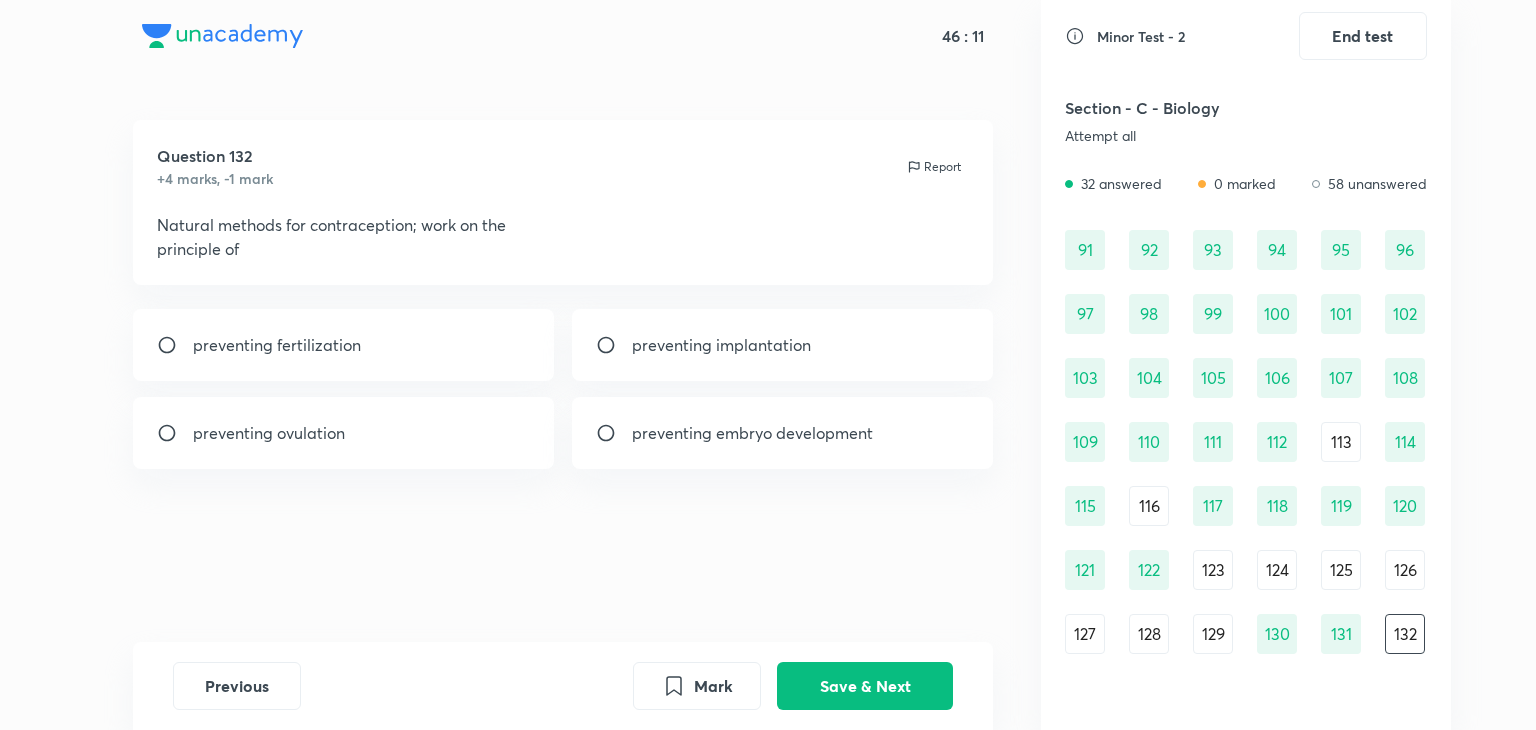 click on "preventing implantation" at bounding box center (721, 345) 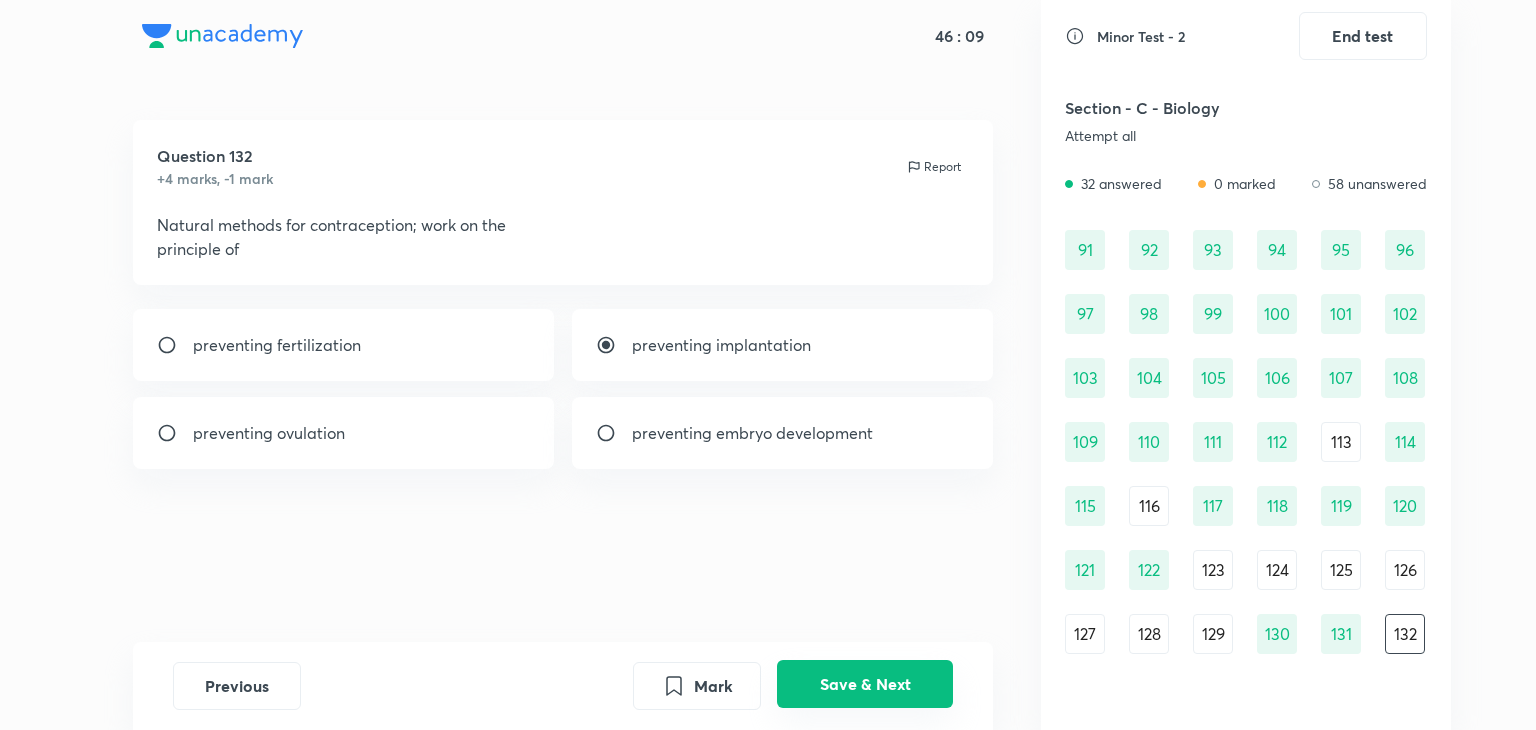 click on "Save & Next" at bounding box center (865, 684) 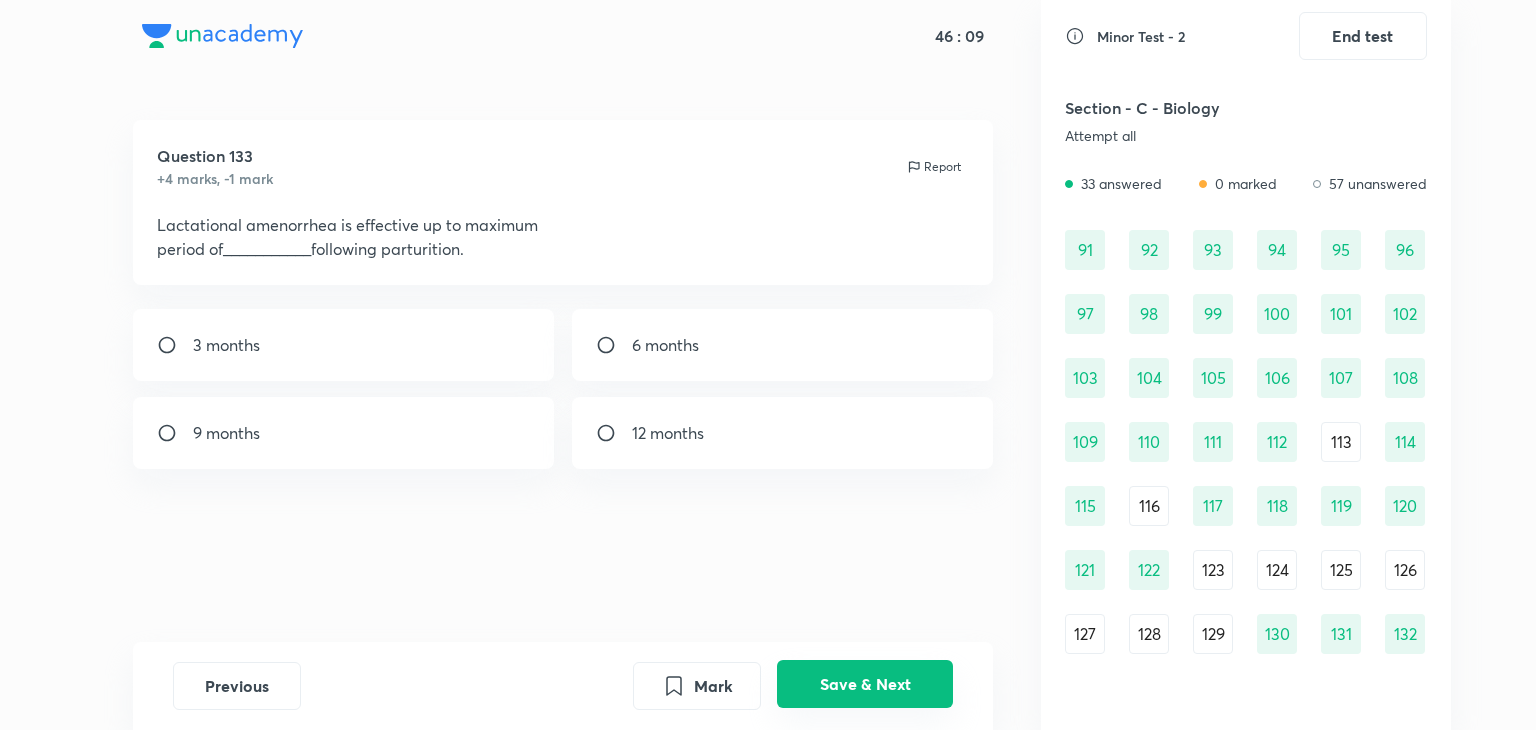 scroll, scrollTop: 1401, scrollLeft: 0, axis: vertical 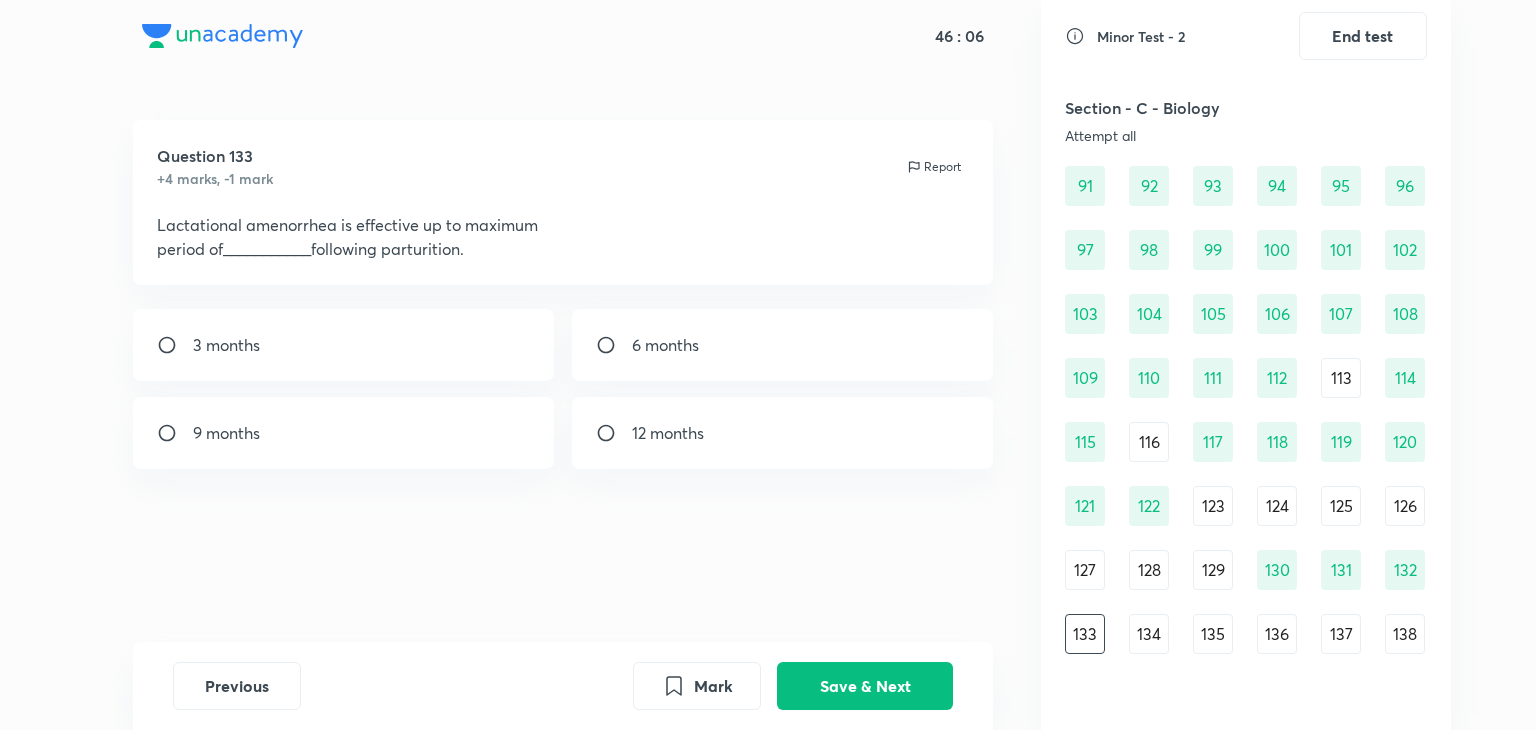 click at bounding box center [614, 345] 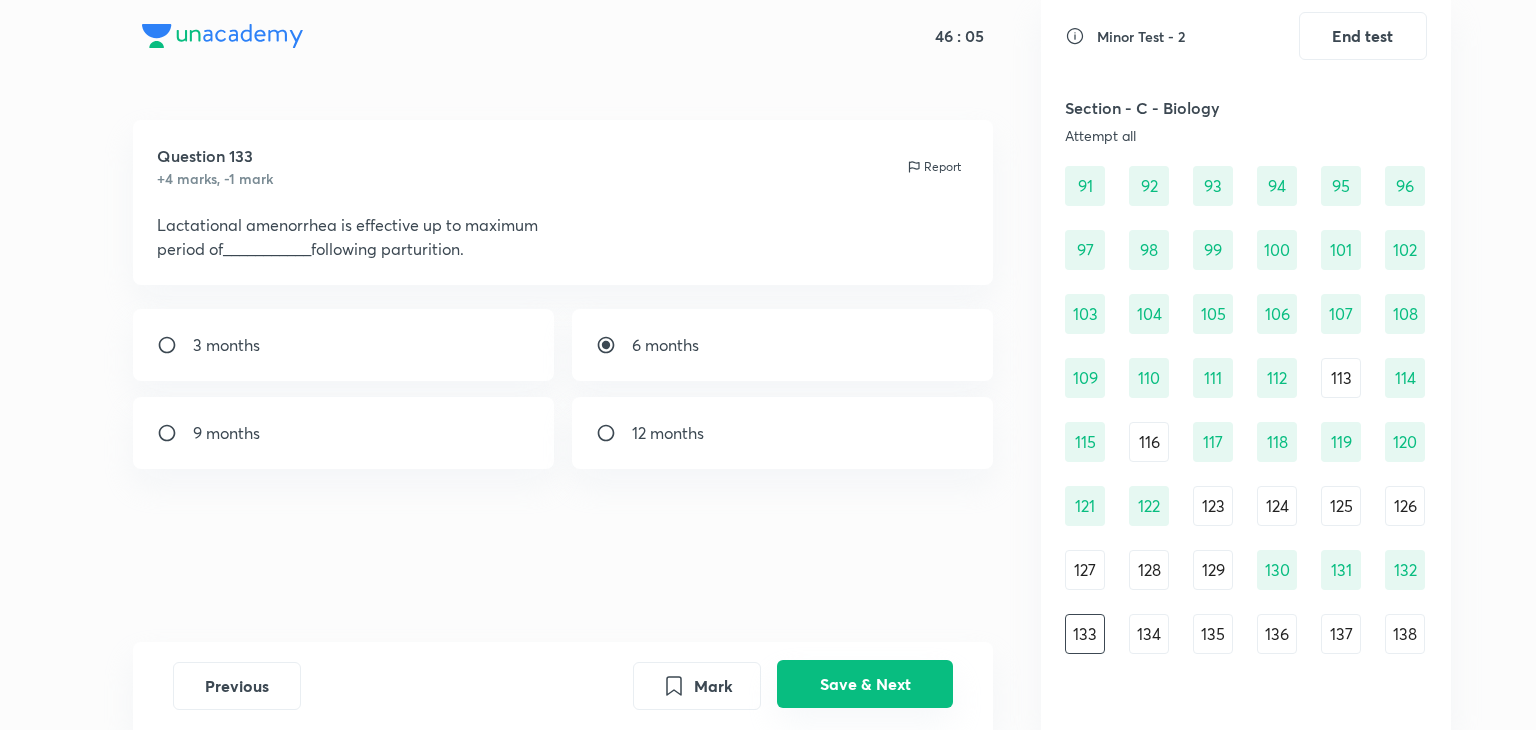 click on "Save & Next" at bounding box center (865, 684) 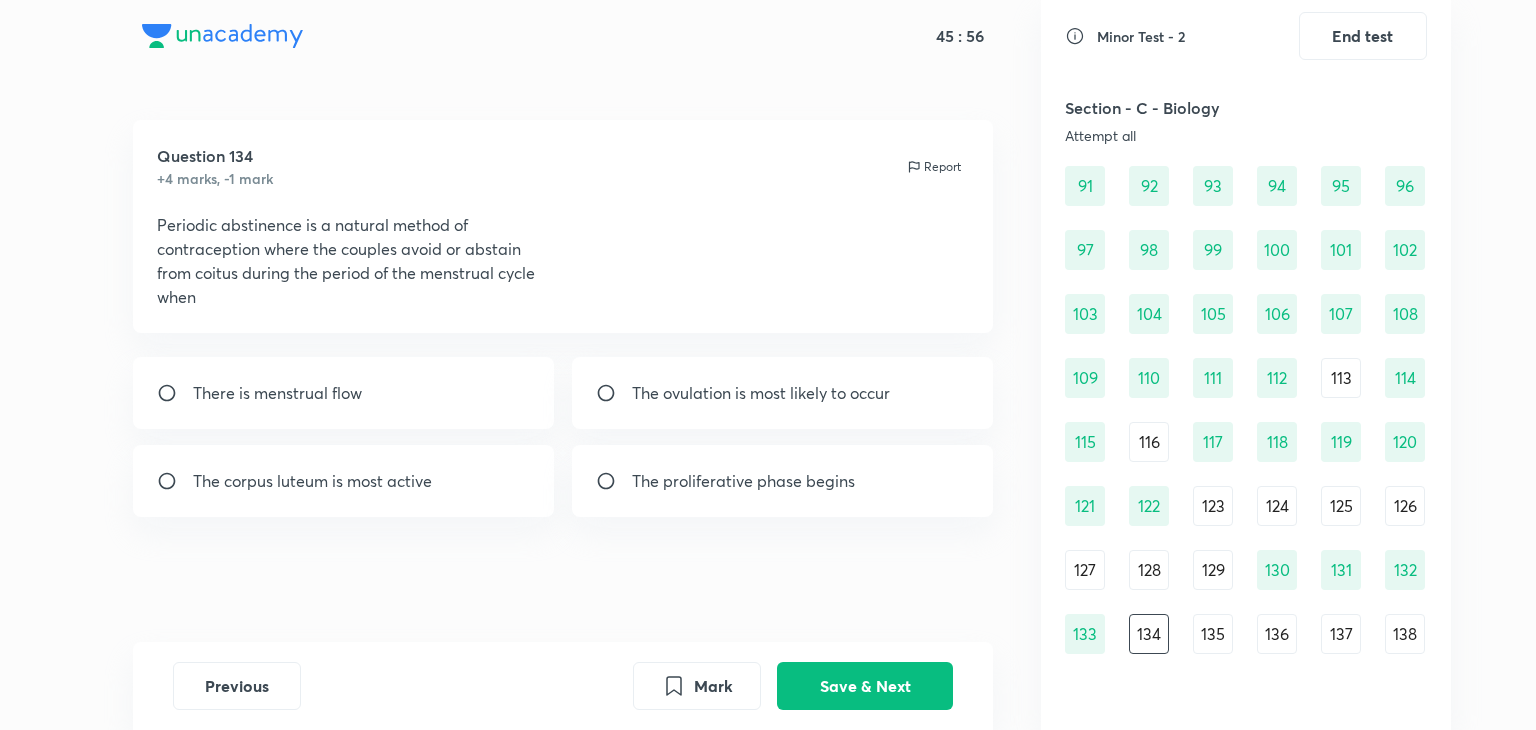 click on "There is menstrual flow" at bounding box center [344, 393] 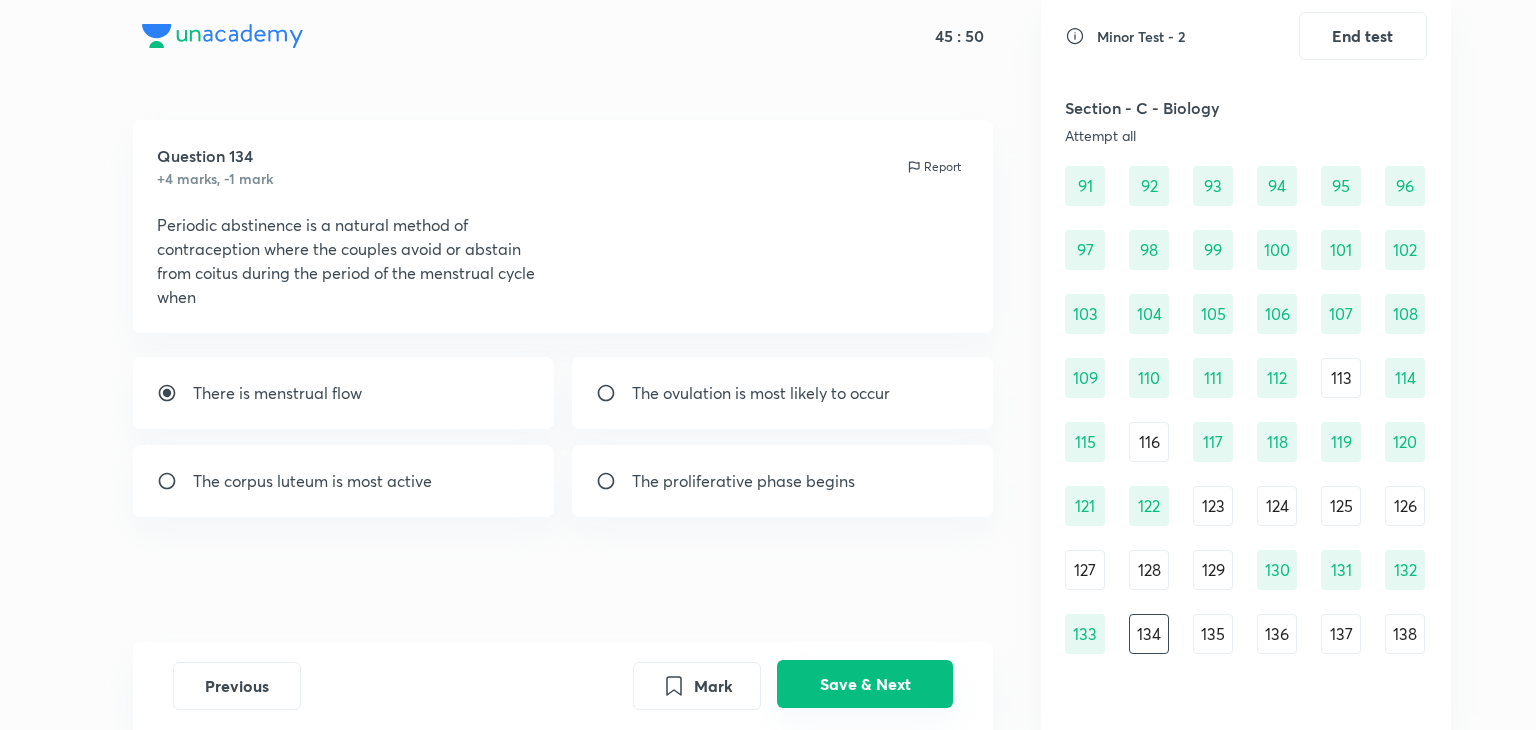 click on "Save & Next" at bounding box center [865, 684] 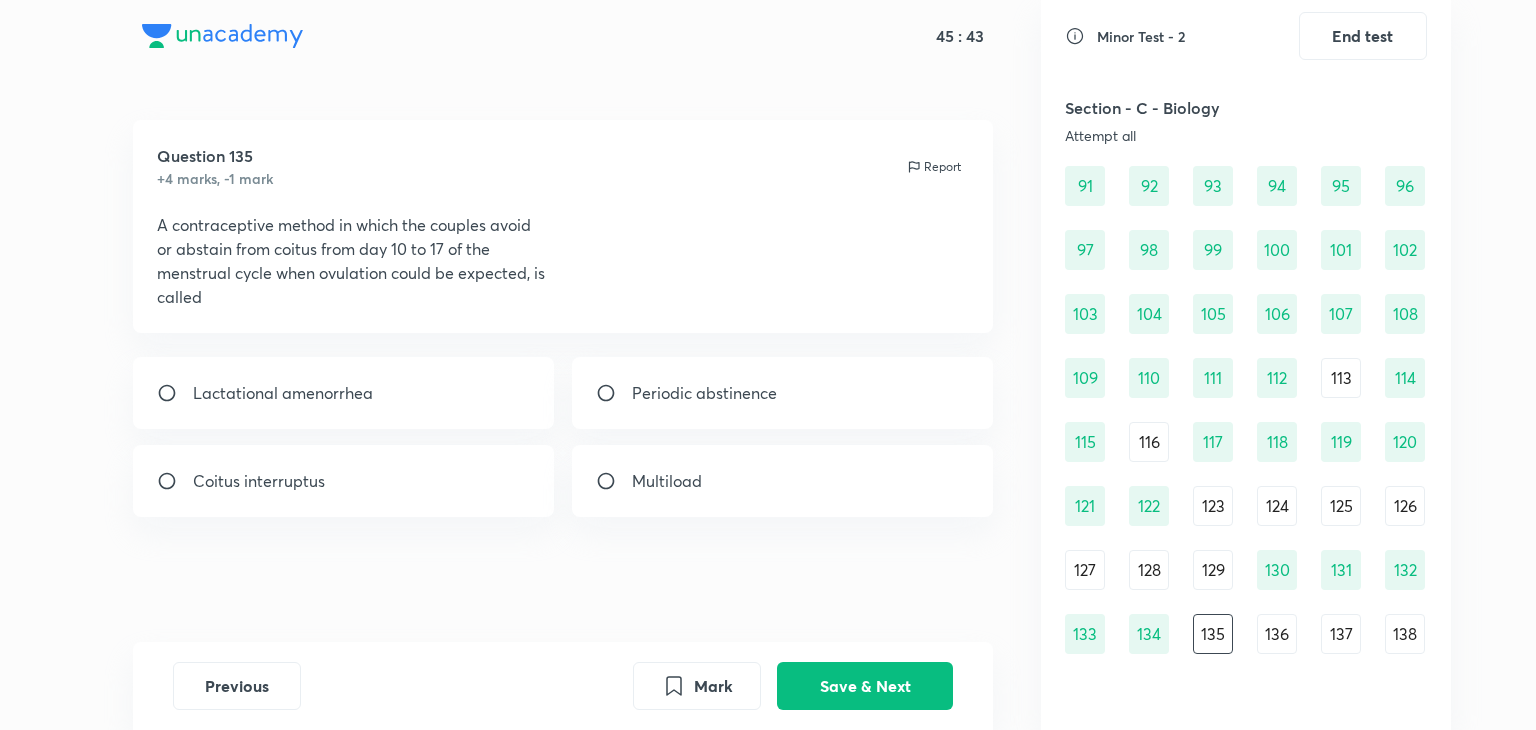 click on "Periodic abstinence" at bounding box center [704, 393] 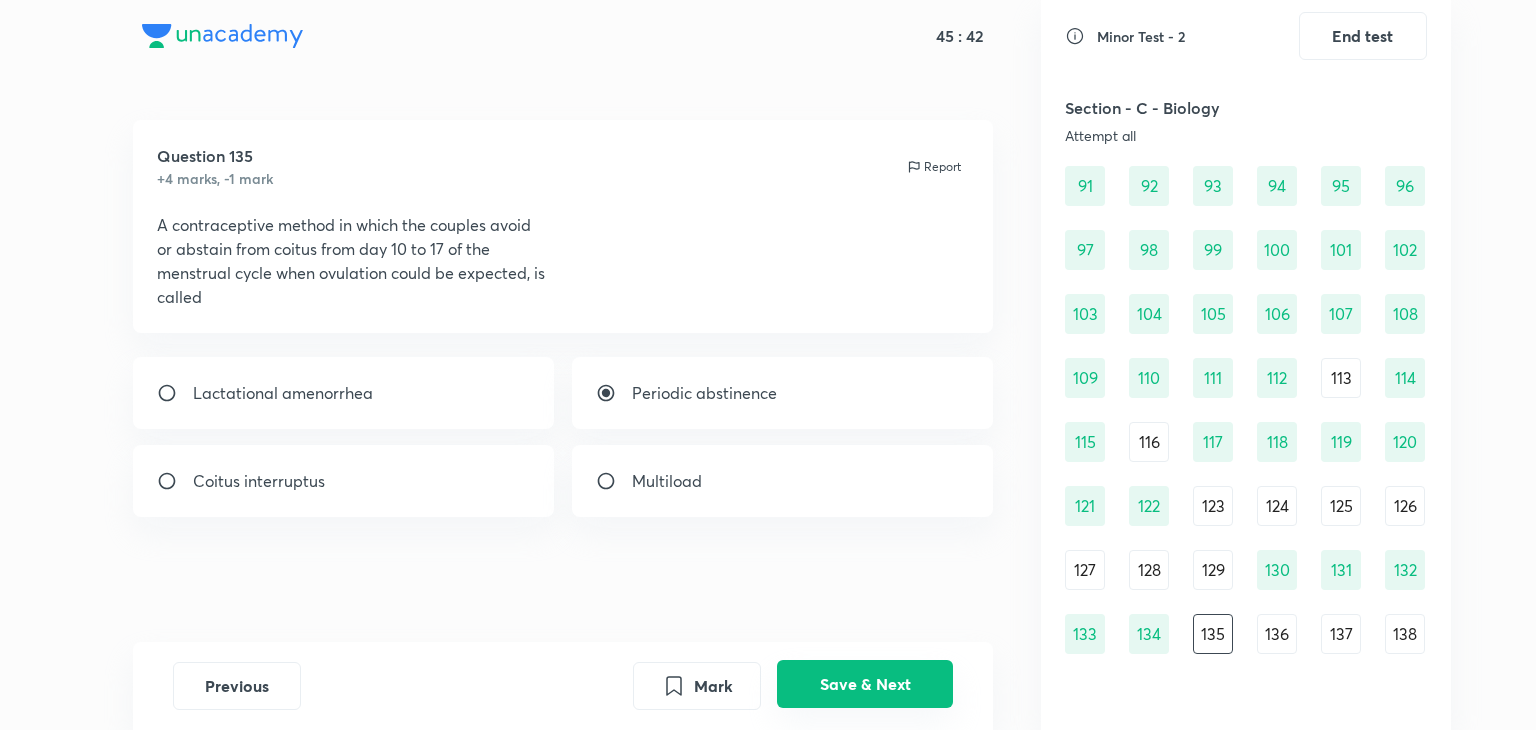 click on "Save & Next" at bounding box center (865, 684) 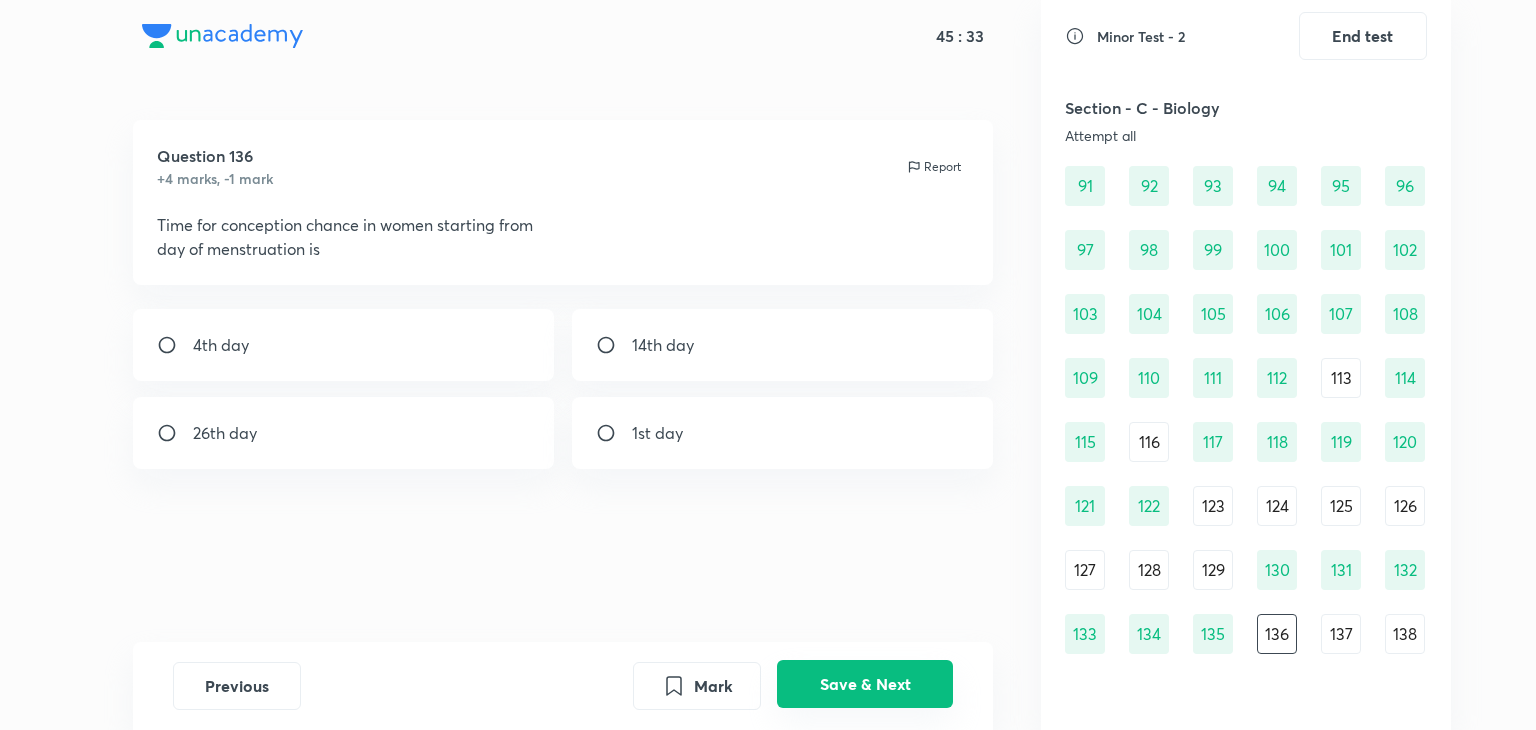 click on "Save & Next" at bounding box center (865, 684) 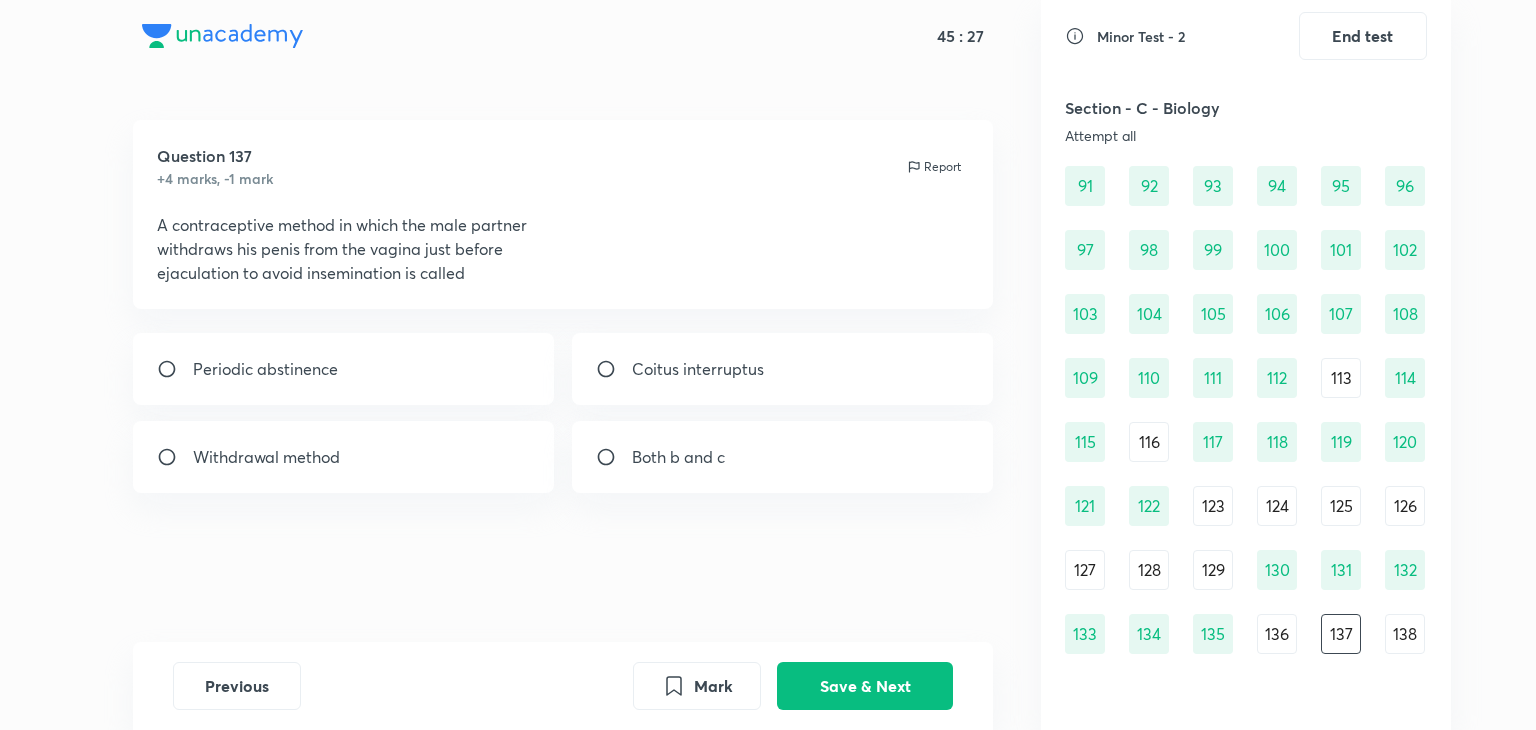 click on "Coitus interruptus" at bounding box center (698, 369) 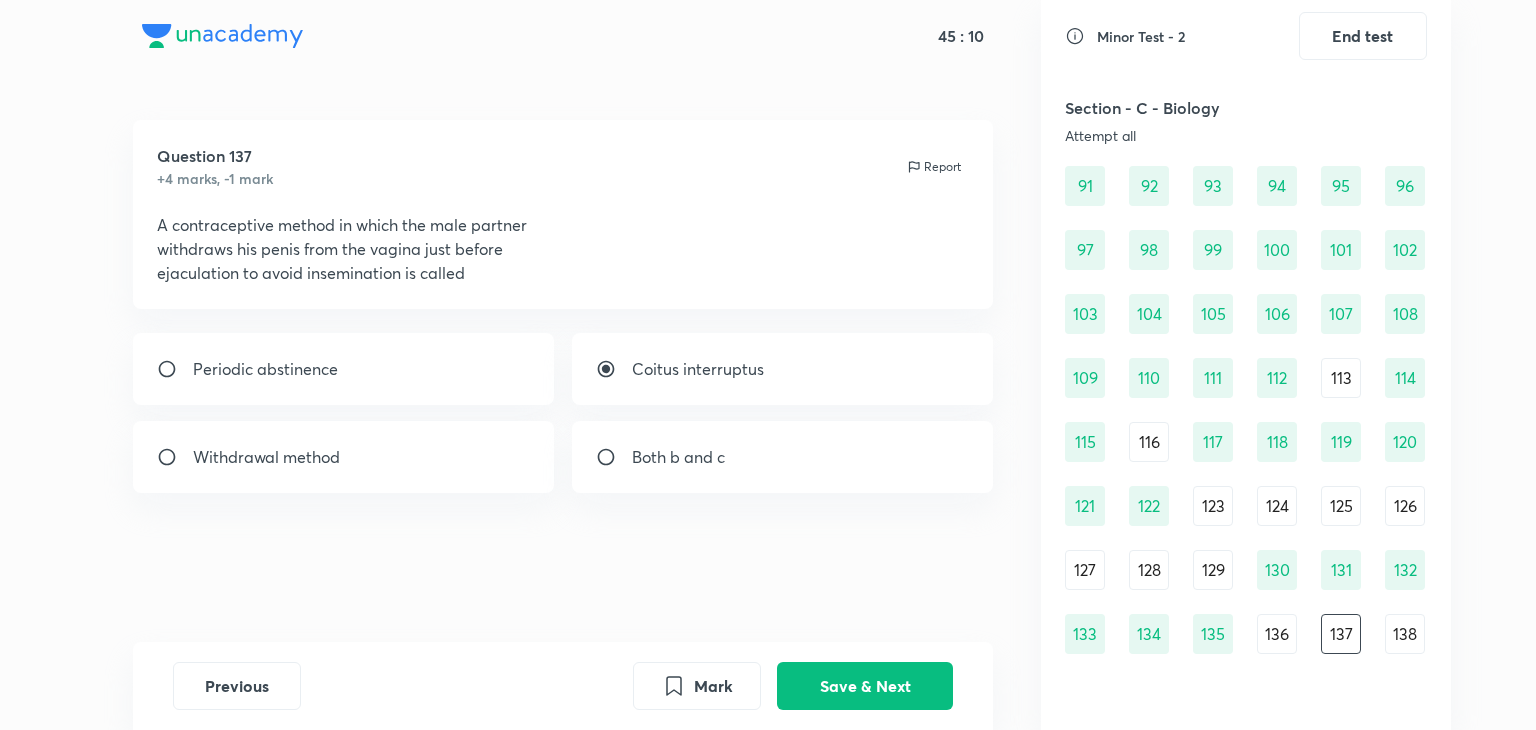click at bounding box center (614, 457) 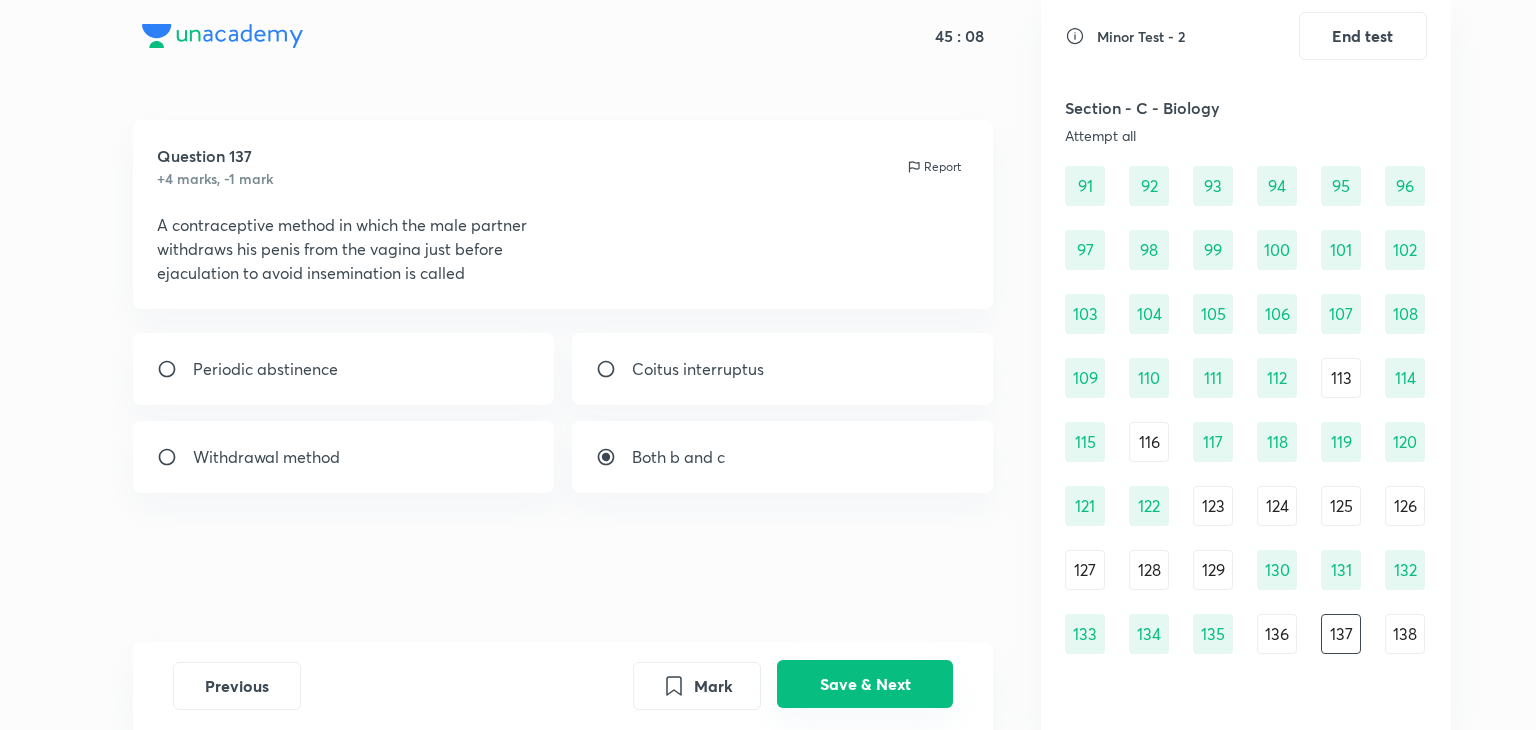 click on "Save & Next" at bounding box center (865, 684) 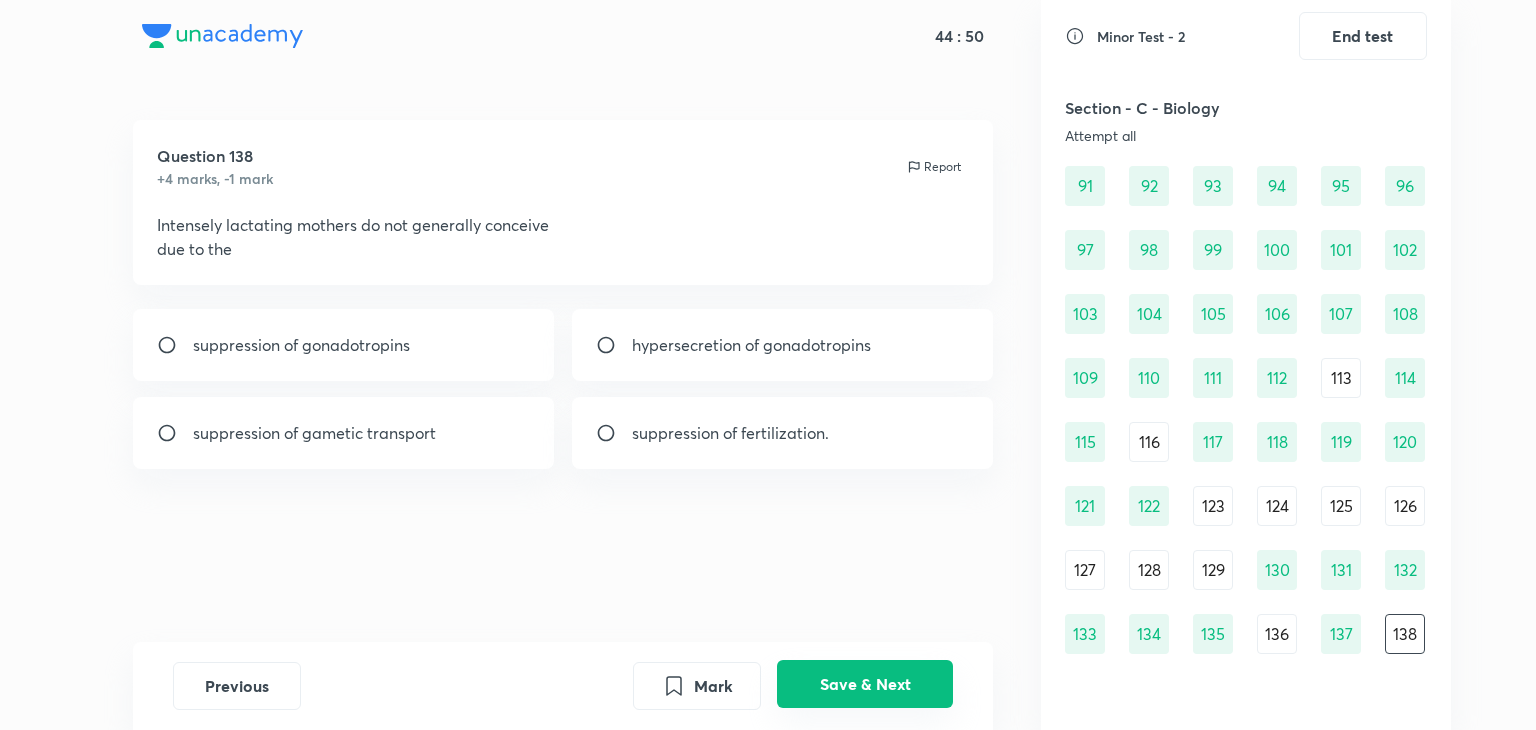 click on "Save & Next" at bounding box center (865, 684) 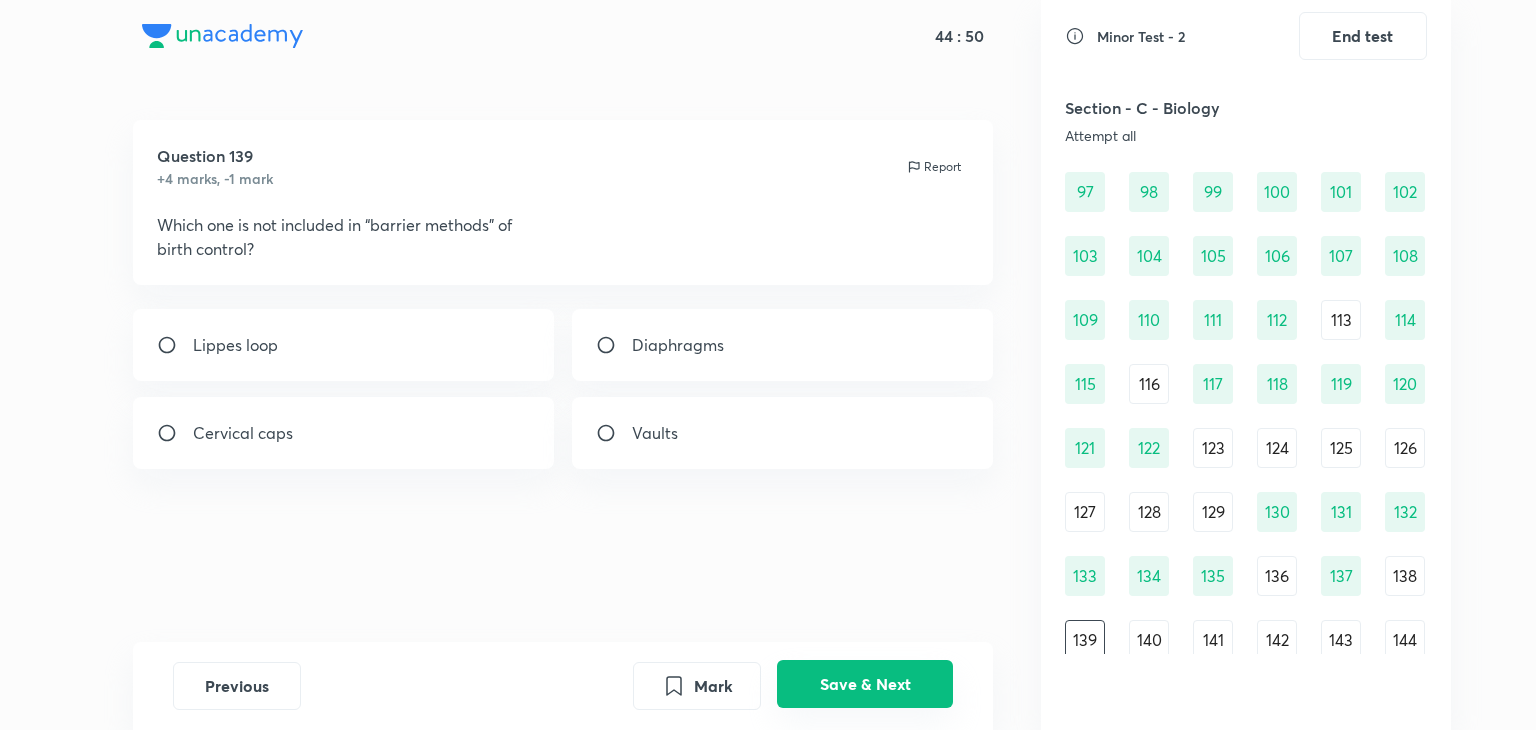 scroll, scrollTop: 1465, scrollLeft: 0, axis: vertical 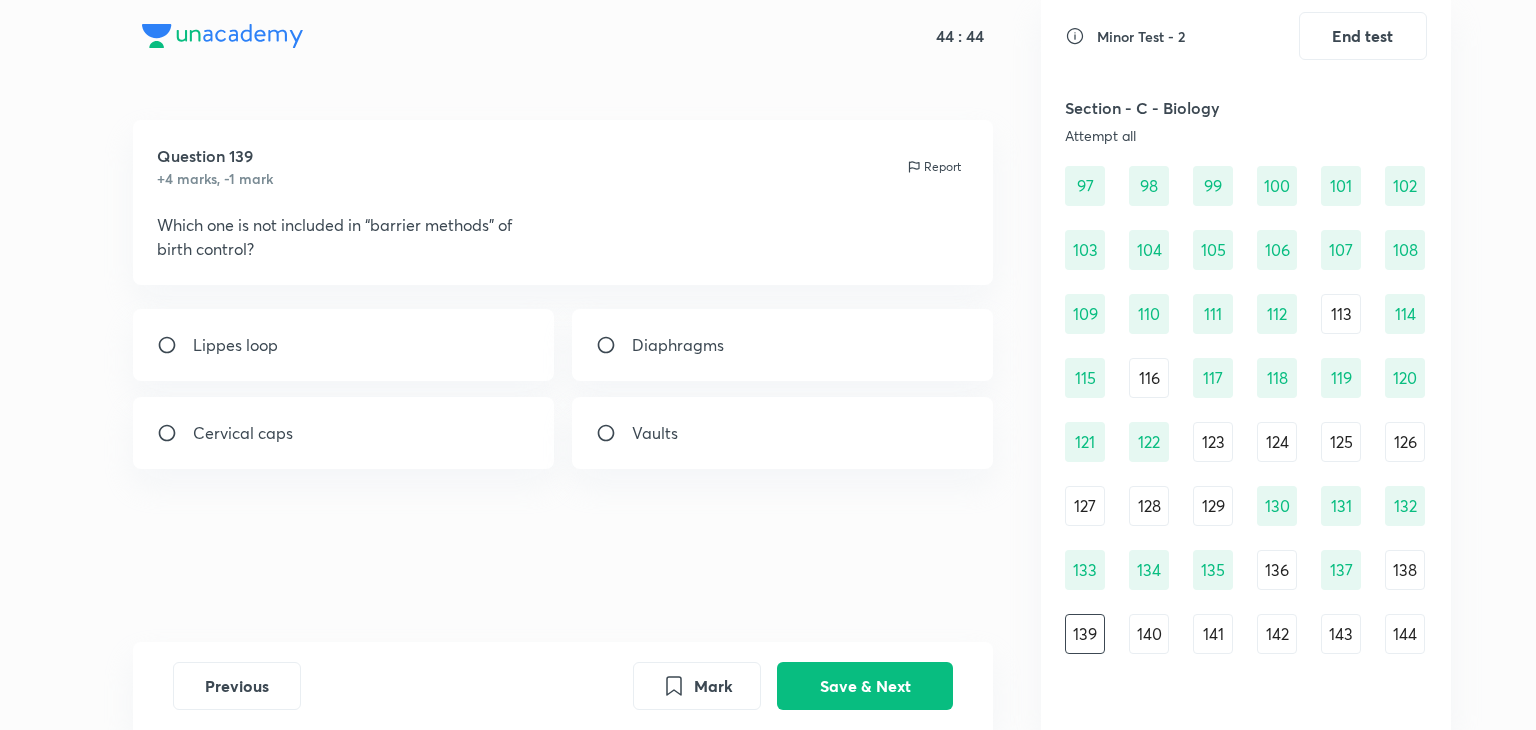 click on "Lippes loop" at bounding box center (235, 345) 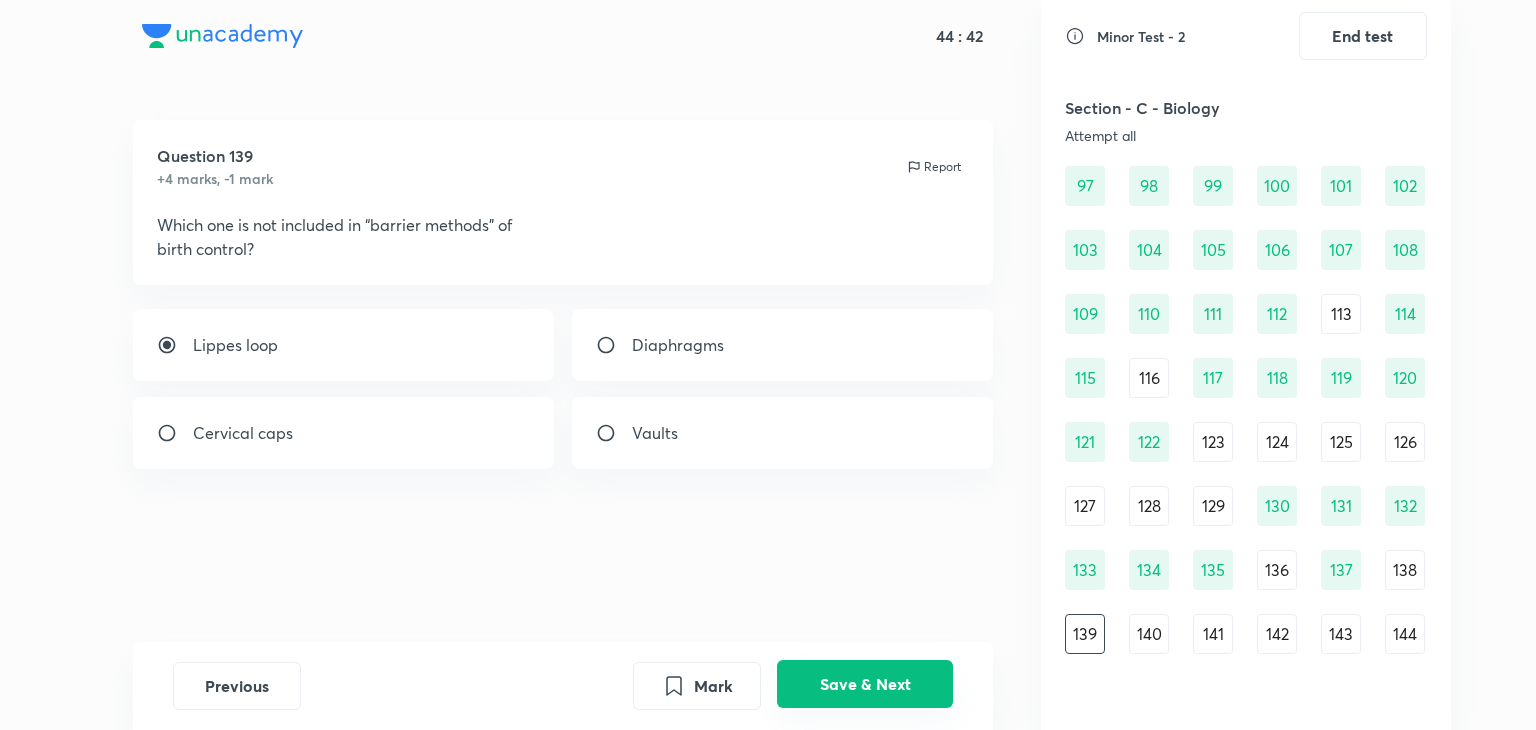 click on "Save & Next" at bounding box center [865, 684] 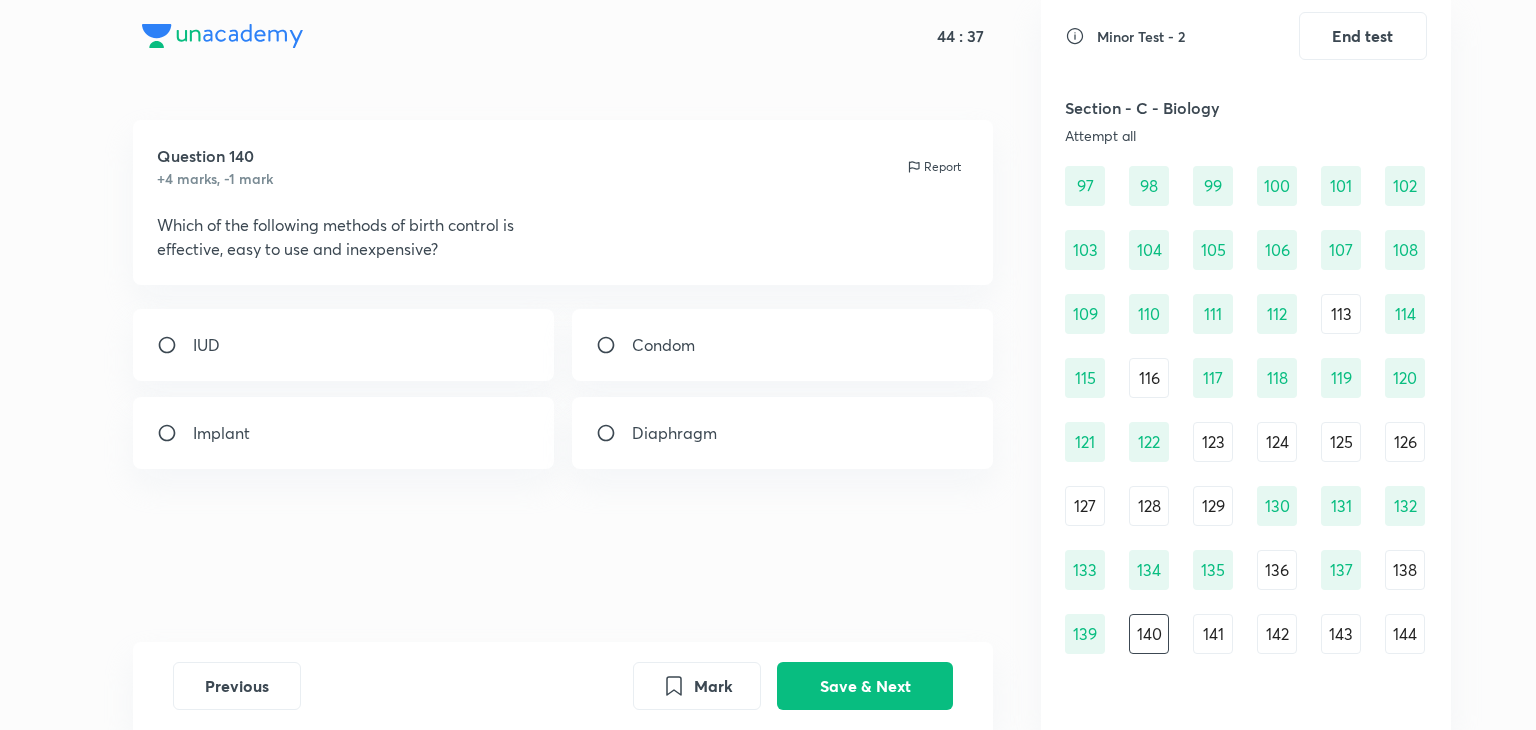 click on "Condom" at bounding box center [663, 345] 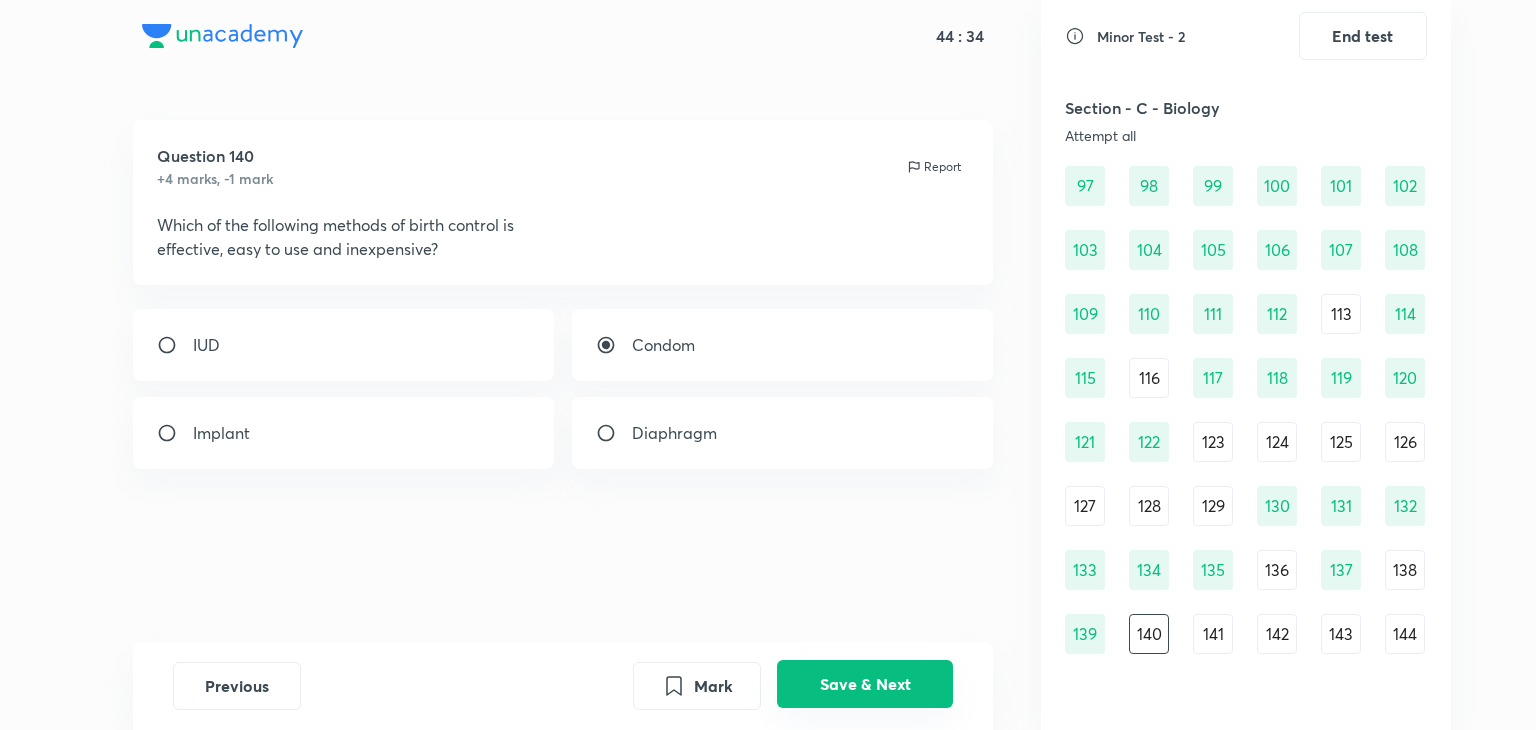 click on "Save & Next" at bounding box center [865, 684] 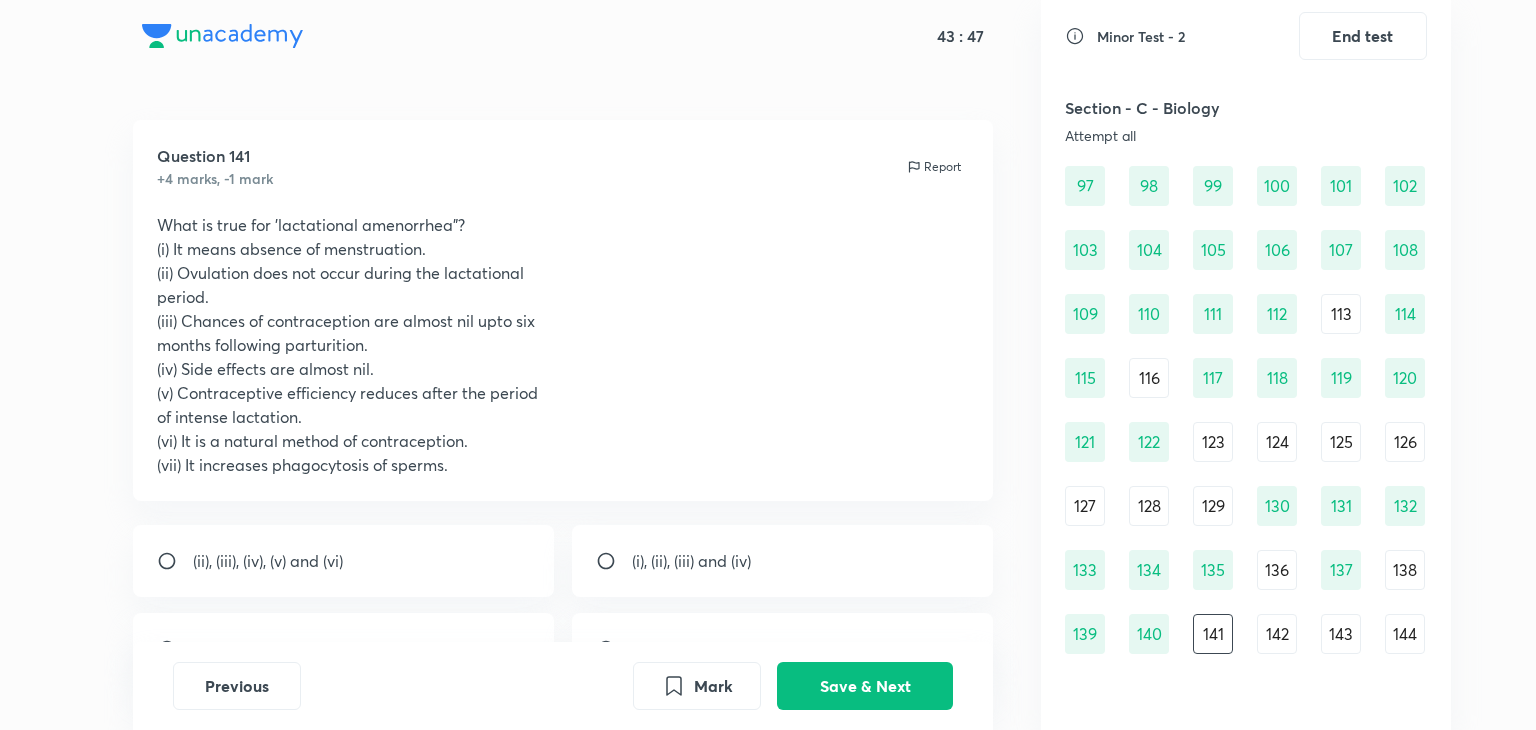 scroll, scrollTop: 2, scrollLeft: 0, axis: vertical 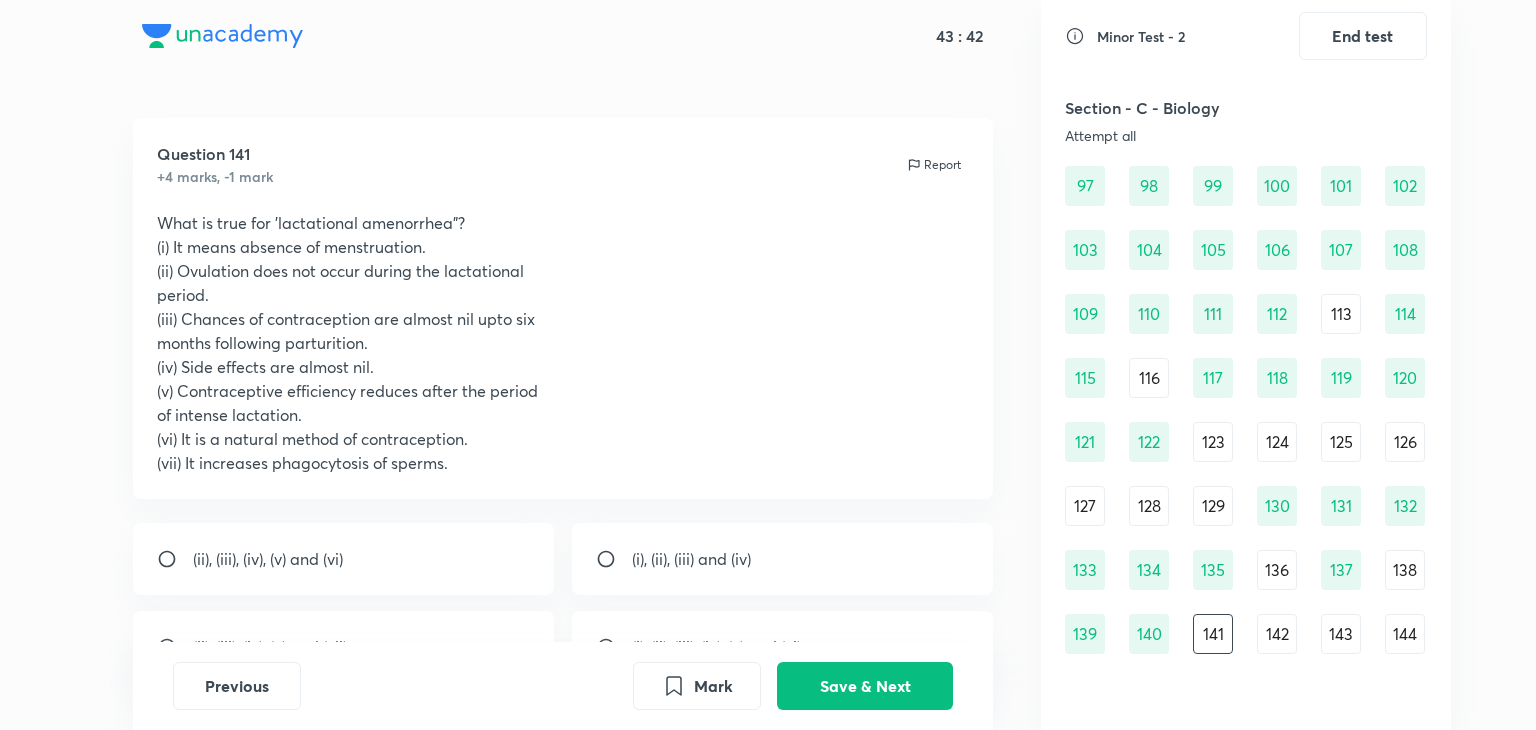 click on "Question 141 +4 marks, -1 mark Report What is true for 'lactational amenorrhea"? (i) It means absence of menstruation. (ii) Ovulation does not occur during the lactational period. (iii) Chances of contraception are almost nil upto six months following parturition. (iv) Side effects are almost nil. (v) Contraceptive efficiency reduces after the period of intense lactation. (vi) It is a natural method of contraception. (vii) It increases phagocytosis of sperms." at bounding box center (563, 308) 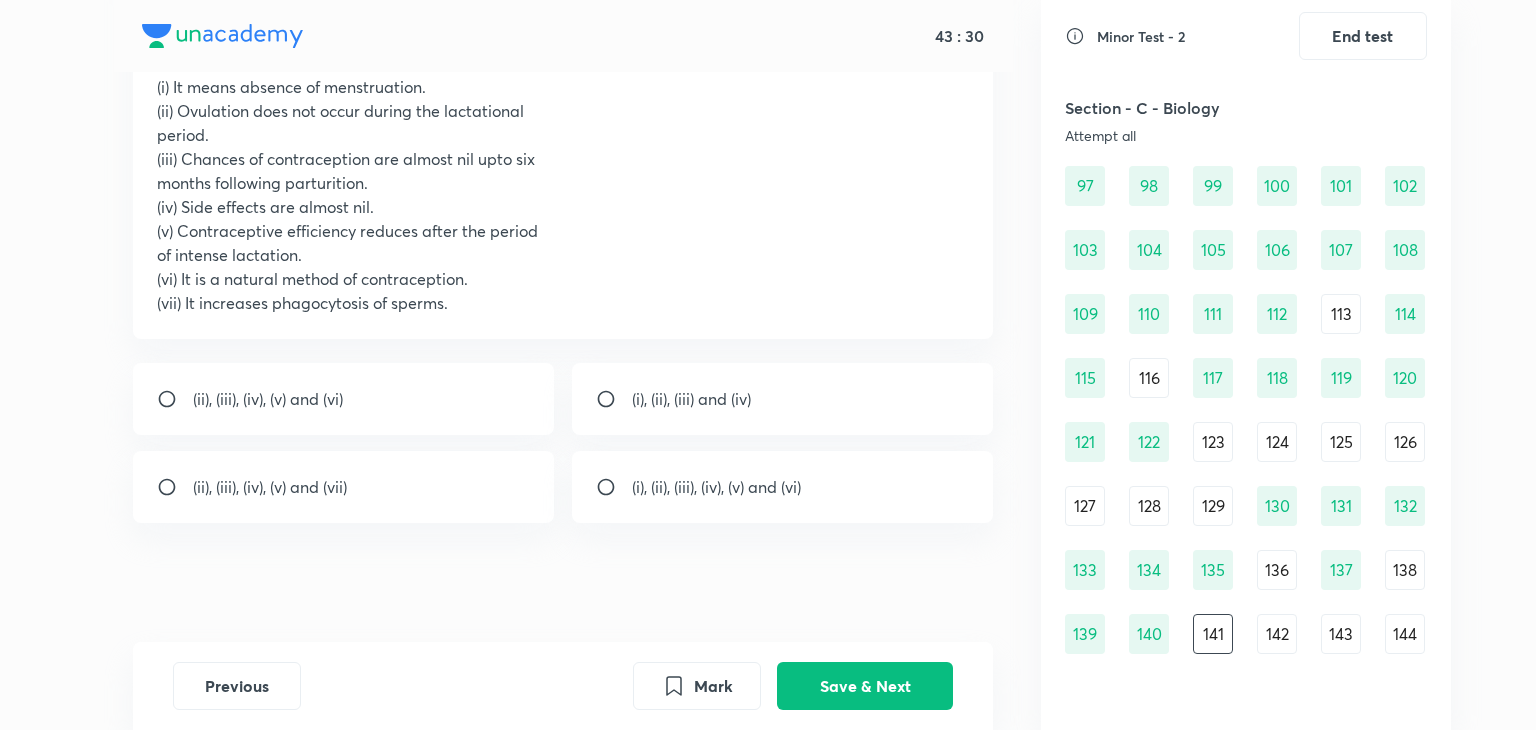 scroll, scrollTop: 163, scrollLeft: 0, axis: vertical 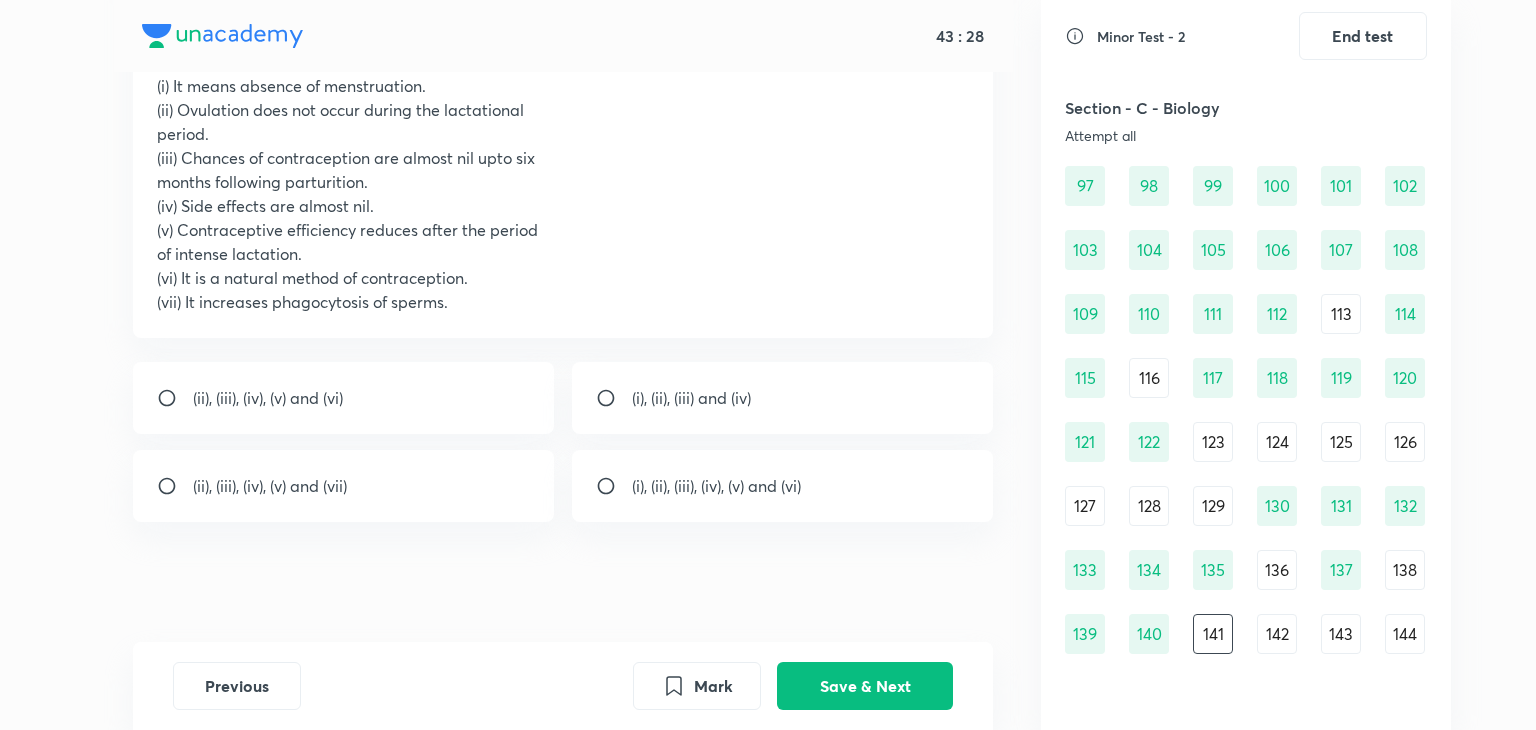 click on "(ii), (iii), (iv), (v) and (vii)" at bounding box center [270, 486] 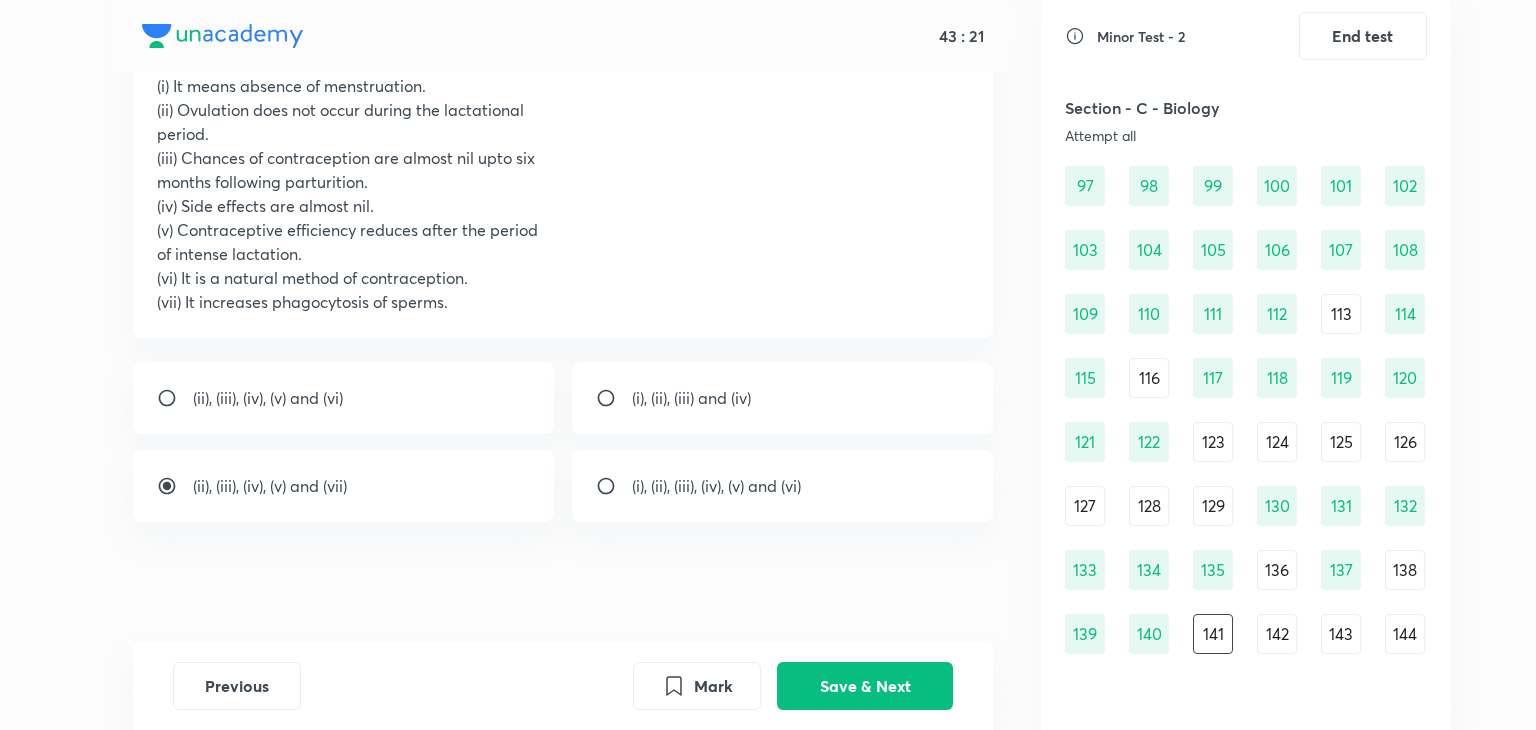 click on "(ii), (iii), (iv), (v) and (vi)" at bounding box center [344, 398] 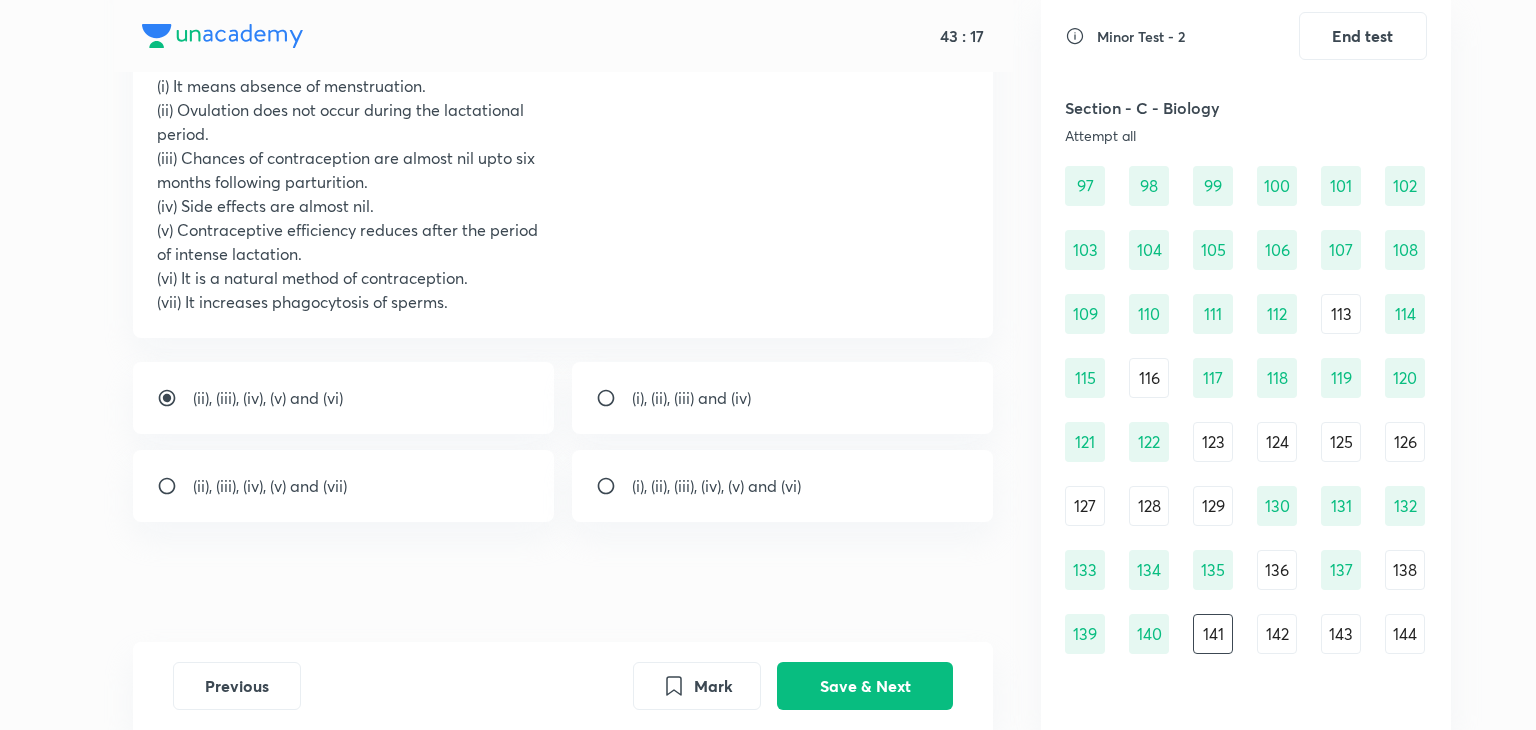 click on "(i), (ii), (iii), (iv), (v) and (vi)" at bounding box center [716, 486] 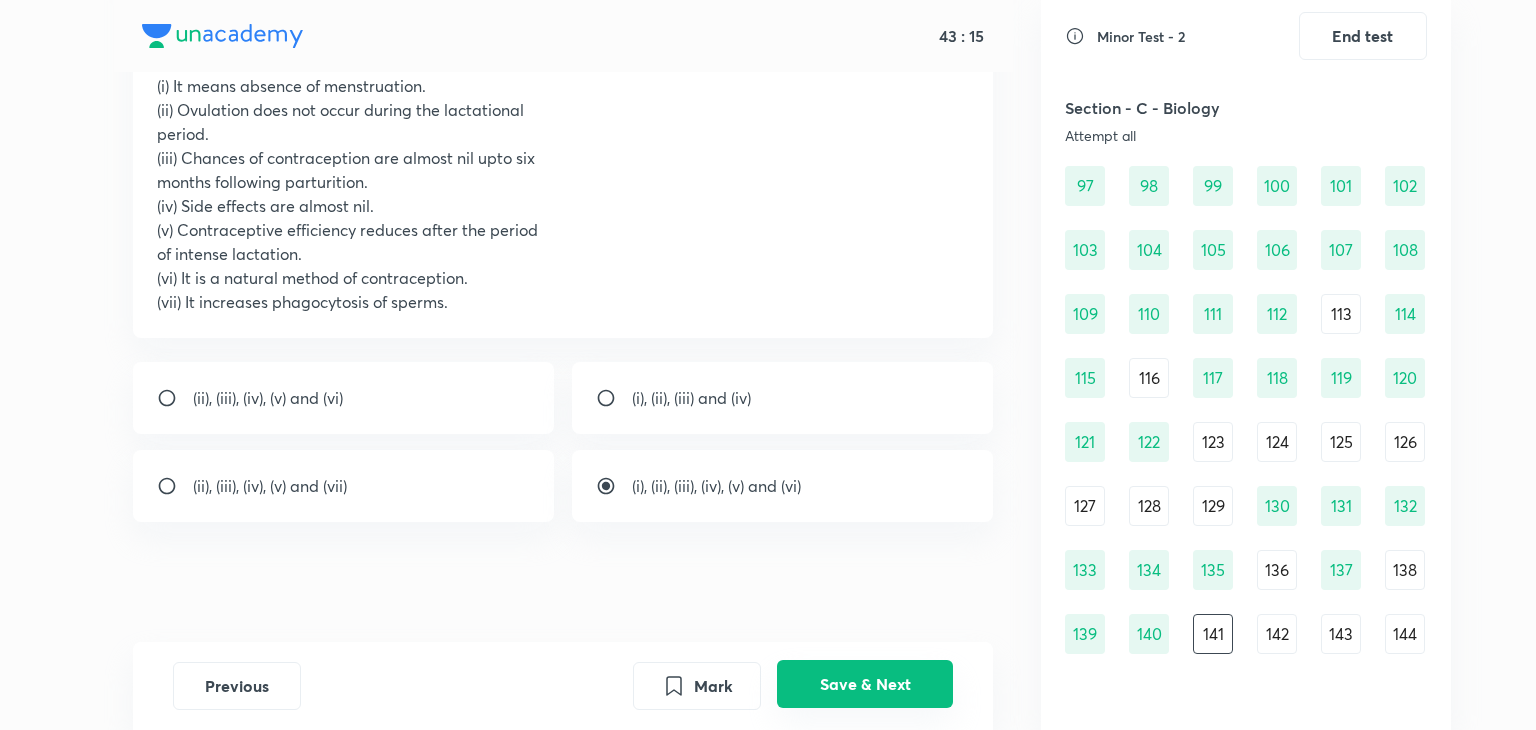 click on "Save & Next" at bounding box center [865, 684] 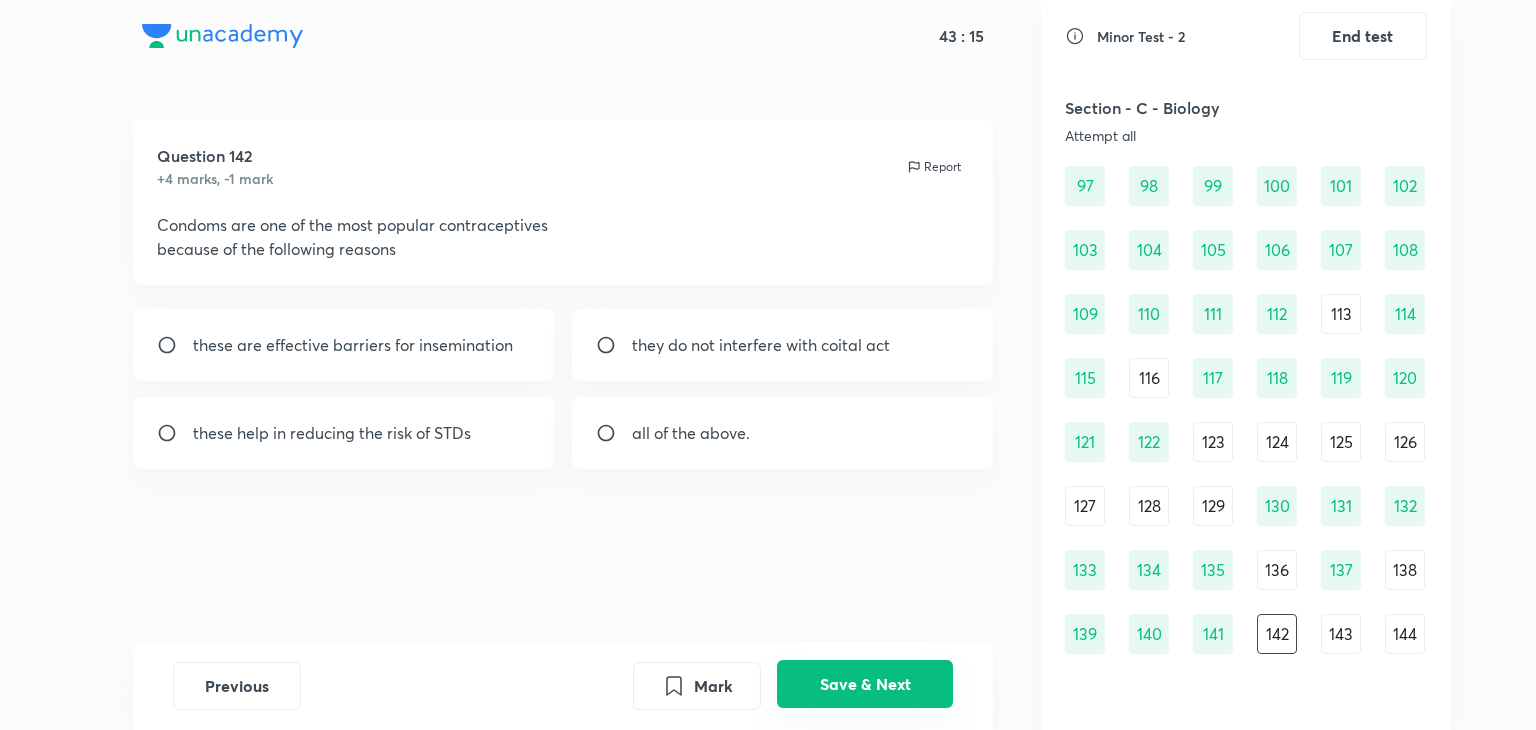 scroll, scrollTop: 0, scrollLeft: 0, axis: both 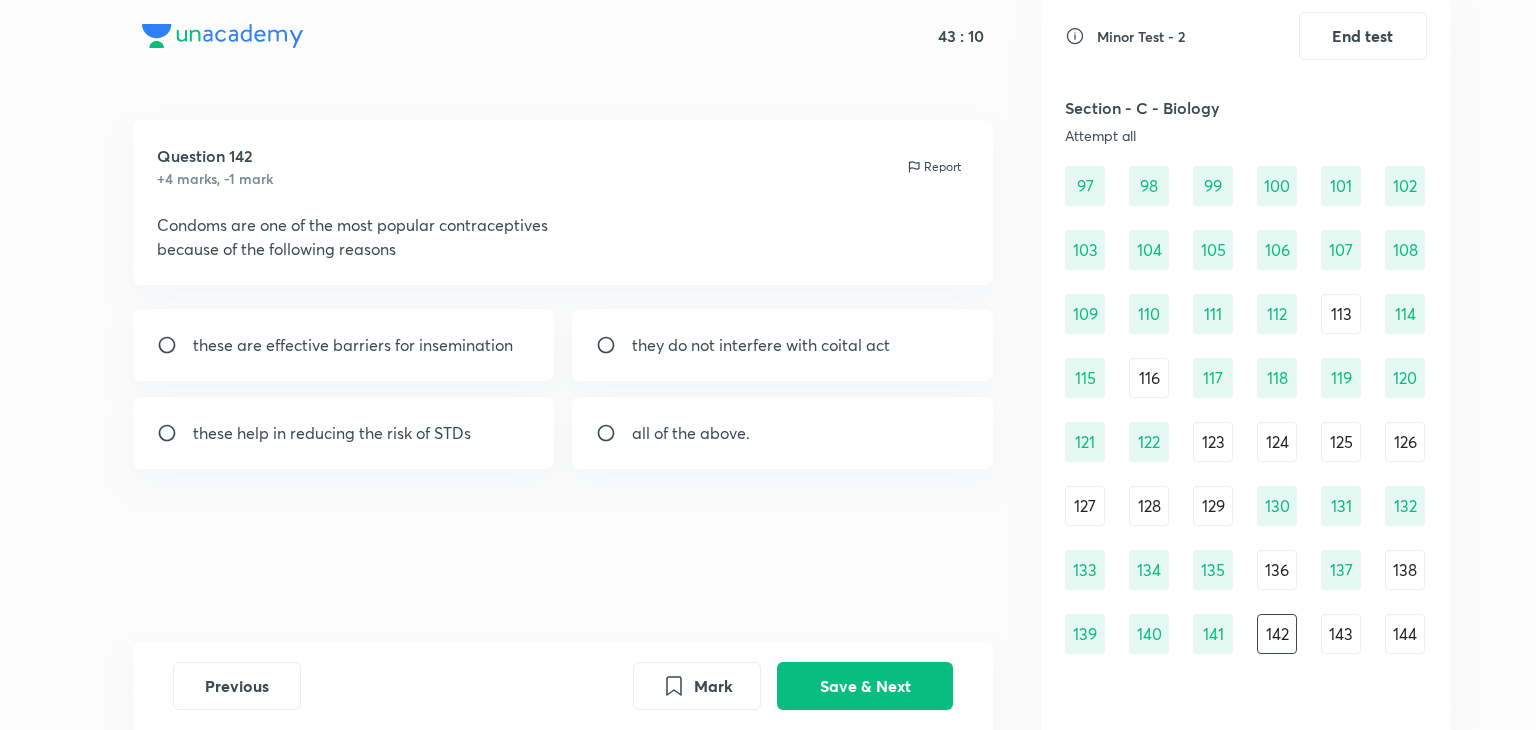 click on "Previous Mark Save & Next" at bounding box center [563, 686] 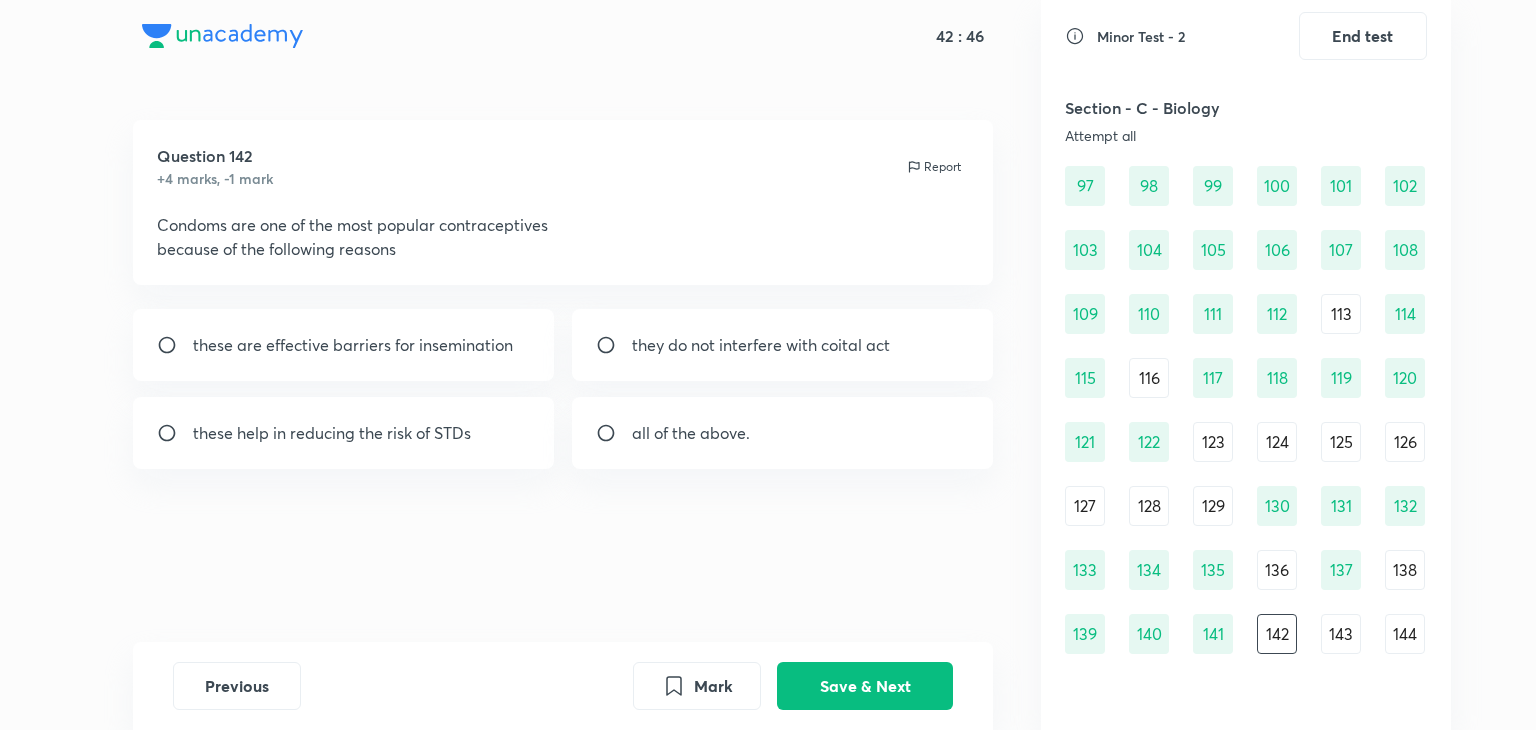 drag, startPoint x: 231, startPoint y: 669, endPoint x: 54, endPoint y: 453, distance: 279.25793 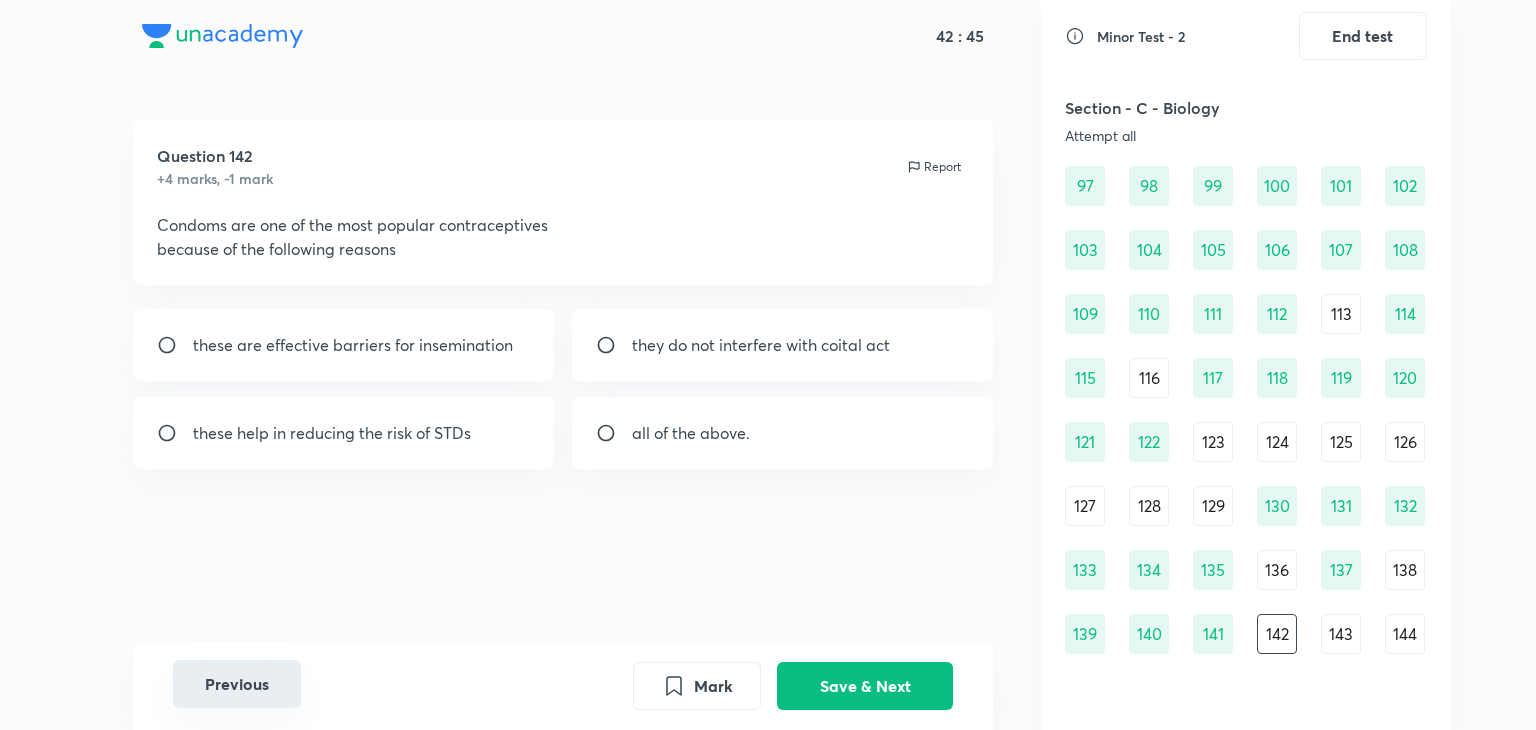 click on "Previous" at bounding box center [237, 684] 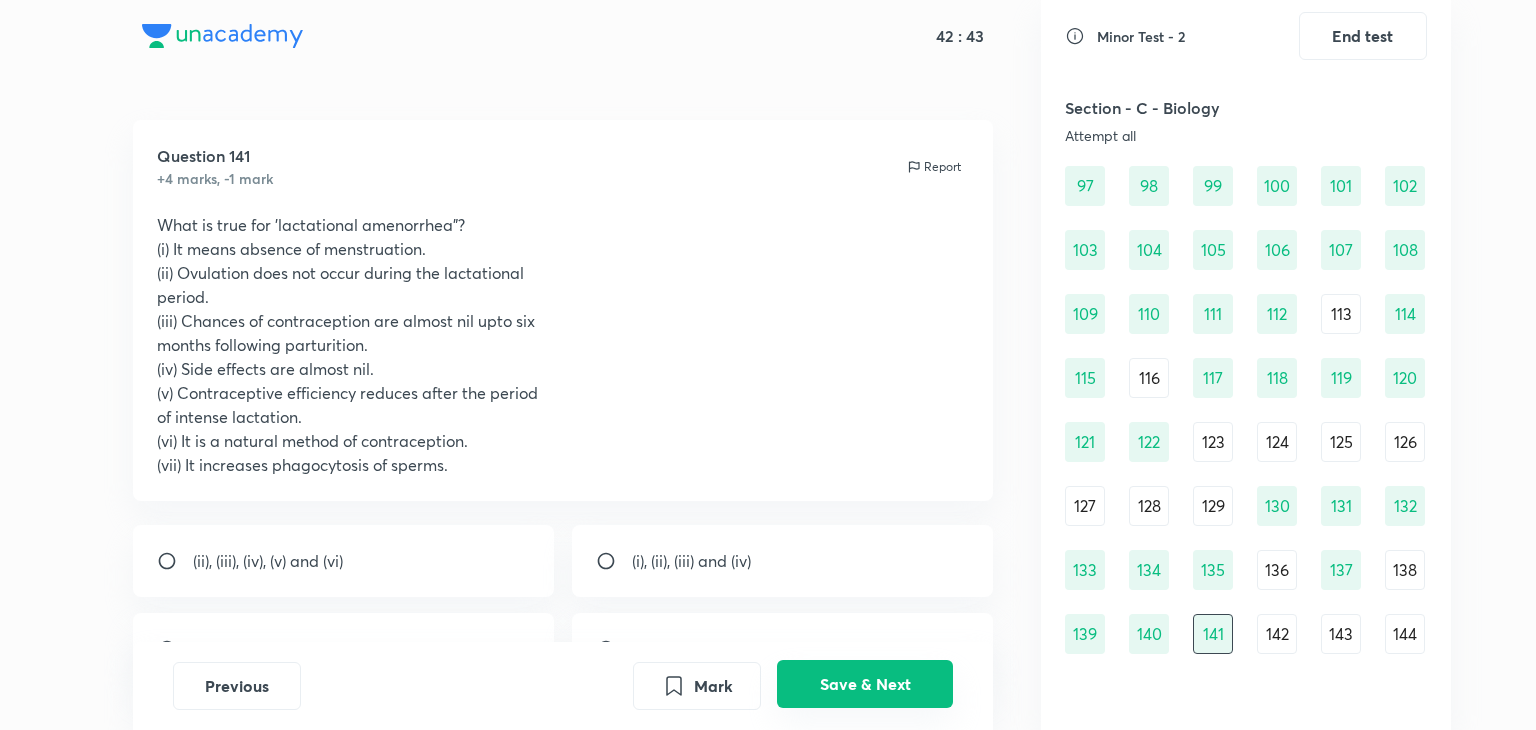 click on "Save & Next" at bounding box center (865, 684) 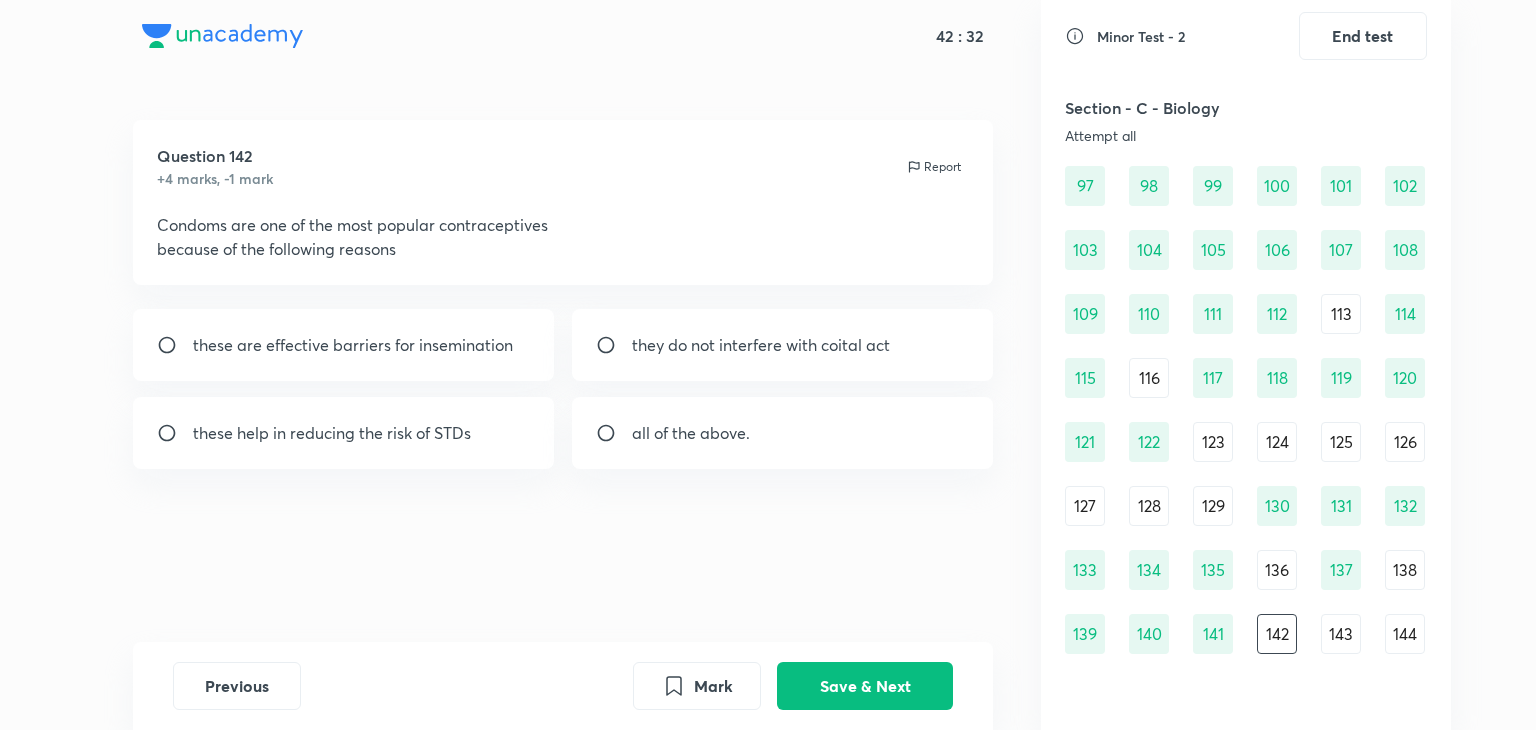click at bounding box center [614, 433] 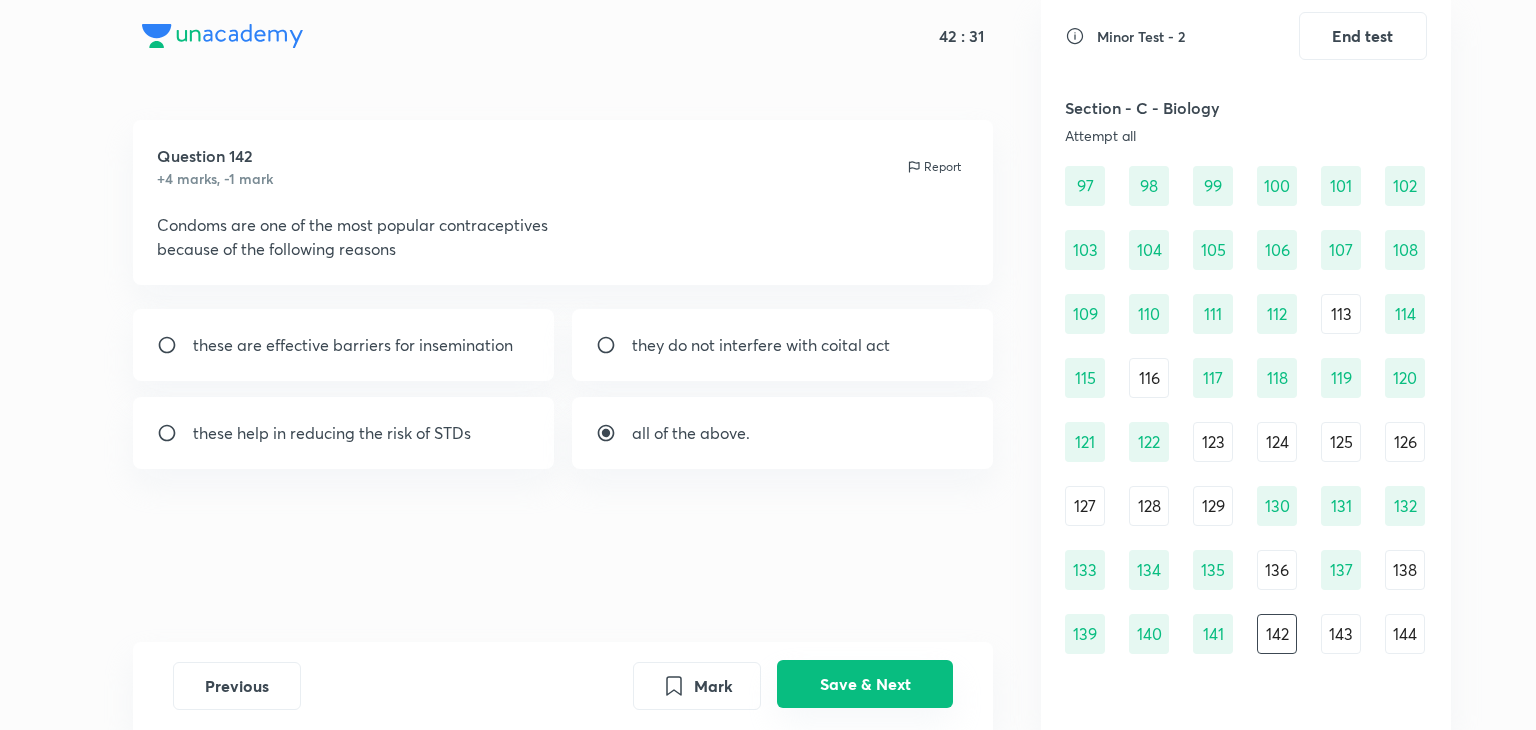 click on "Save & Next" at bounding box center [865, 684] 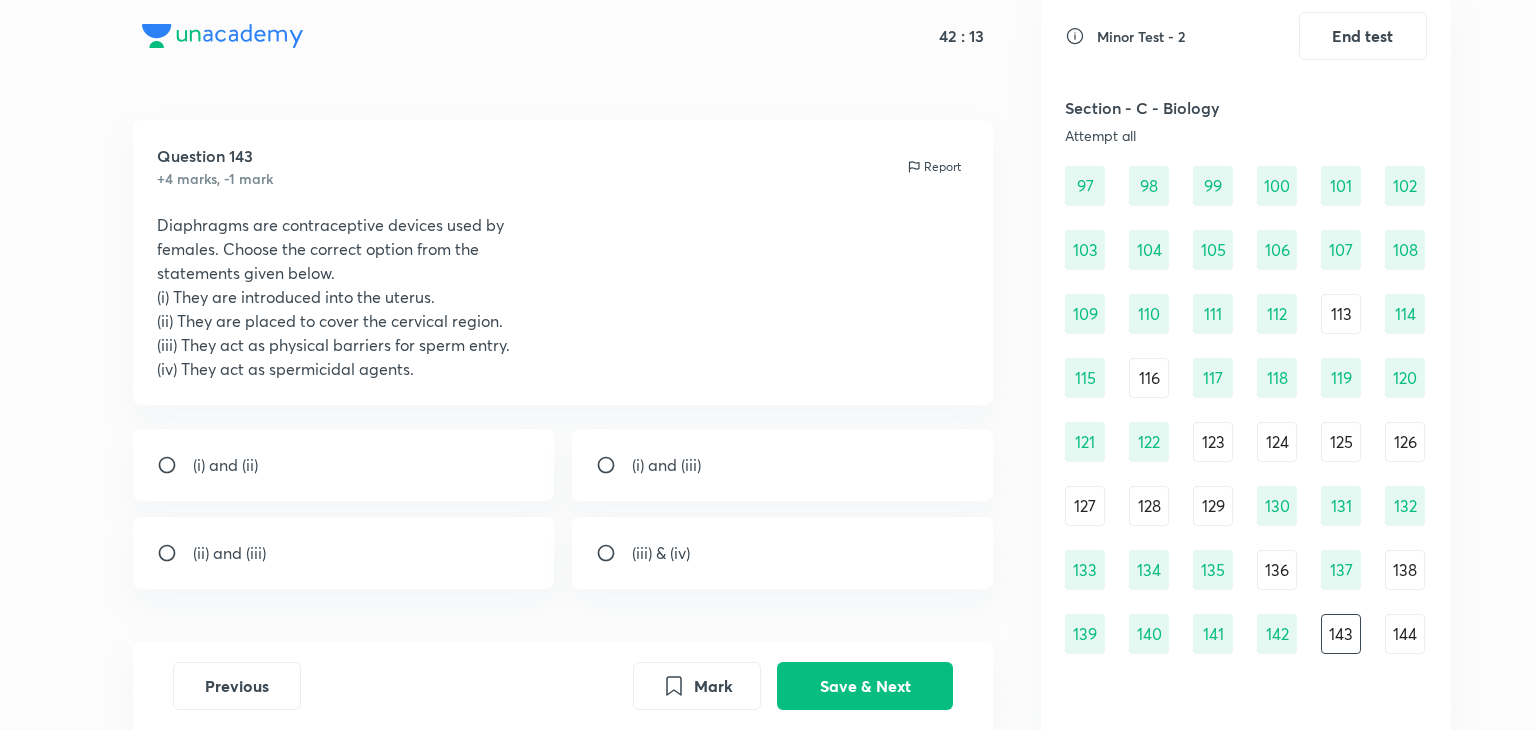 click on "(ii) and (iii)" at bounding box center (344, 553) 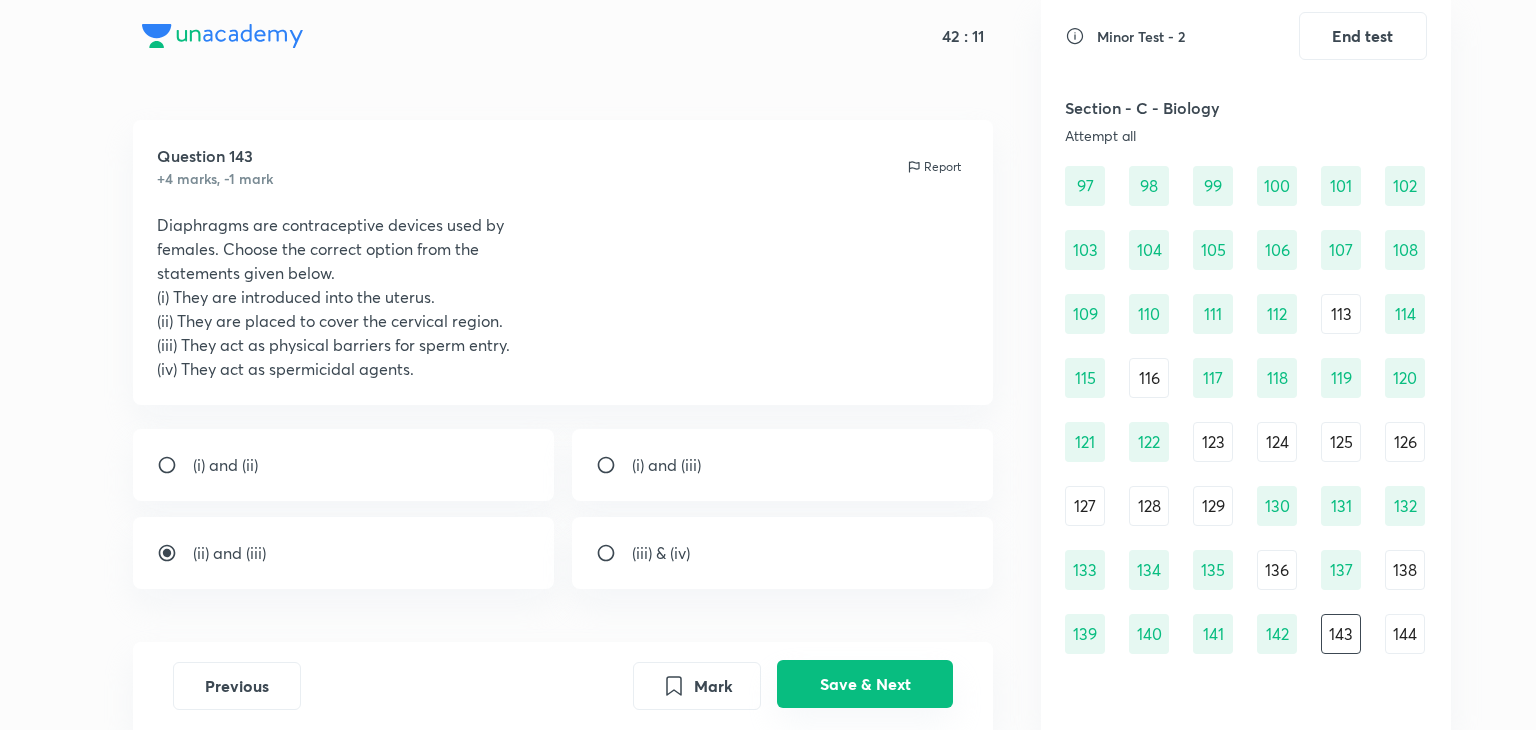 click on "Save & Next" at bounding box center (865, 684) 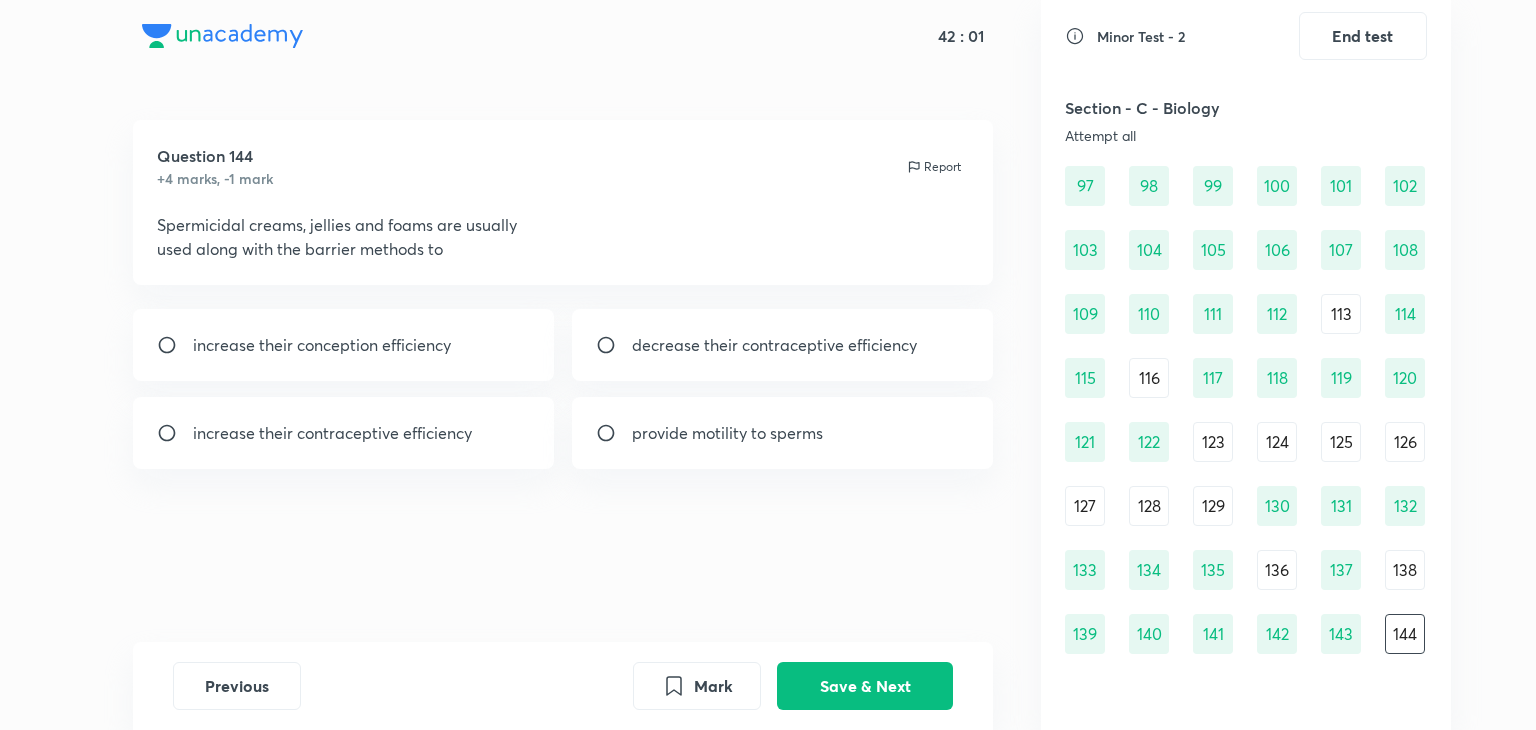 click on "increase their contraceptive efficiency" at bounding box center (332, 433) 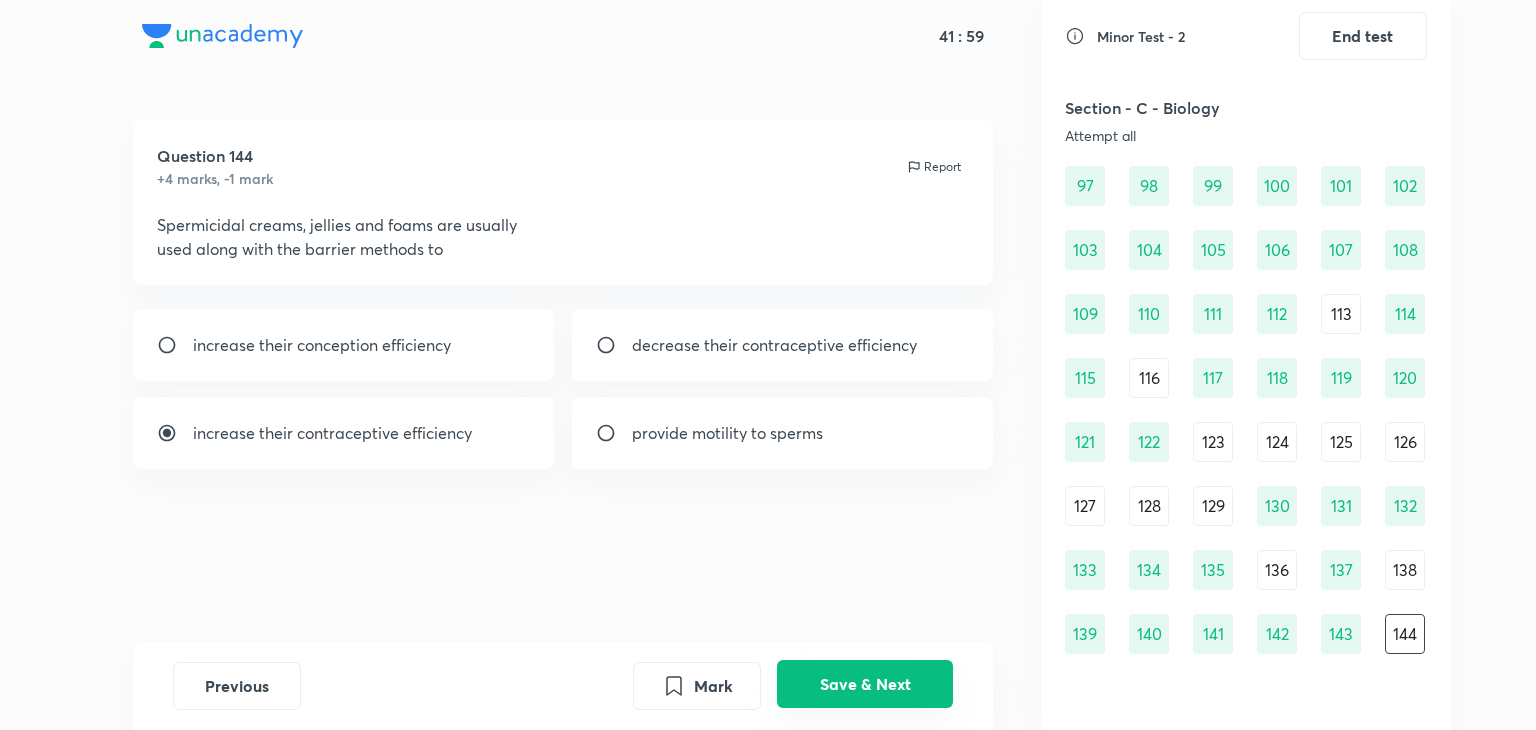 click on "Save & Next" at bounding box center [865, 684] 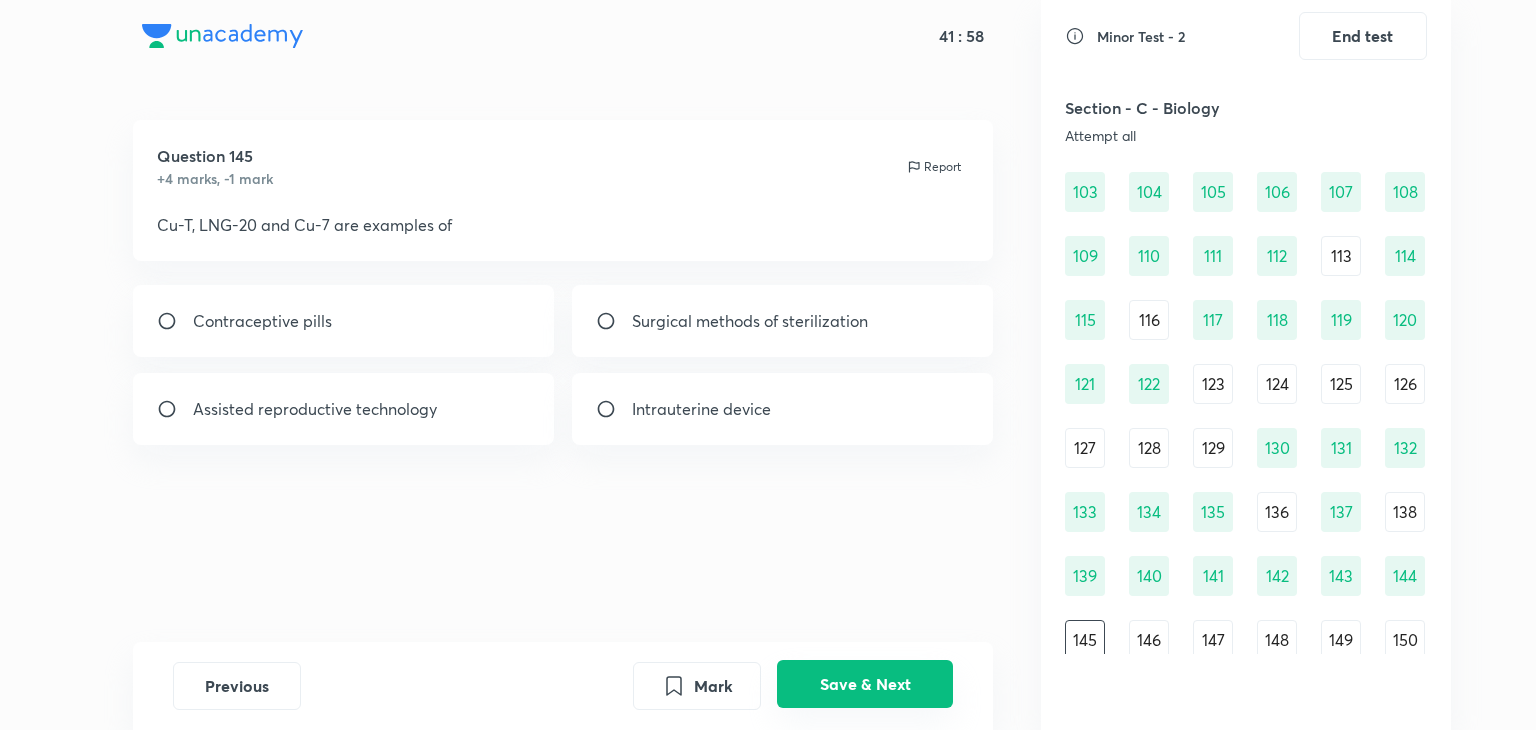 scroll, scrollTop: 1529, scrollLeft: 0, axis: vertical 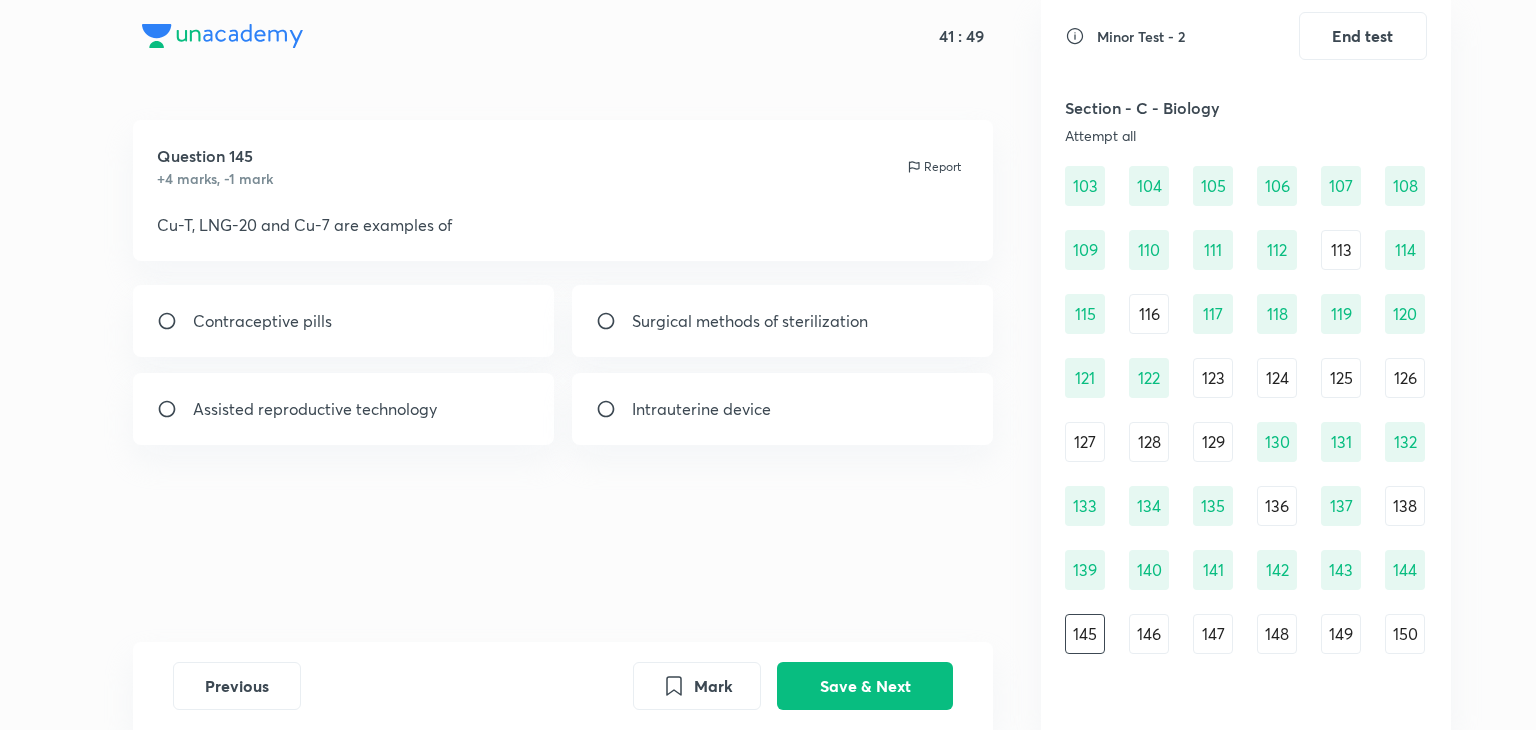 click on "Intrauterine device" at bounding box center [701, 409] 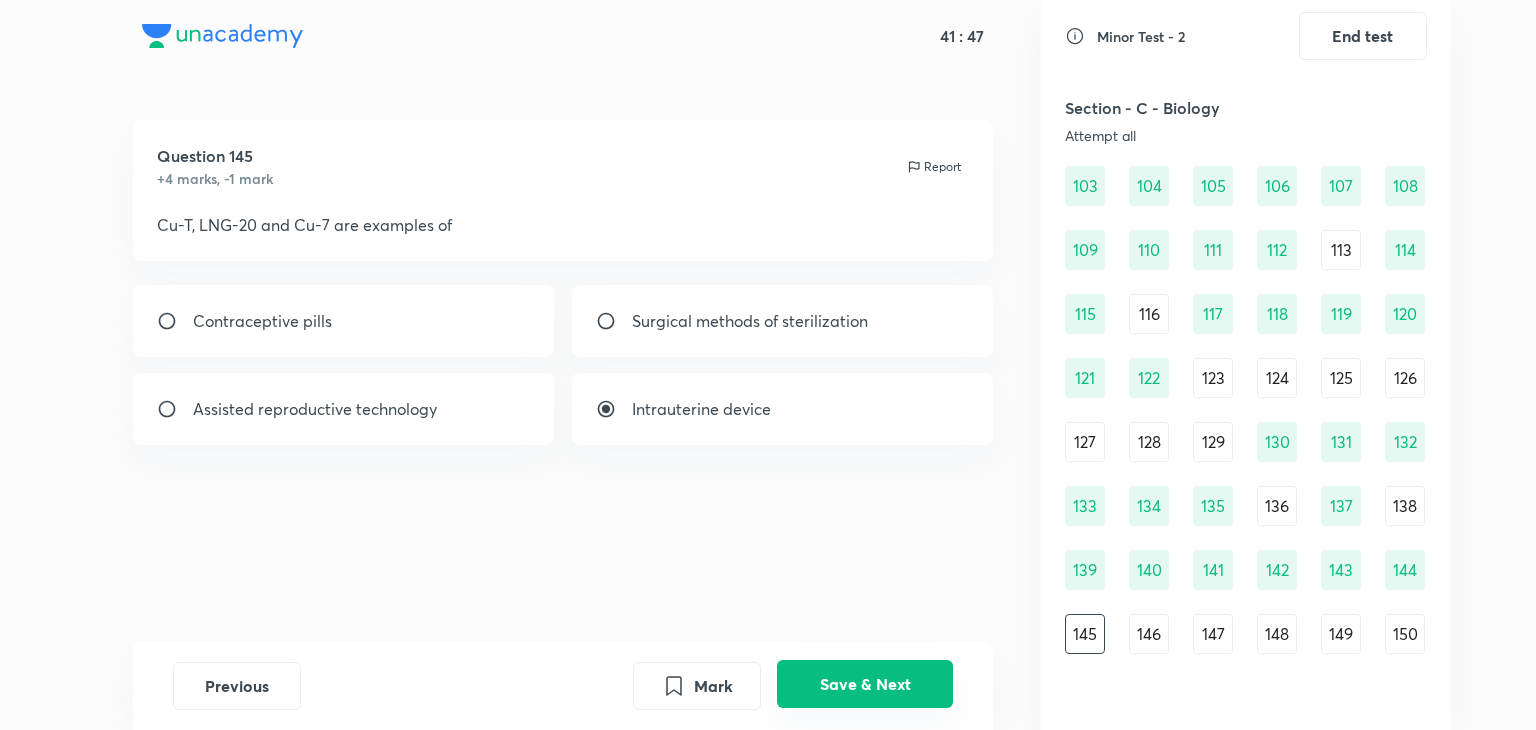 click on "Save & Next" at bounding box center [865, 684] 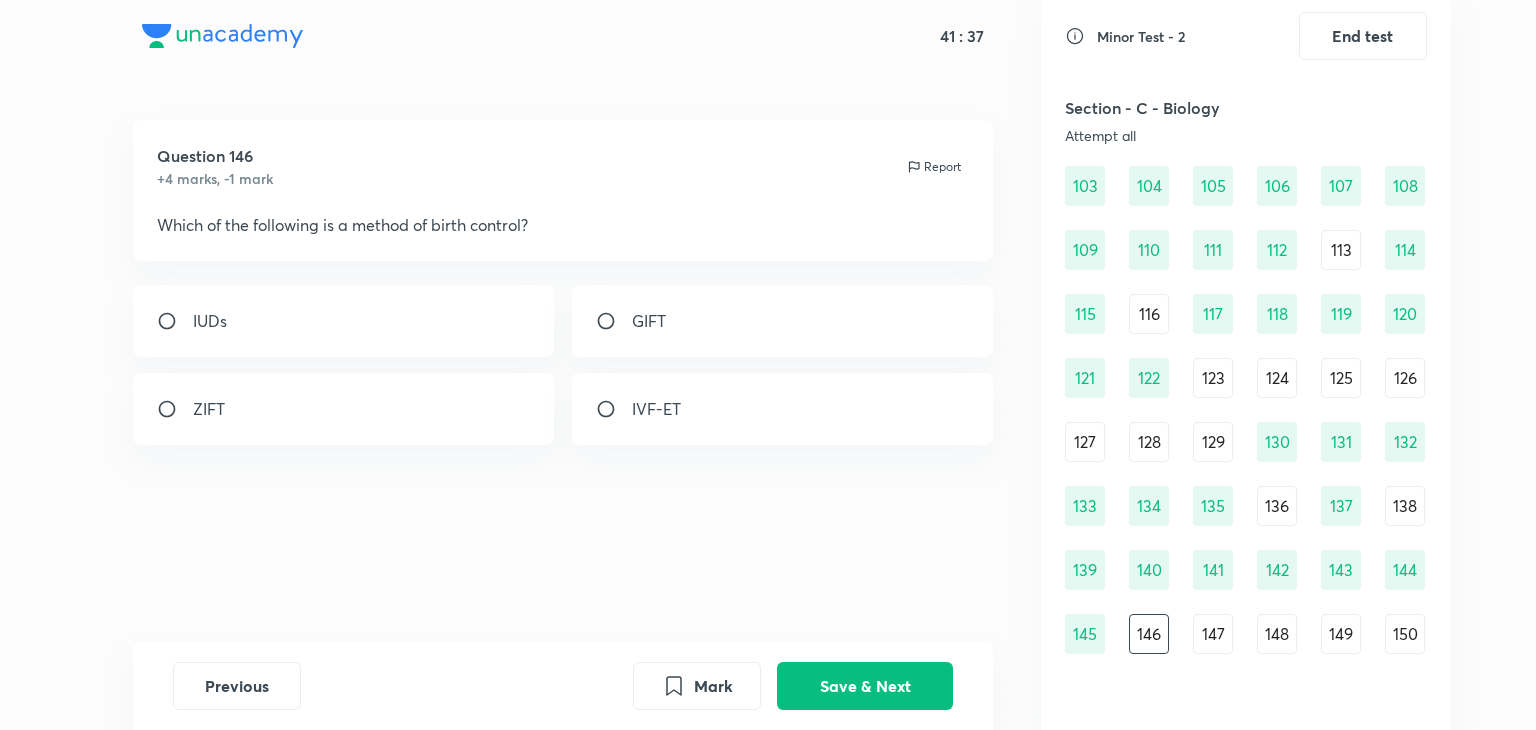 click on "IVF-ET" at bounding box center (656, 409) 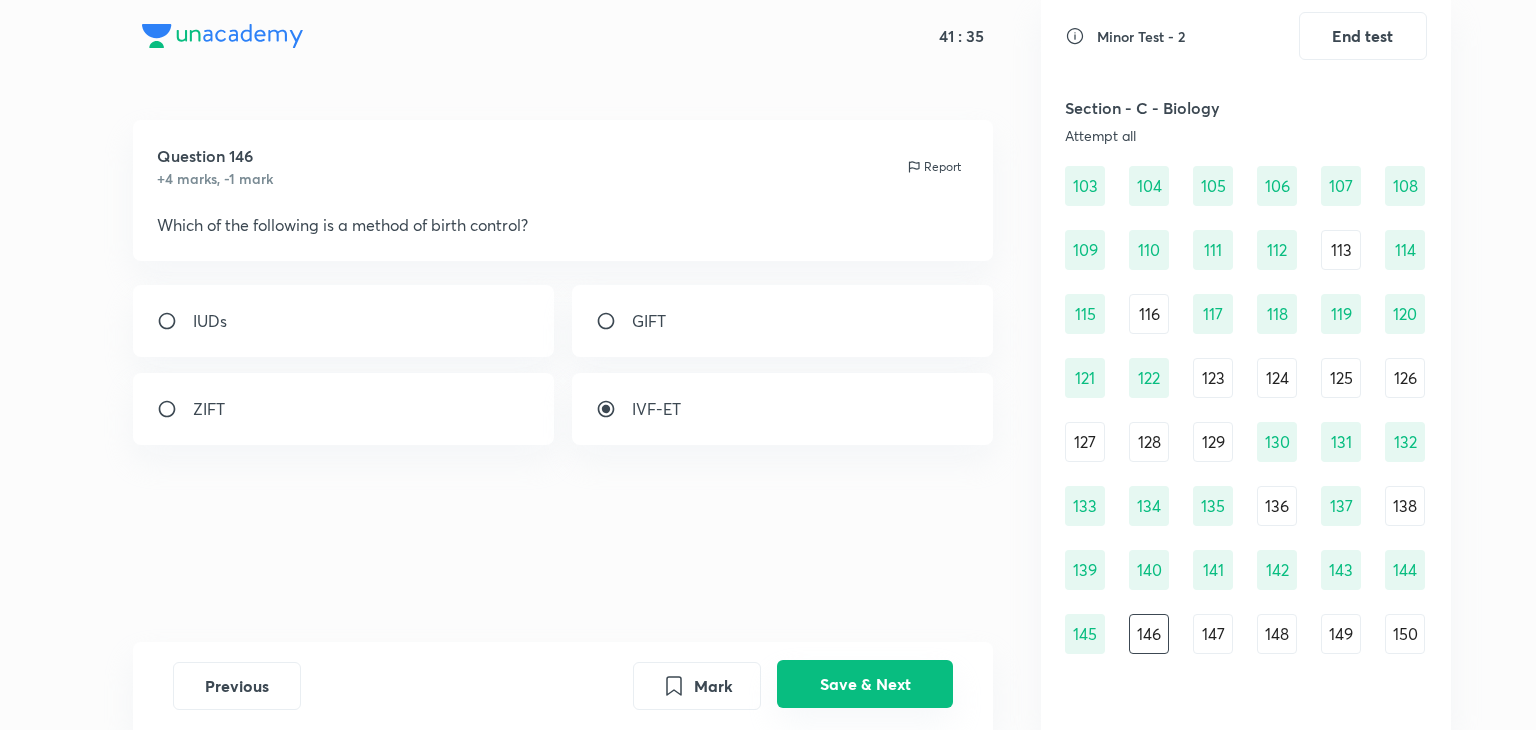 click on "Save & Next" at bounding box center [865, 684] 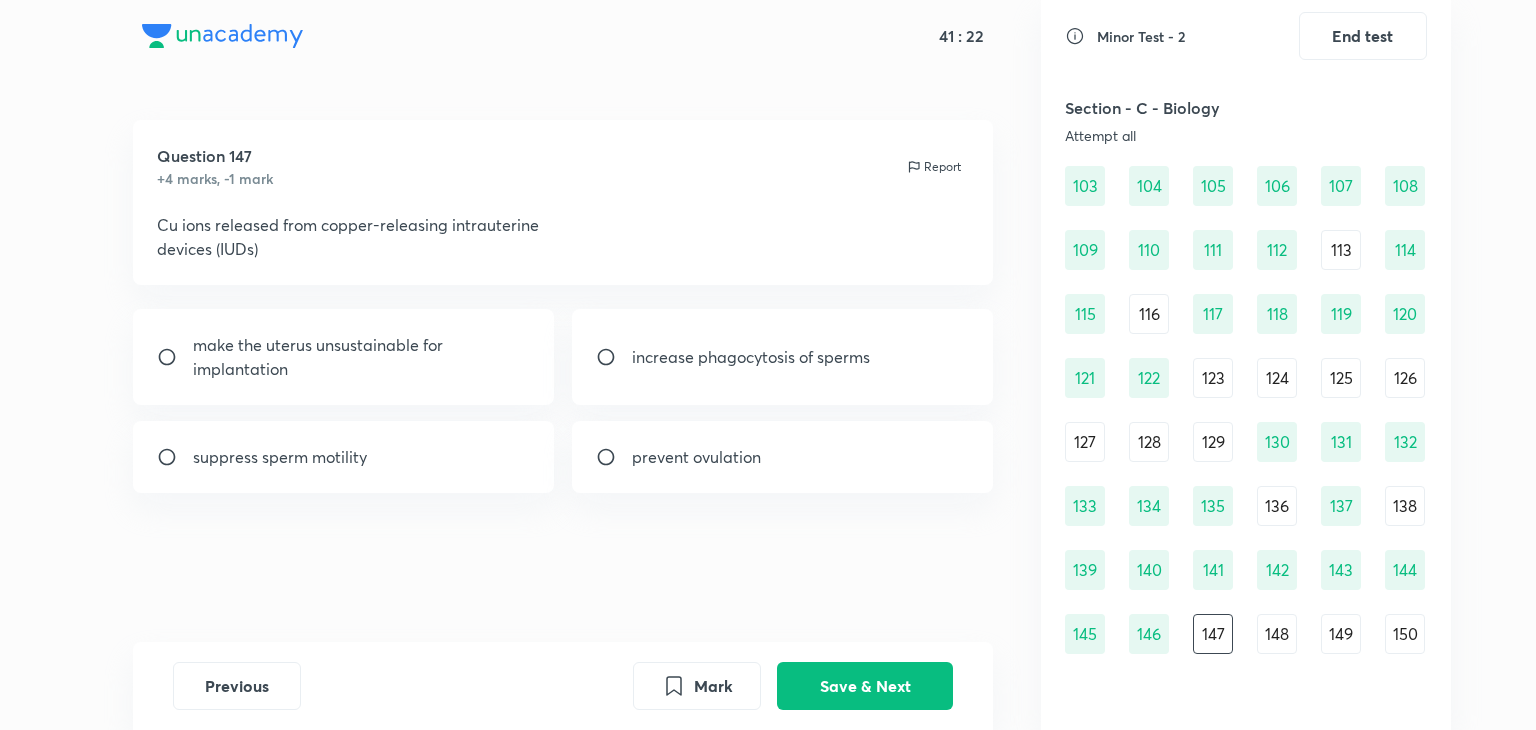 click on "increase phagocytosis of sperms" at bounding box center [783, 357] 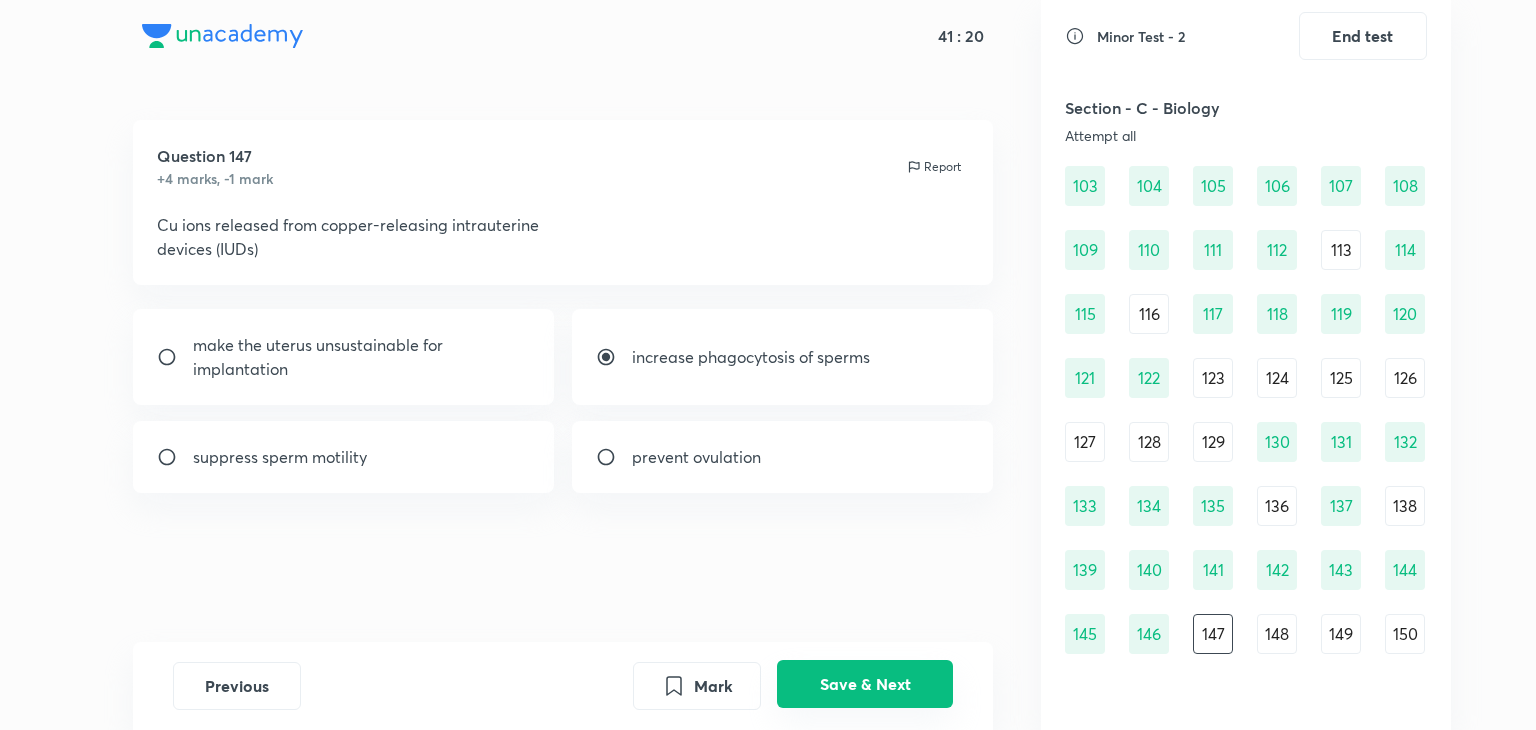 click on "Save & Next" at bounding box center (865, 684) 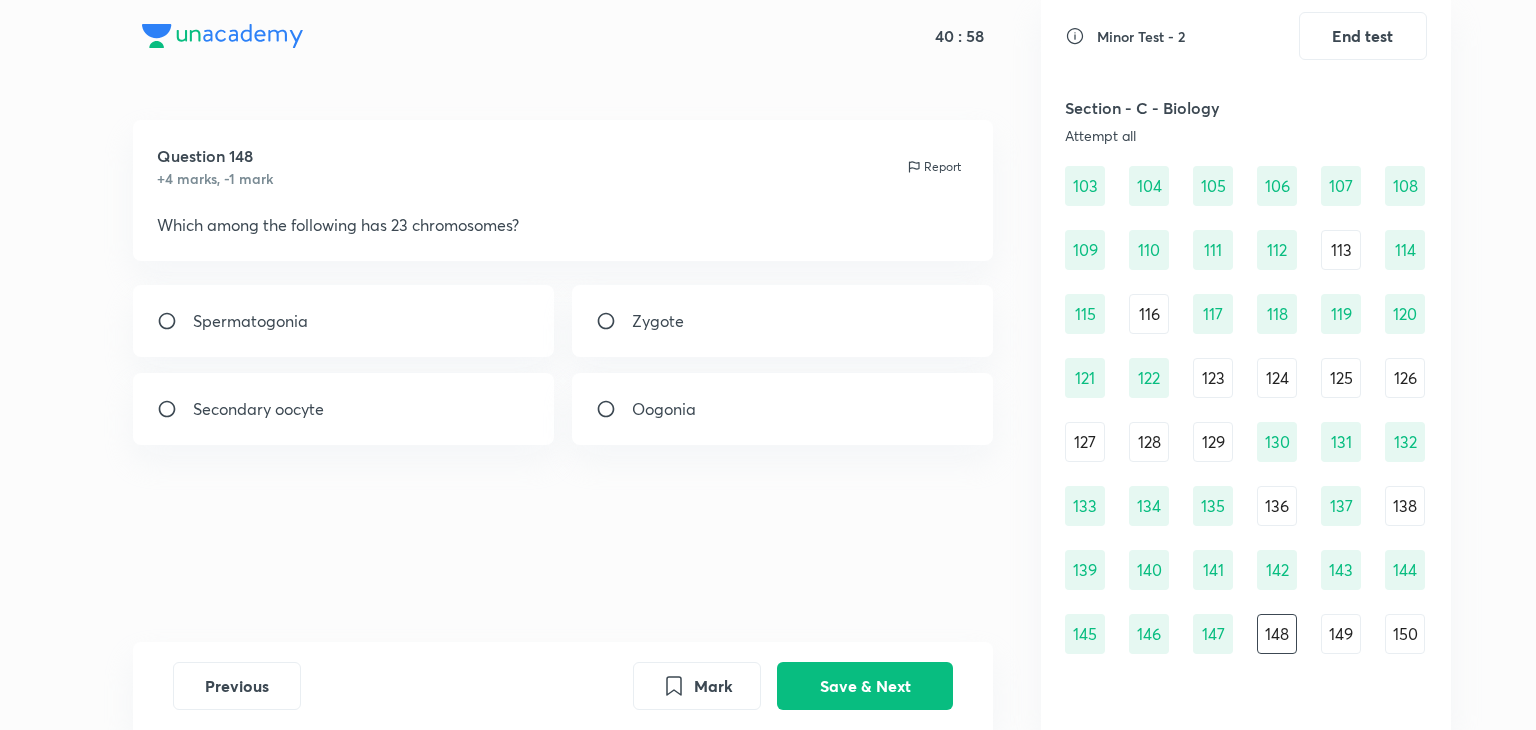 click on "Spermatogonia" at bounding box center (344, 321) 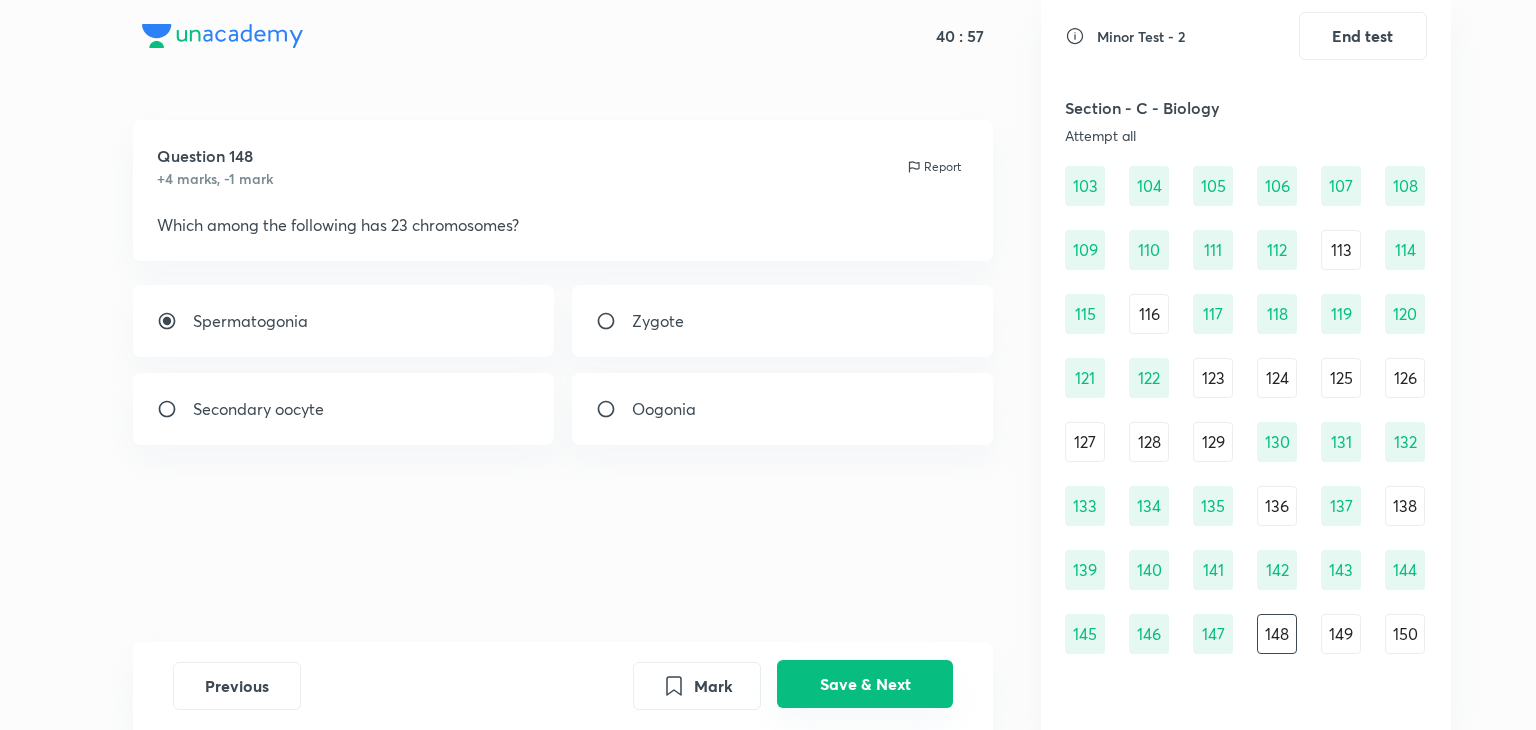 click on "Save & Next" at bounding box center (865, 684) 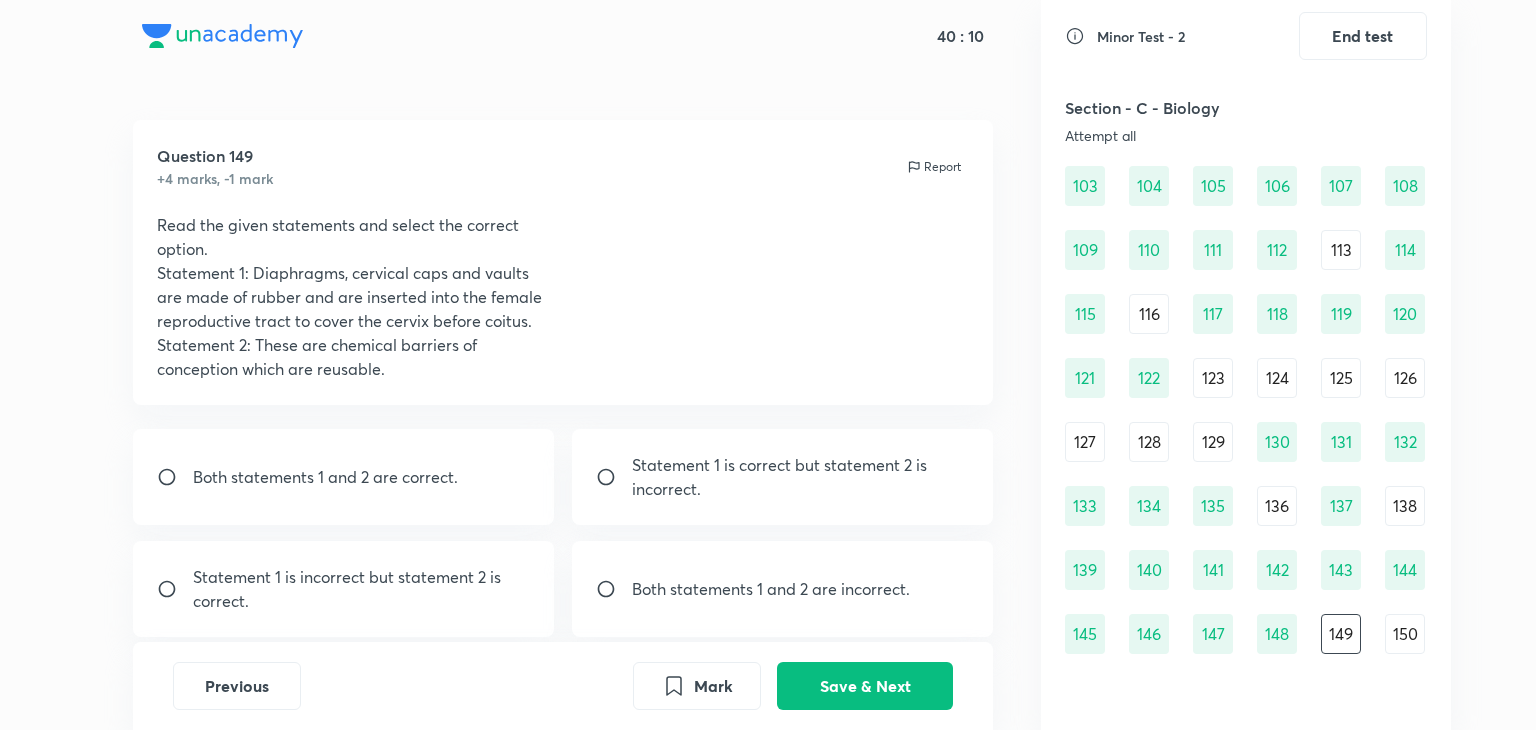click on "Both statements 1 and 2 are correct." at bounding box center (344, 477) 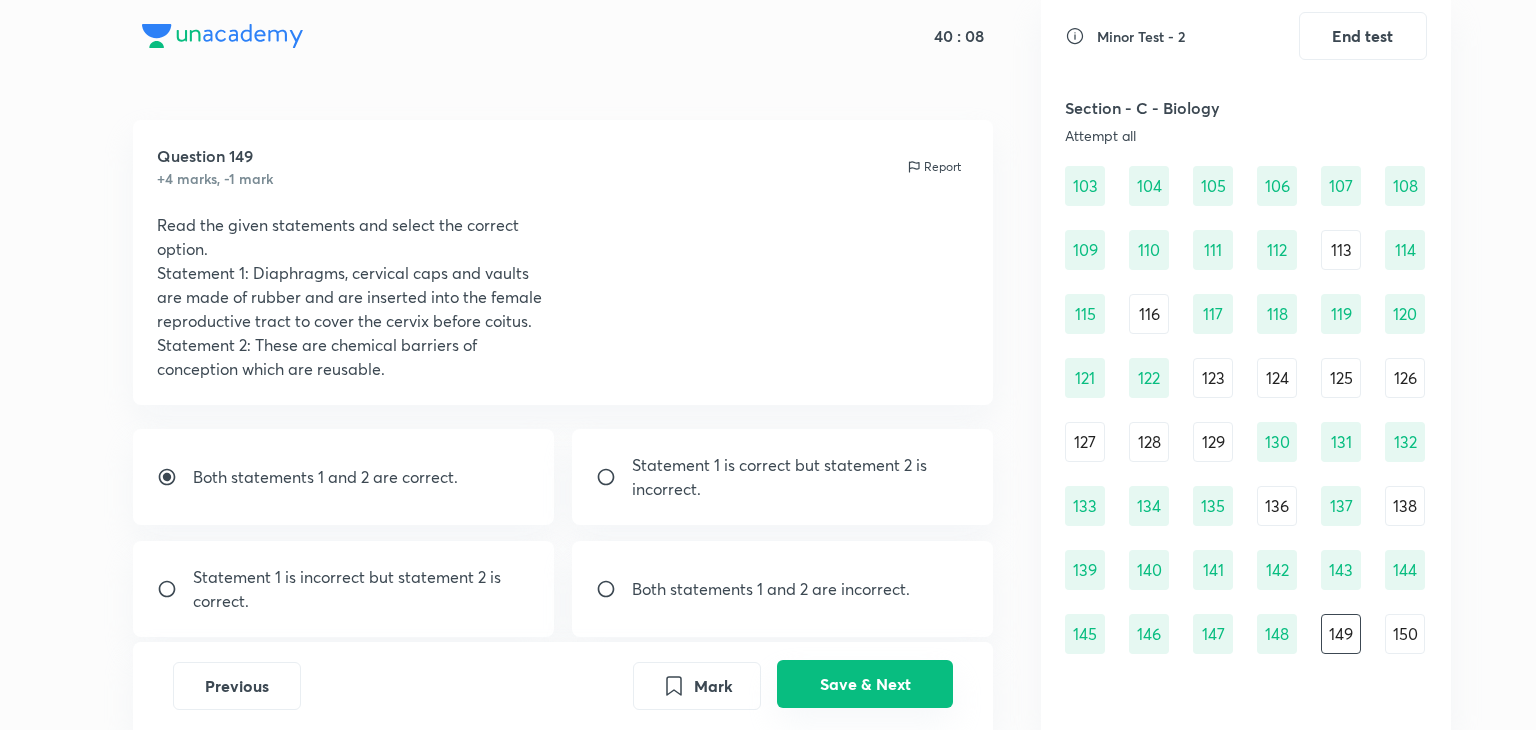 click on "Save & Next" at bounding box center (865, 684) 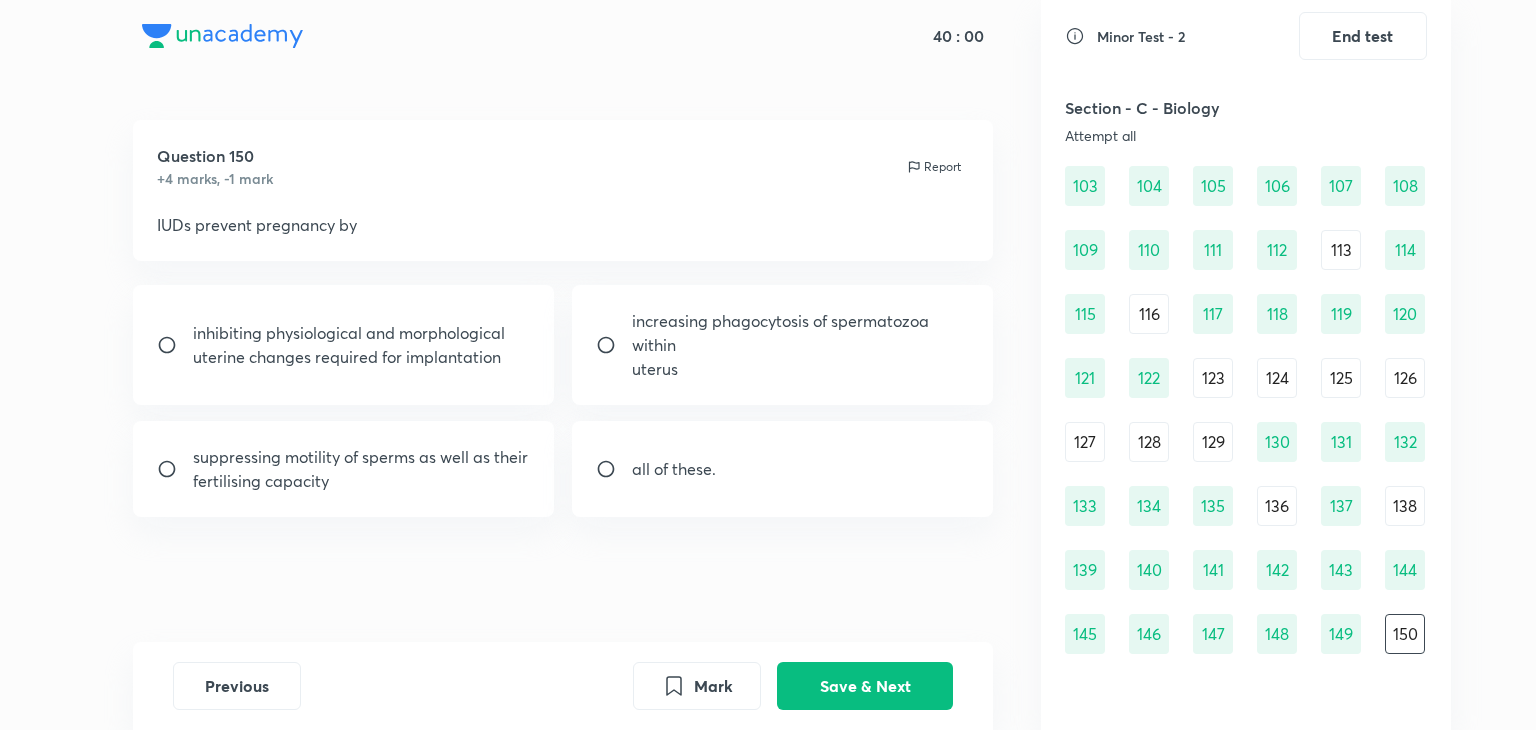 click on "increasing phagocytosis of spermatozoa within" at bounding box center (801, 333) 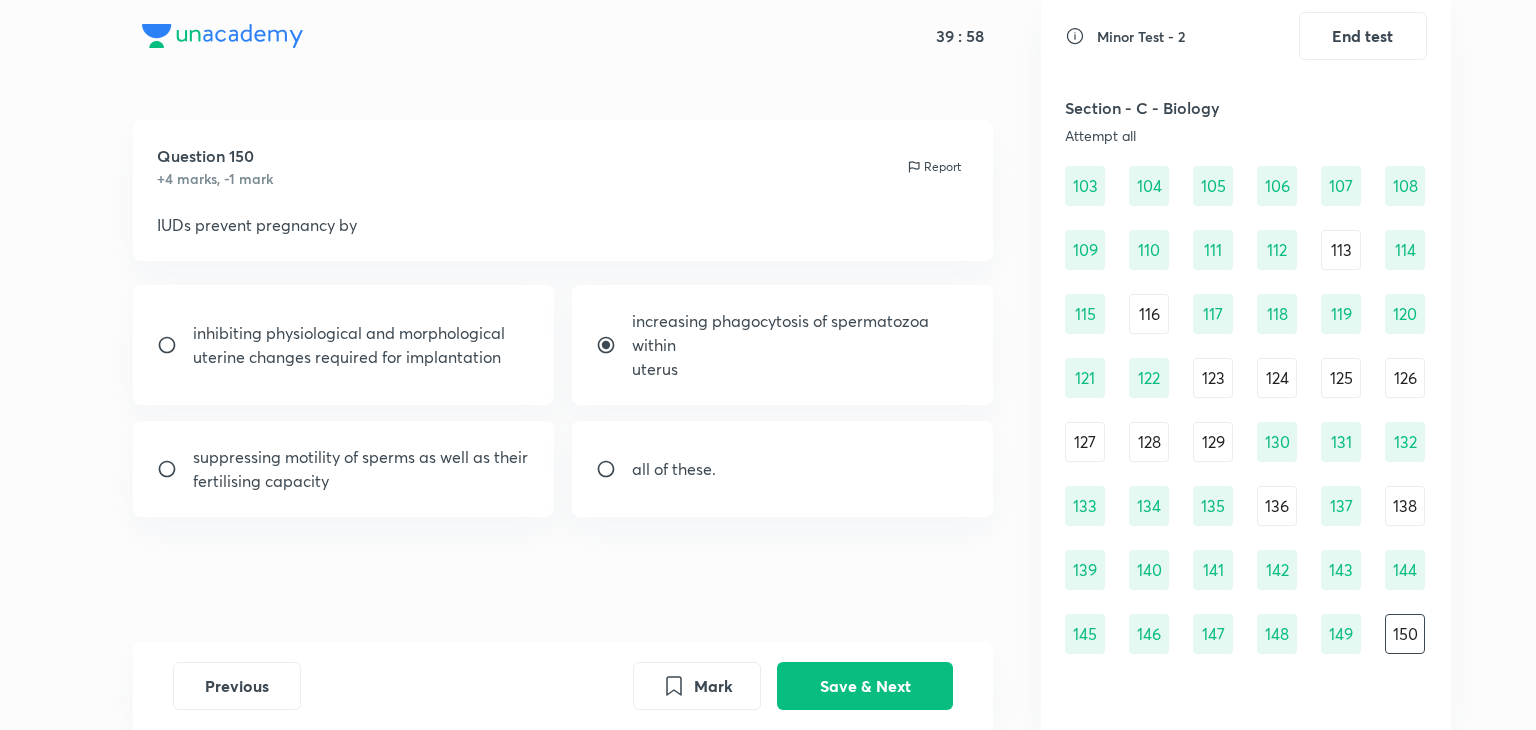 click on "all of these." at bounding box center (783, 469) 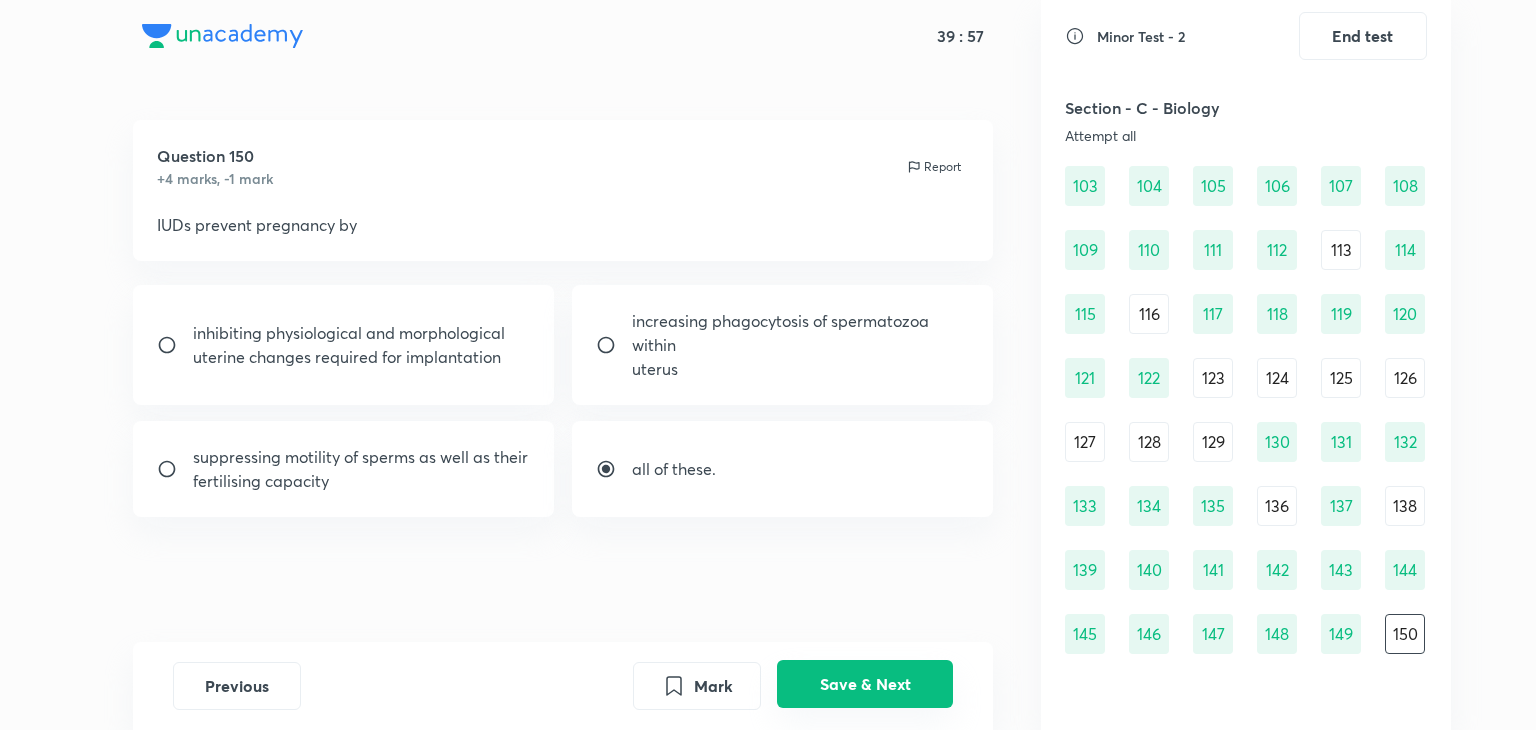 click on "Save & Next" at bounding box center (865, 684) 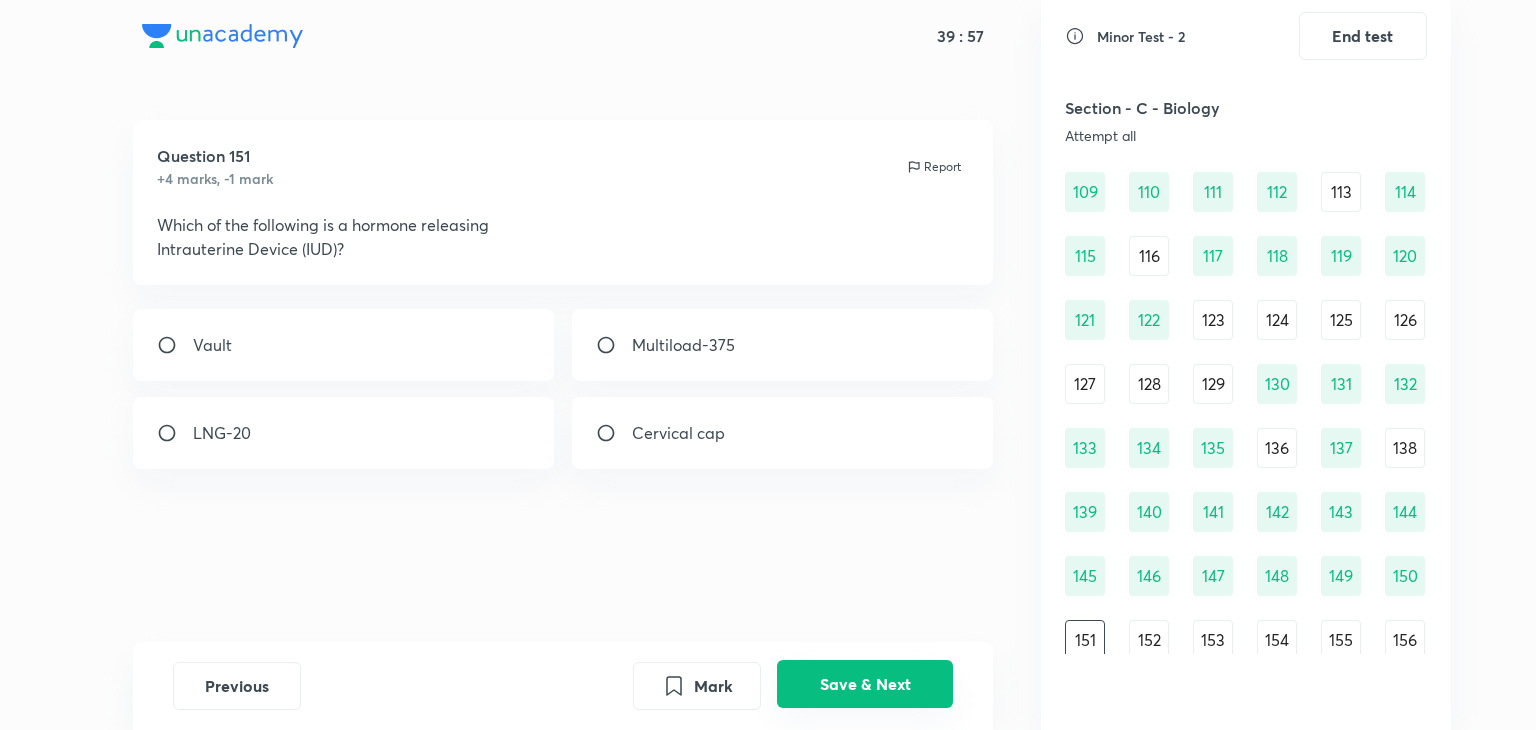 scroll, scrollTop: 1593, scrollLeft: 0, axis: vertical 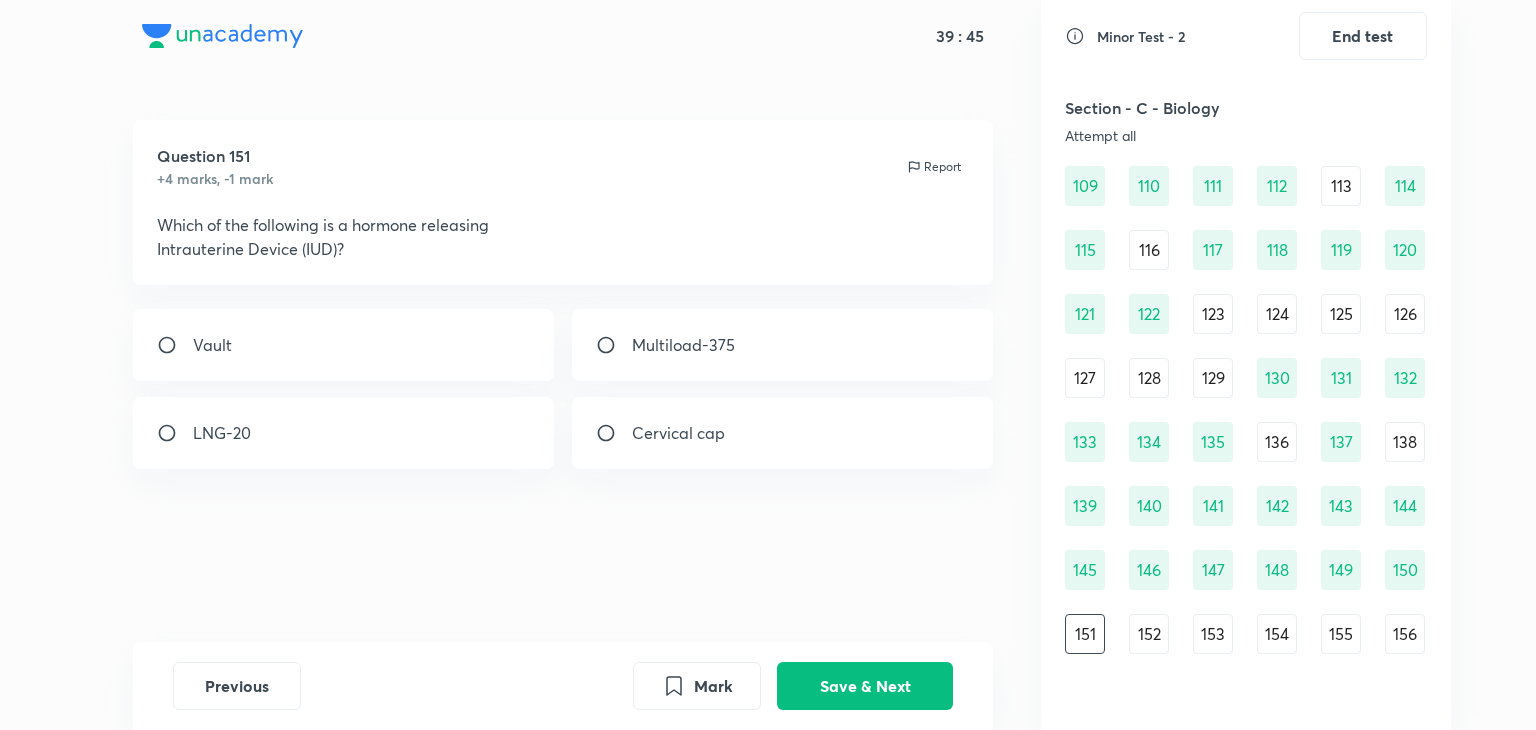 click on "LNG-20" at bounding box center (344, 433) 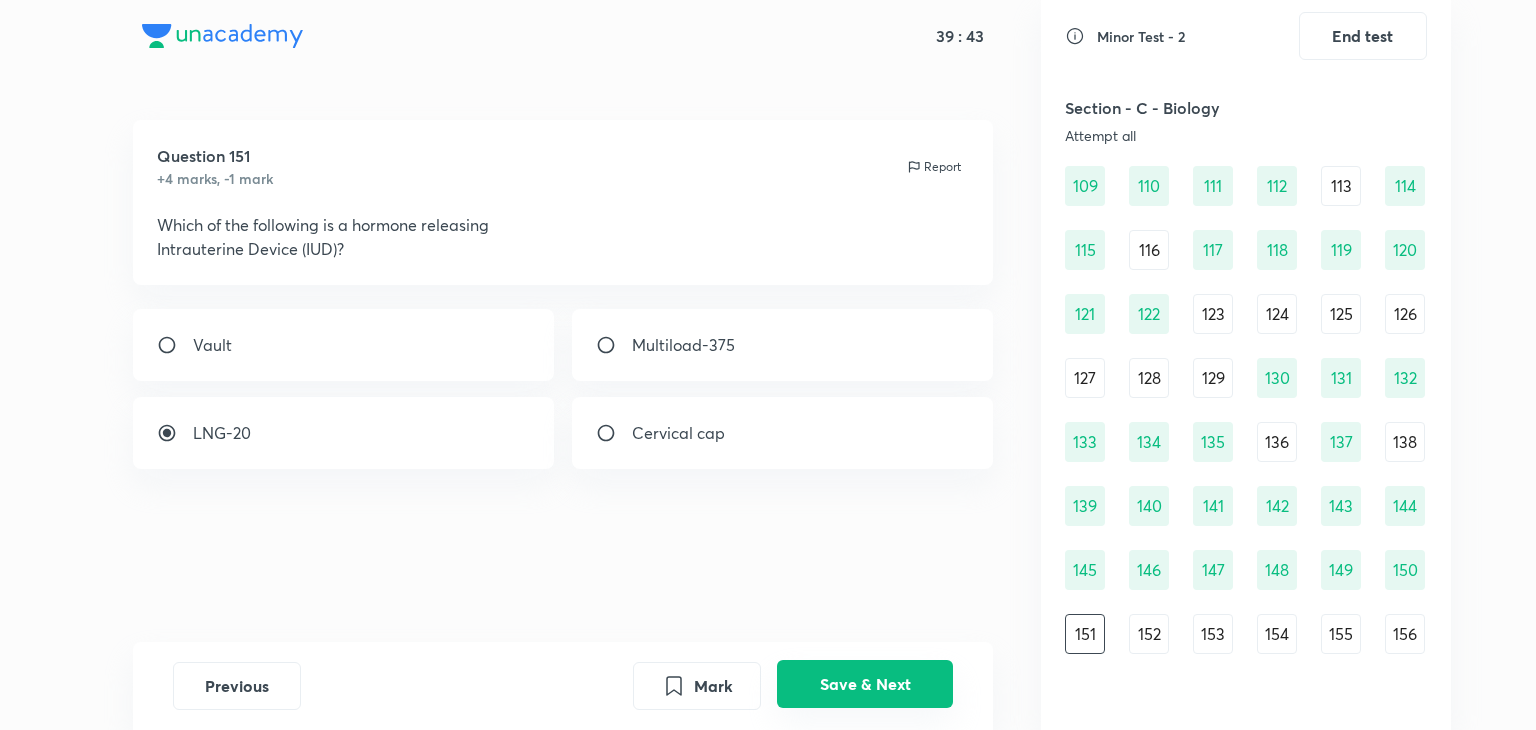 click on "Save & Next" at bounding box center [865, 684] 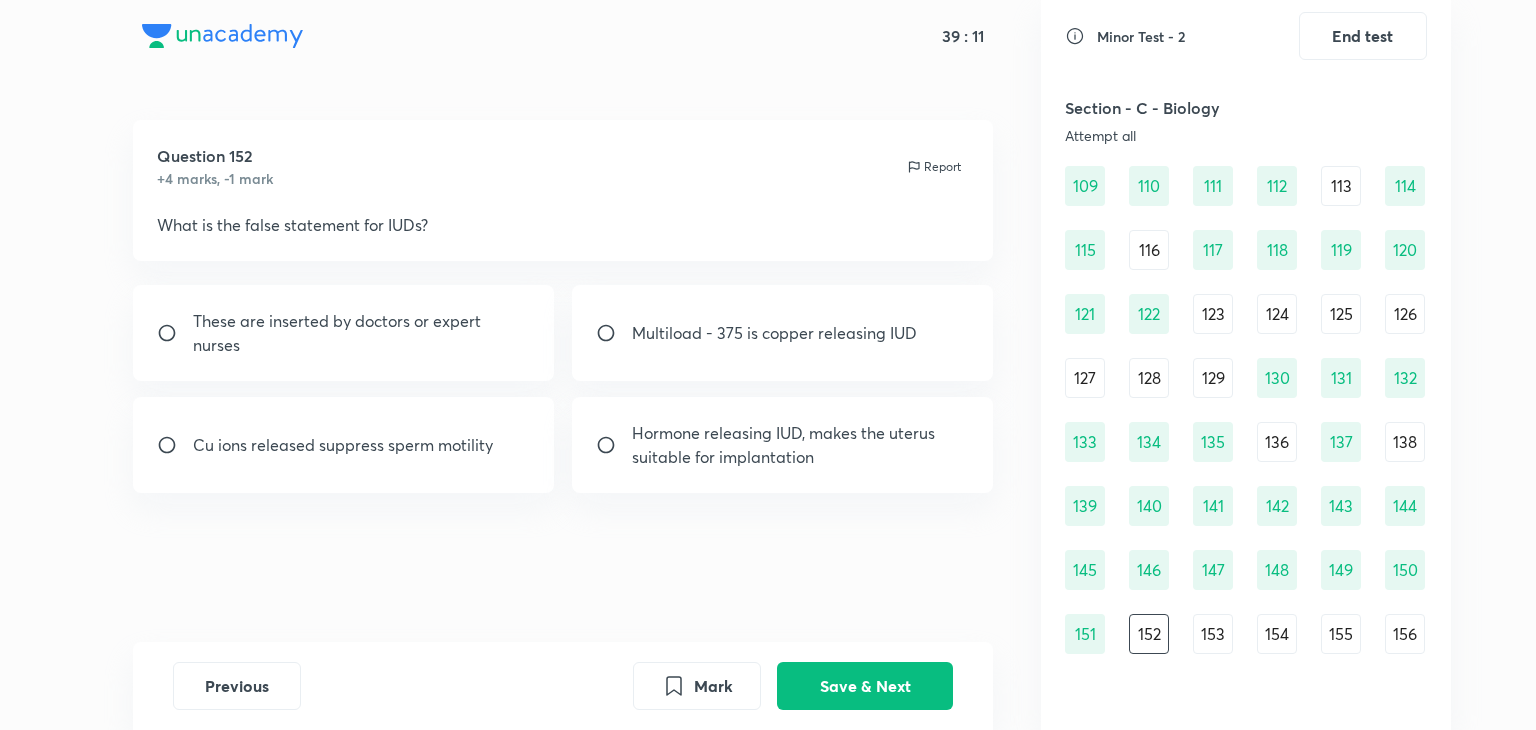 click on "Cu ions released suppress sperm motility" at bounding box center (343, 445) 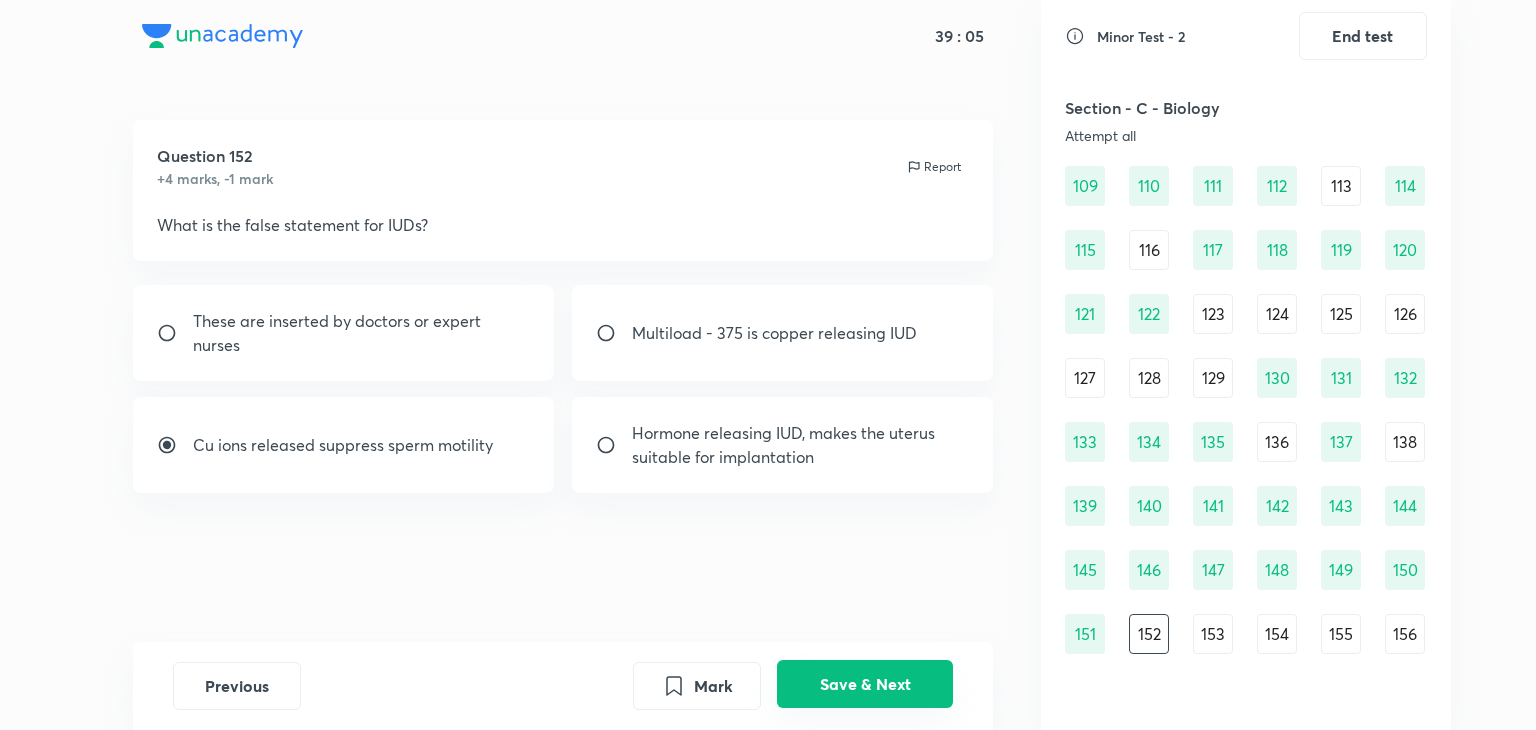 click on "Save & Next" at bounding box center [865, 684] 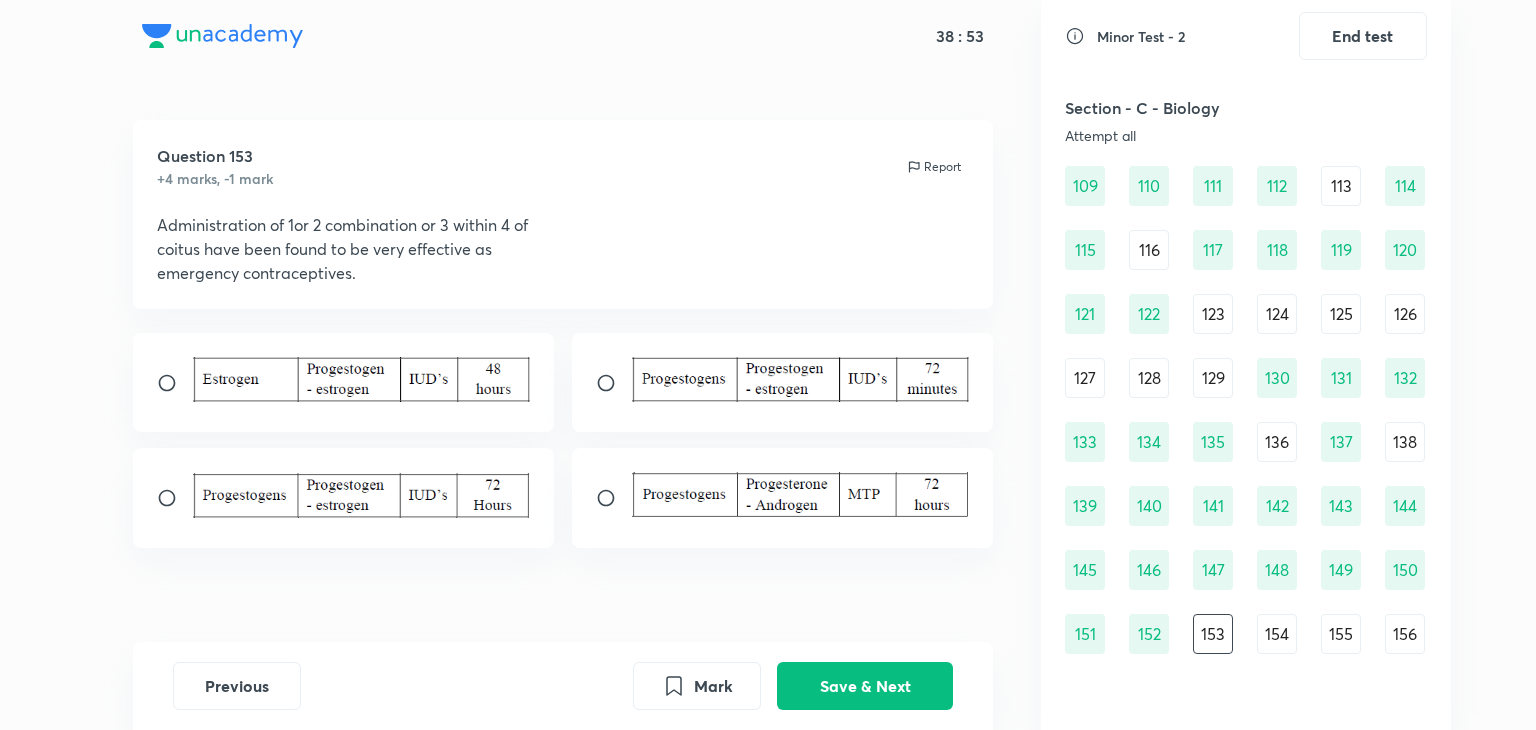 click at bounding box center (801, 495) 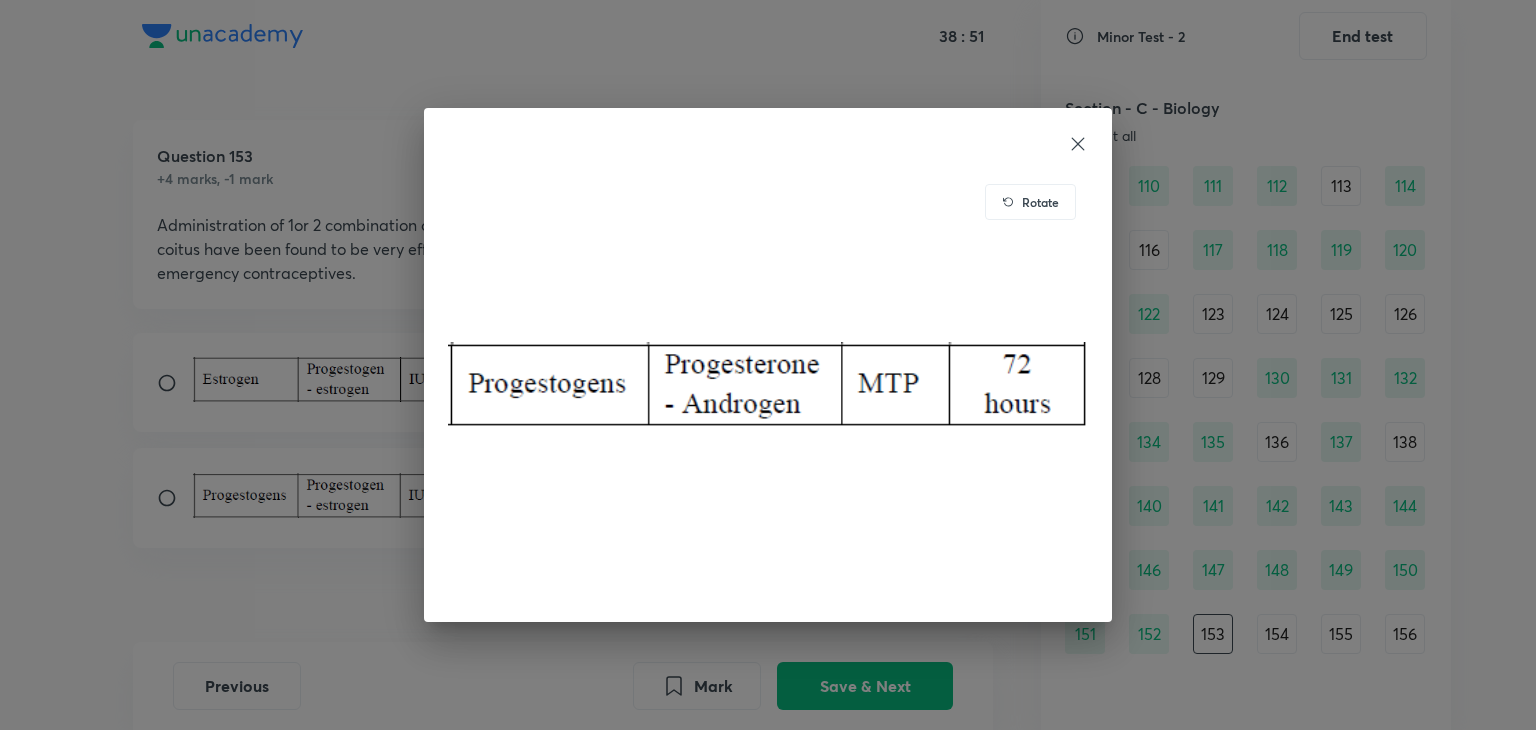 click on "Rotate" at bounding box center (768, 365) 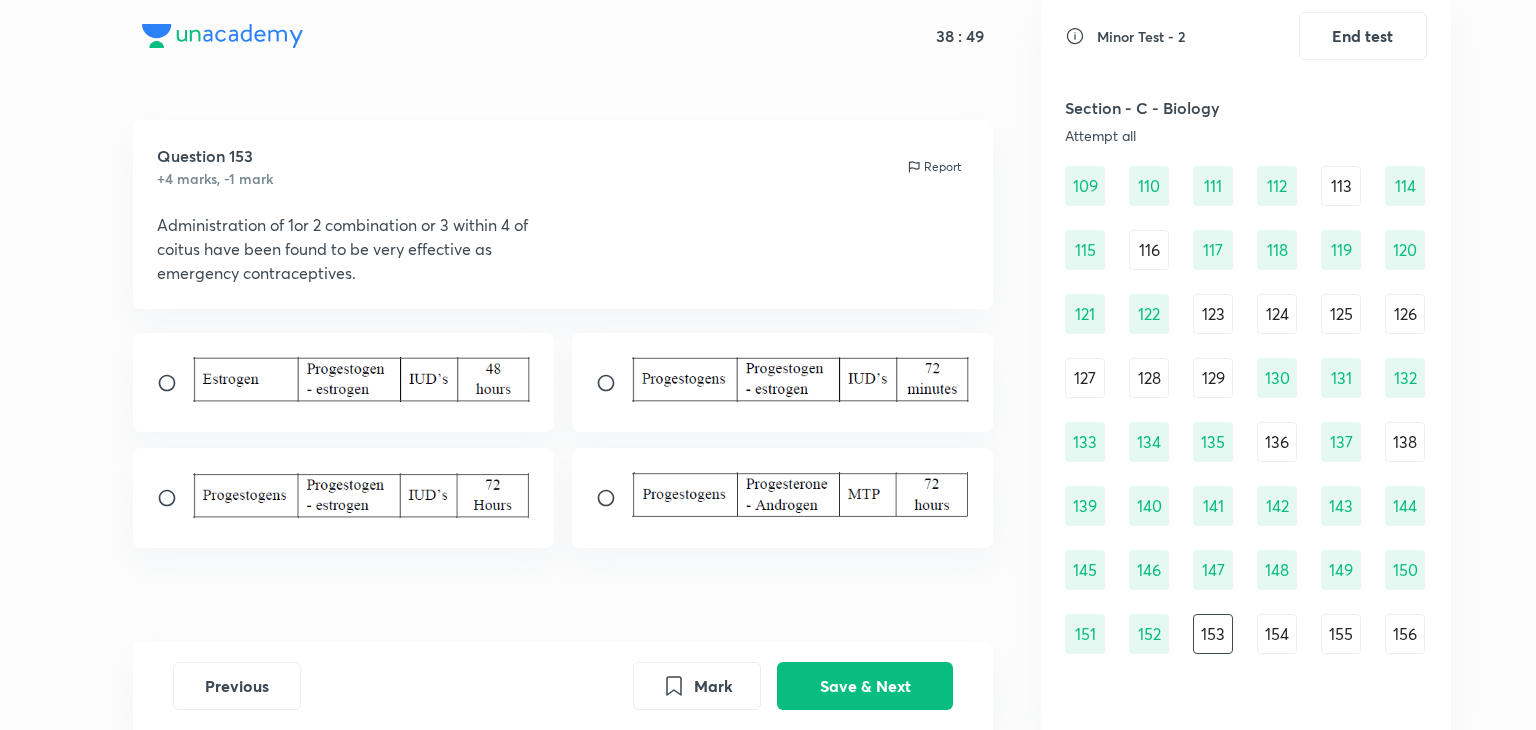 click at bounding box center (362, 498) 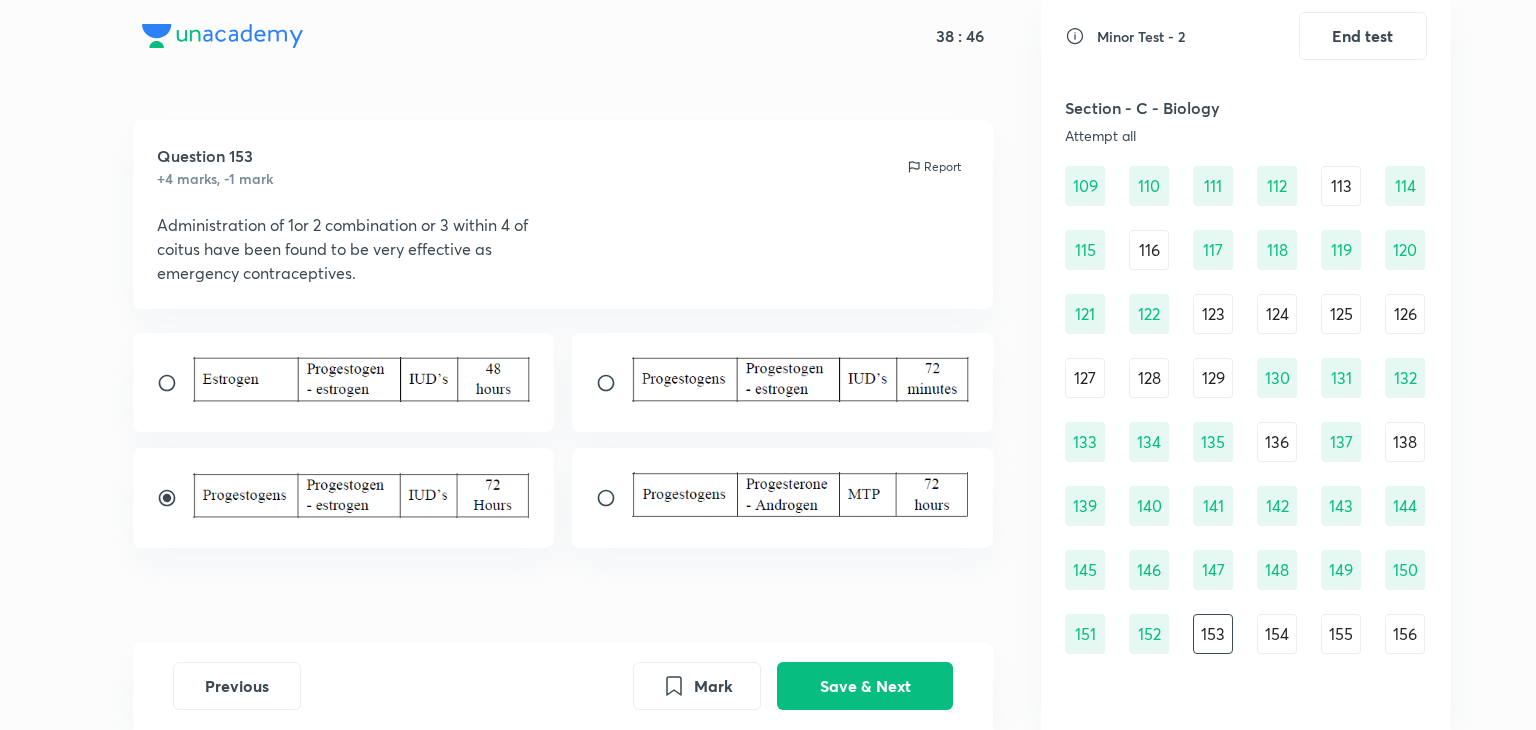 click at bounding box center (801, 495) 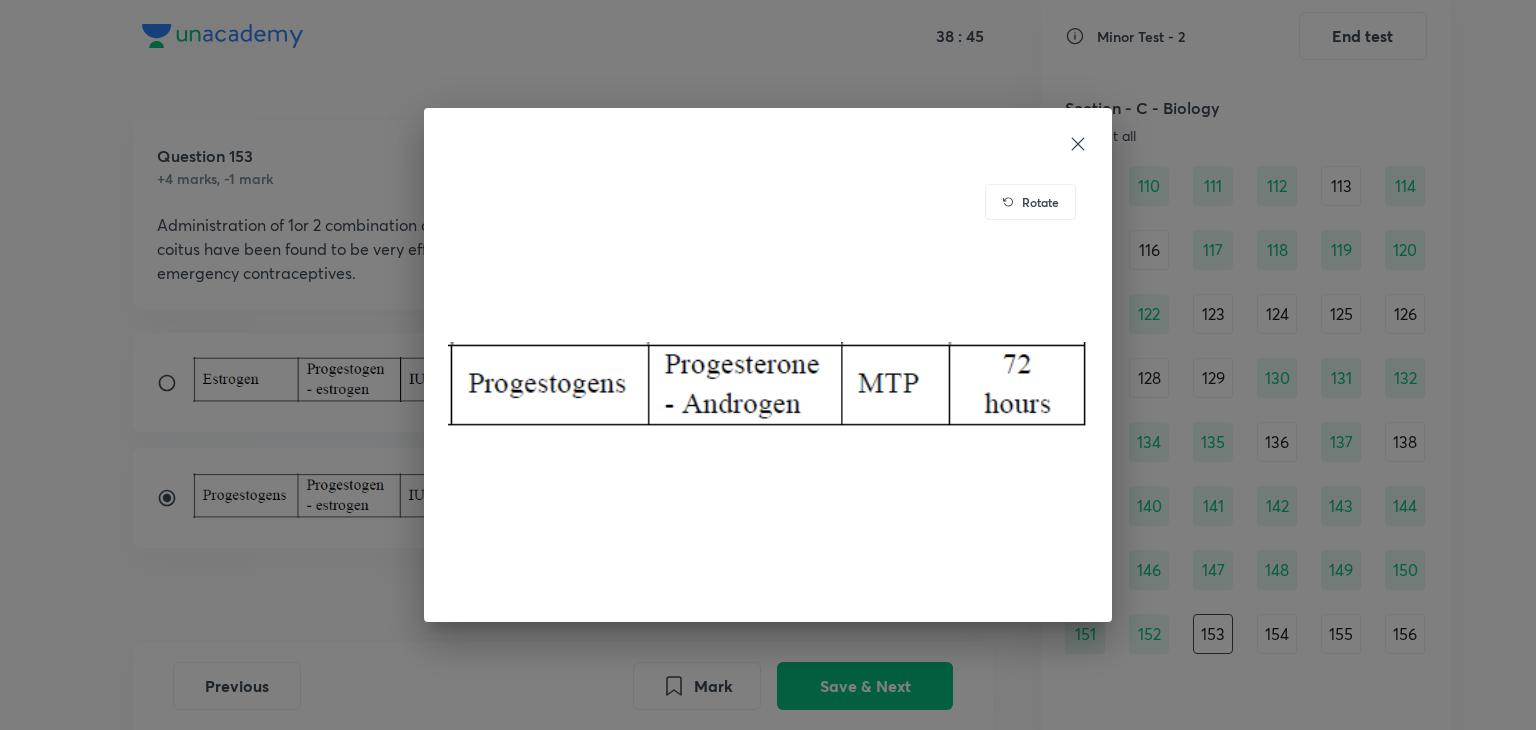 click on "Rotate" at bounding box center [768, 365] 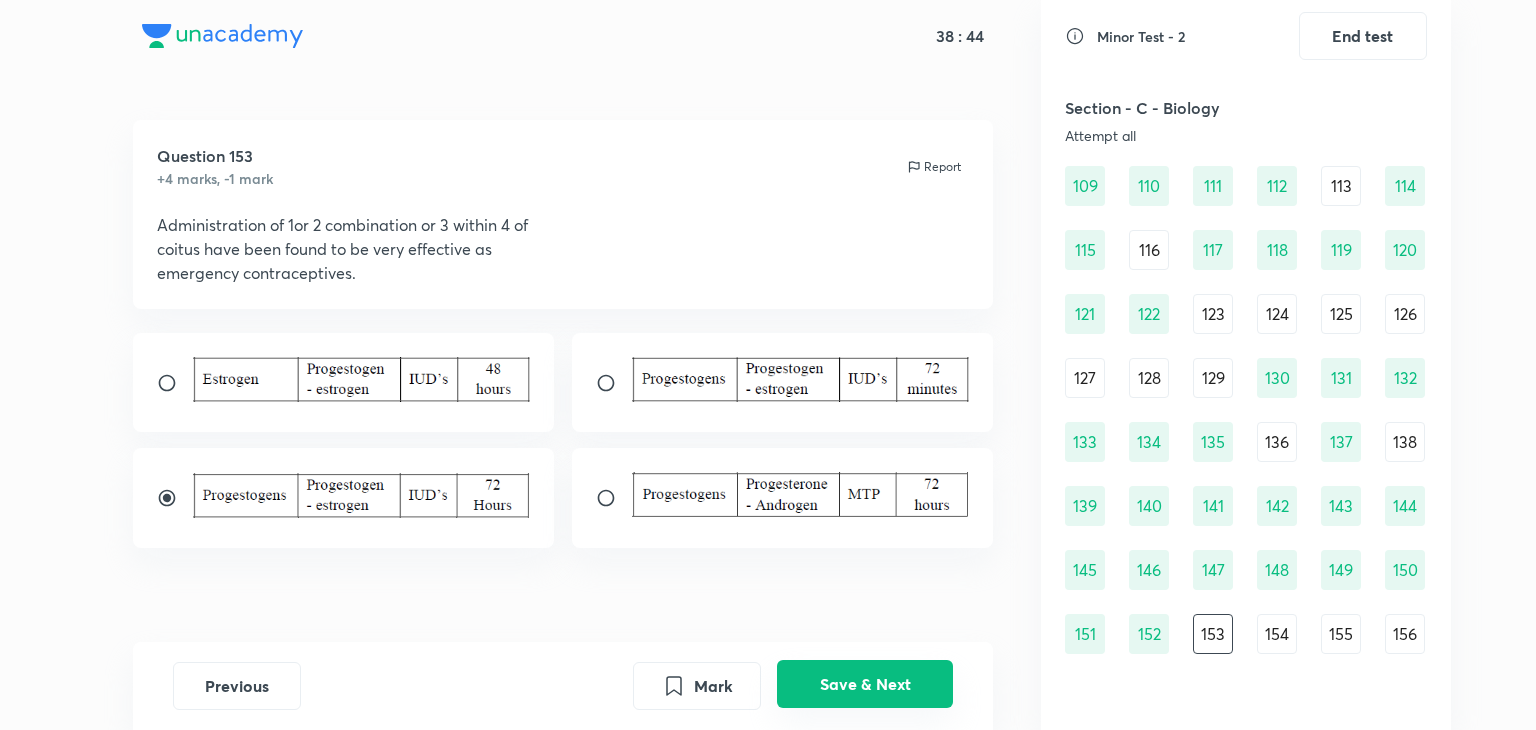 click on "Save & Next" at bounding box center (865, 684) 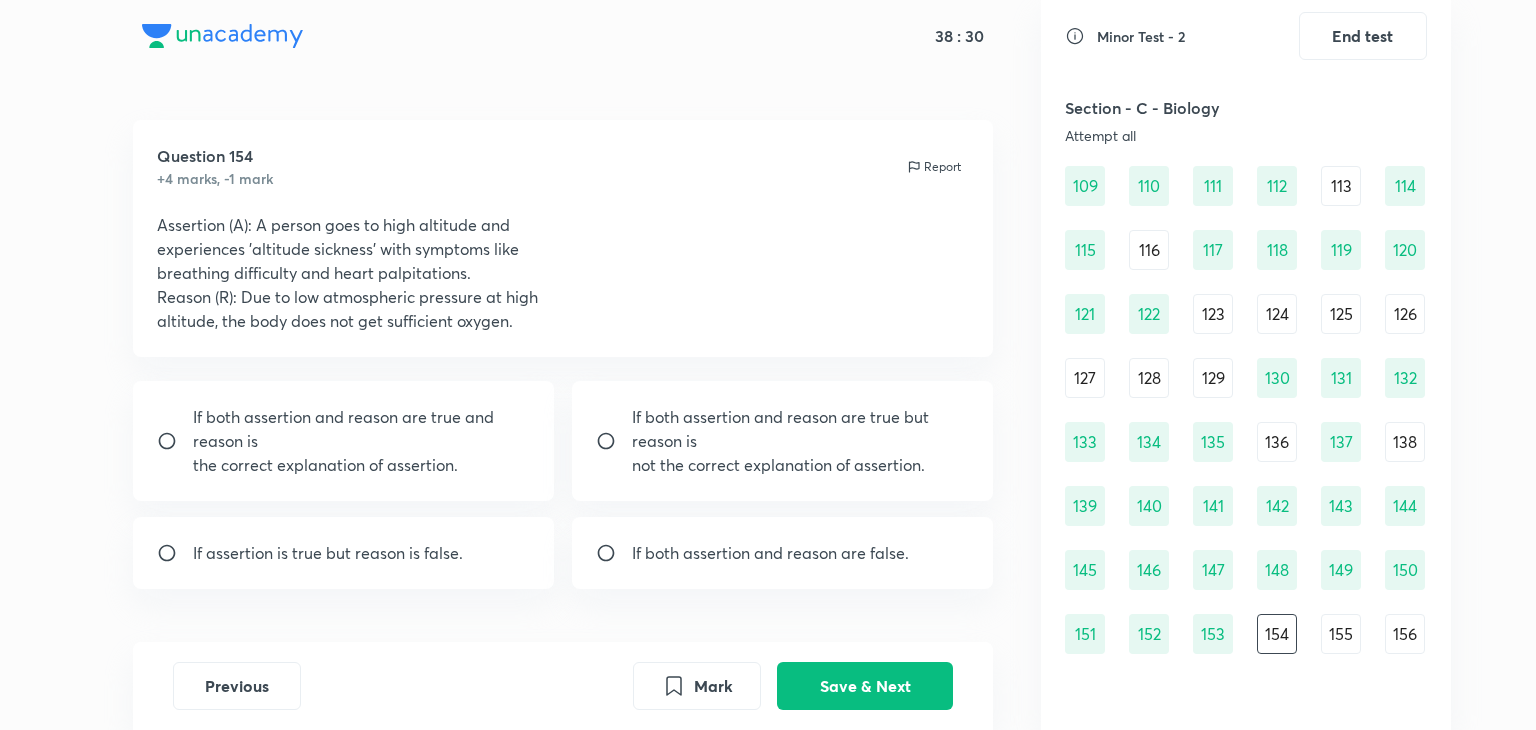 click on "If both assertion and reason are true and reason is" at bounding box center (362, 429) 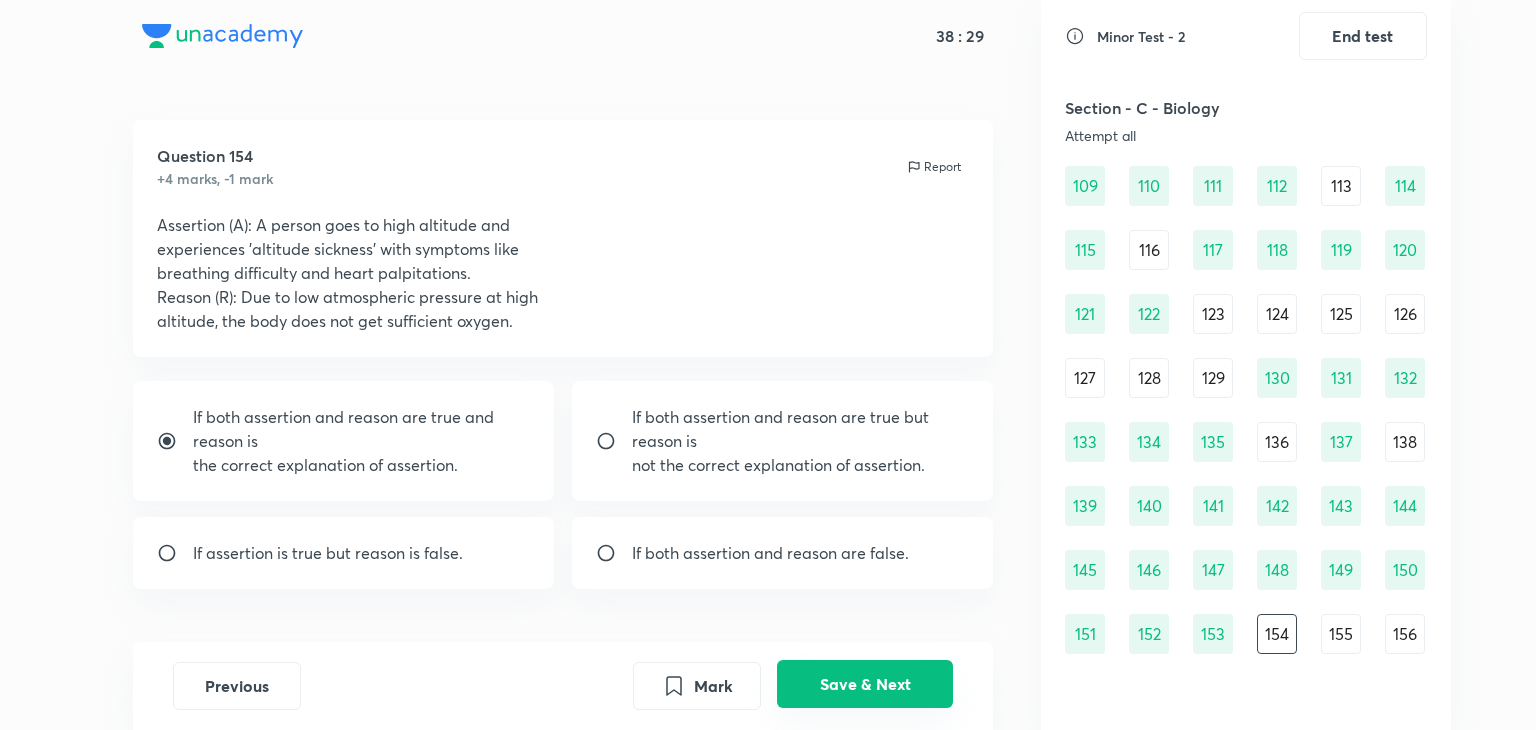 click on "Save & Next" at bounding box center [865, 684] 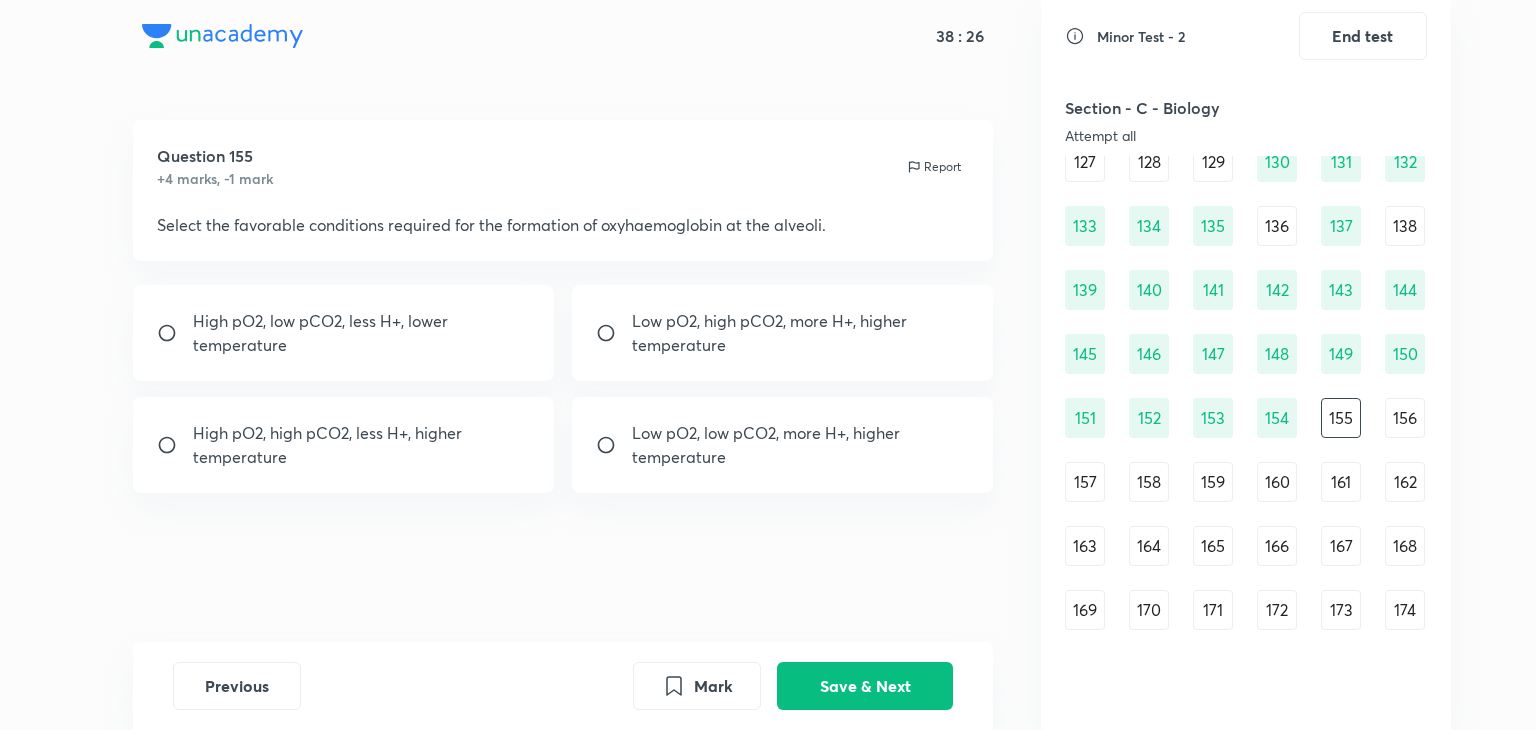scroll, scrollTop: 1894, scrollLeft: 0, axis: vertical 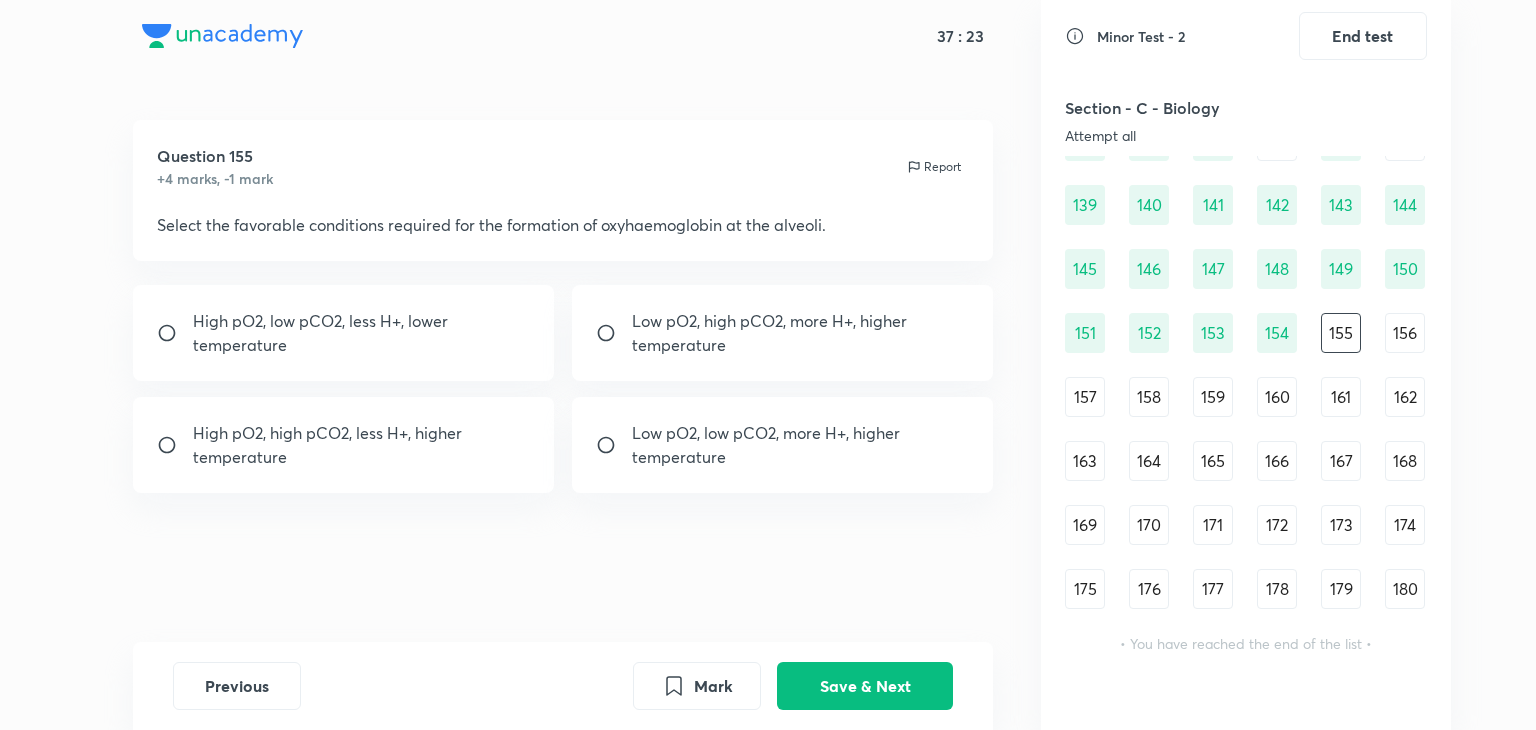 click on "High pO2, low pCO2, less H+, lower temperature" at bounding box center (362, 333) 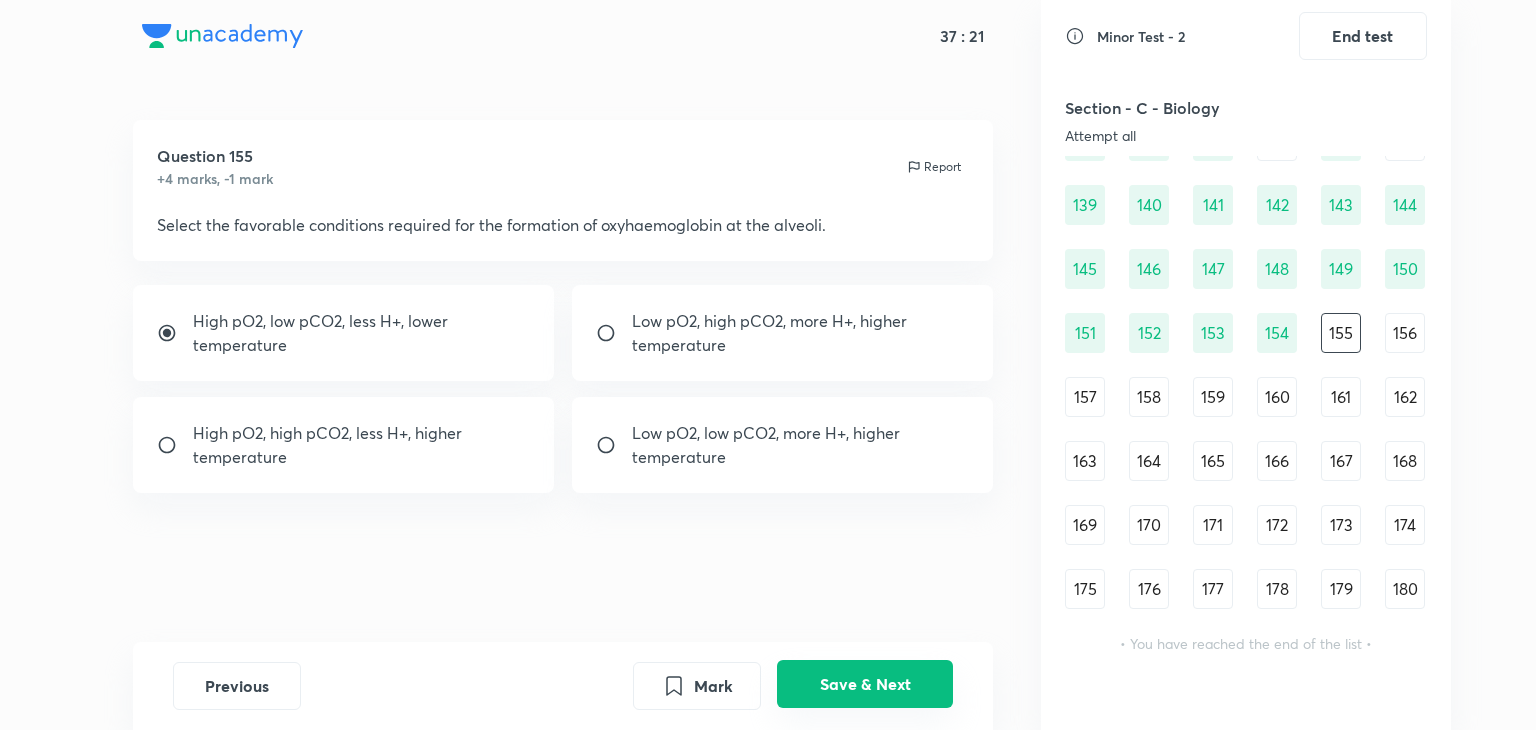 click on "Save & Next" at bounding box center [865, 684] 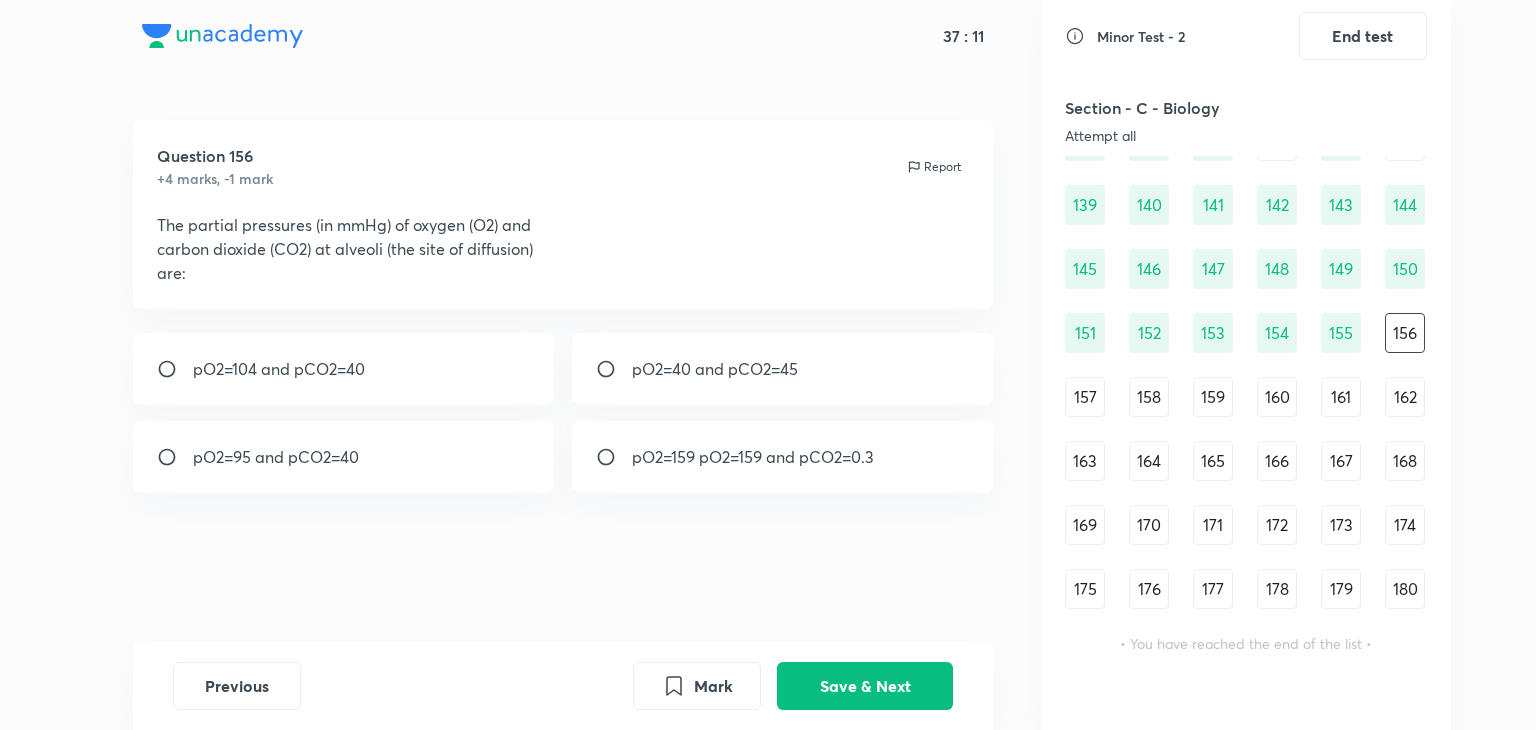 click on "pO2=95 and pCO2=40" at bounding box center (276, 457) 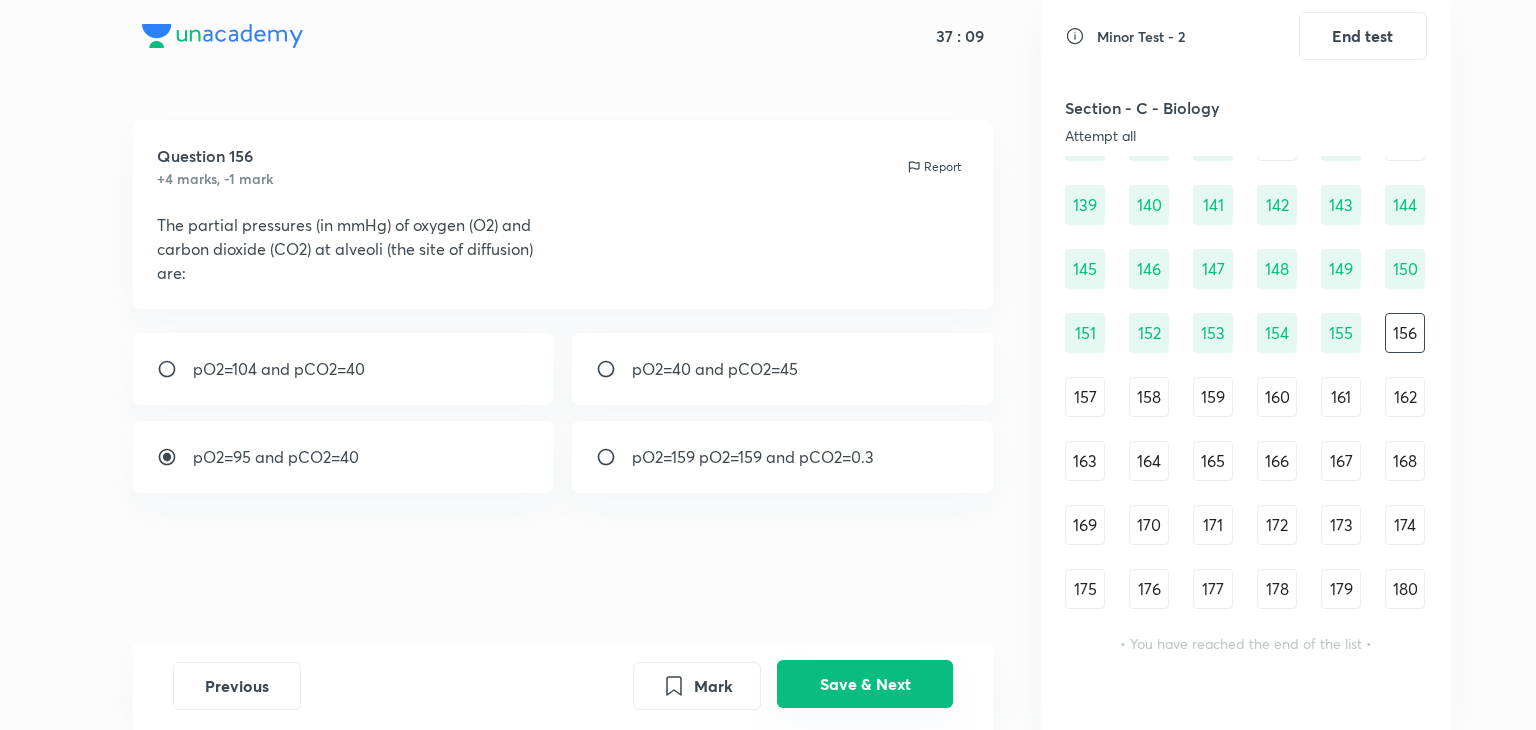 click on "Save & Next" at bounding box center (865, 684) 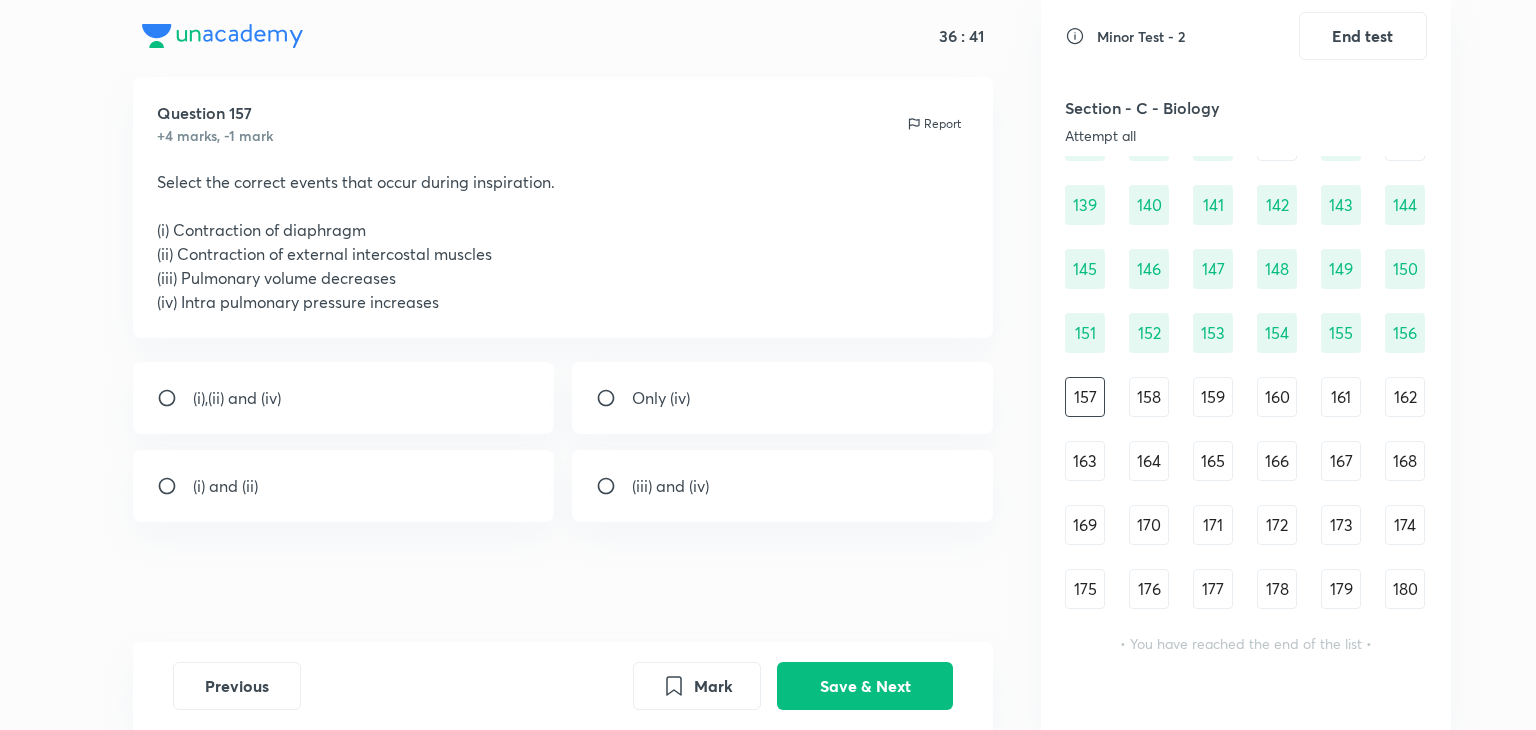 scroll, scrollTop: 0, scrollLeft: 0, axis: both 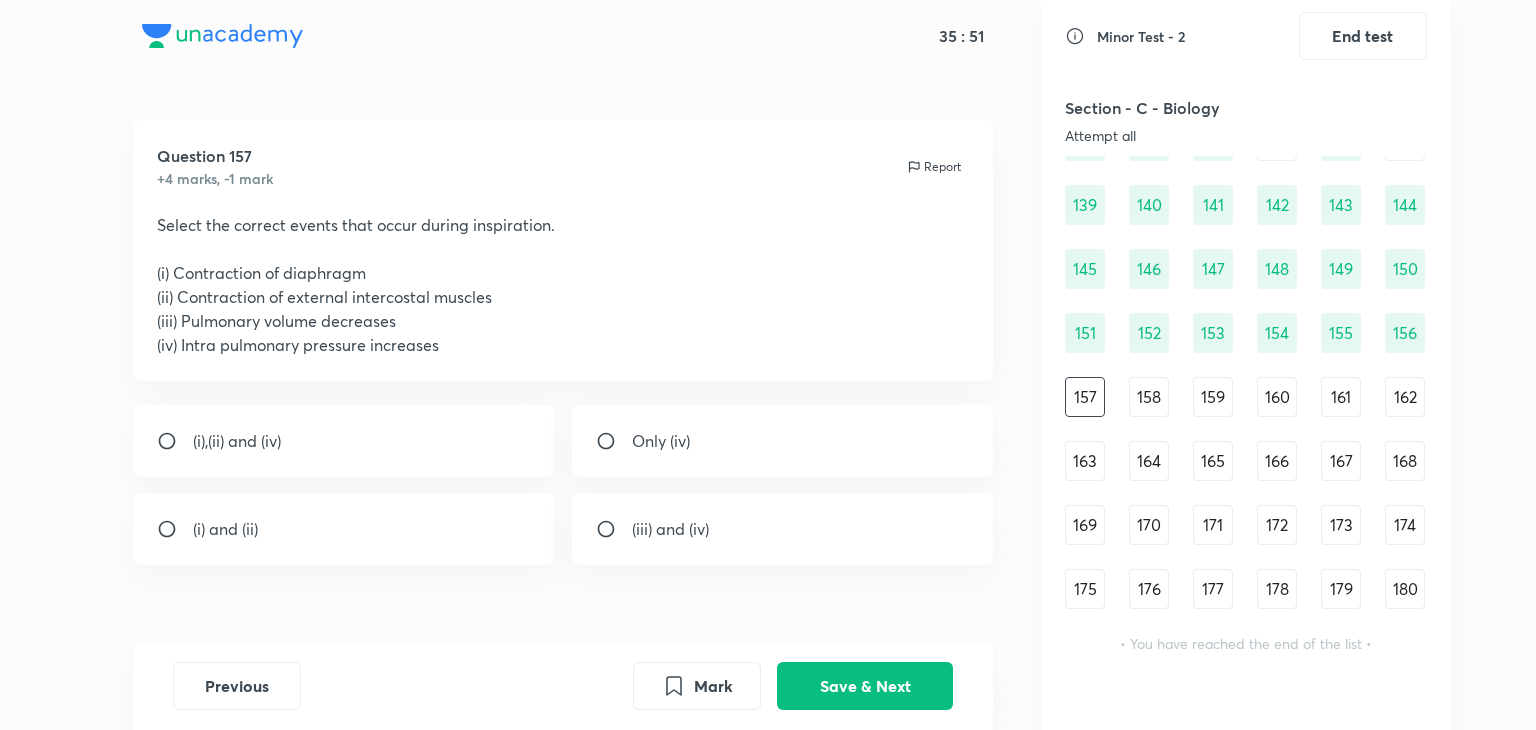 click on "(i) and (ii)" at bounding box center (344, 529) 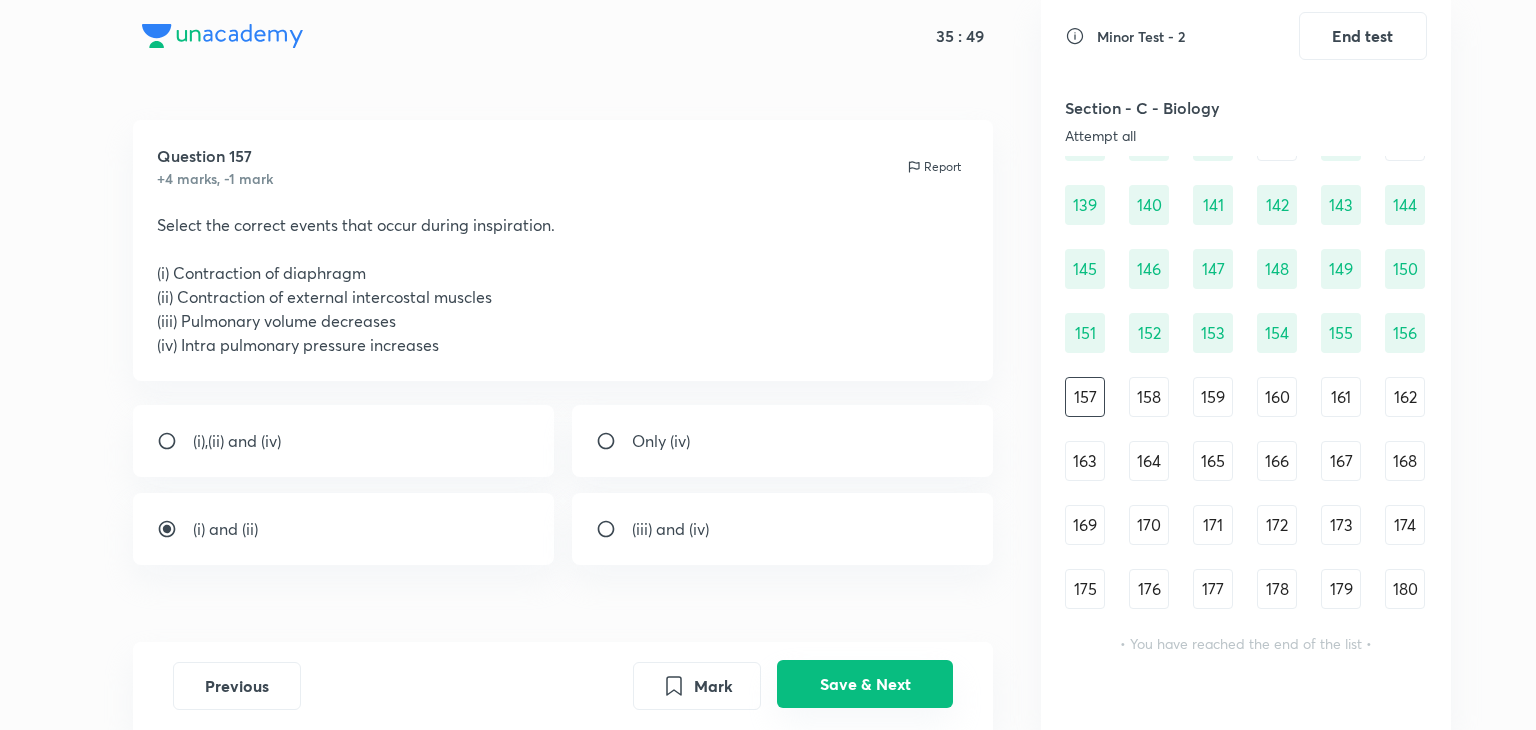 click on "Save & Next" at bounding box center [865, 684] 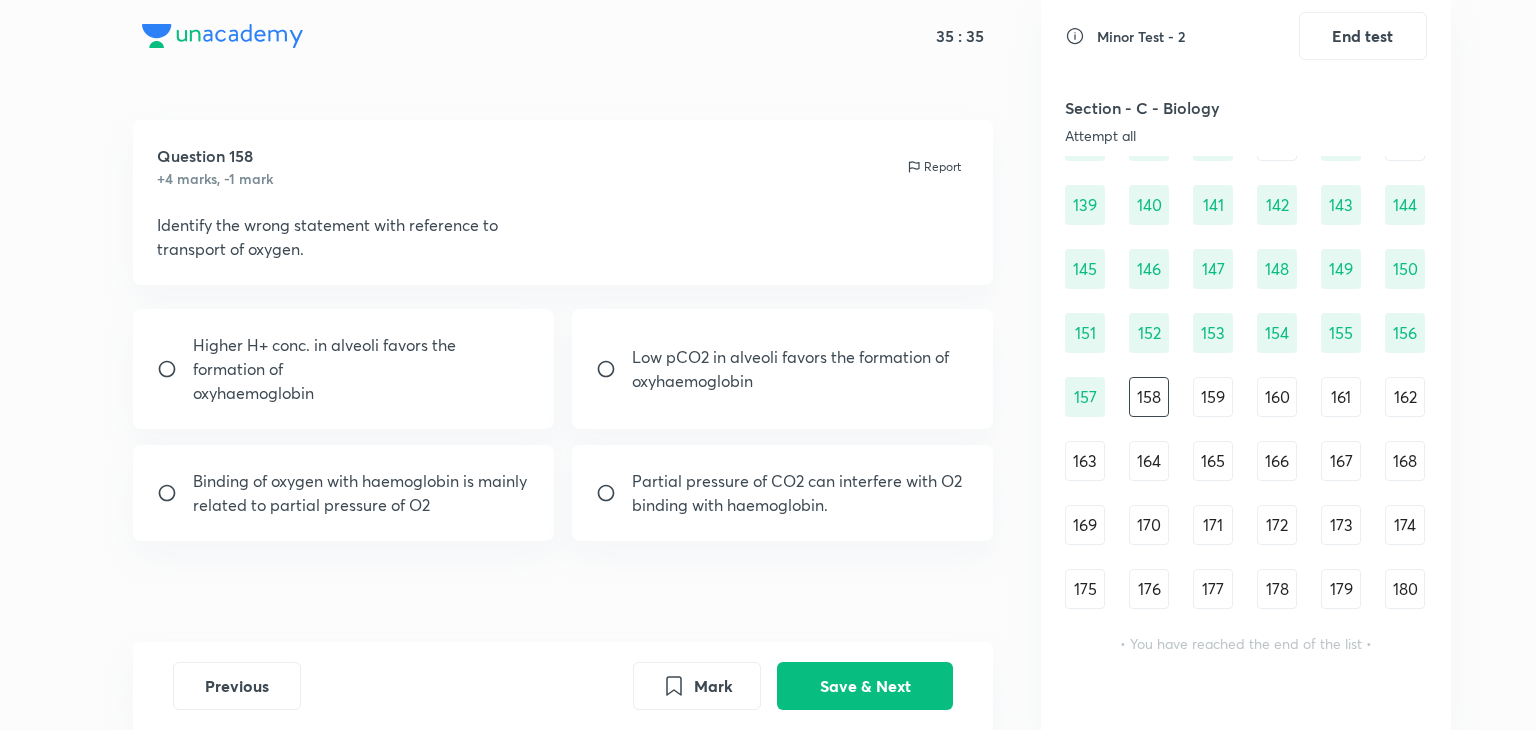 click on "oxyhaemoglobin" at bounding box center [790, 381] 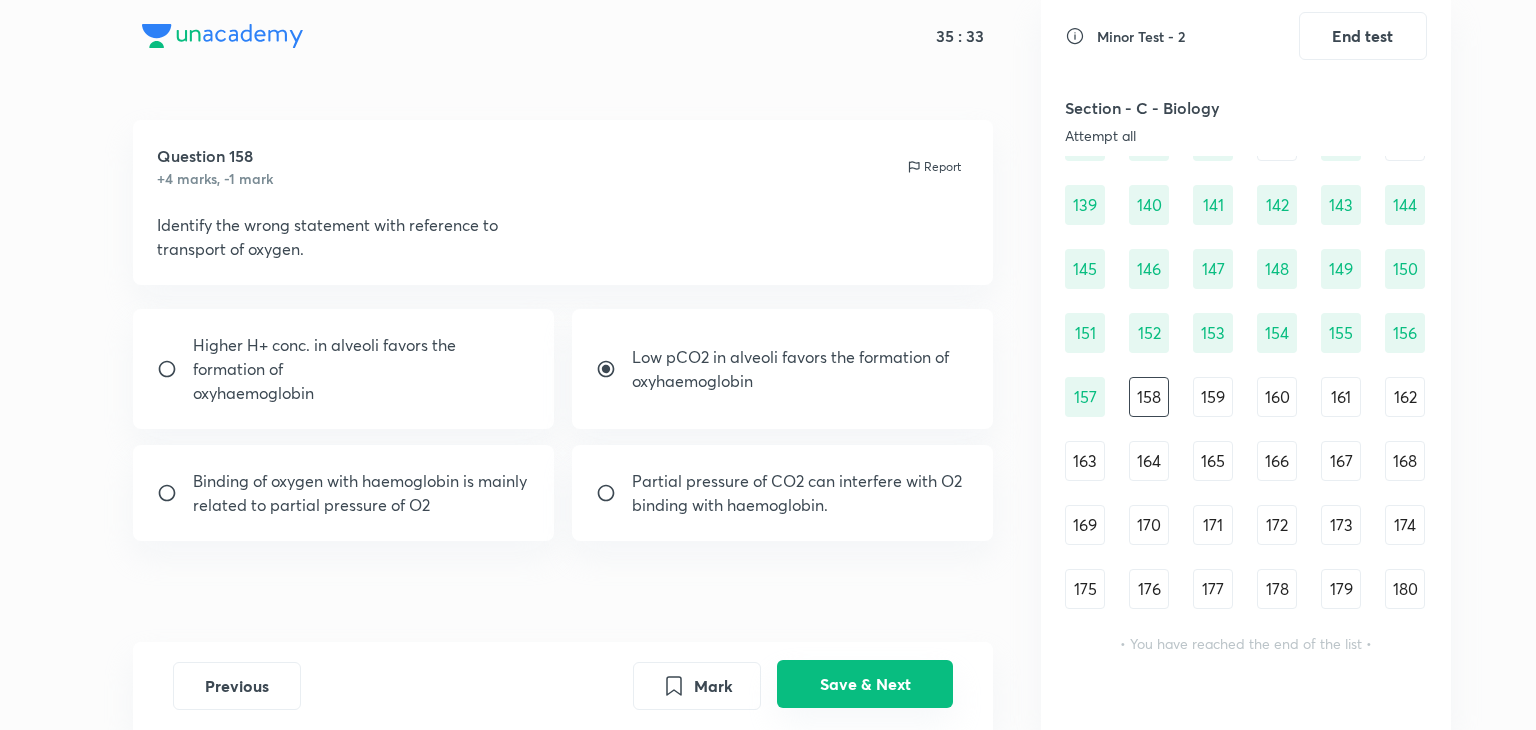 click on "Save & Next" at bounding box center (865, 684) 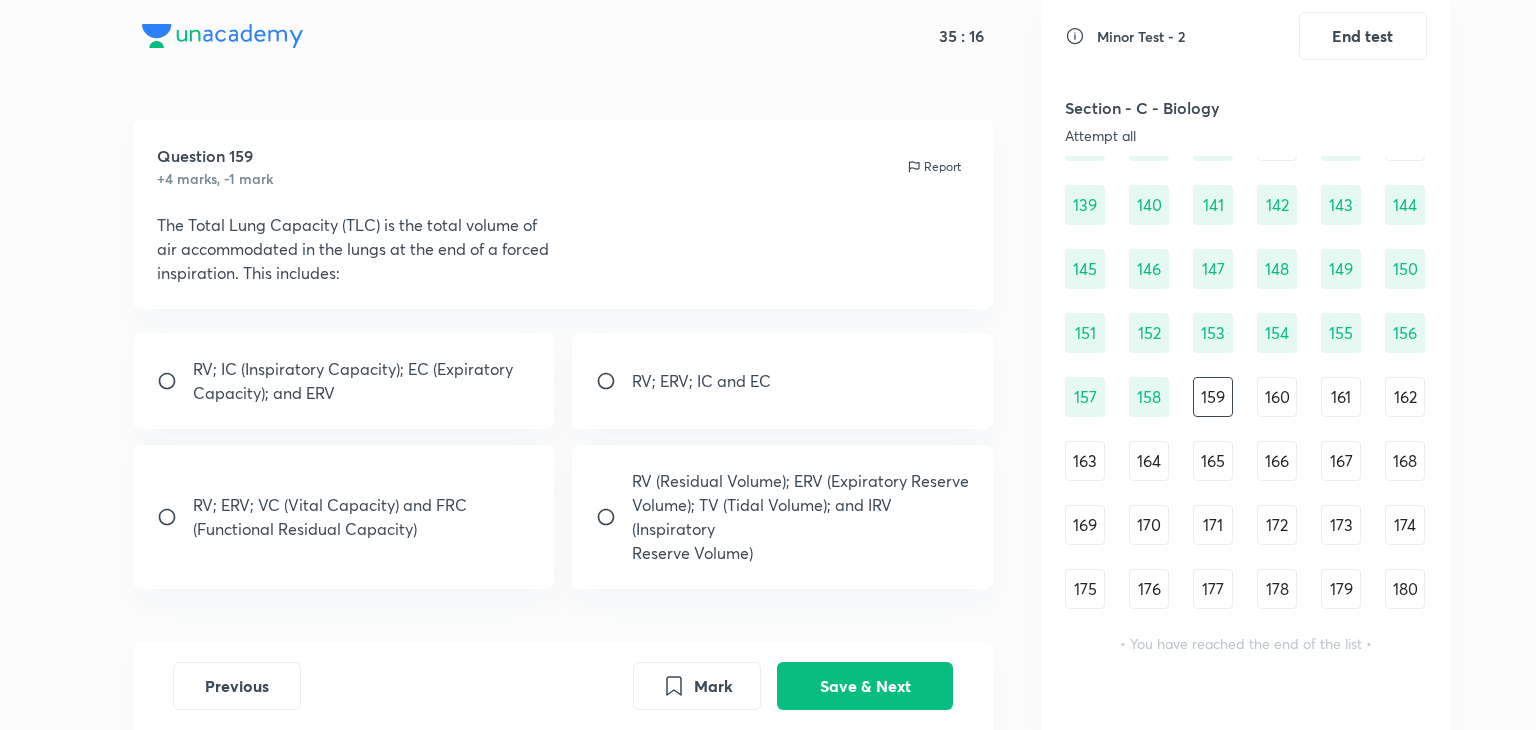 click on "RV (Residual Volume); ERV (Expiratory Reserve" at bounding box center (801, 481) 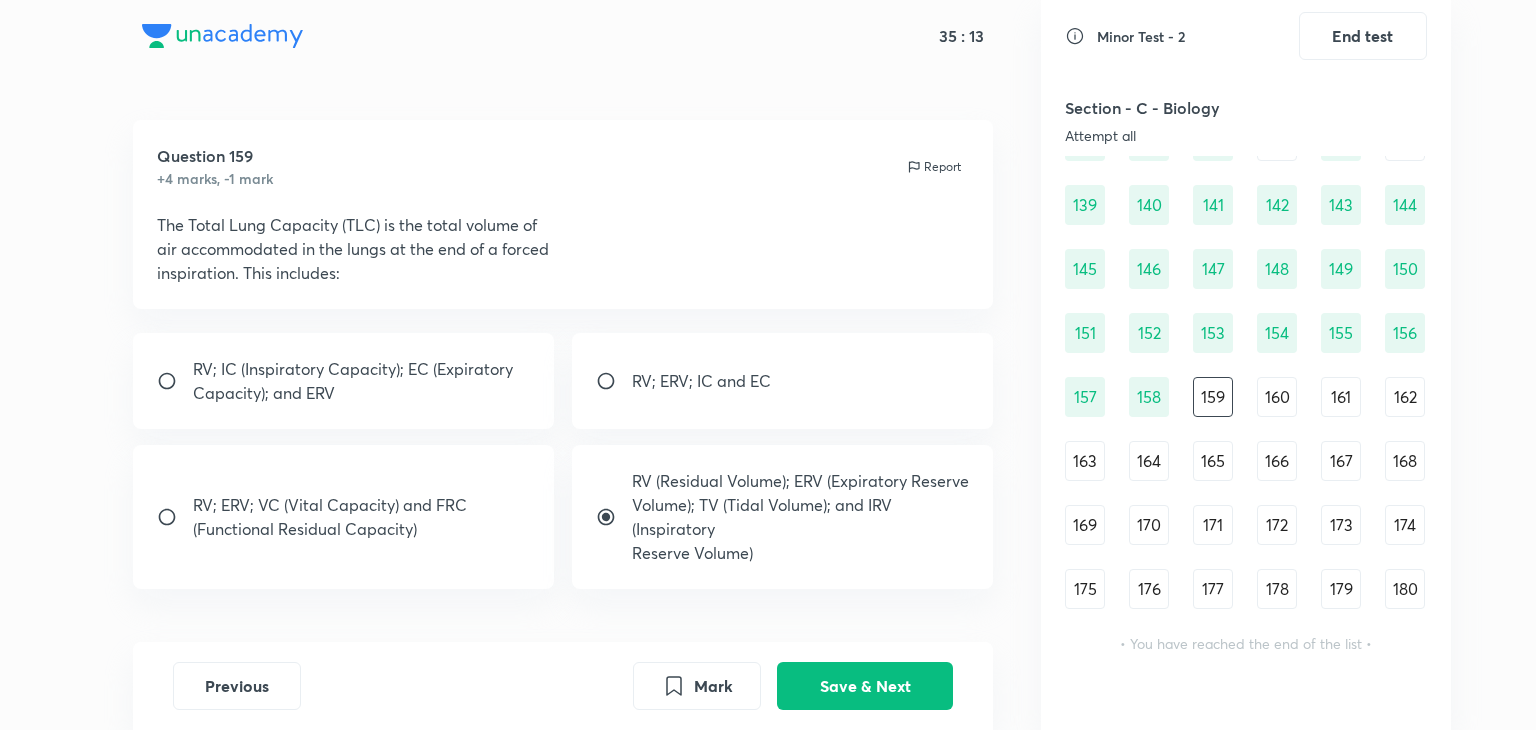 scroll, scrollTop: 91, scrollLeft: 0, axis: vertical 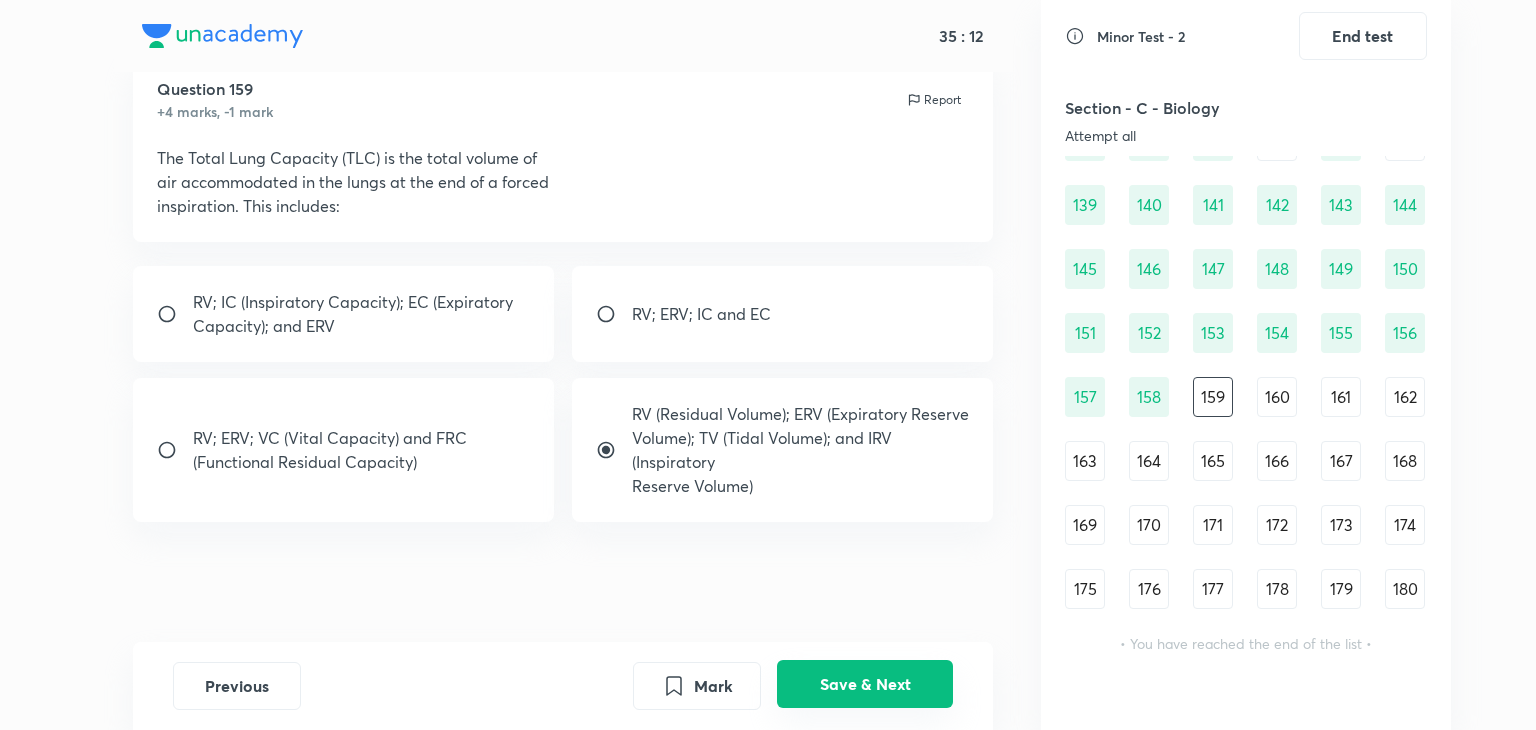 click on "Save & Next" at bounding box center [865, 684] 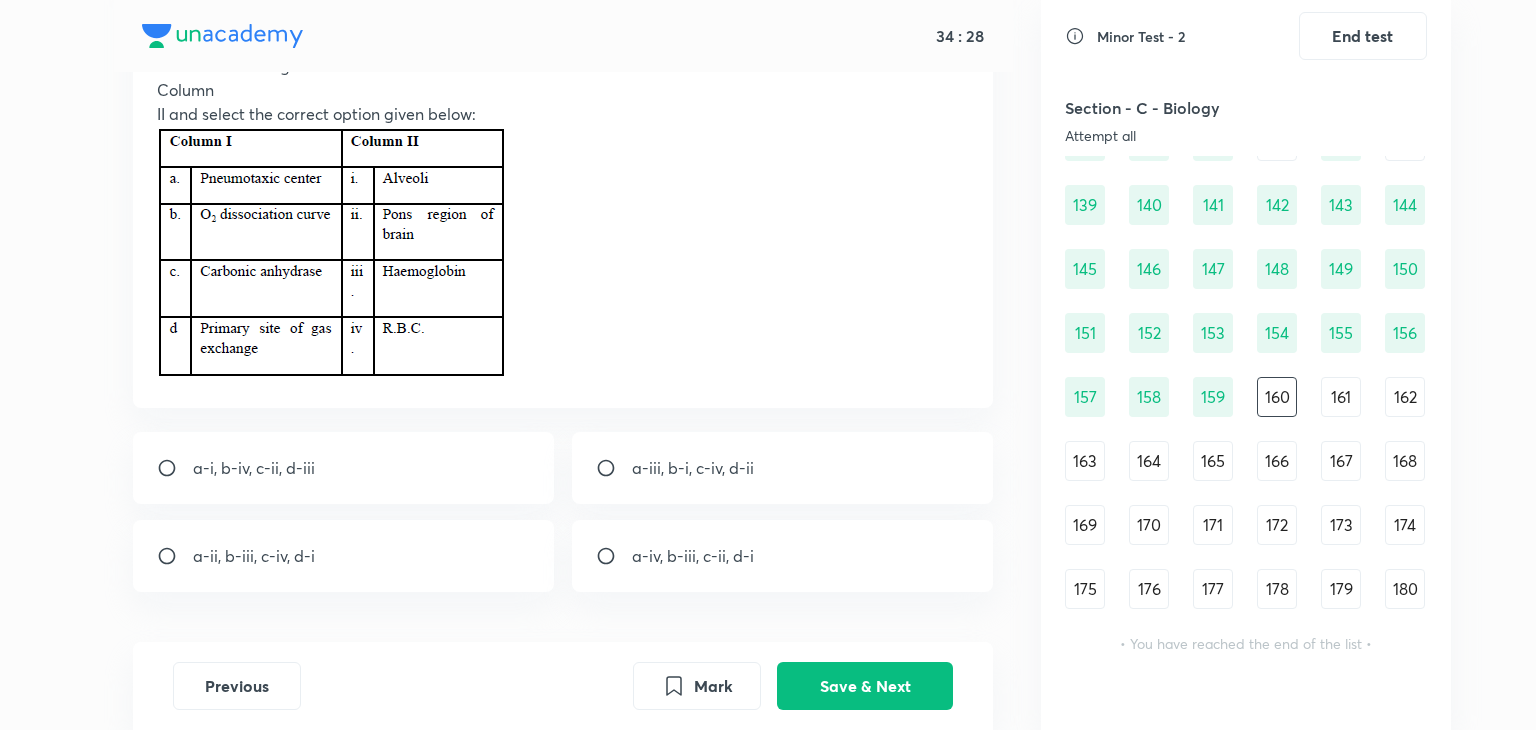 scroll, scrollTop: 160, scrollLeft: 0, axis: vertical 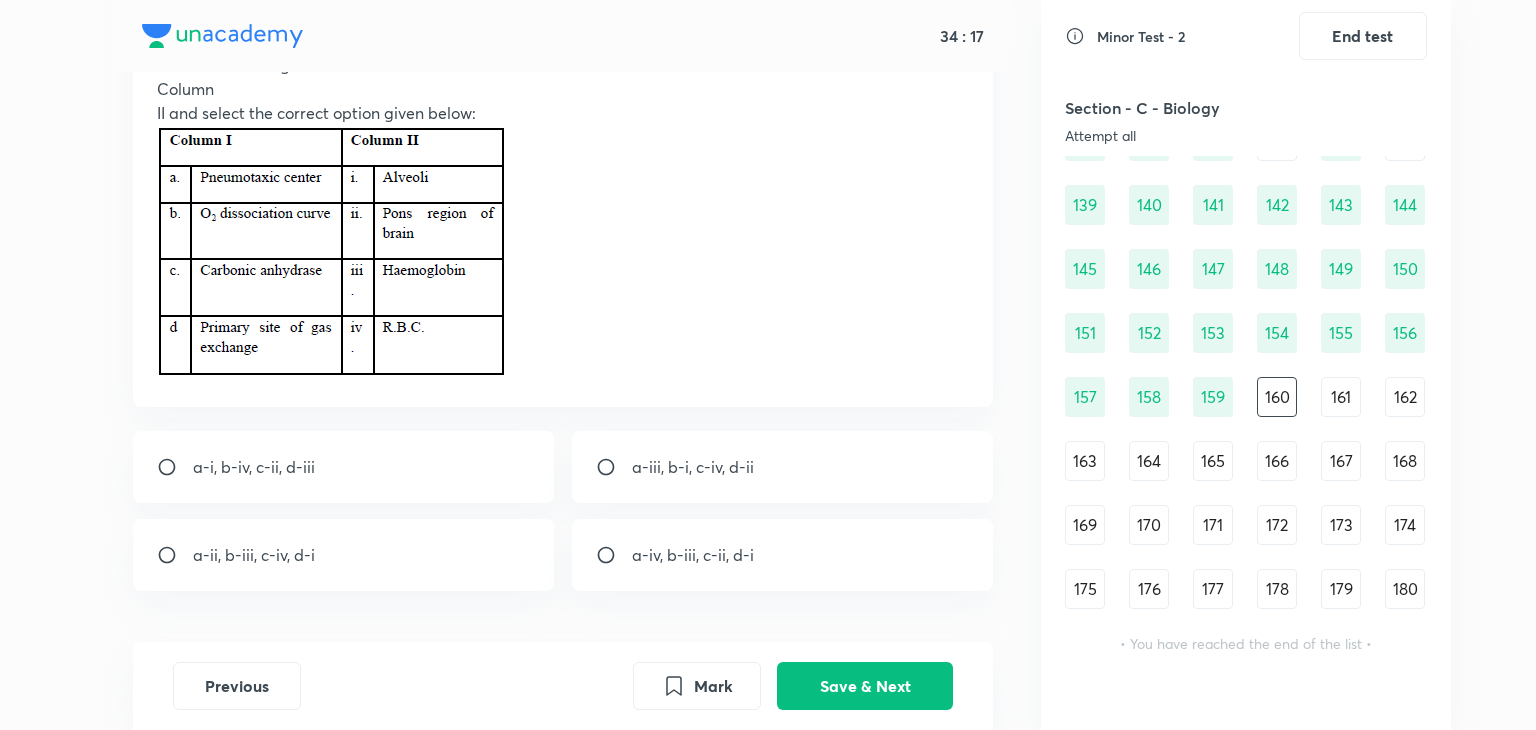 click on "a-ii, b-iii, c-iv, d-i" at bounding box center [344, 555] 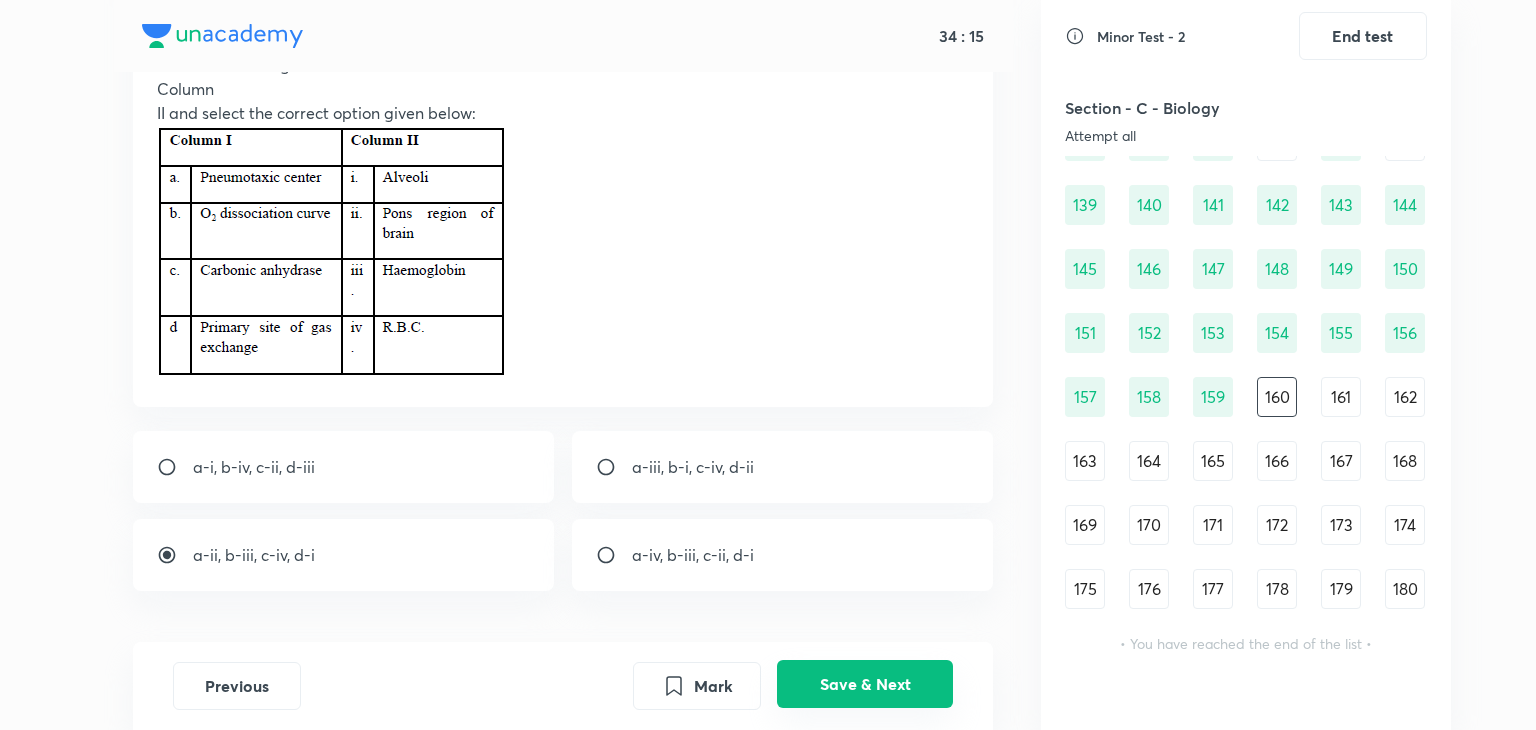 click on "Save & Next" at bounding box center [865, 684] 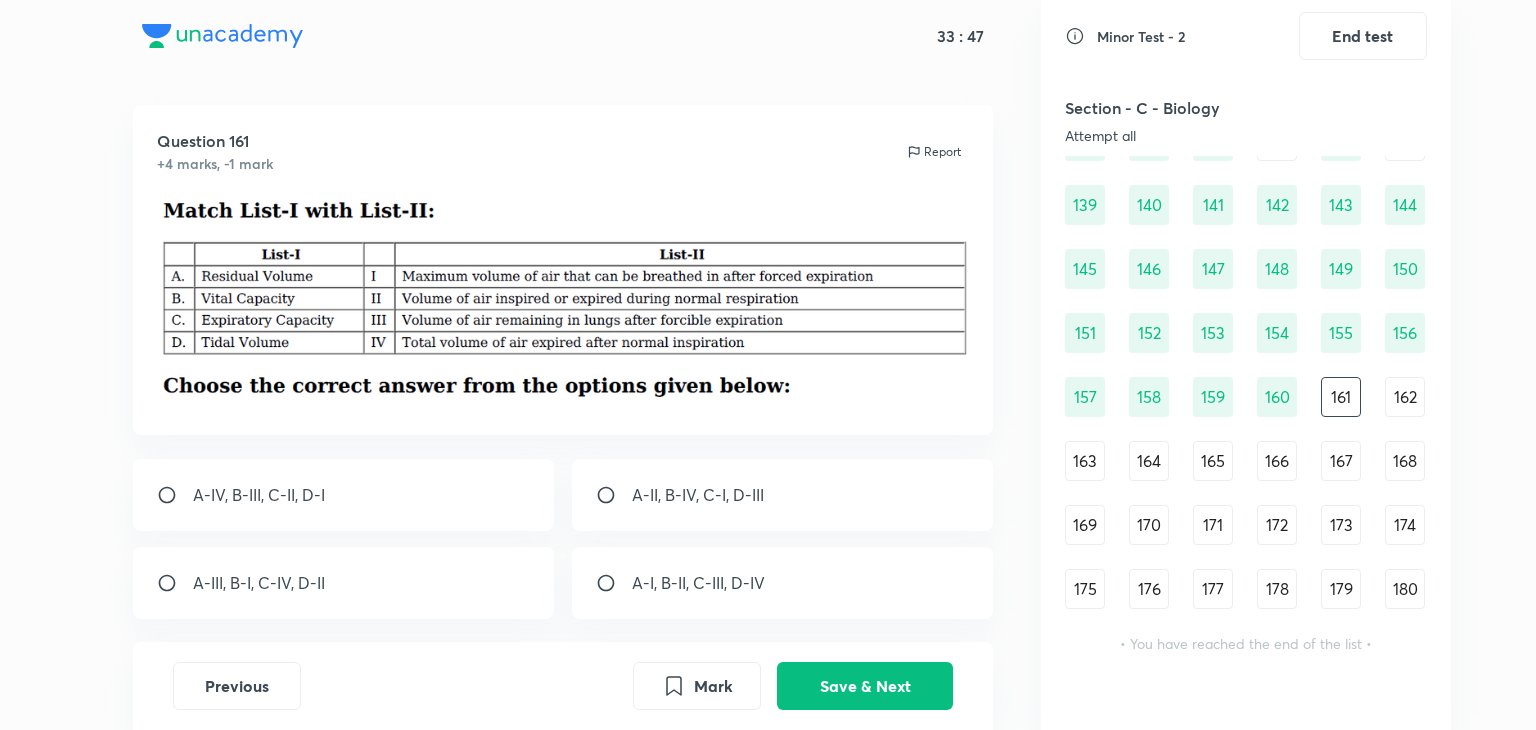 scroll, scrollTop: 16, scrollLeft: 0, axis: vertical 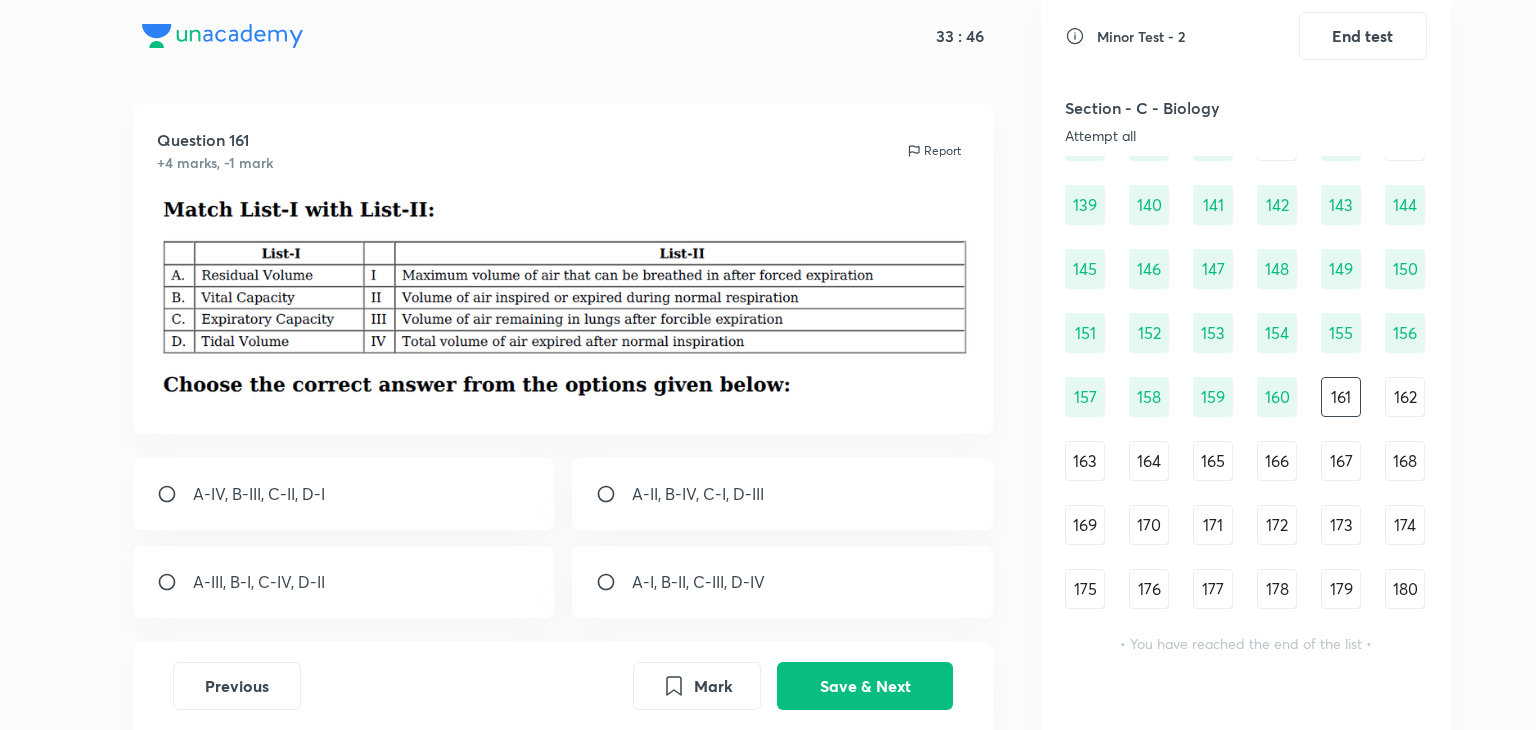 click on "A-II, B-IV, C-I, D-III" at bounding box center (698, 494) 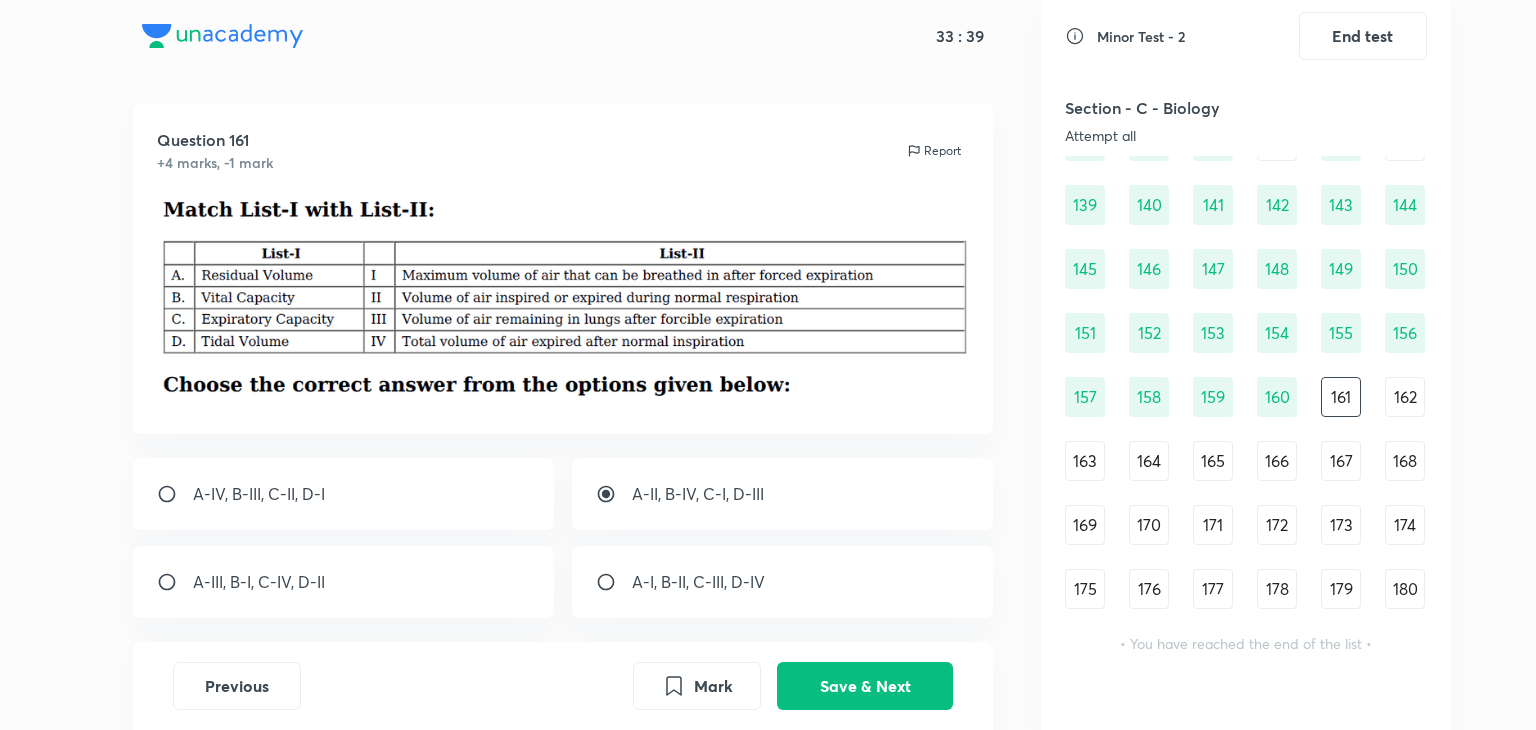click on "Previous Mark Save & Next" at bounding box center [563, 686] 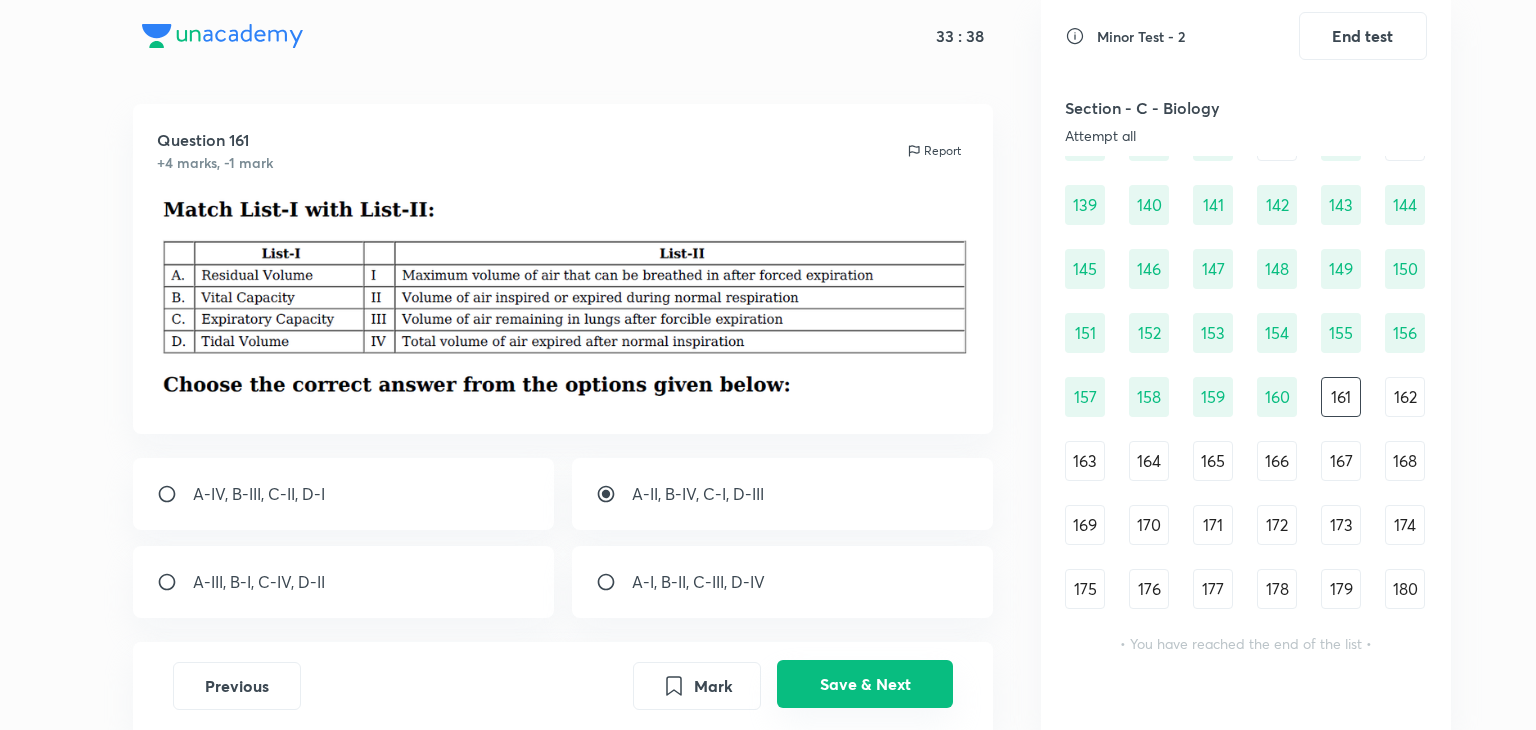 click on "Save & Next" at bounding box center (865, 684) 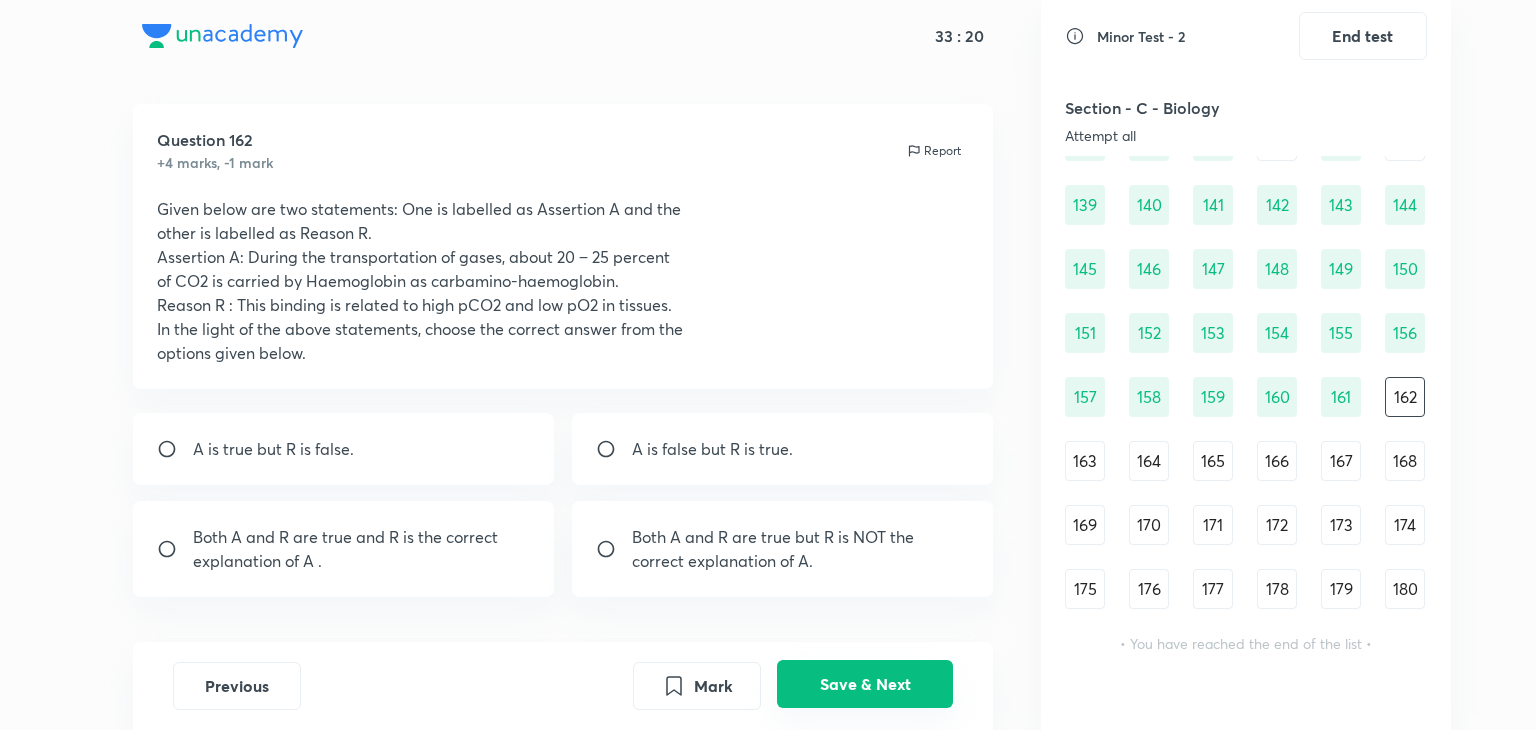 click on "Save & Next" at bounding box center (865, 684) 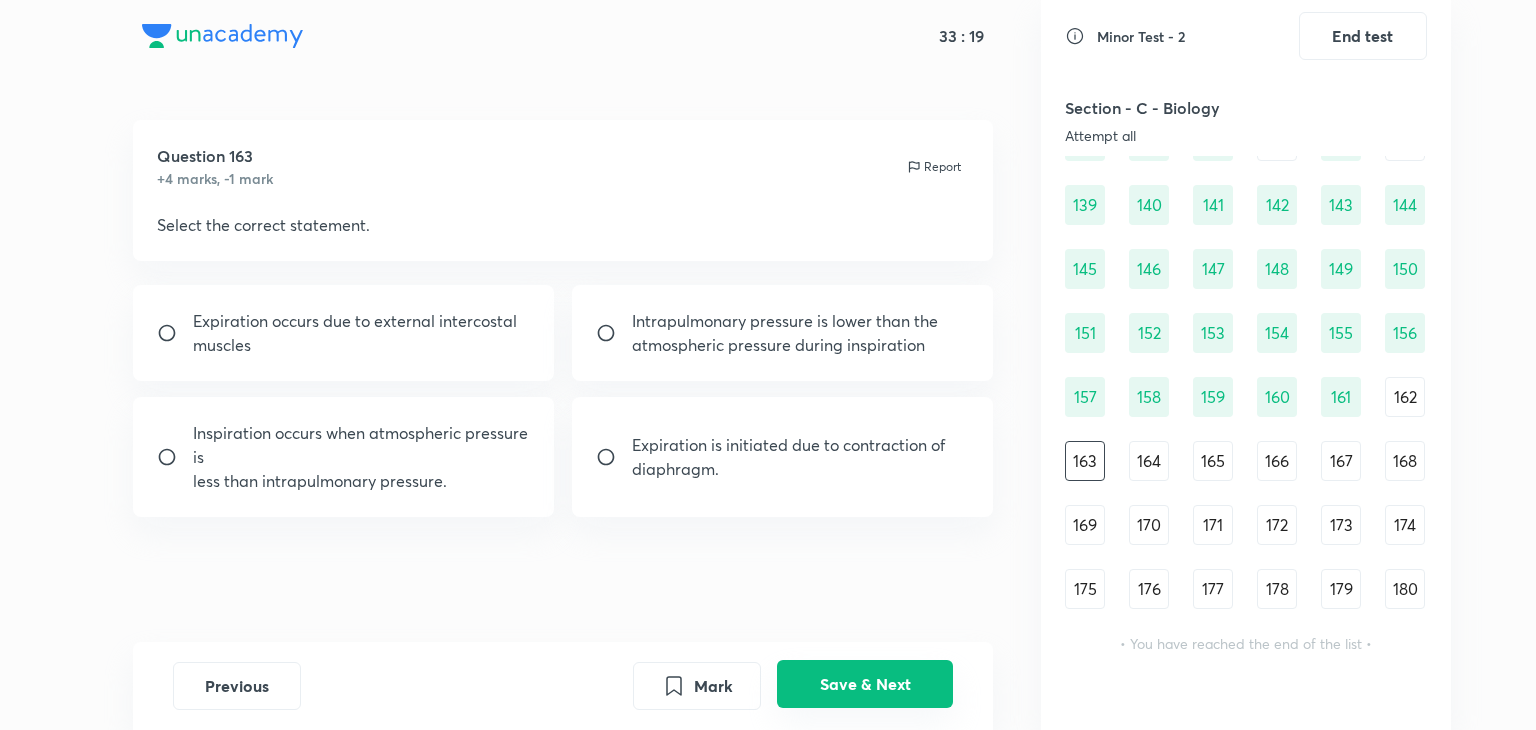 scroll, scrollTop: 0, scrollLeft: 0, axis: both 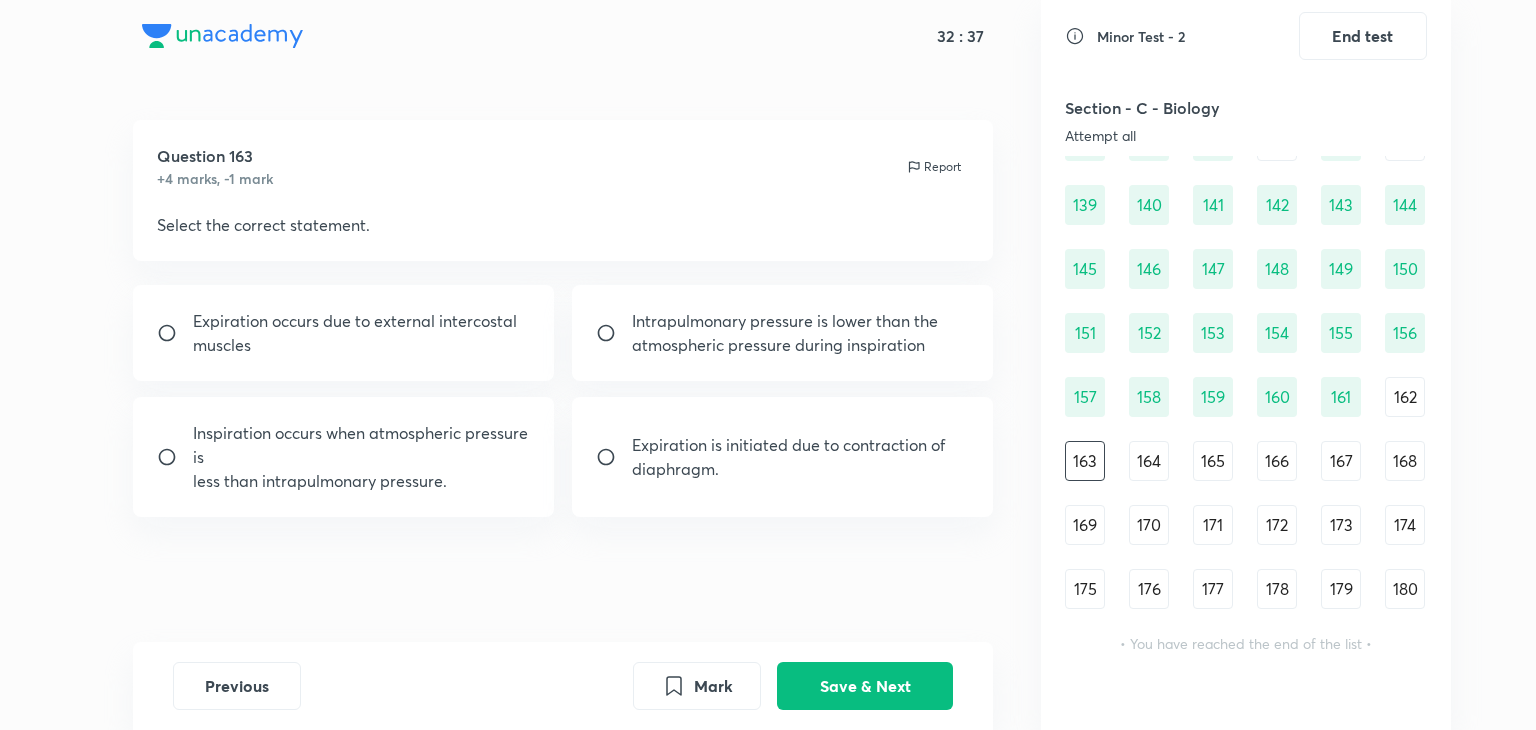 click on "atmospheric pressure during inspiration" at bounding box center (785, 345) 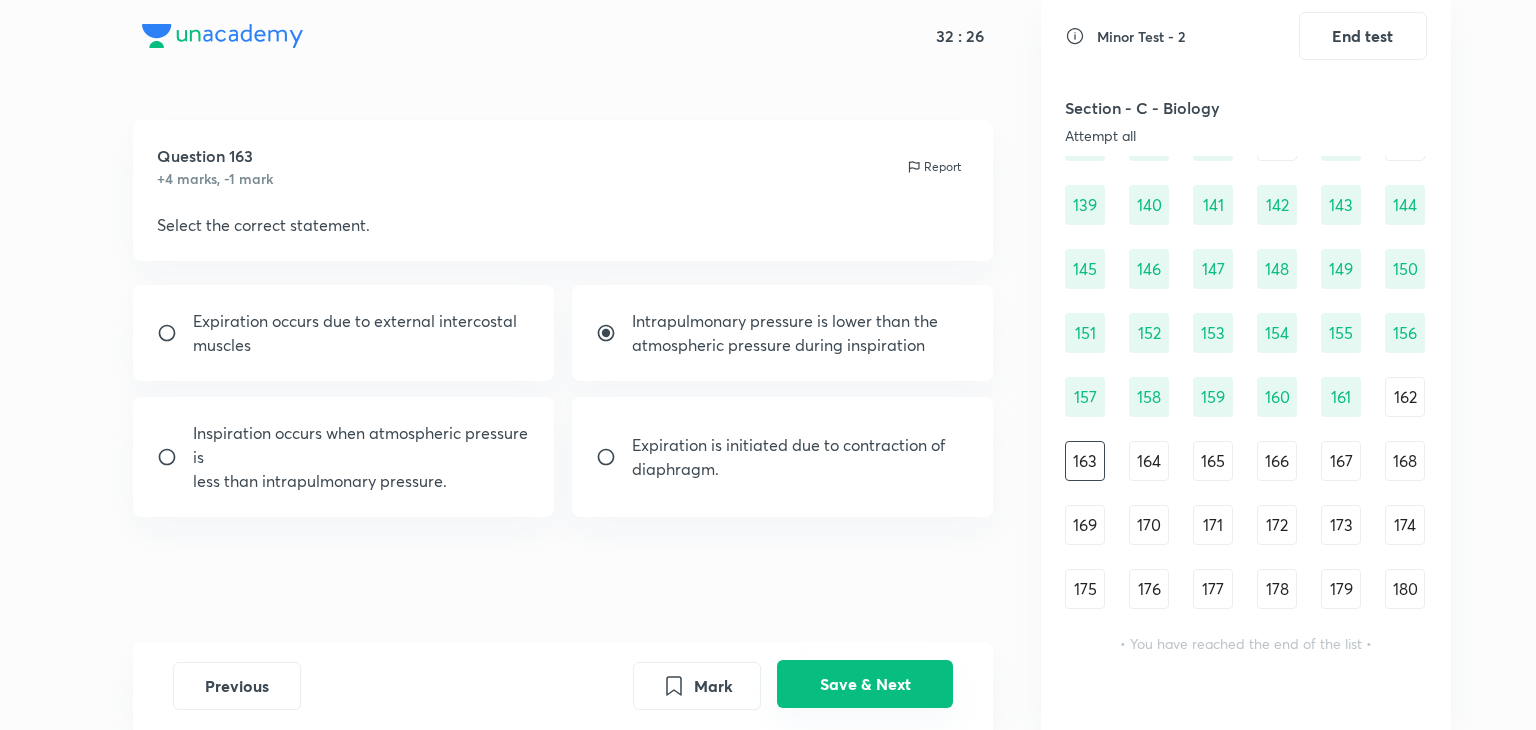 click on "Save & Next" at bounding box center [865, 684] 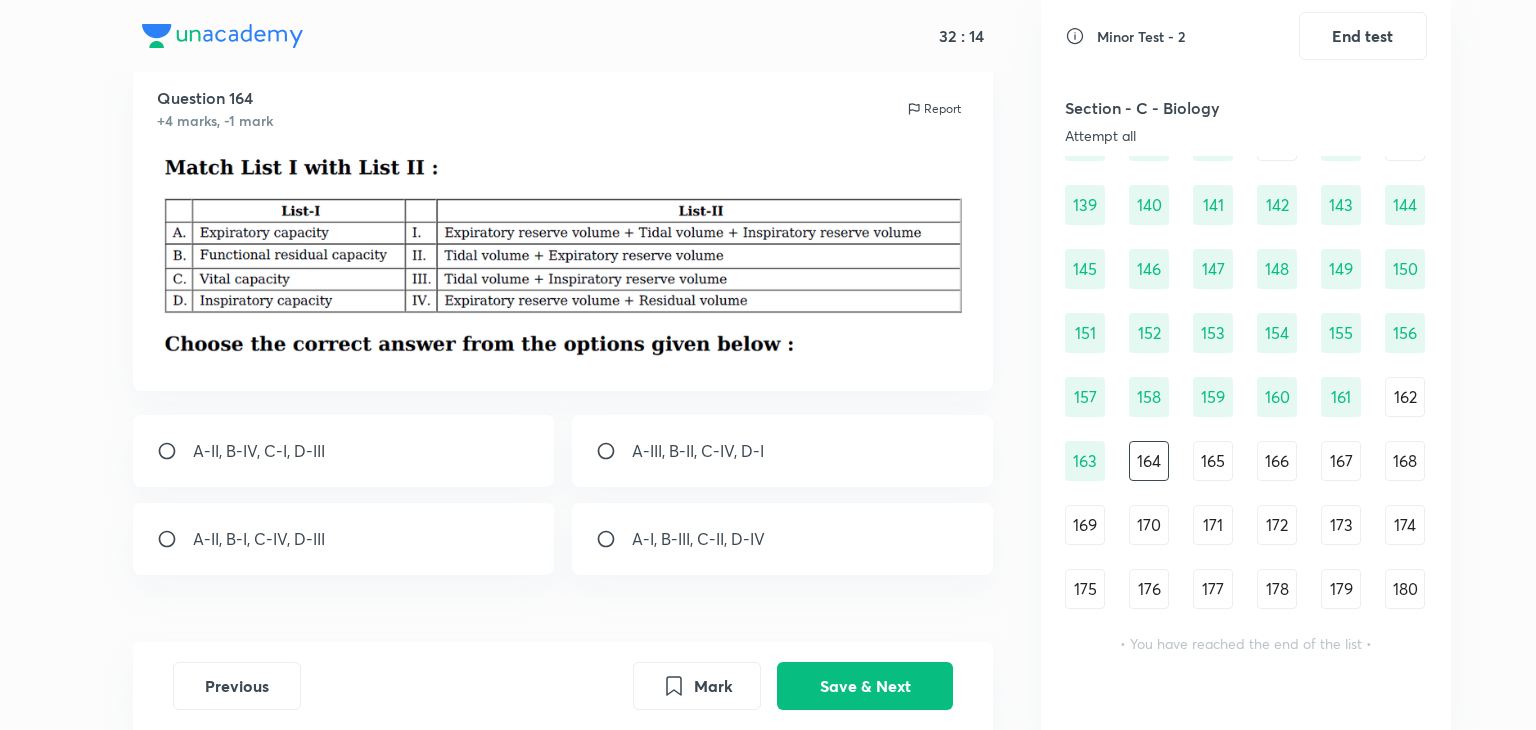 scroll, scrollTop: 0, scrollLeft: 0, axis: both 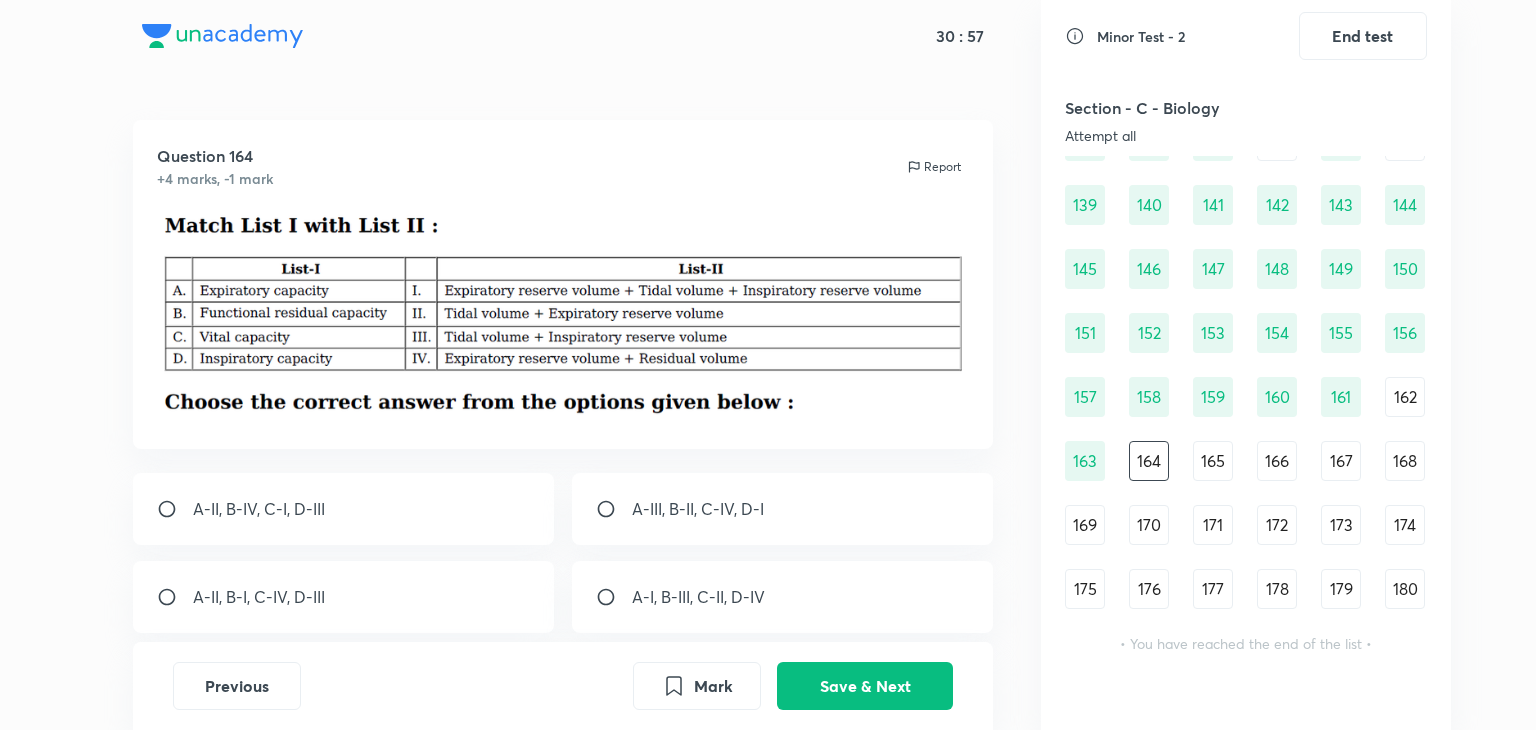 click on "A-II, B-I, C-IV, D-III" at bounding box center [344, 597] 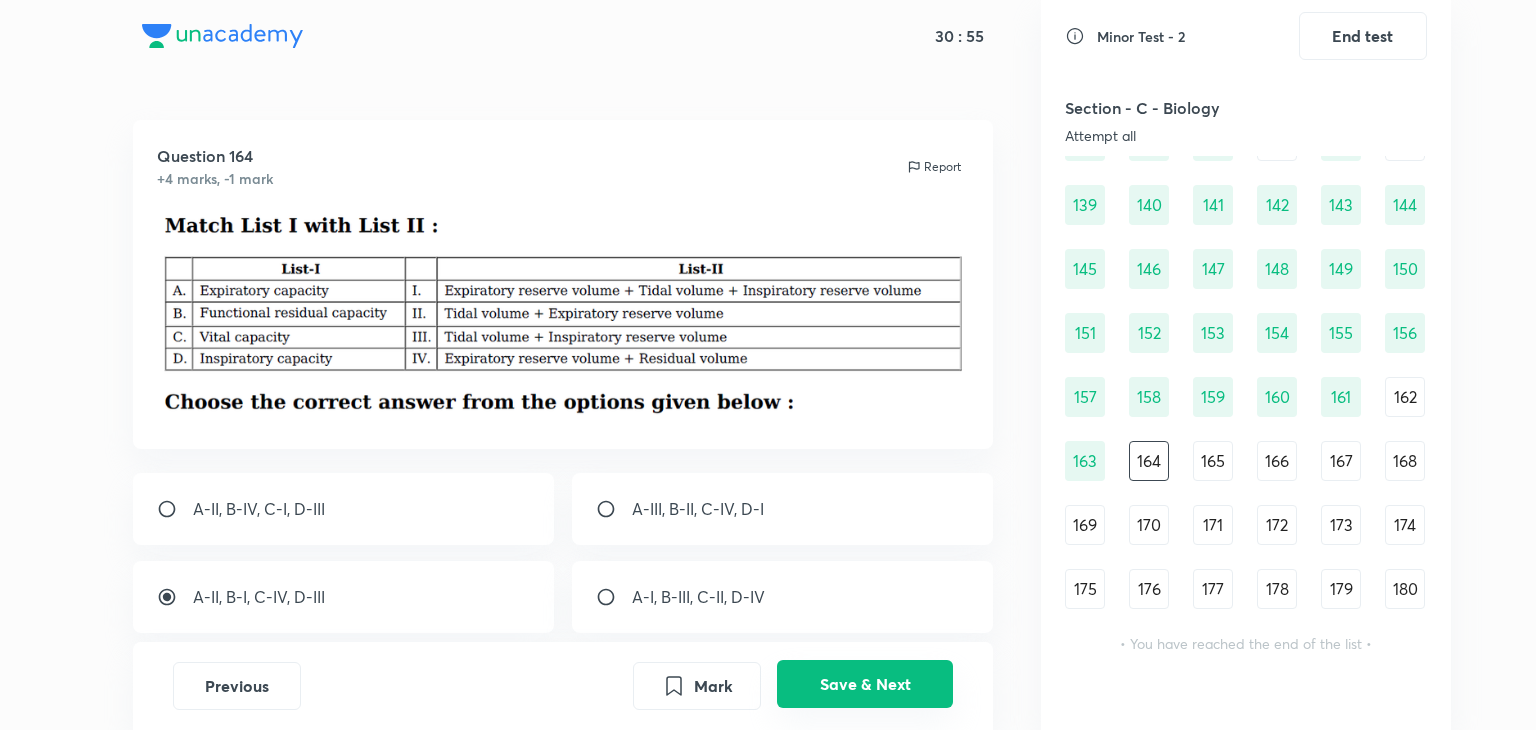 click on "Save & Next" at bounding box center (865, 684) 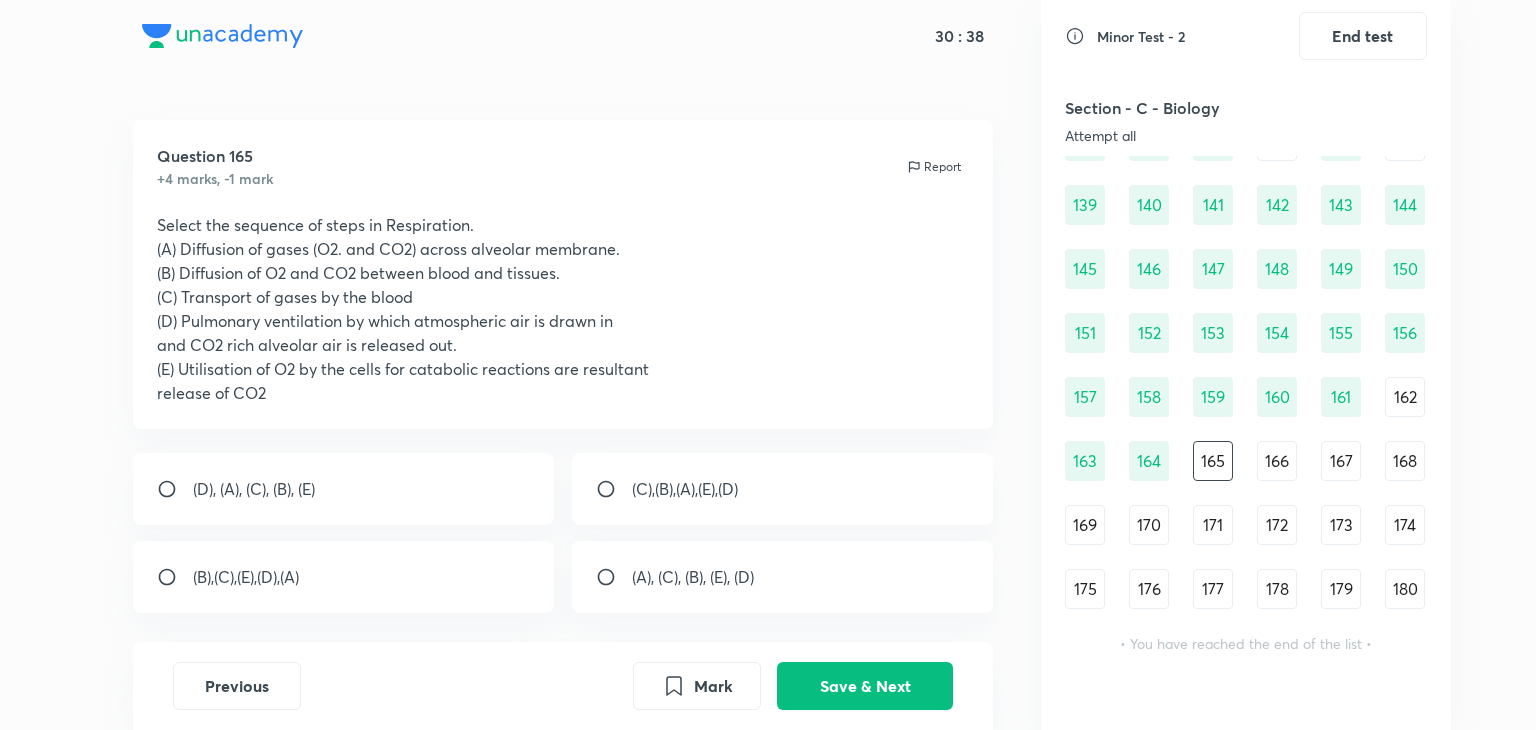 click on "(A), (C), (B), (E), (D)" at bounding box center (693, 577) 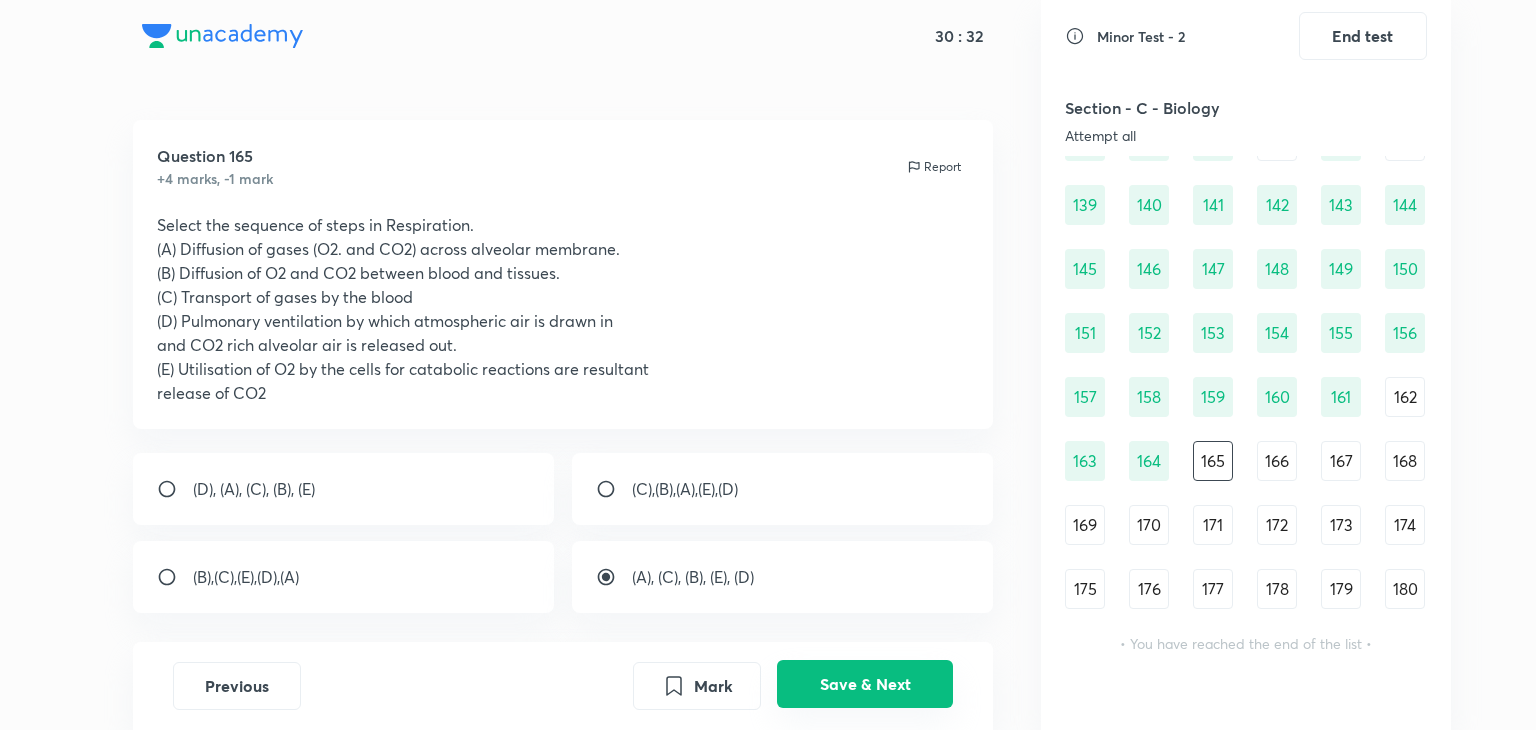 click on "Save & Next" at bounding box center (865, 684) 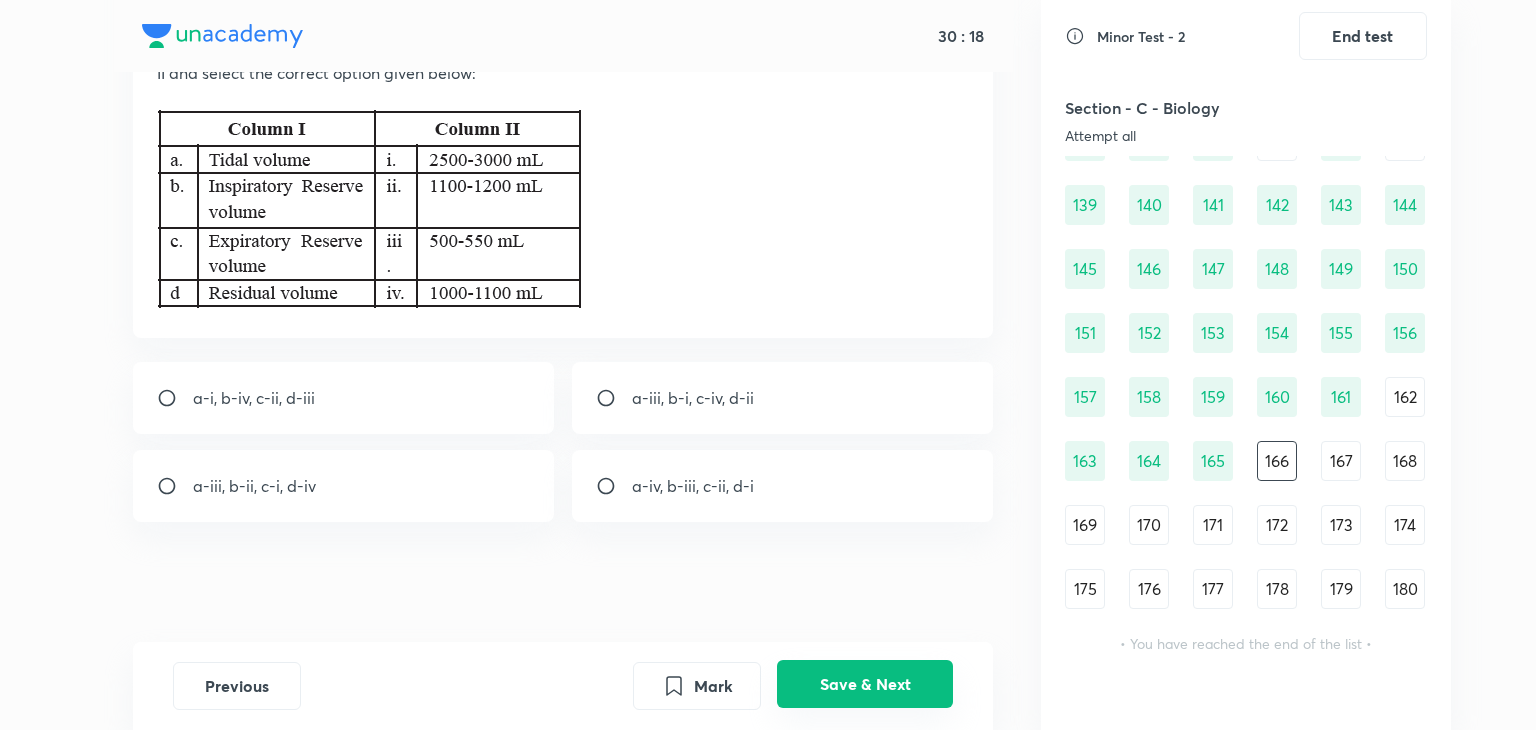 scroll, scrollTop: 200, scrollLeft: 0, axis: vertical 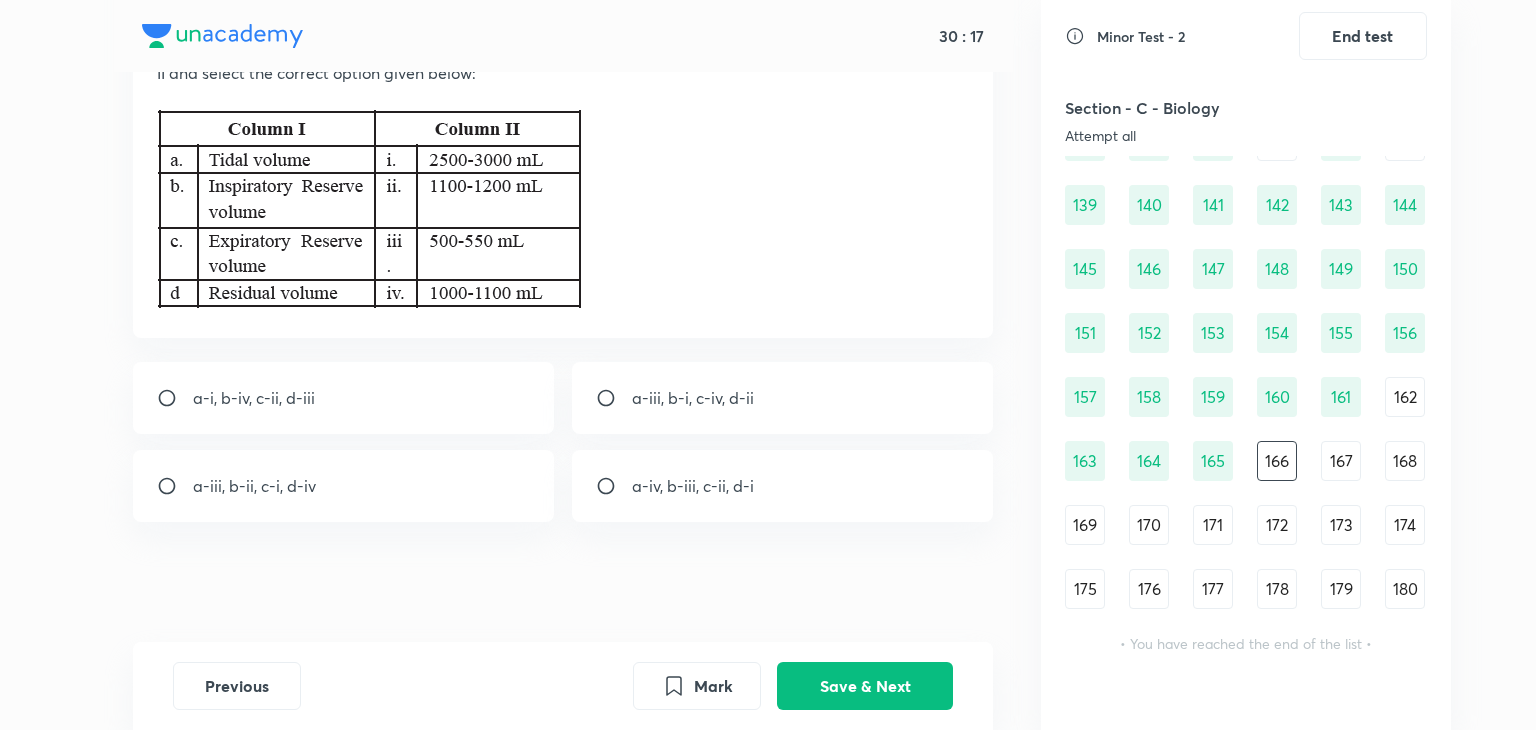 click on "a-i, b-iv, c-ii, d-iii" at bounding box center [344, 398] 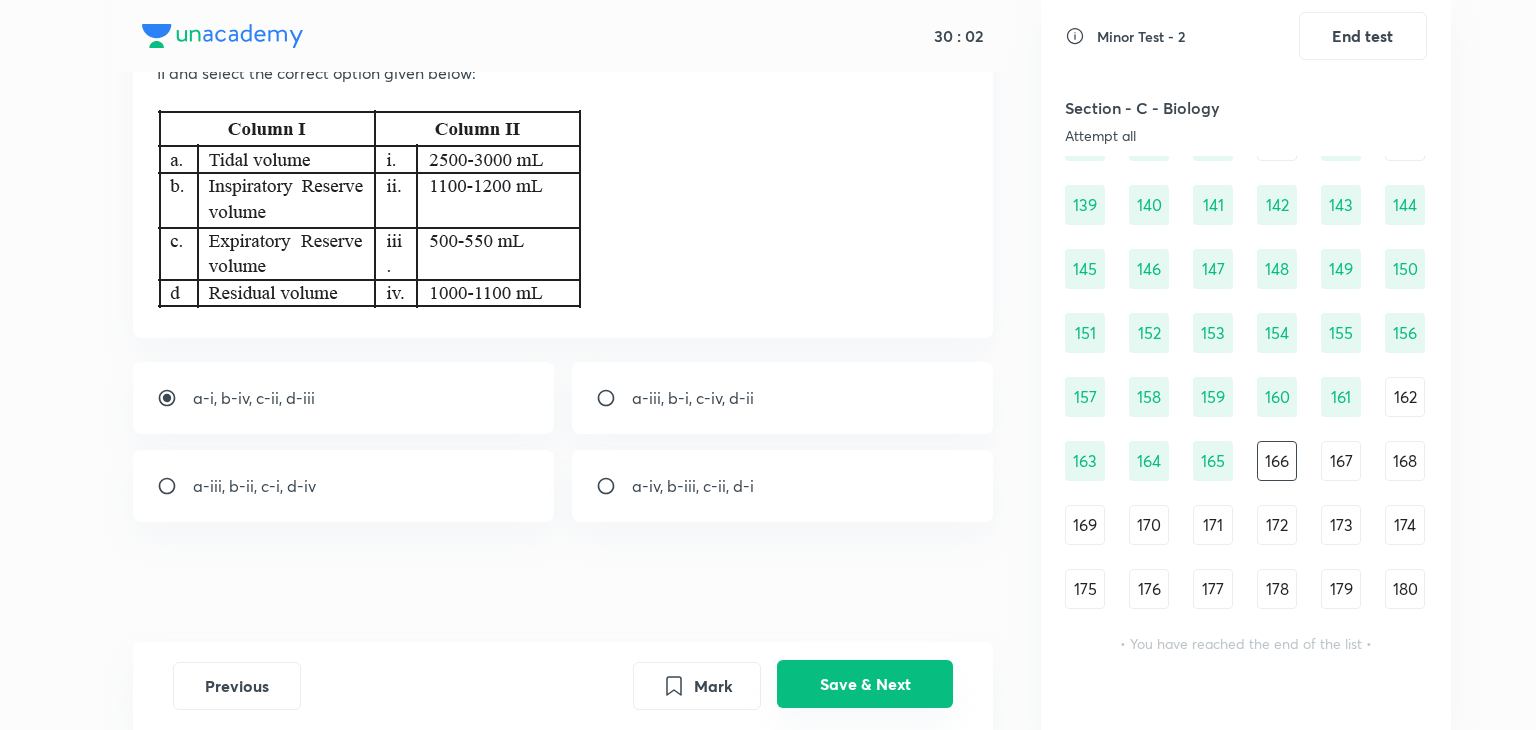 click on "Save & Next" at bounding box center [865, 684] 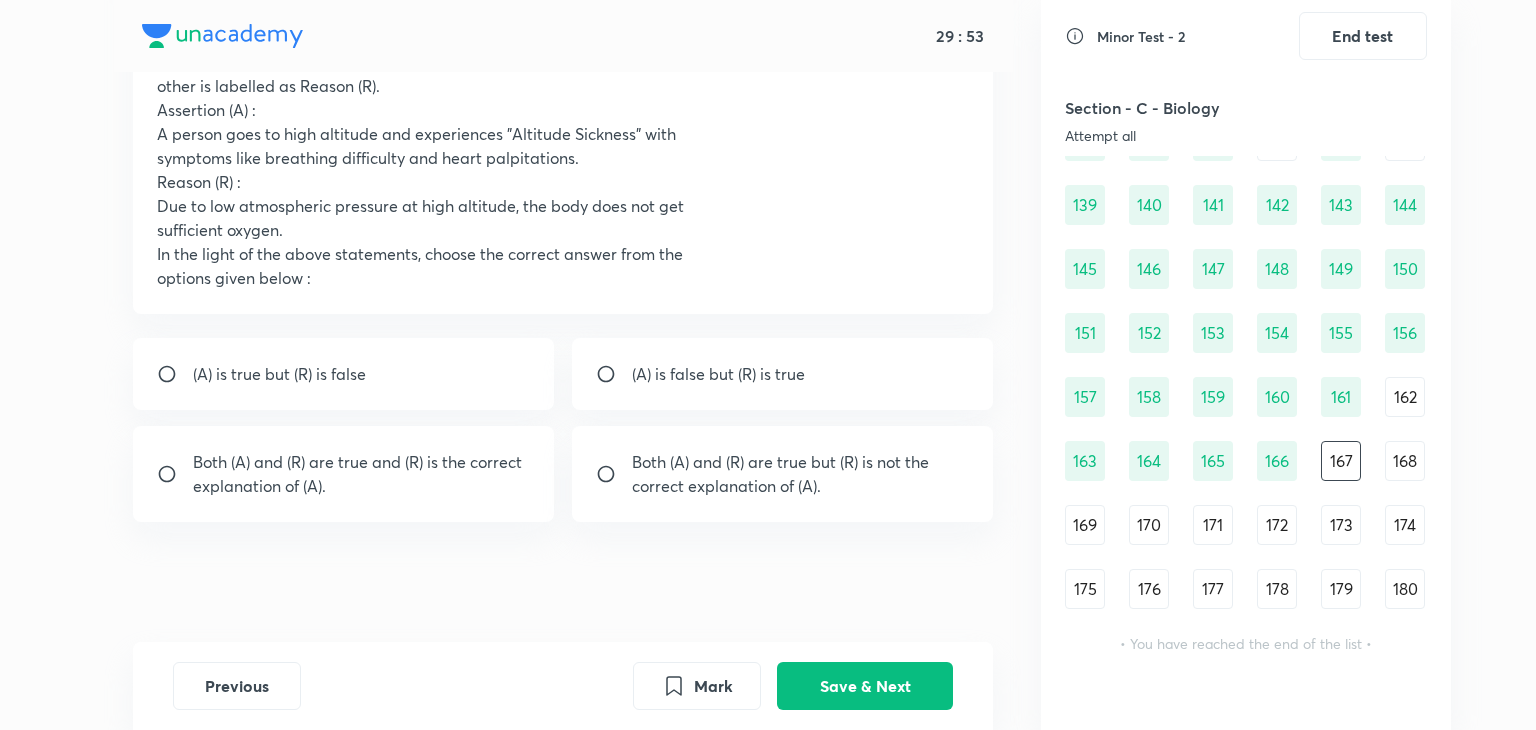 click on "Both (A) and (R) are true and (R) is the correct explanation of (A)." at bounding box center (362, 474) 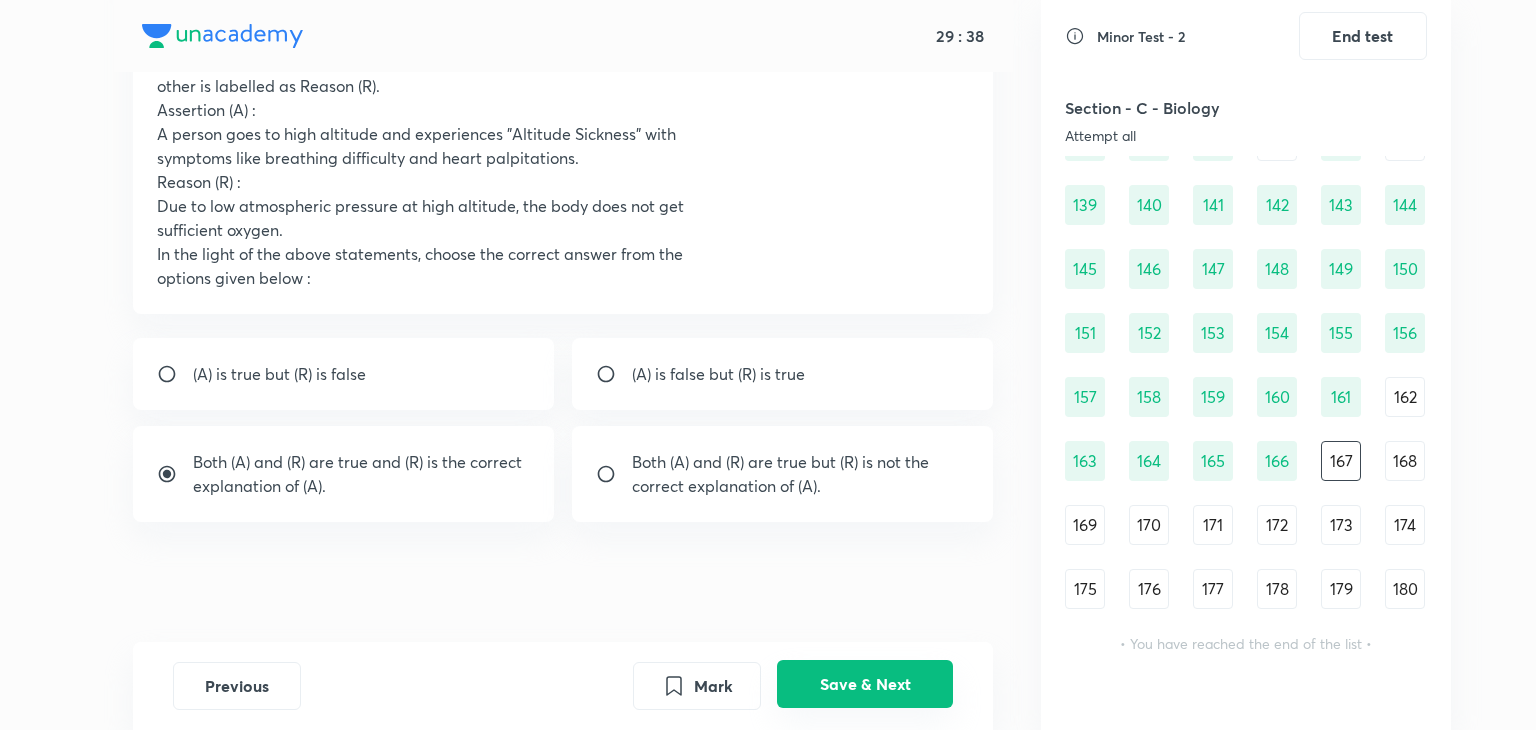 click on "Save & Next" at bounding box center [865, 684] 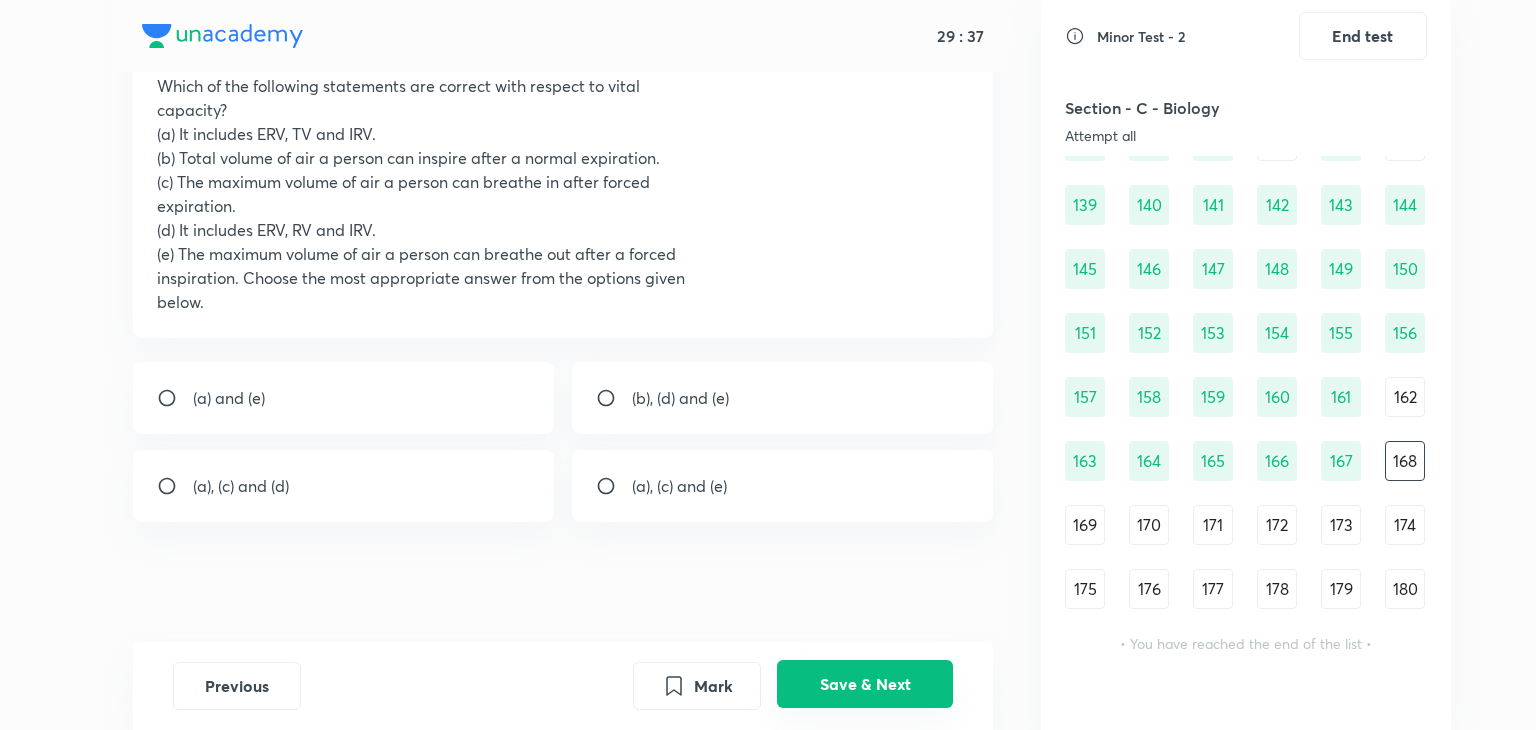 scroll, scrollTop: 139, scrollLeft: 0, axis: vertical 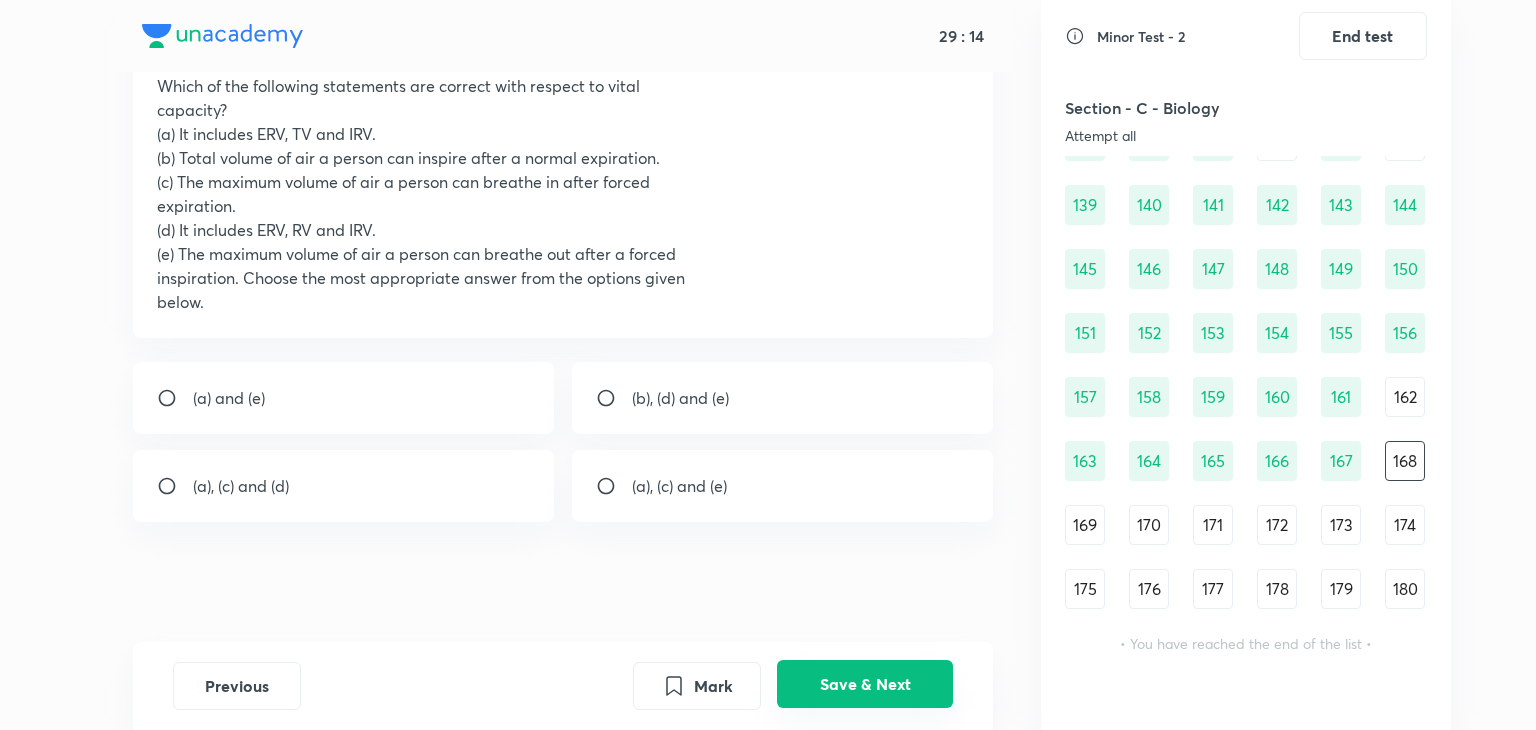 drag, startPoint x: 959, startPoint y: 663, endPoint x: 877, endPoint y: 704, distance: 91.67879 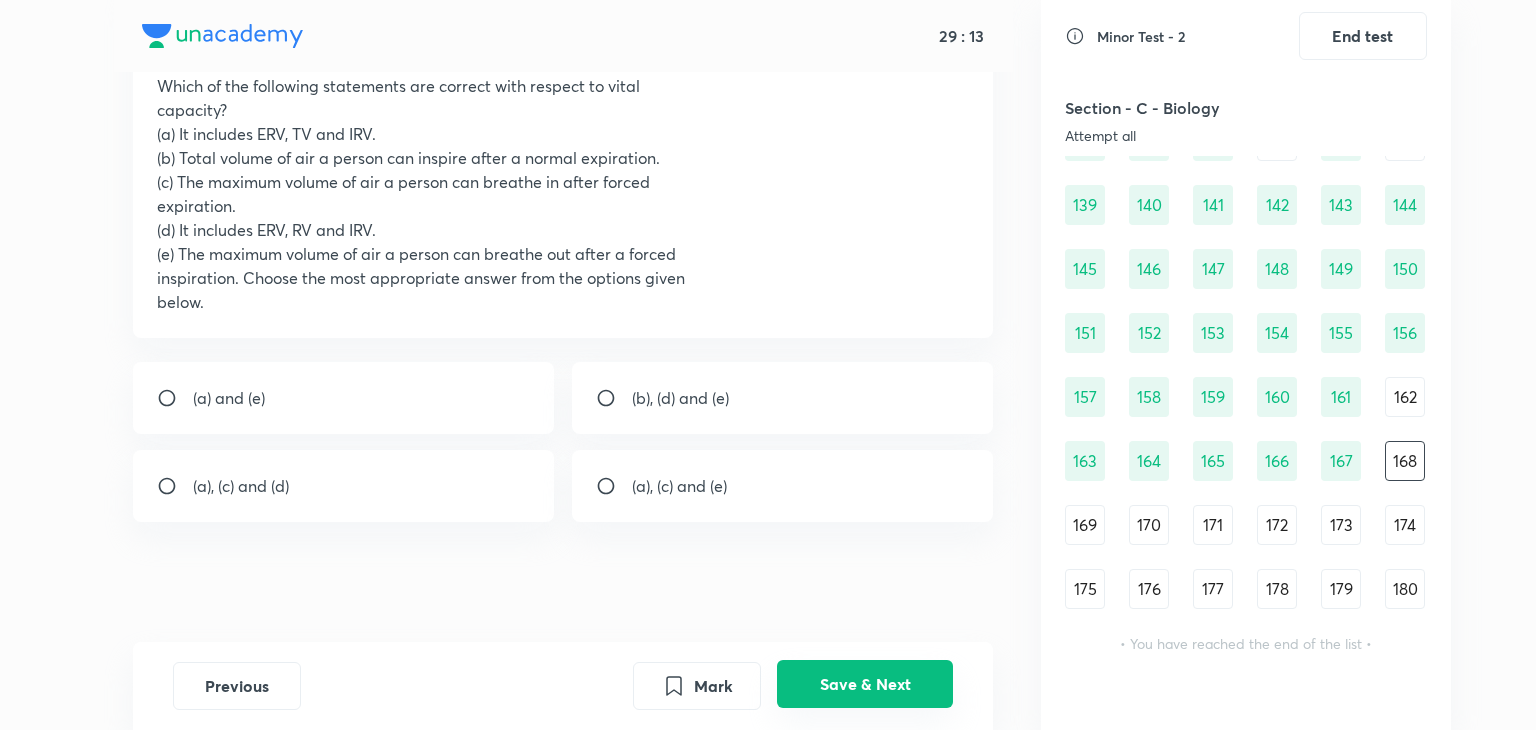 click on "Save & Next" at bounding box center (865, 684) 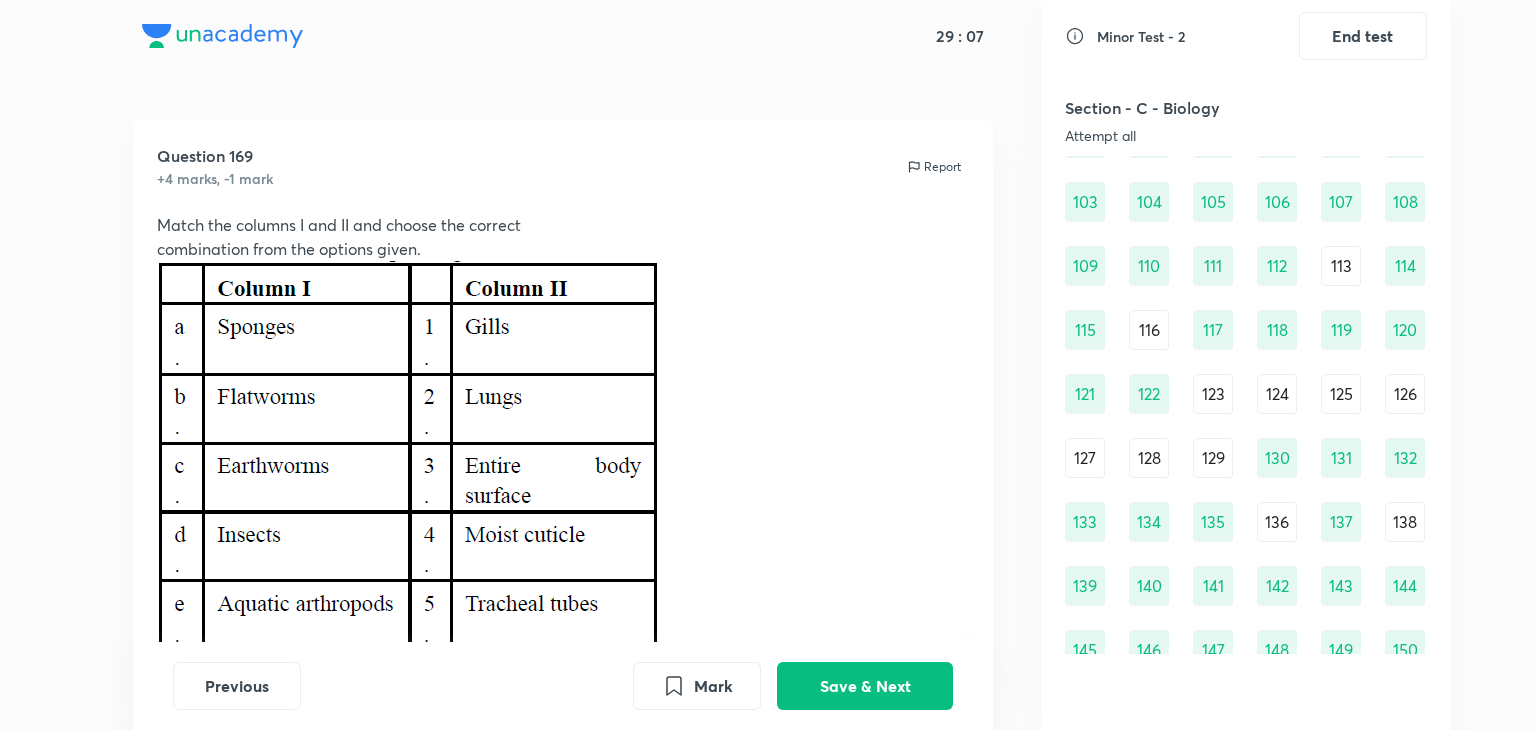 scroll, scrollTop: 1894, scrollLeft: 0, axis: vertical 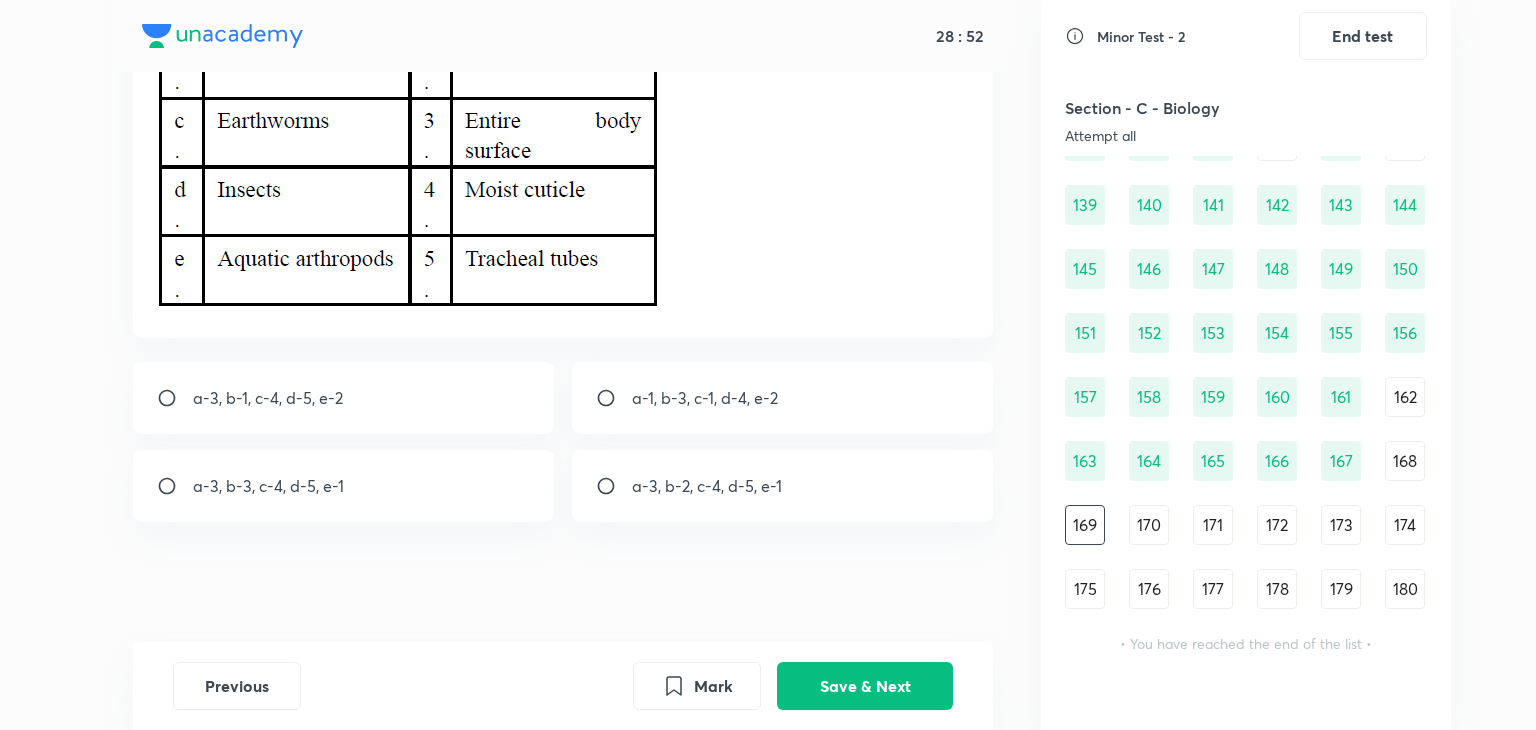 click on "a-3, b-2, c-4, d-5, e-1" at bounding box center [707, 486] 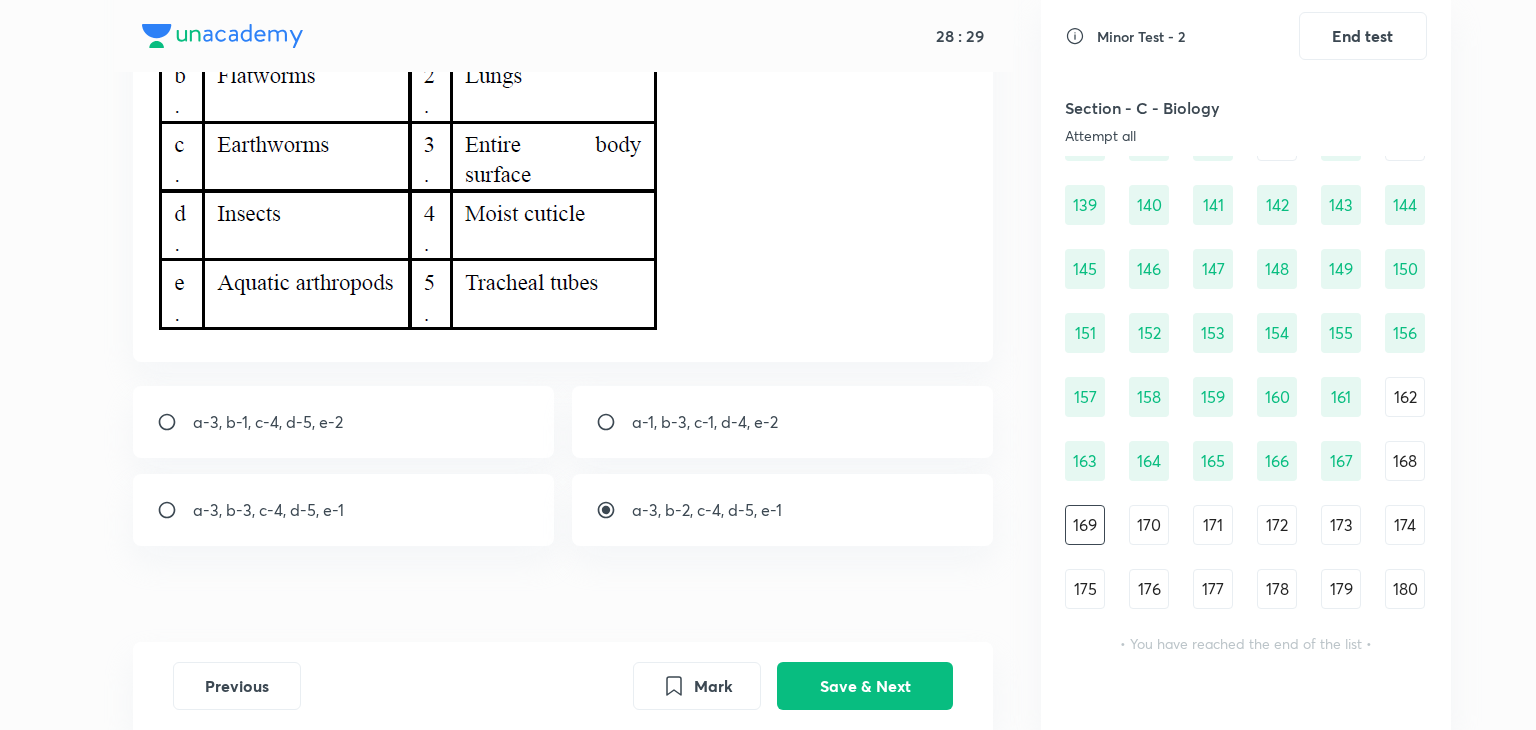 scroll, scrollTop: 322, scrollLeft: 0, axis: vertical 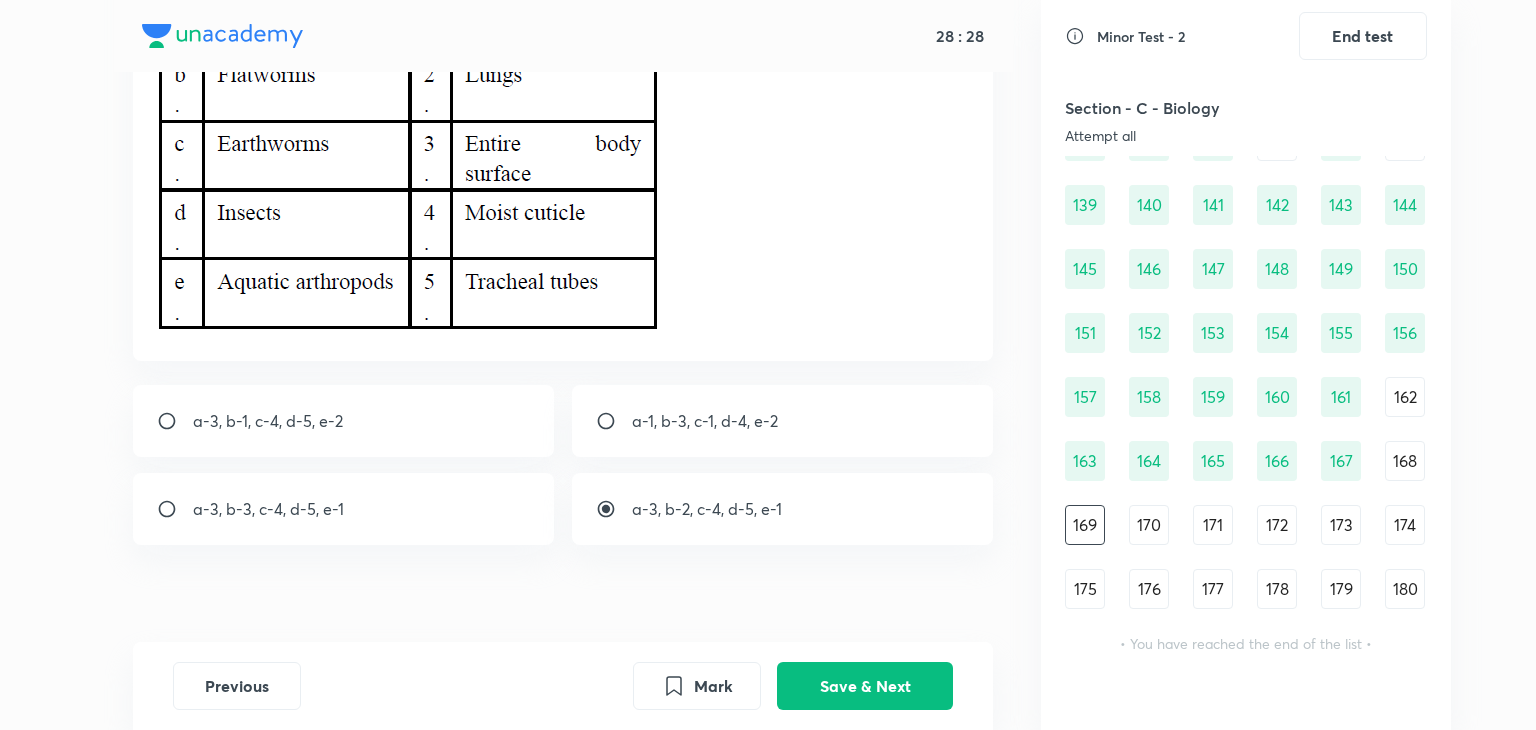 click on "a-3, b-3, c-4, d-5, e-1" at bounding box center [344, 509] 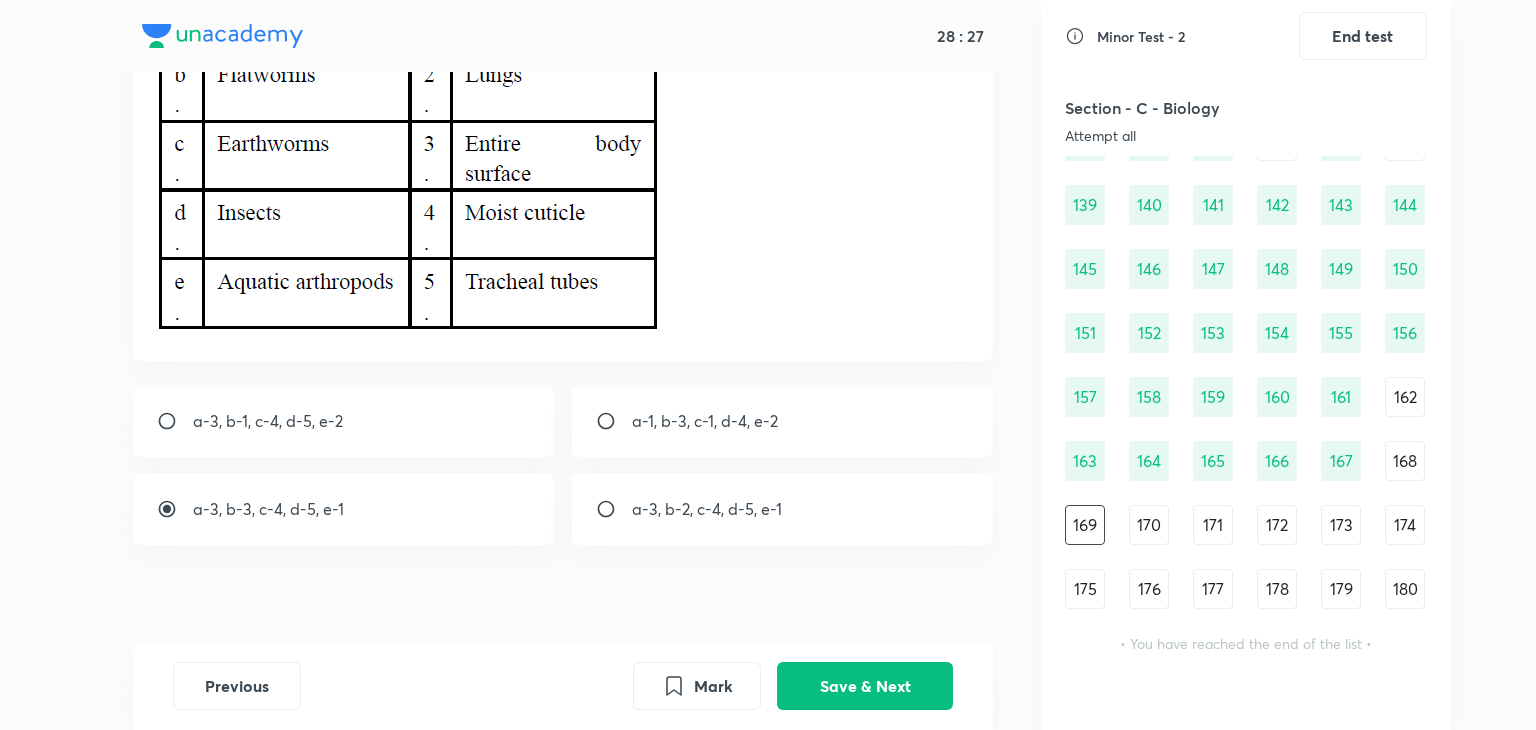 click on "a-3, b-3, c-4, d-5, e-1" at bounding box center (344, 509) 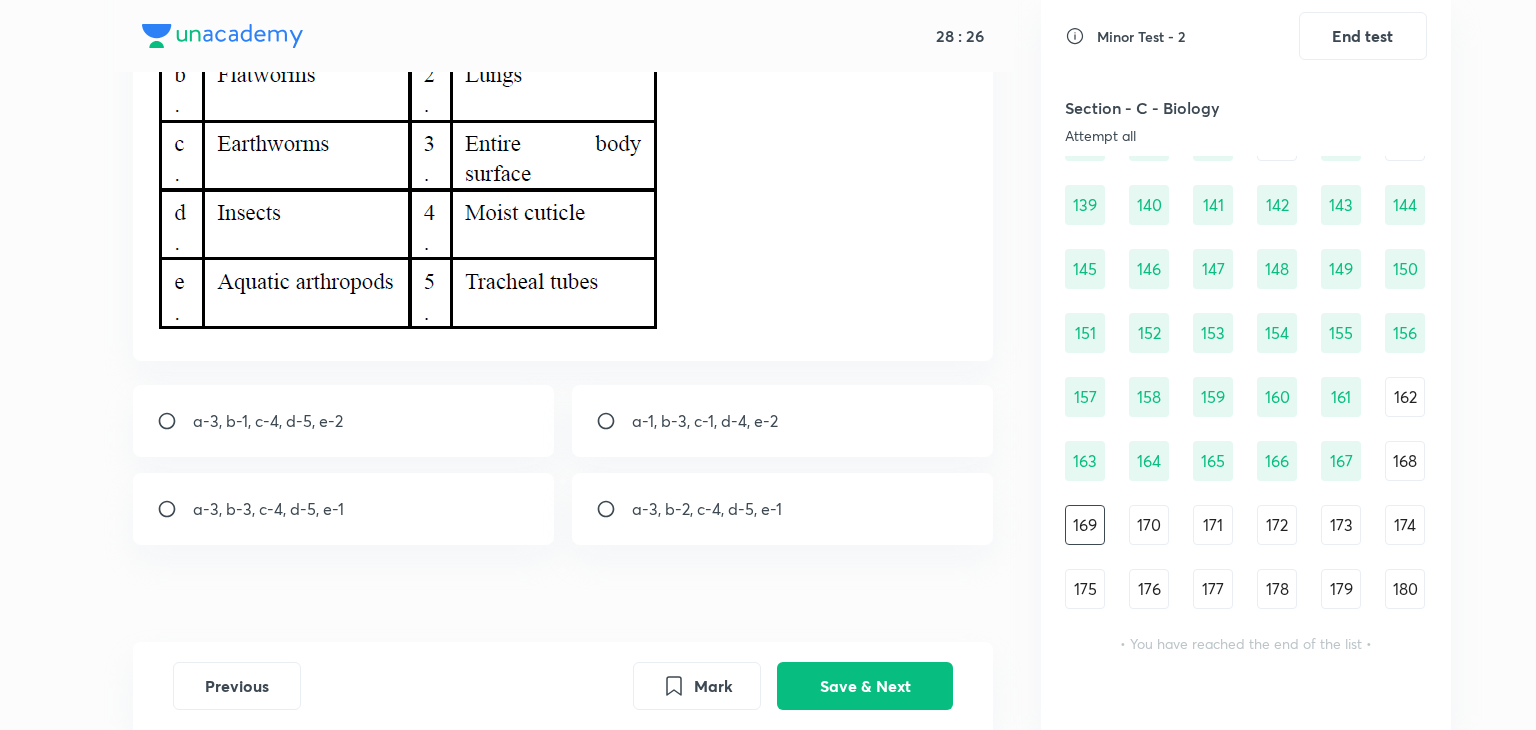 click on "a-3, b-3, c-4, d-5, e-1" at bounding box center (344, 509) 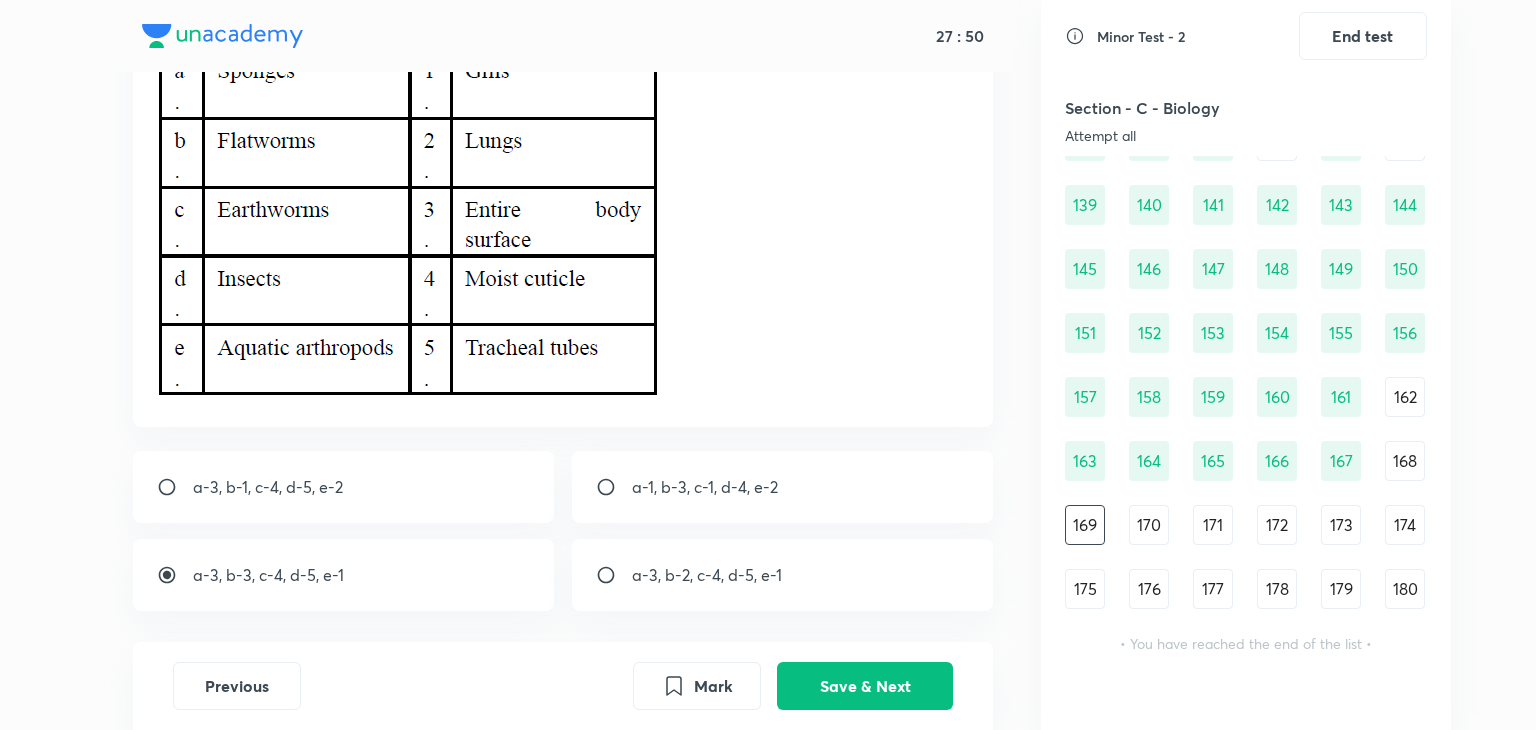 scroll, scrollTop: 258, scrollLeft: 0, axis: vertical 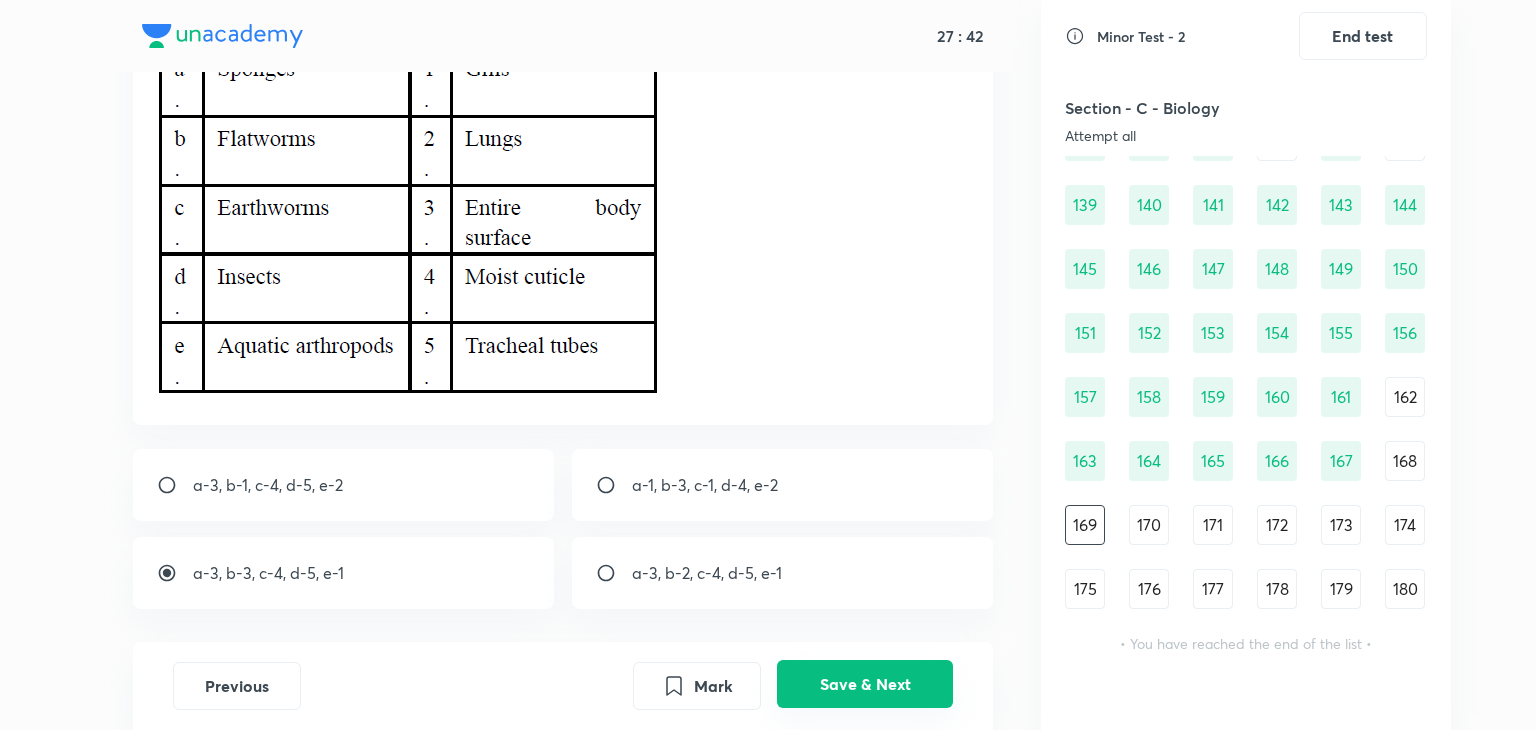 click on "Save & Next" at bounding box center [865, 684] 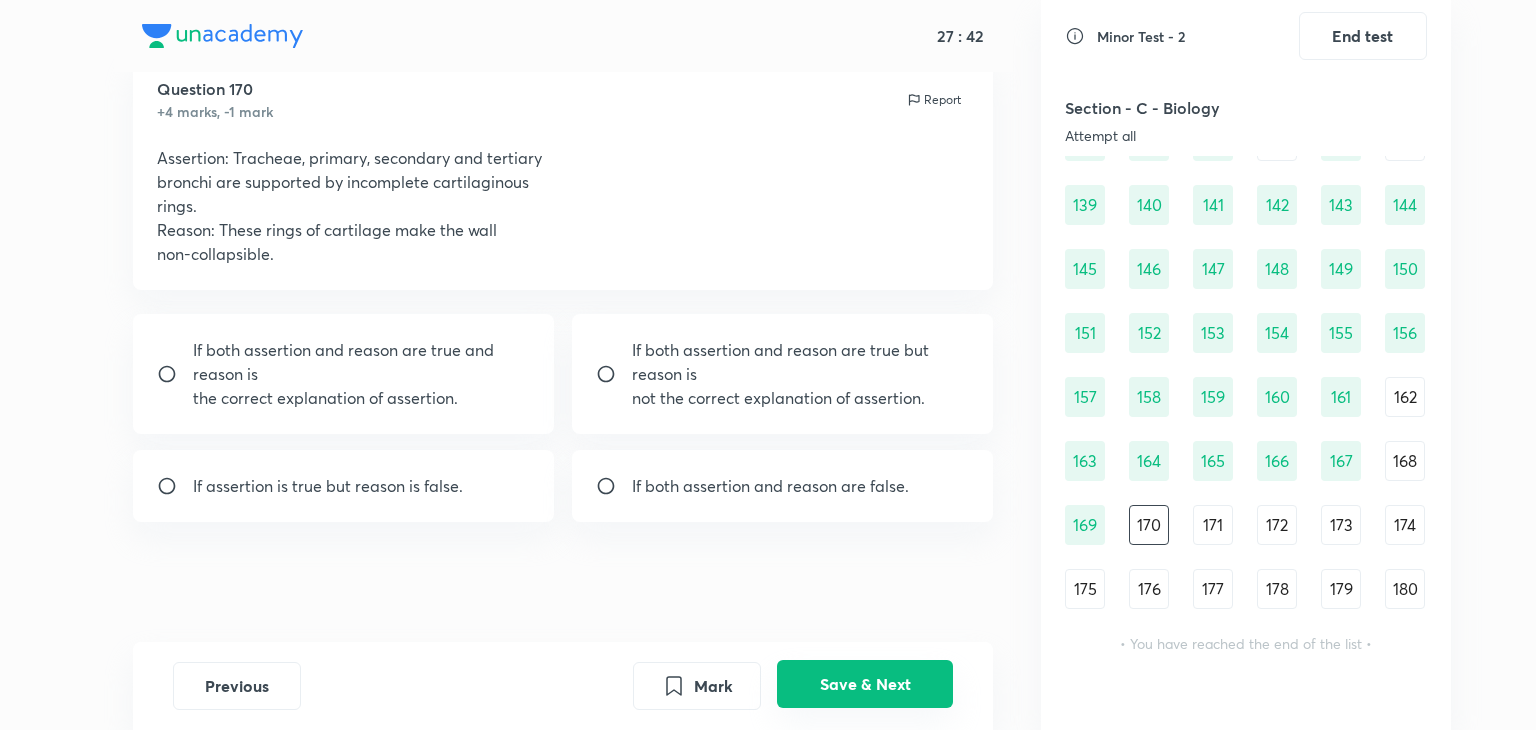 scroll, scrollTop: 67, scrollLeft: 0, axis: vertical 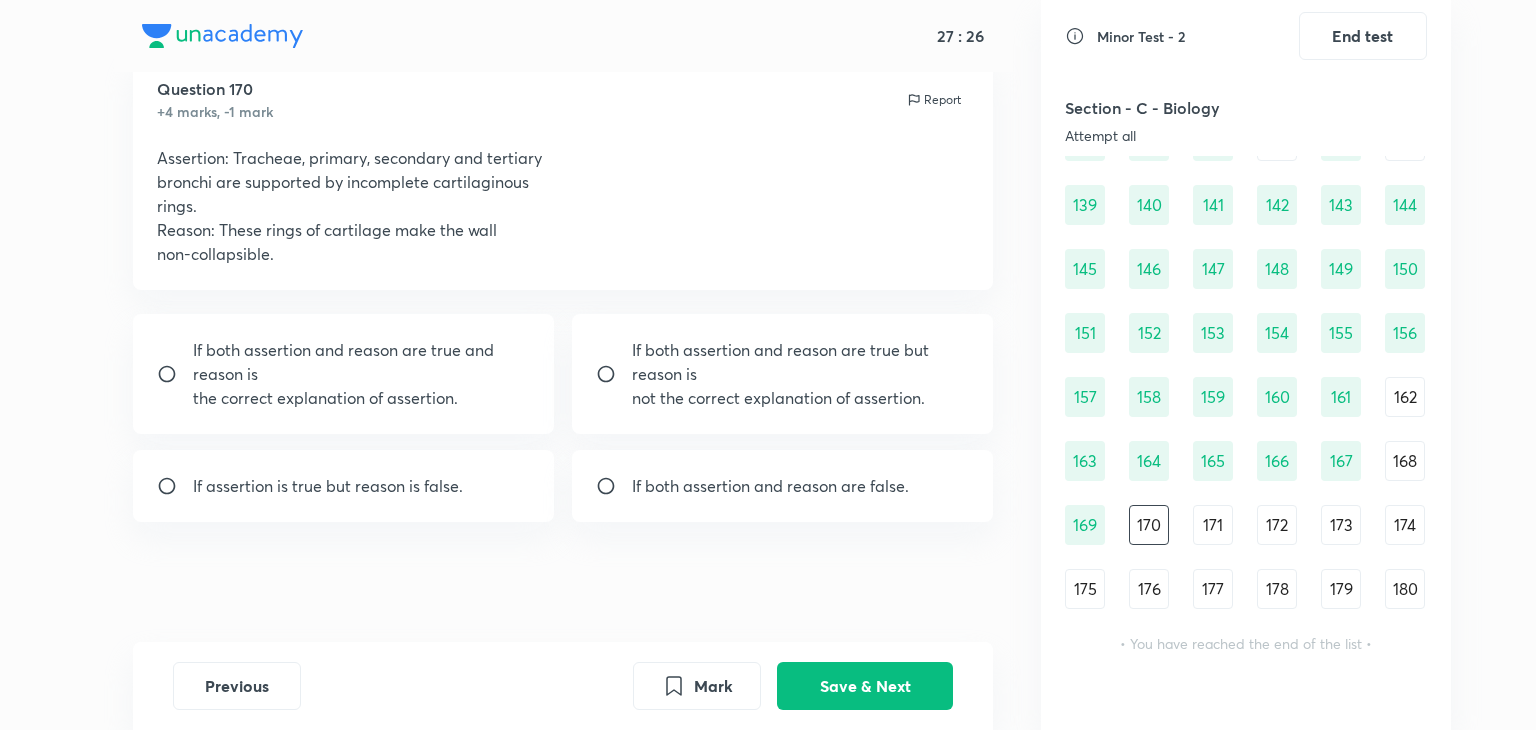 click on "If both assertion and reason are false." at bounding box center (783, 486) 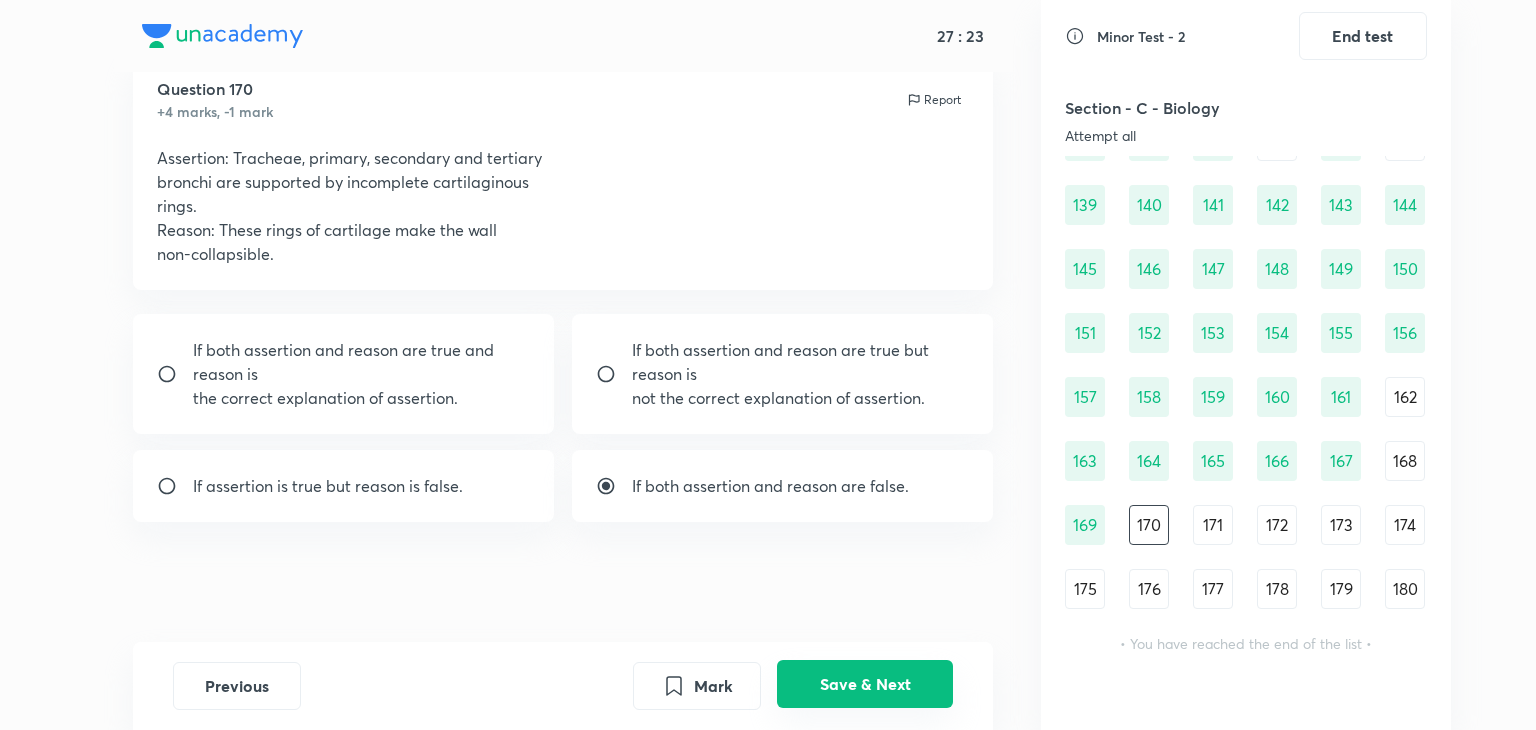 click on "Save & Next" at bounding box center (865, 684) 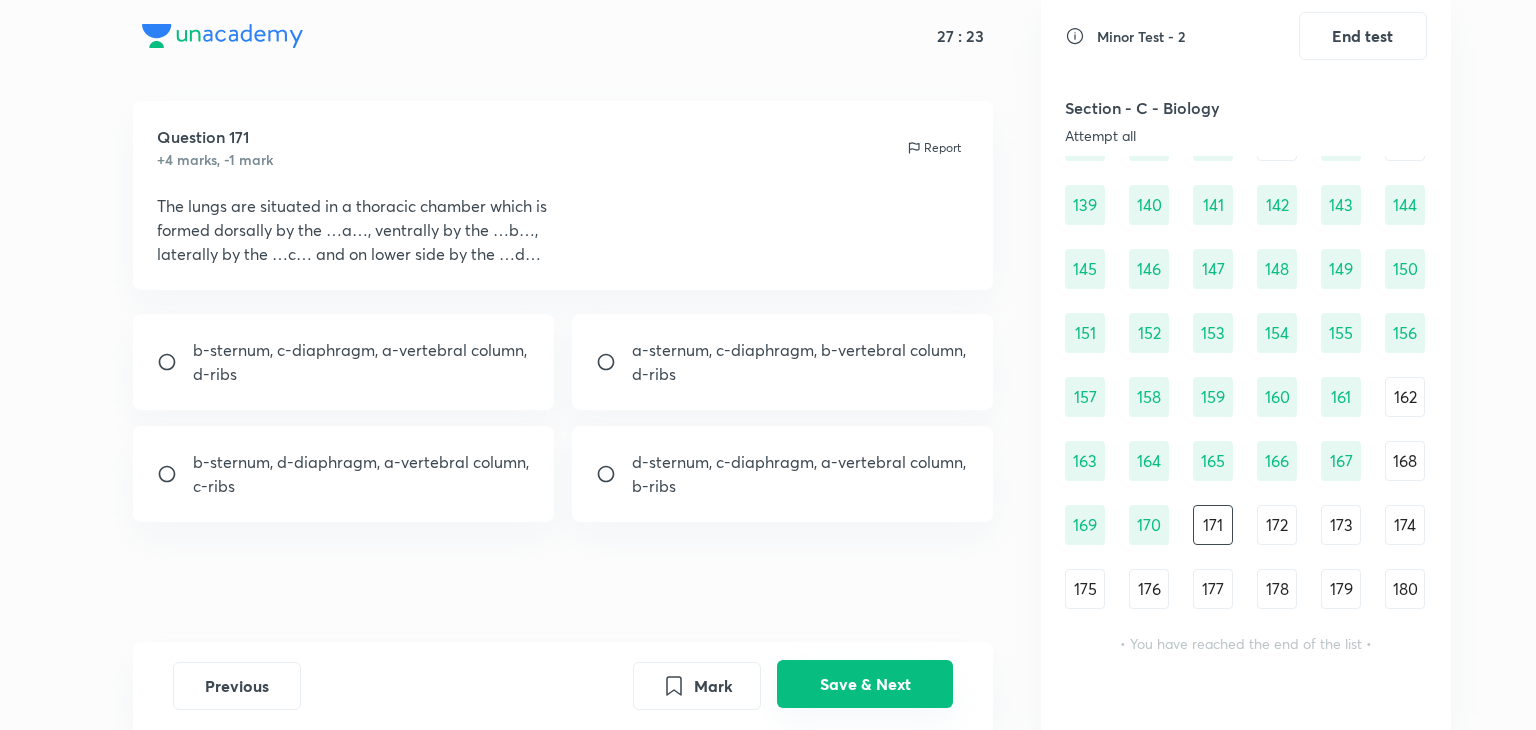 scroll, scrollTop: 19, scrollLeft: 0, axis: vertical 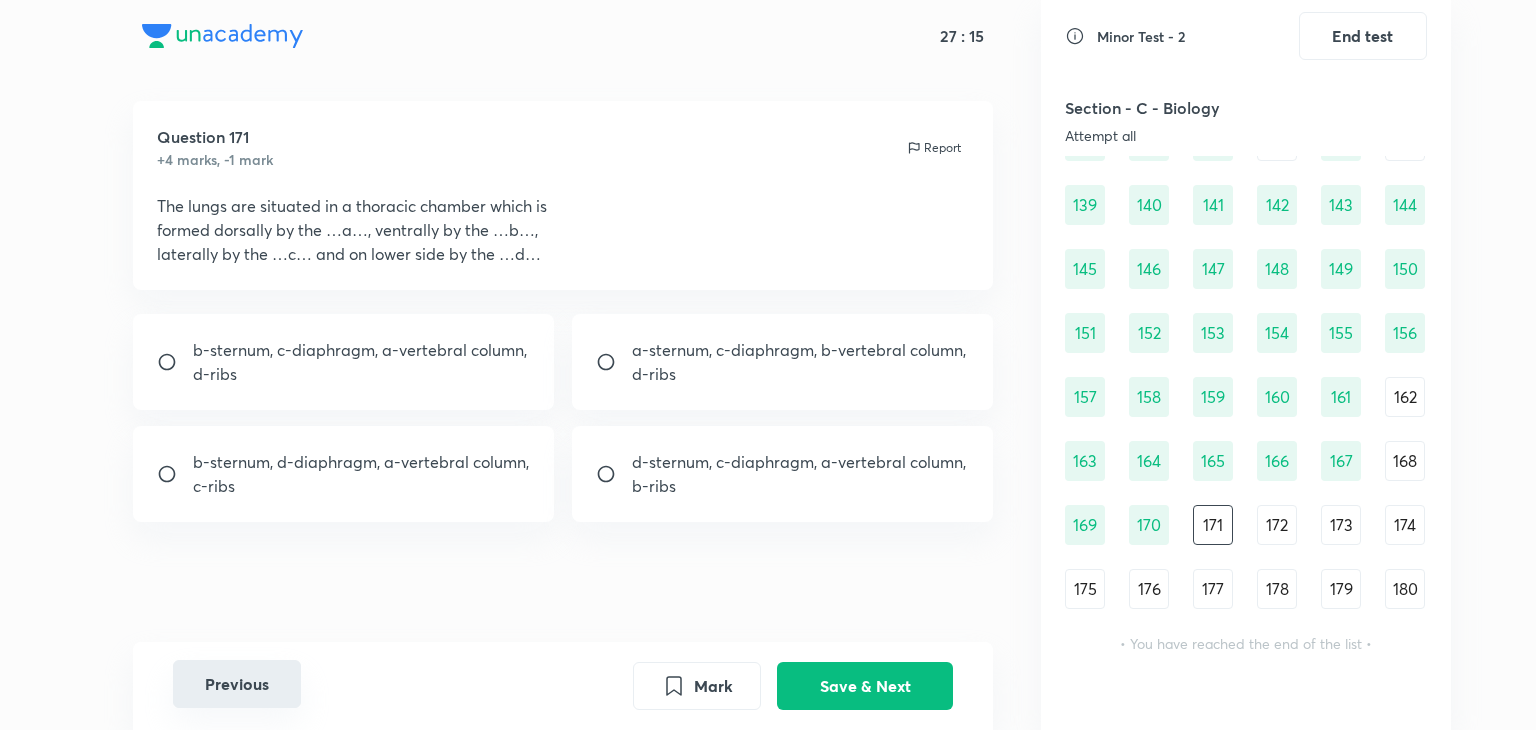 click on "Previous" at bounding box center [237, 684] 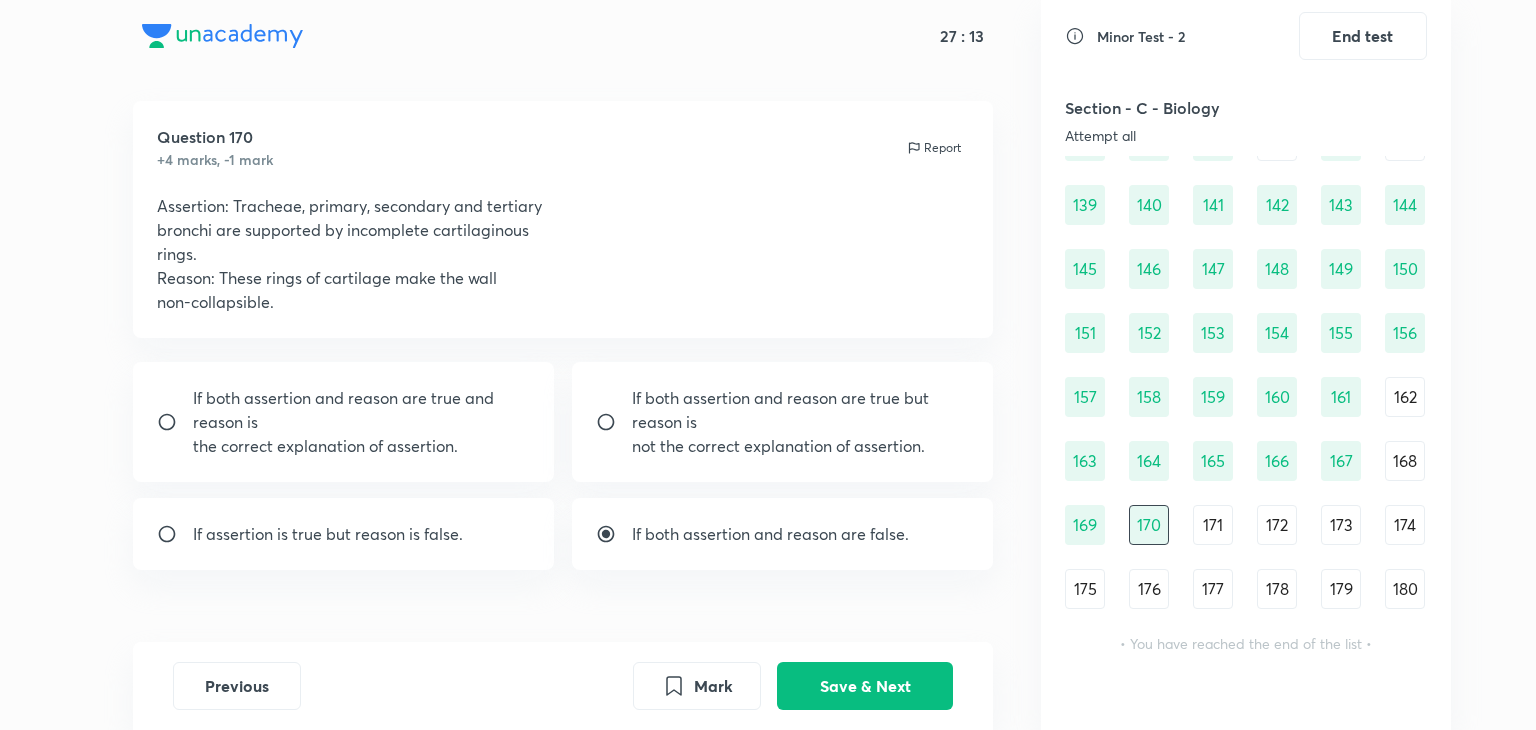 click on "If assertion is true but reason is false." at bounding box center (328, 534) 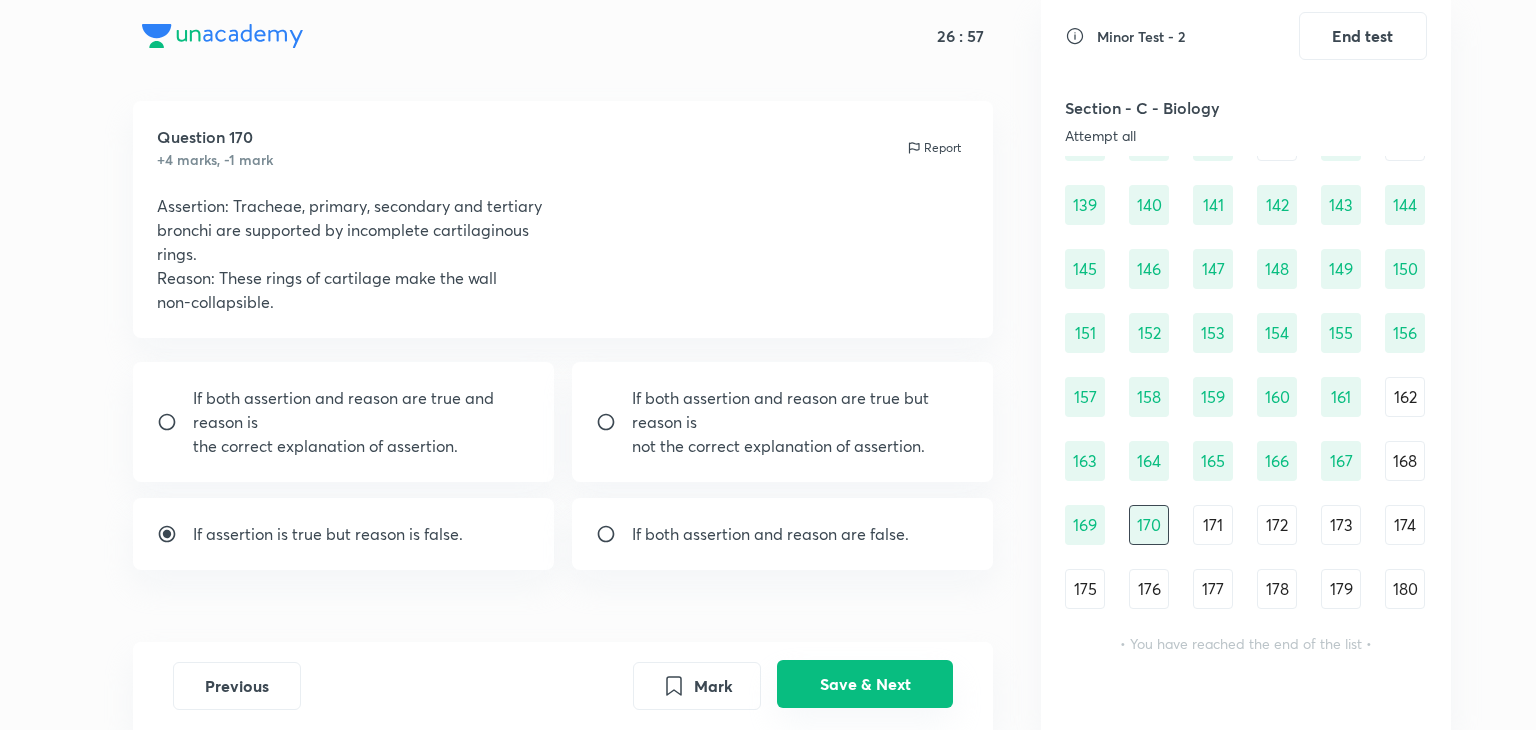 click on "Save & Next" at bounding box center (865, 684) 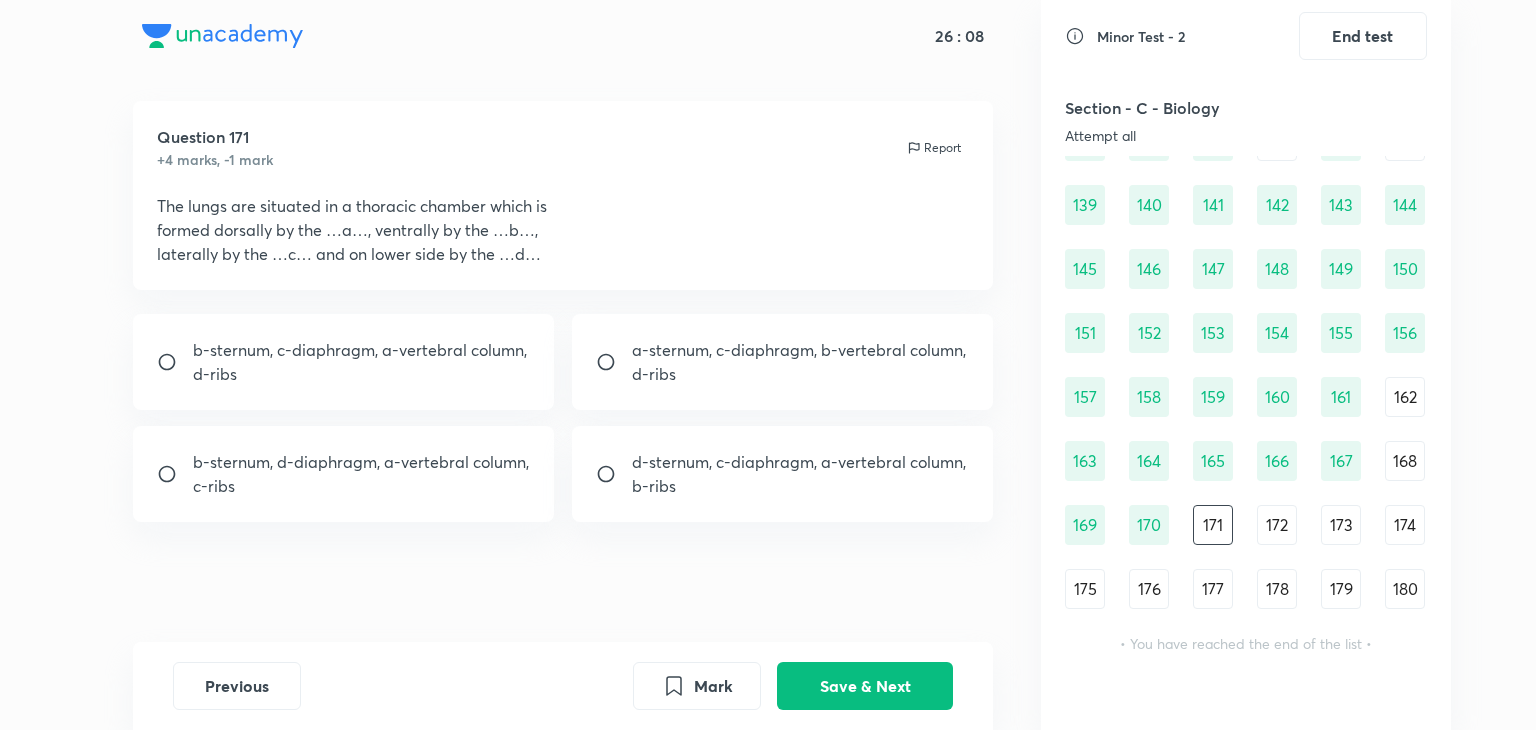 click on "Question 171 +4 marks, -1 mark Report The lungs are situated in a thoracic chamber which is formed dorsally by the …a…, ventrally by the …b…, laterally by the …c… and on lower side by the …d… b-sternum, c-diaphragm, a-vertebral column, d-ribs a-sternum, c-diaphragm, b-vertebral column, d-ribs b-sternum, d-diaphragm, a-vertebral column, c-ribs d-sternum, c-diaphragm, a-vertebral column, b-ribs" at bounding box center (563, 371) 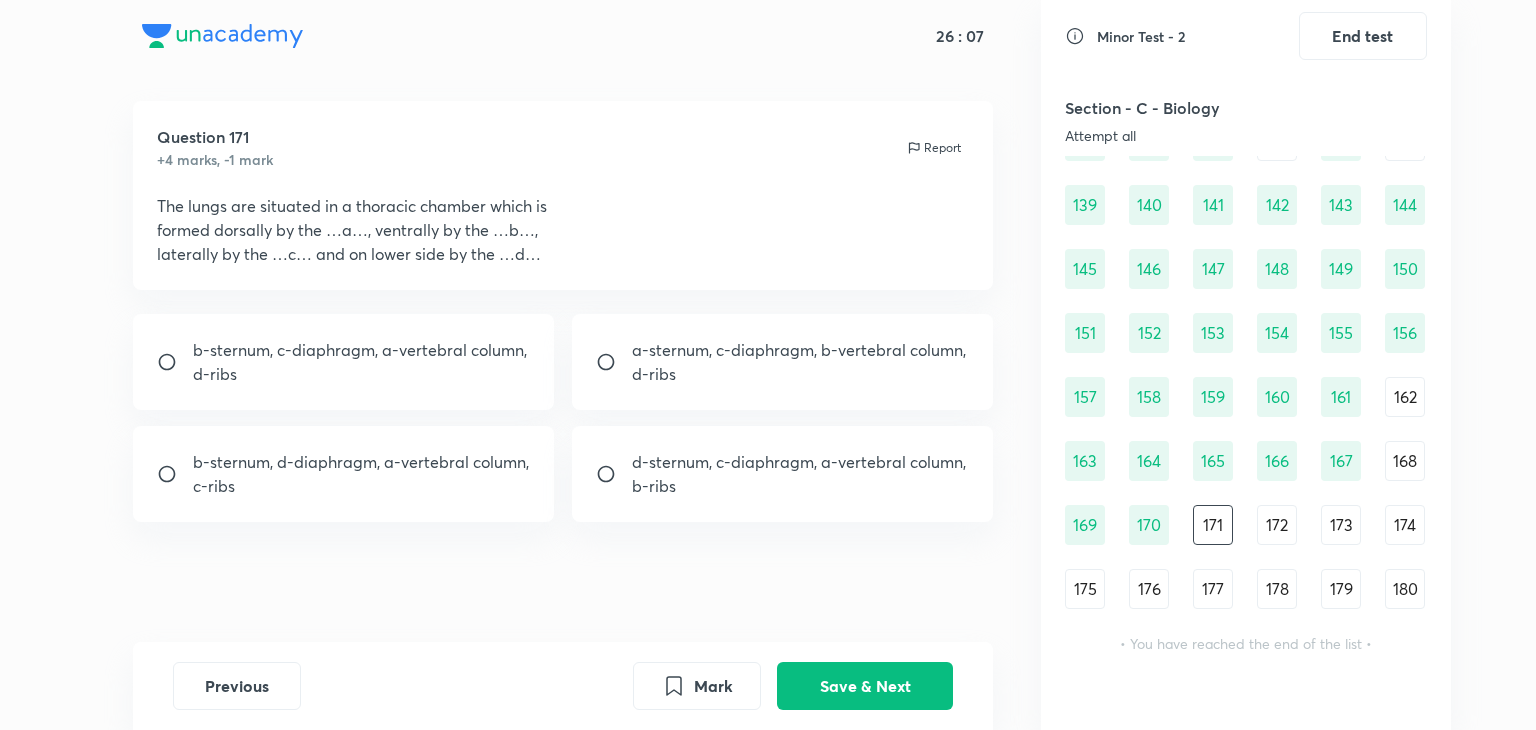 click on "b-sternum, d-diaphragm, a-vertebral column," at bounding box center (361, 462) 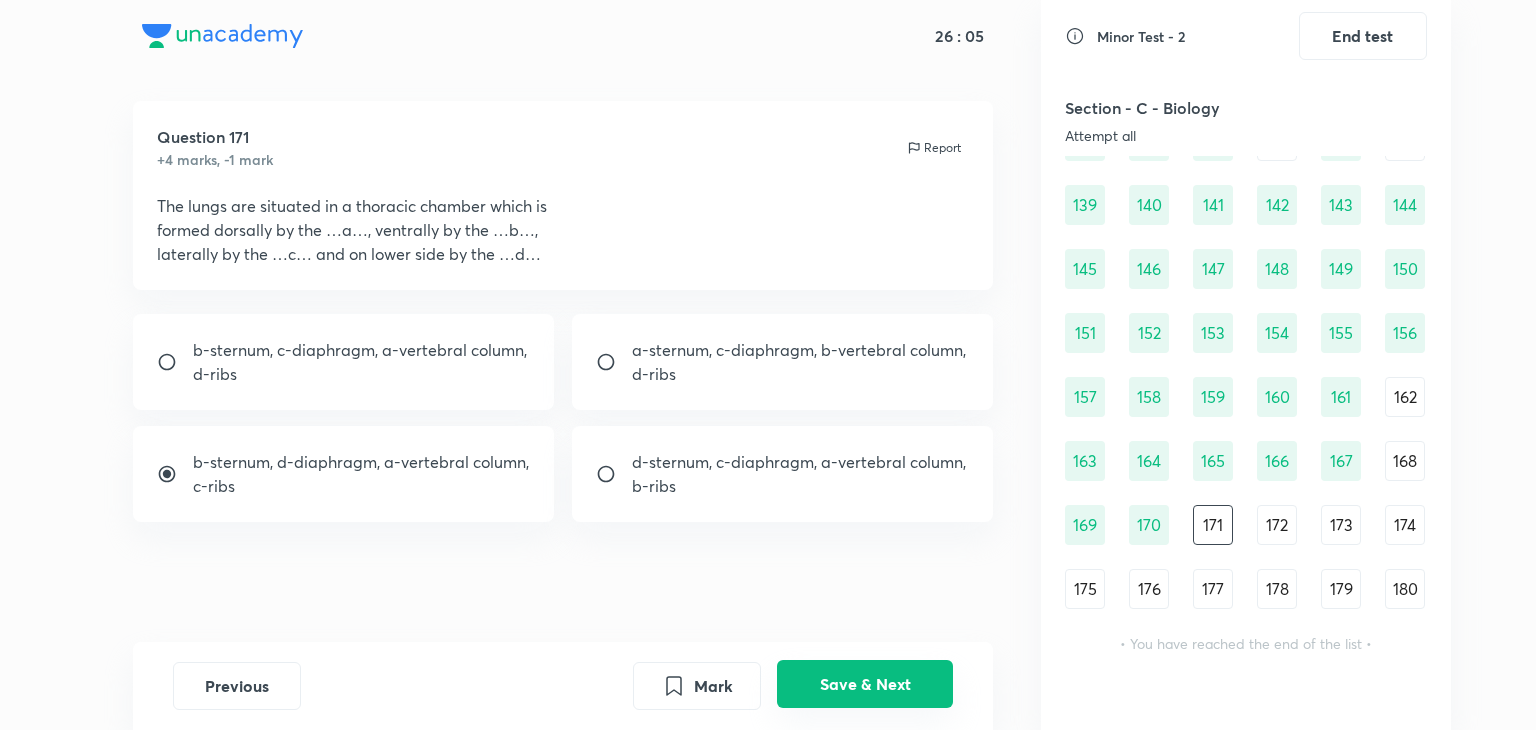 click on "Save & Next" at bounding box center (865, 684) 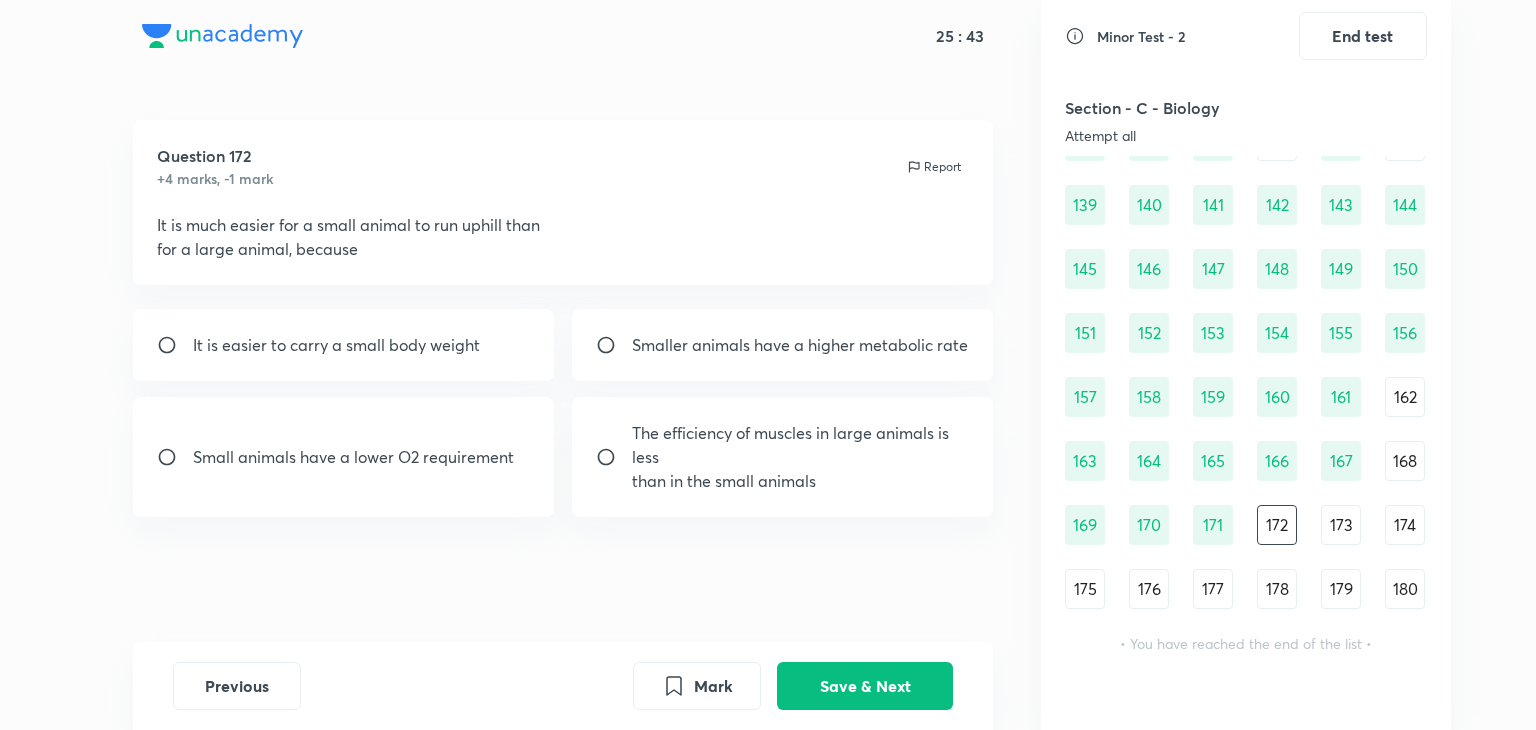click on "Small animals have a lower O2 requirement" at bounding box center (344, 457) 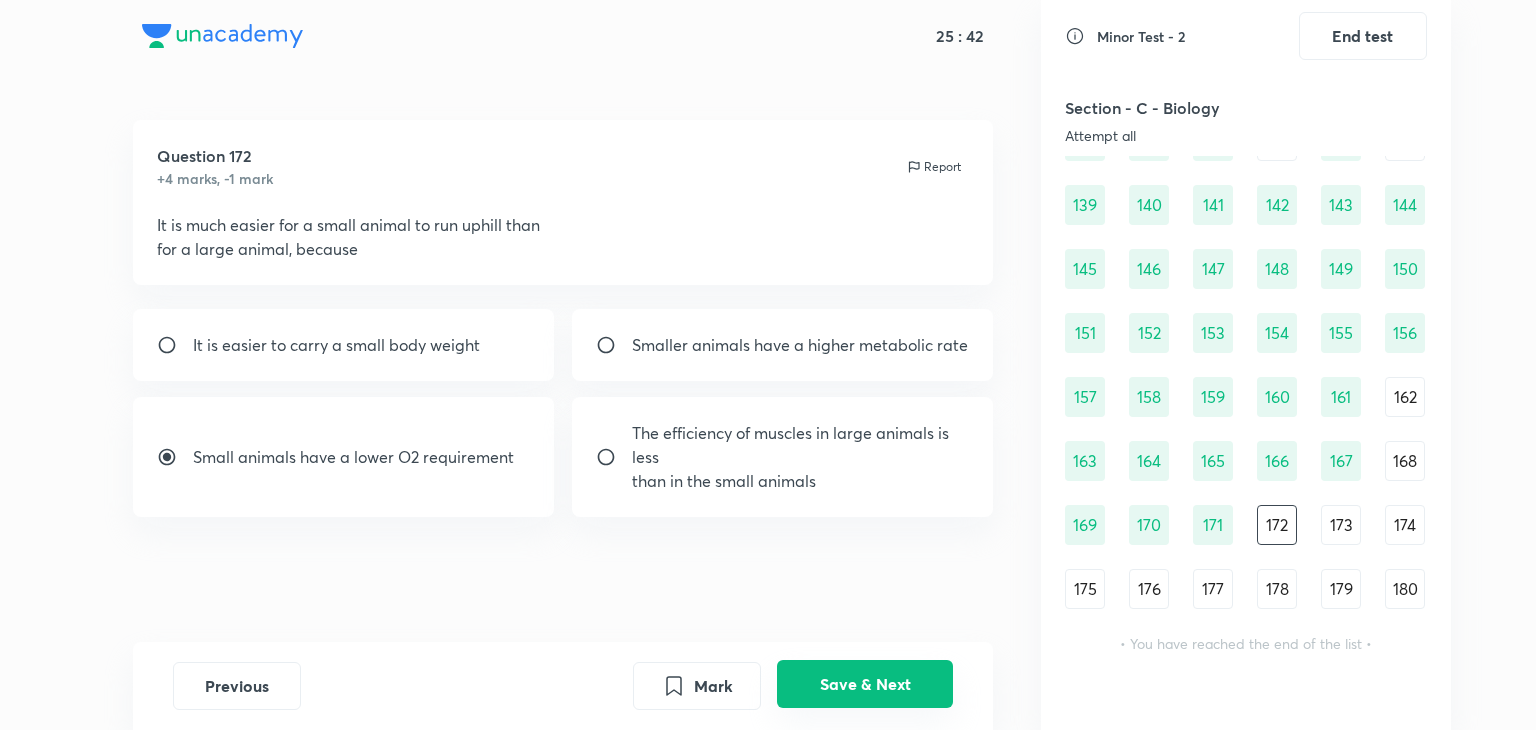 click on "Save & Next" at bounding box center (865, 684) 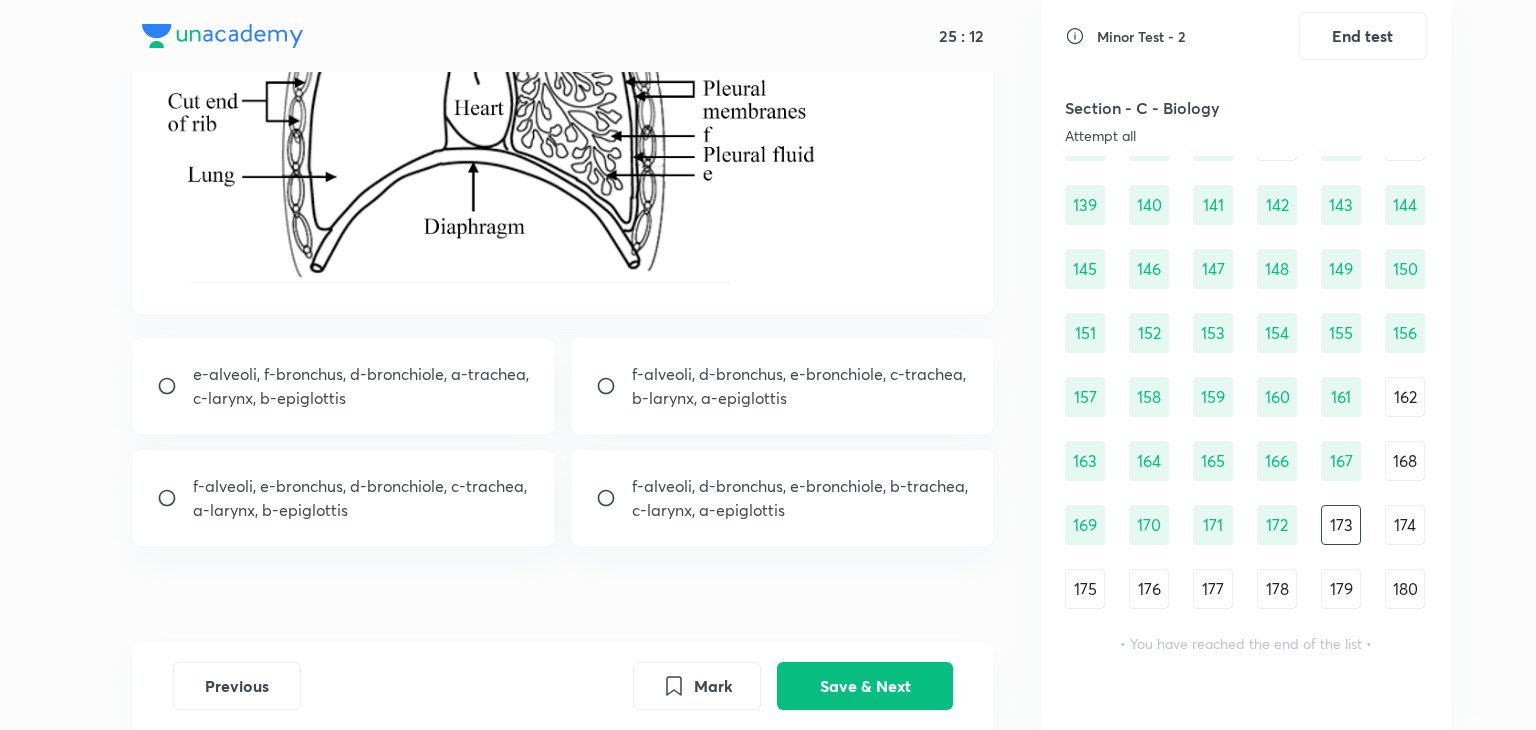 scroll, scrollTop: 483, scrollLeft: 0, axis: vertical 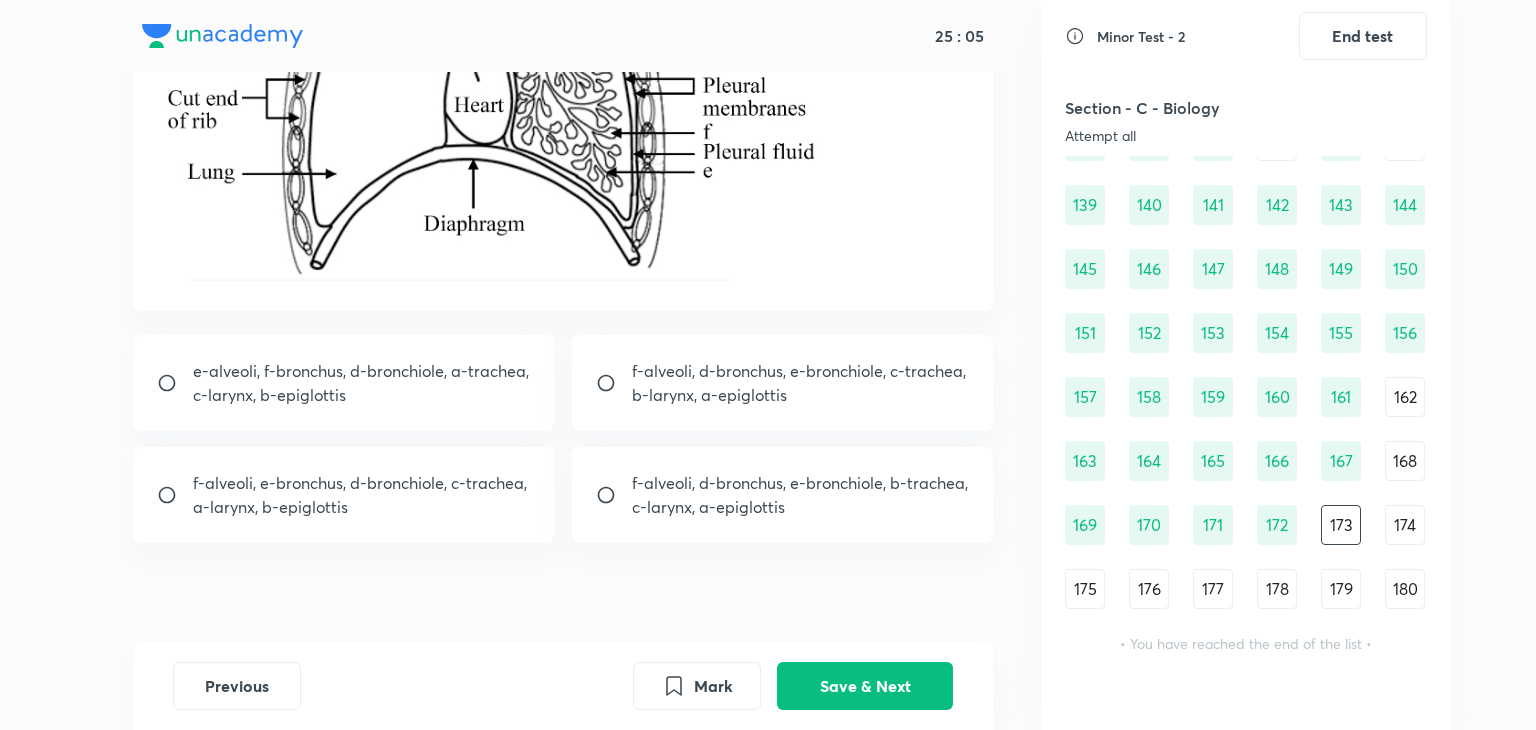 click on "f-alveoli, d-bronchus, e-bronchiole, b-trachea," at bounding box center [800, 483] 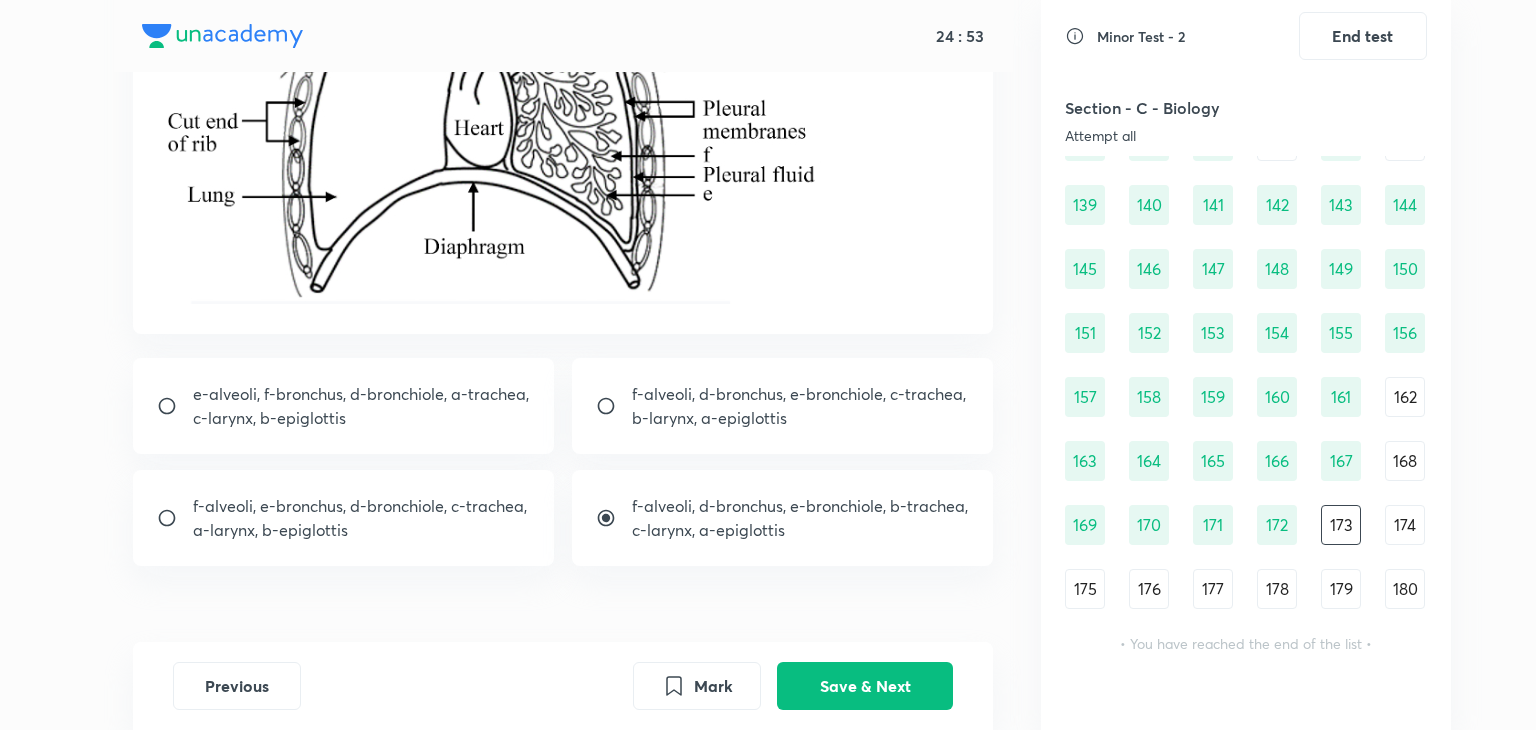 scroll, scrollTop: 480, scrollLeft: 0, axis: vertical 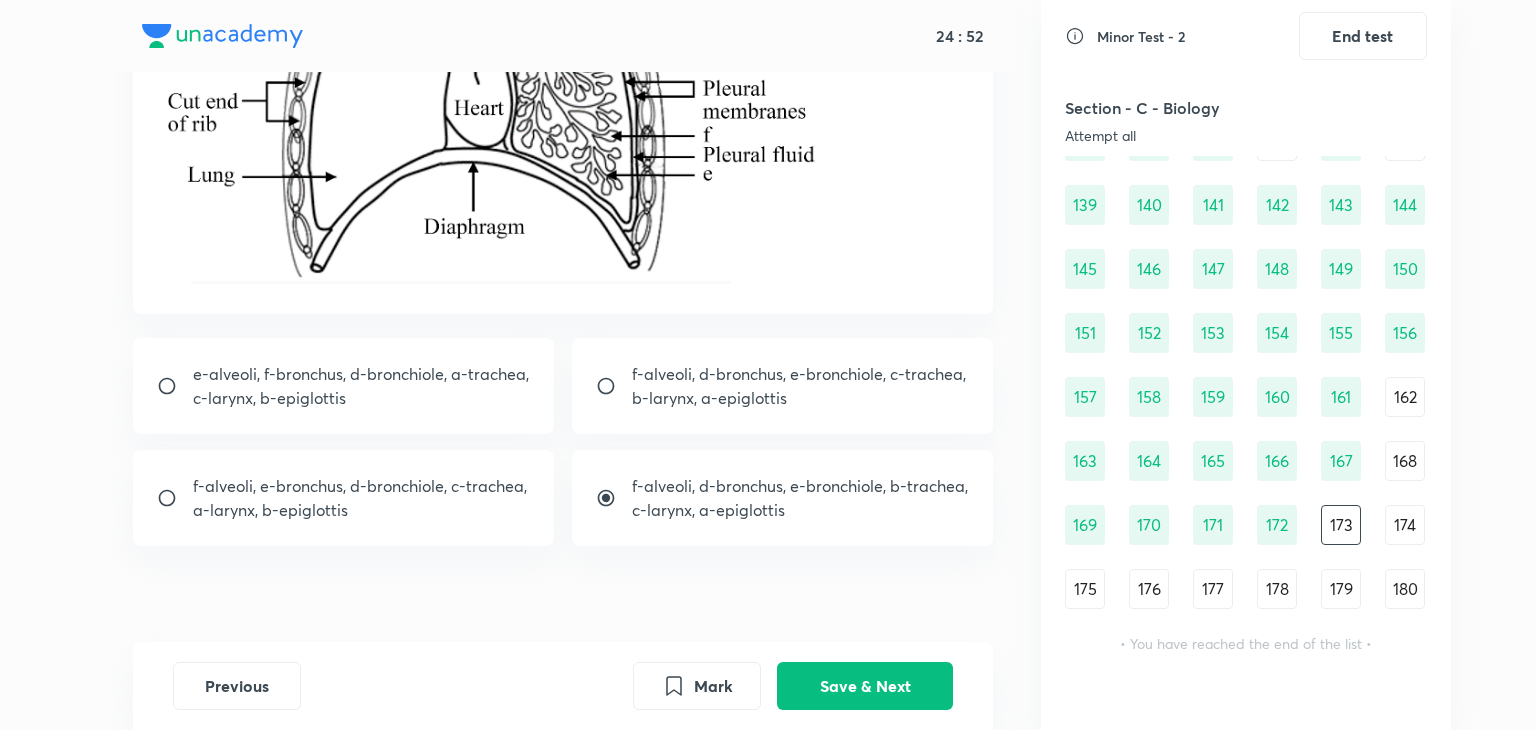 click on "f-alveoli, d-bronchus, e-bronchiole, c-trachea," at bounding box center [799, 374] 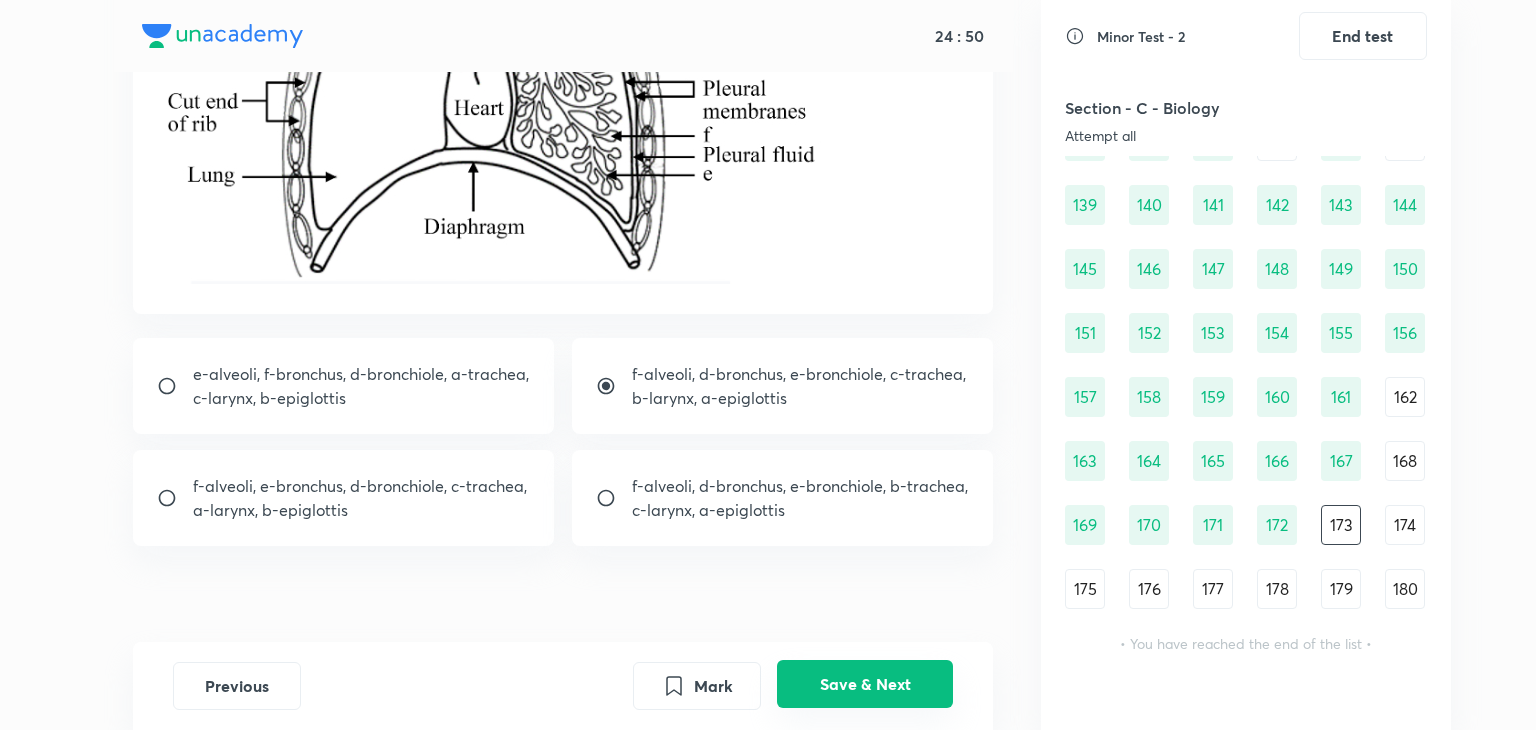 click on "Save & Next" at bounding box center (865, 684) 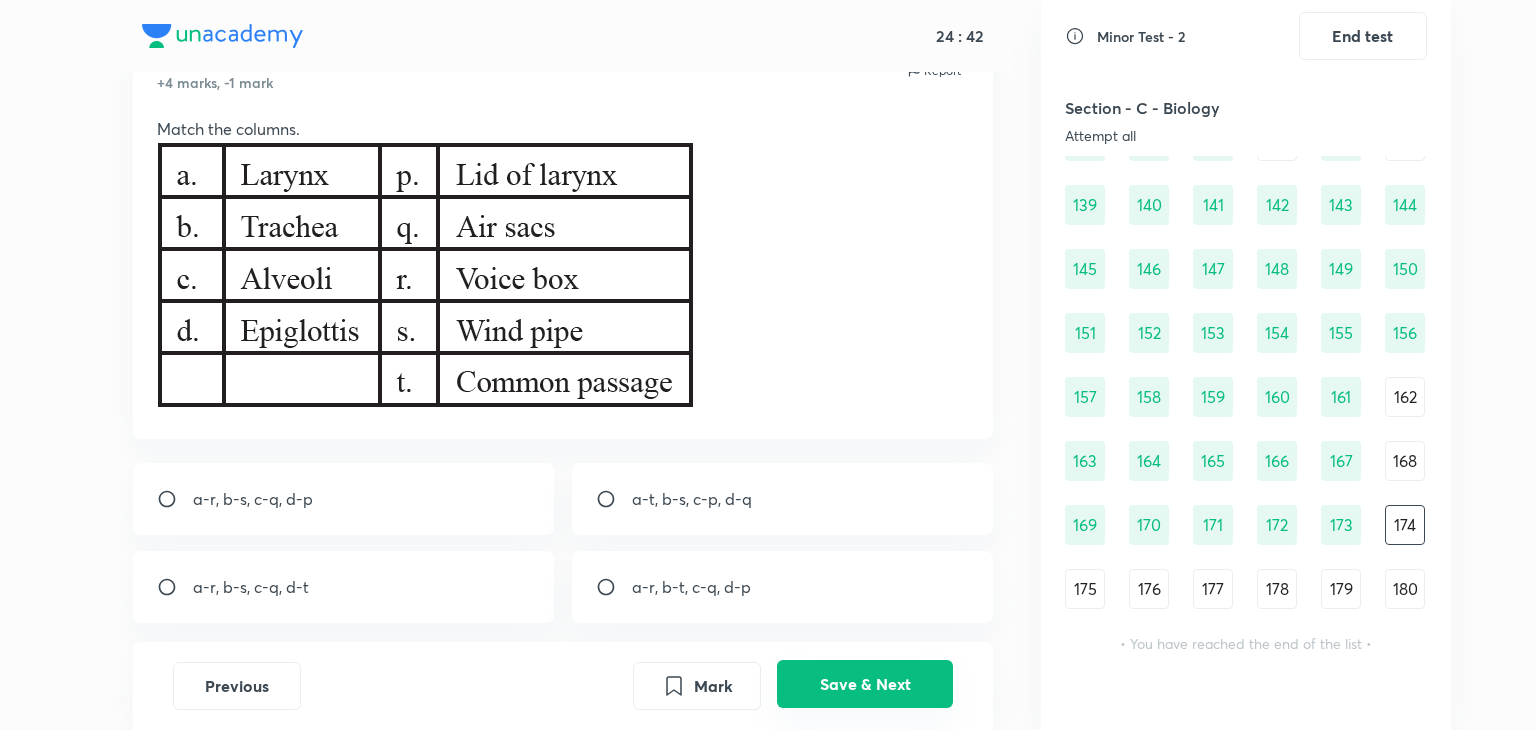 scroll, scrollTop: 96, scrollLeft: 0, axis: vertical 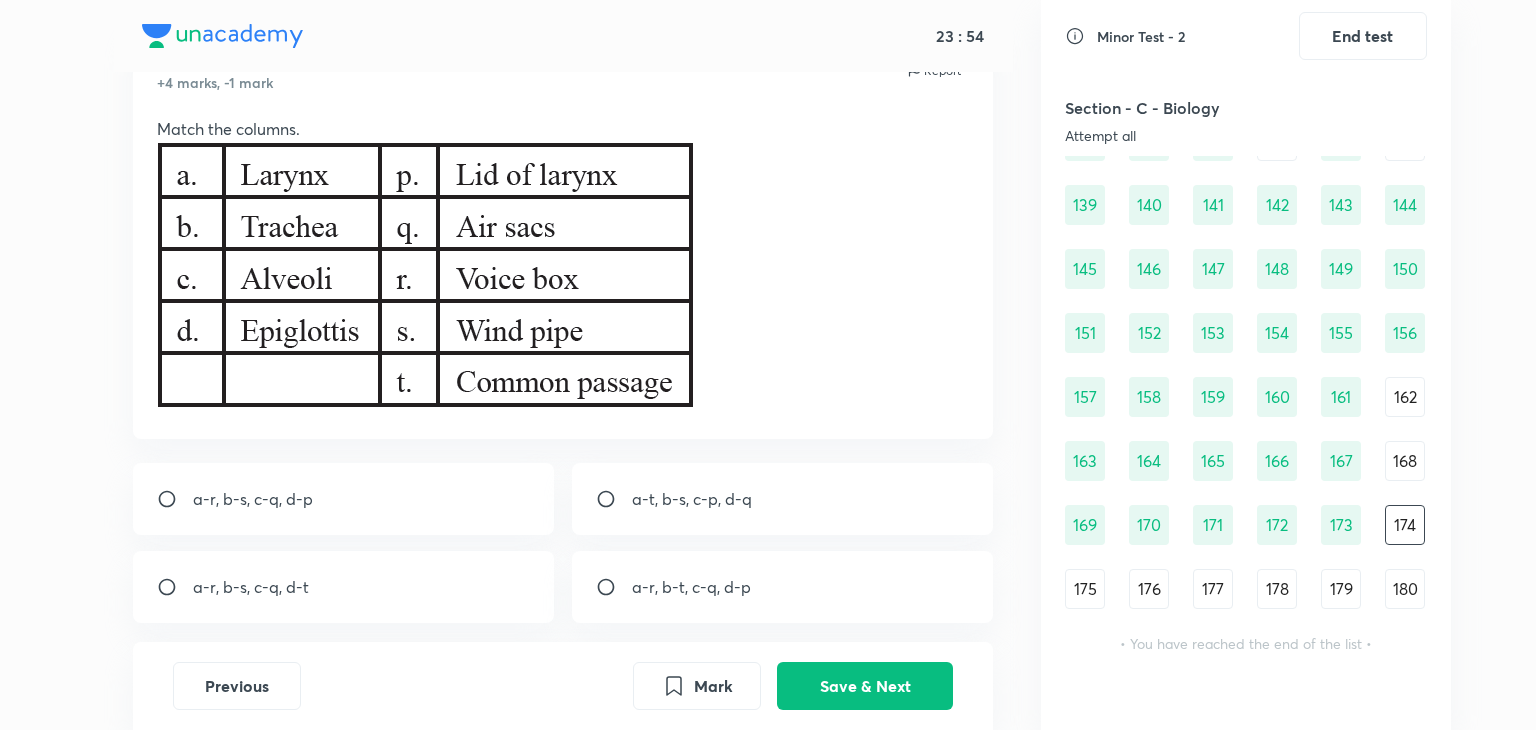 click on "a-r, b-s, c-q, d-p" at bounding box center (253, 499) 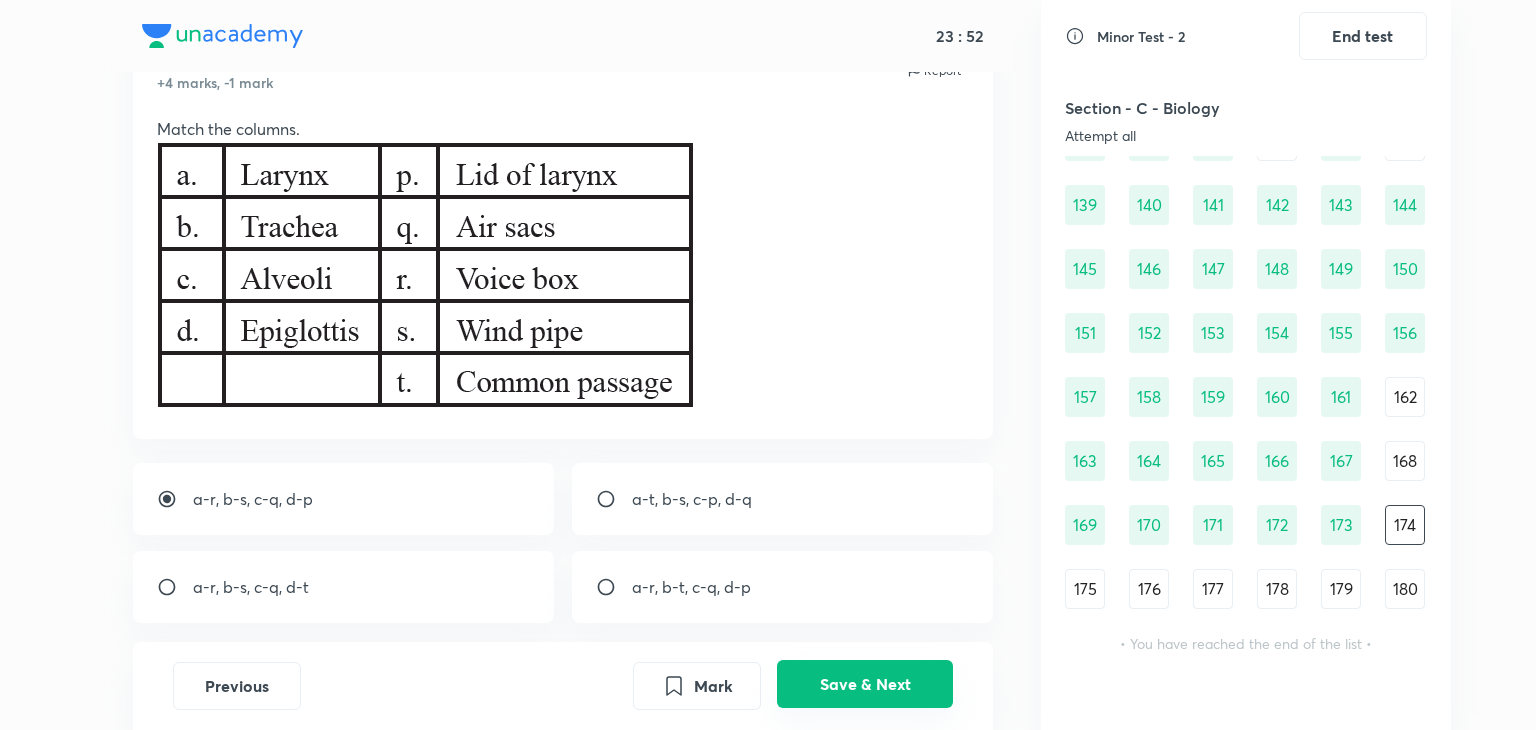 click on "Save & Next" at bounding box center [865, 684] 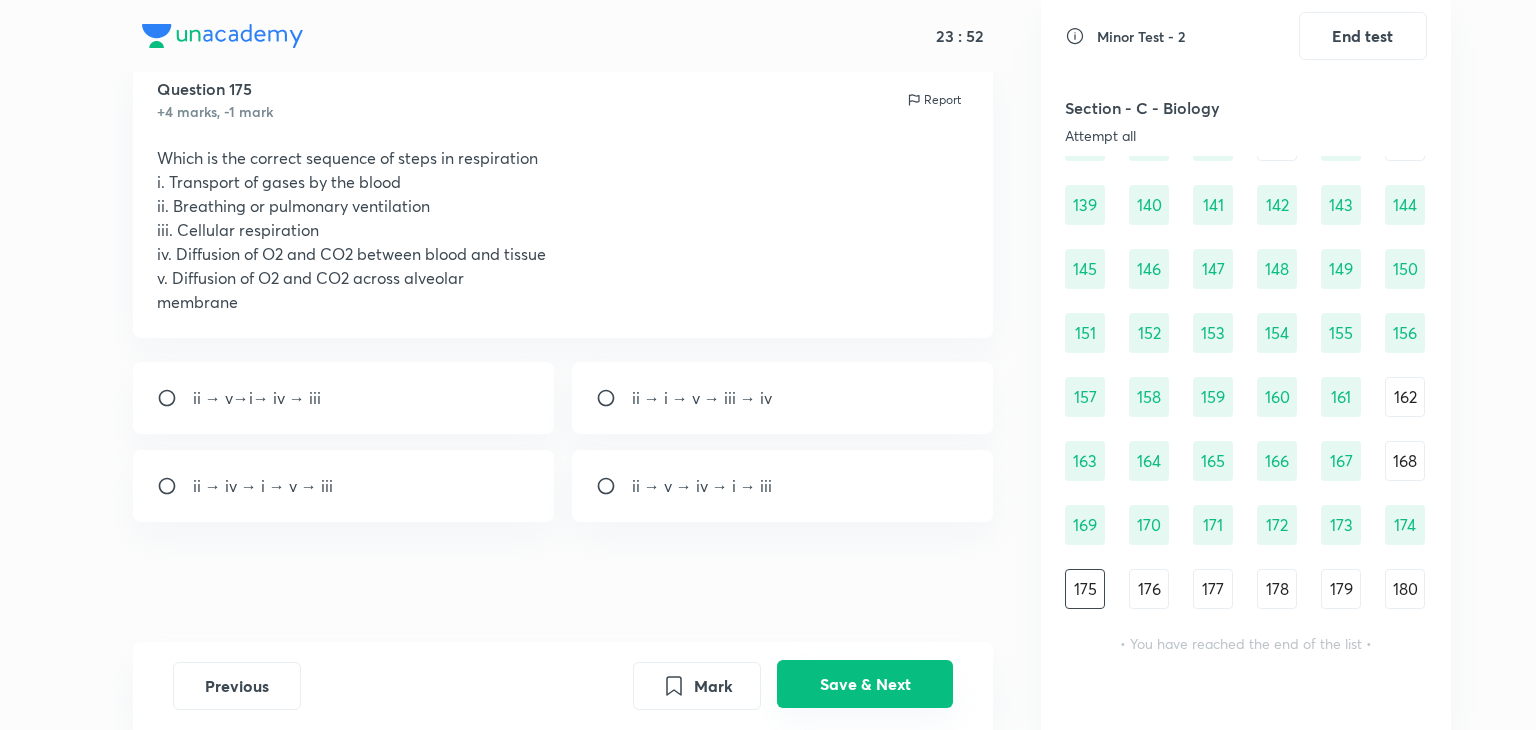 scroll, scrollTop: 67, scrollLeft: 0, axis: vertical 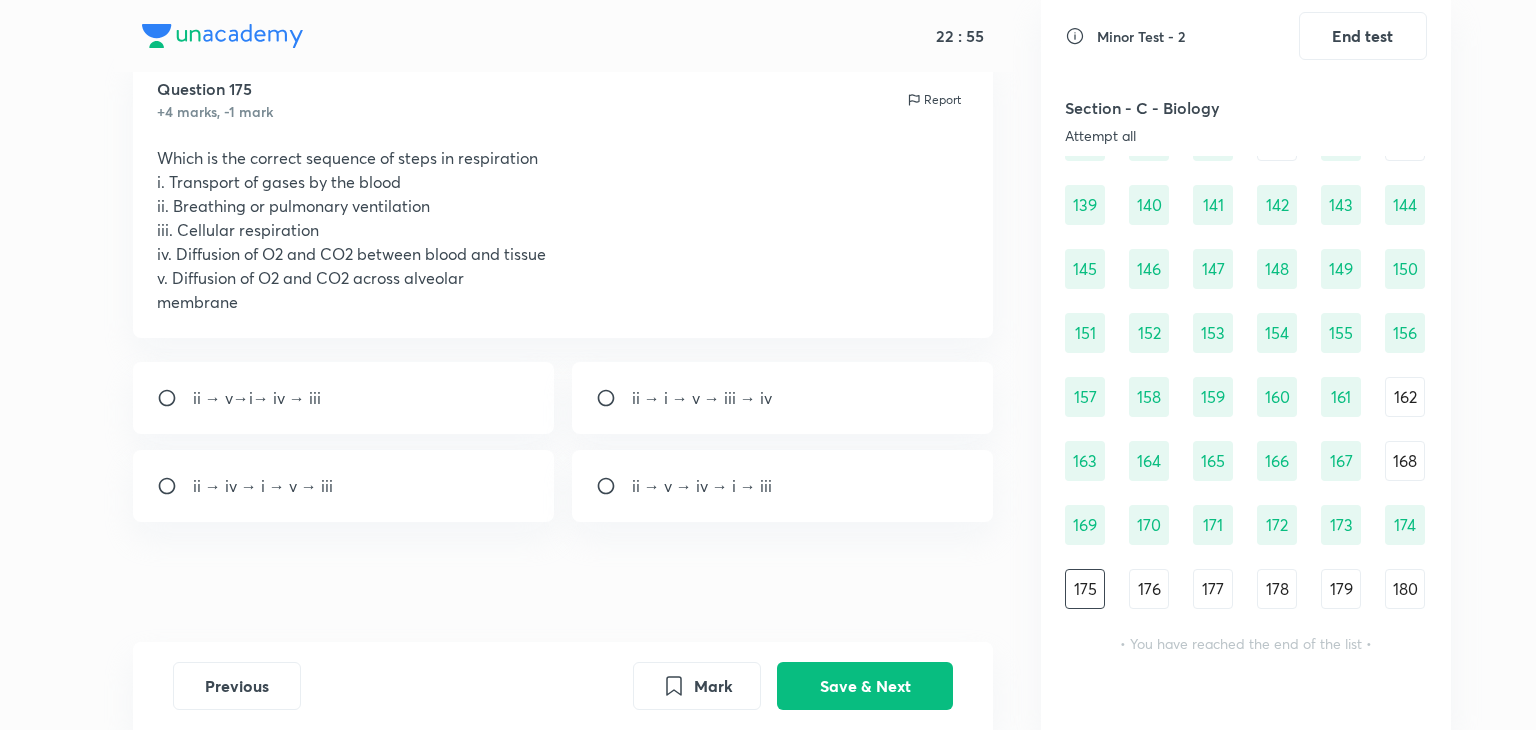 click on "ii → v → iv → i → iii" at bounding box center (702, 486) 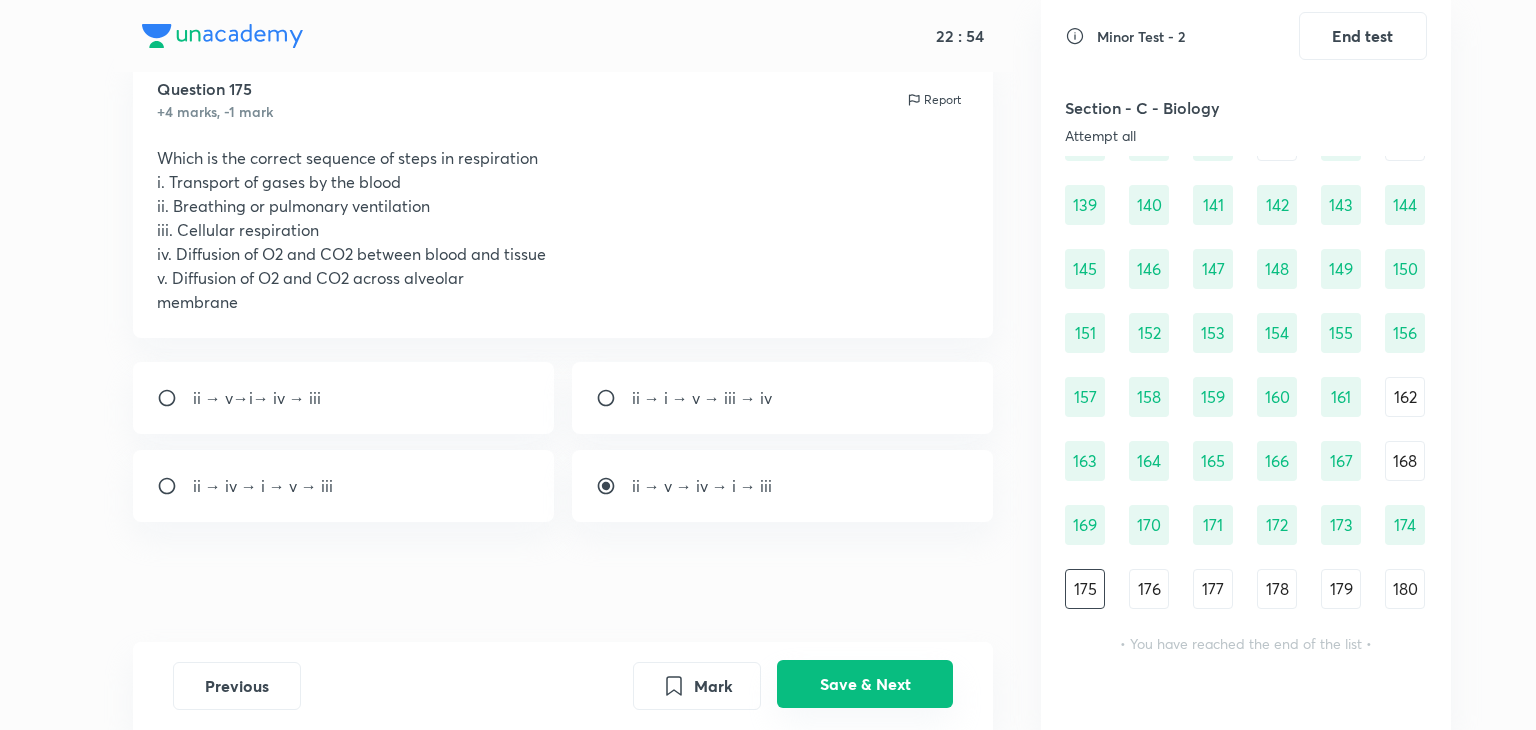 click on "Save & Next" at bounding box center [865, 684] 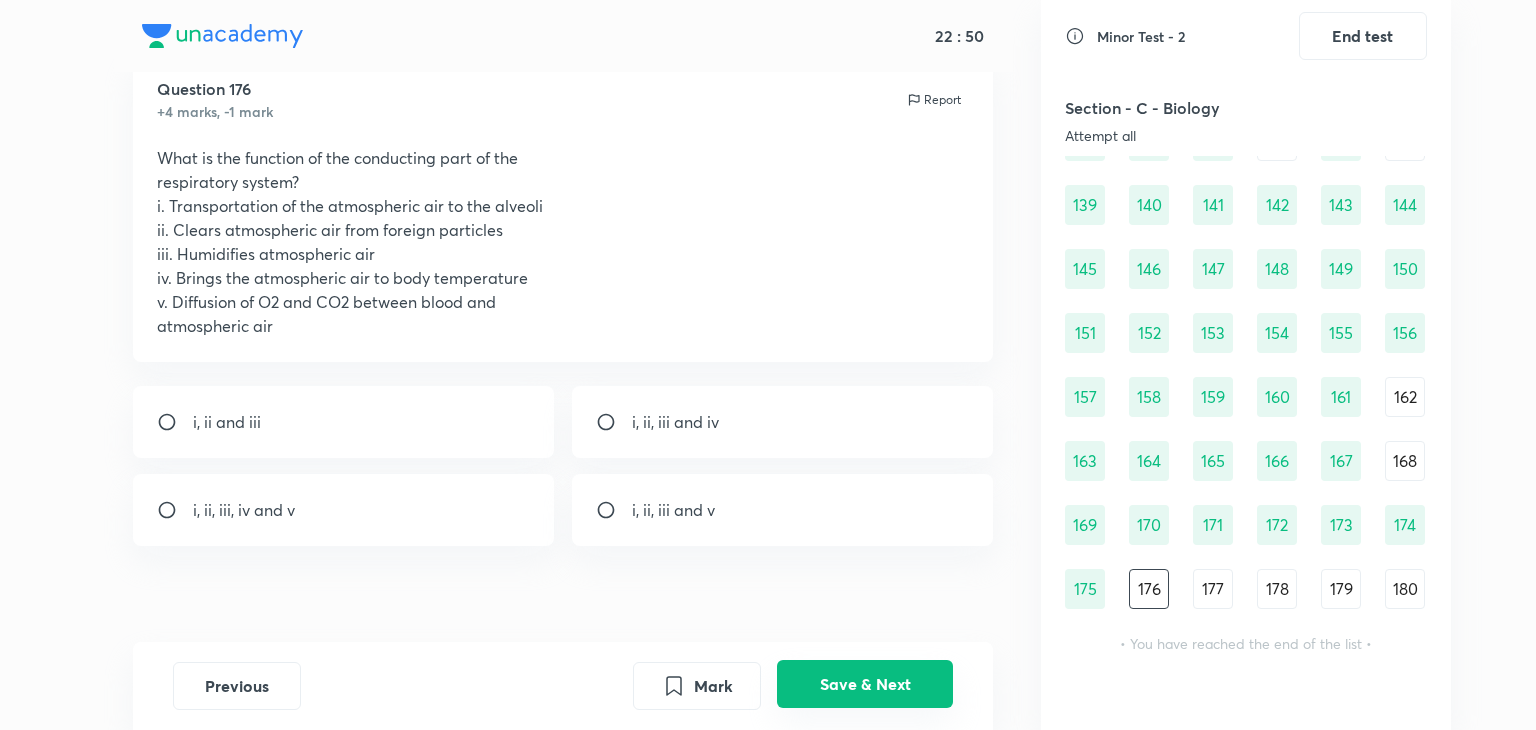 click on "Save & Next" at bounding box center (865, 684) 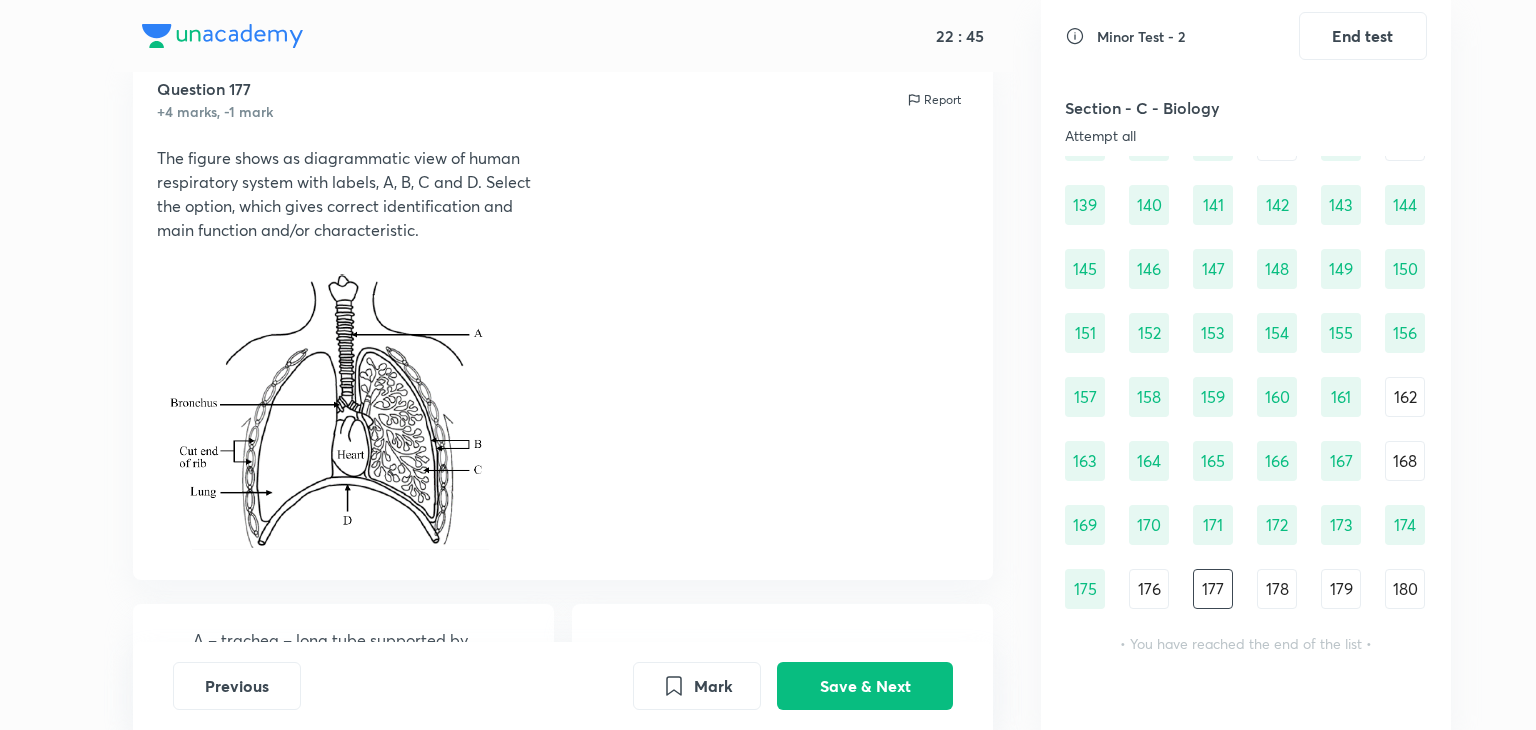 click at bounding box center (563, 254) 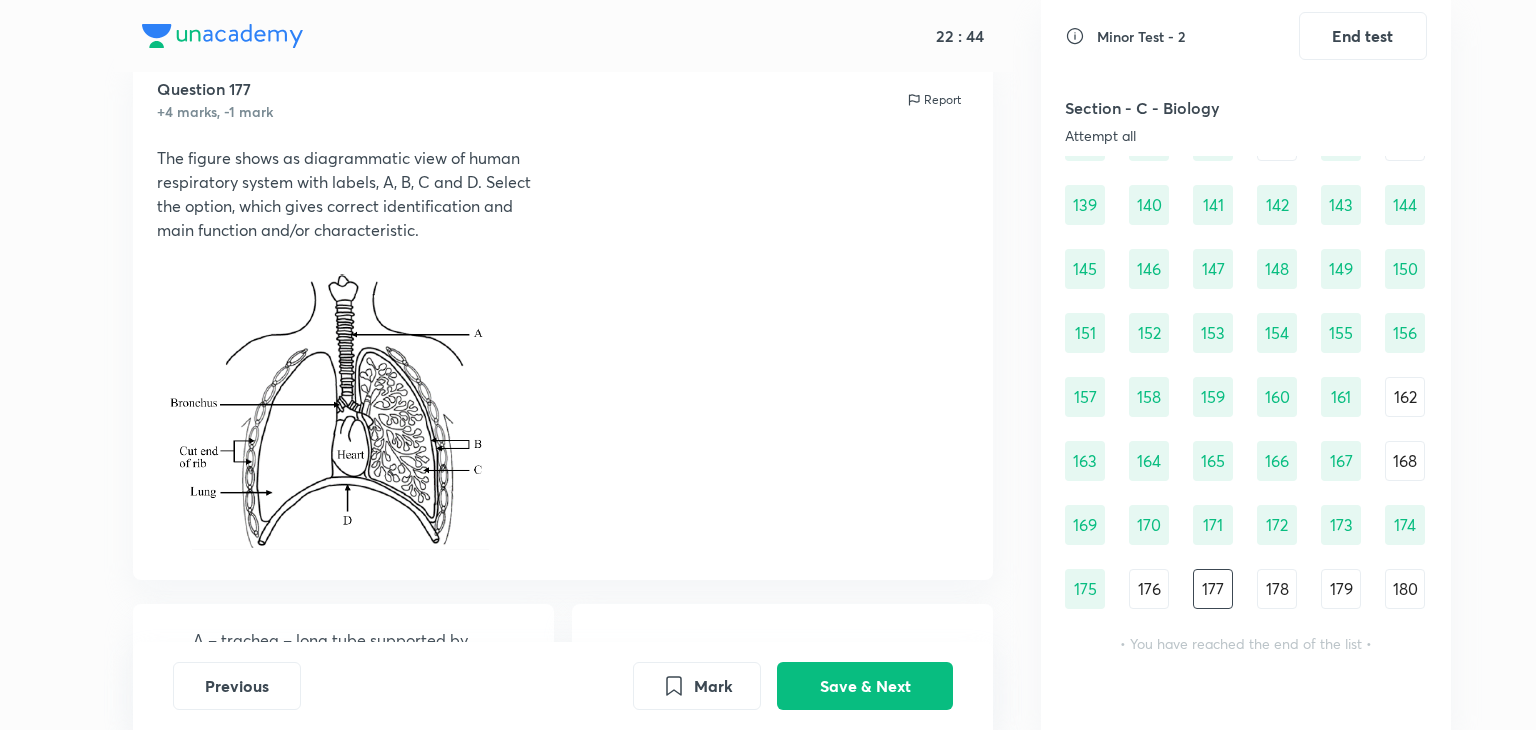click at bounding box center (563, 254) 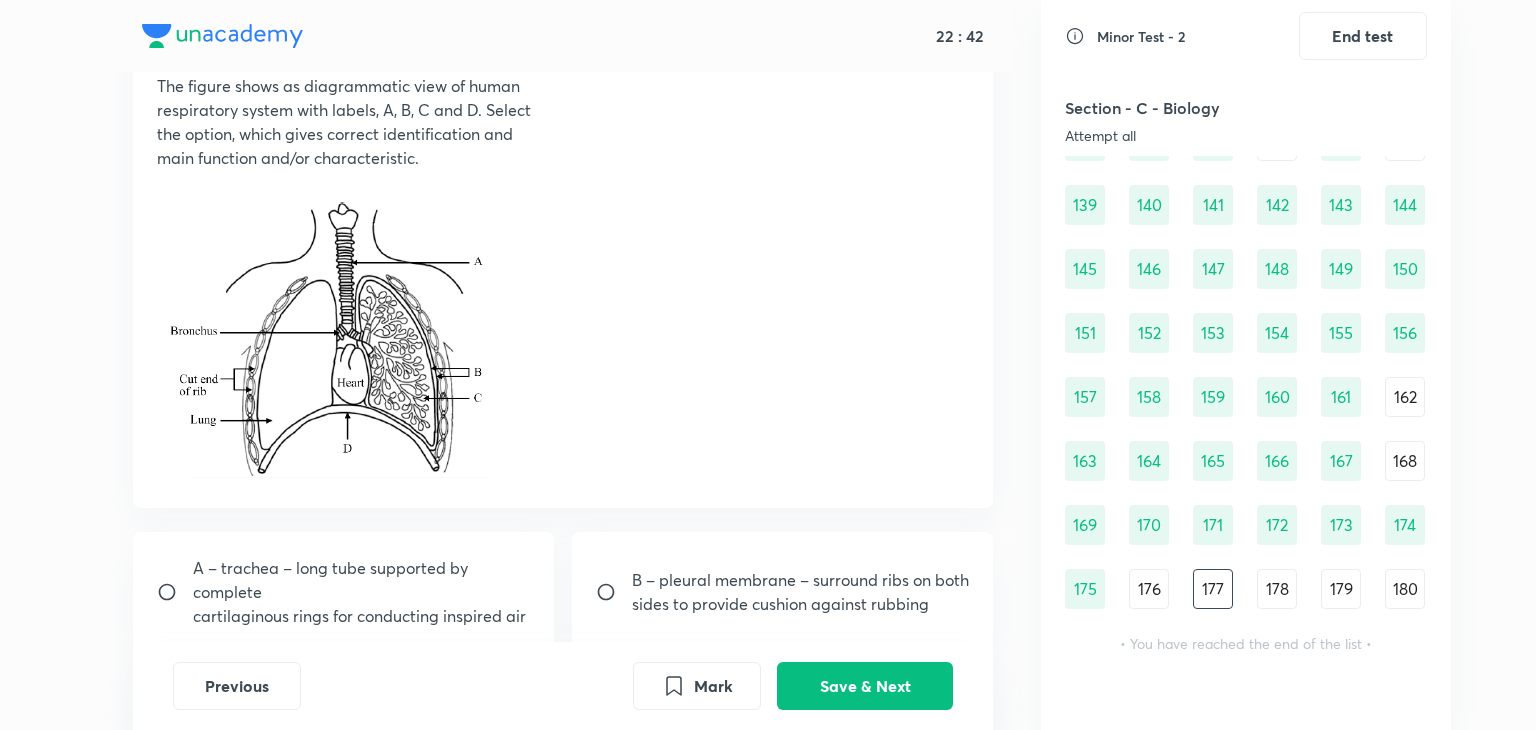 scroll, scrollTop: 0, scrollLeft: 0, axis: both 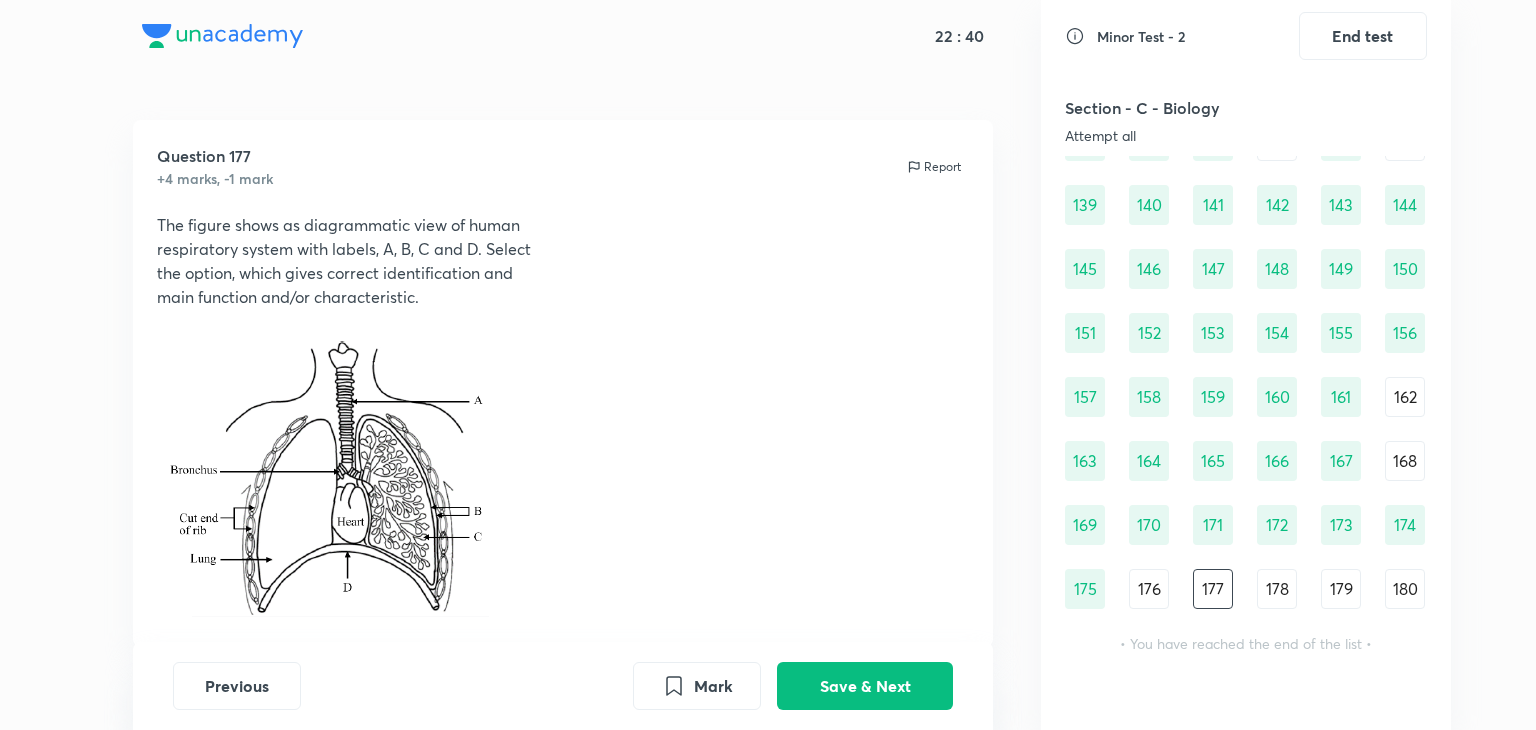 click on "Question 177 +4 marks, -1 mark Report The figure shows as diagrammatic view of human respiratory system with labels, A, B, C and D. Select the option, which gives correct identification and main function and/or characteristic. A – trachea – long tube supported by complete cartilaginous rings for conducting inspired air B – pleural membrane – surround ribs on both sides to provide cushion against rubbing C – alveoli-thin-walled vascular bag – like structures for exchange of gases D – lower end of lungs – diaphragm pulls it down during inspiration" at bounding box center (563, 583) 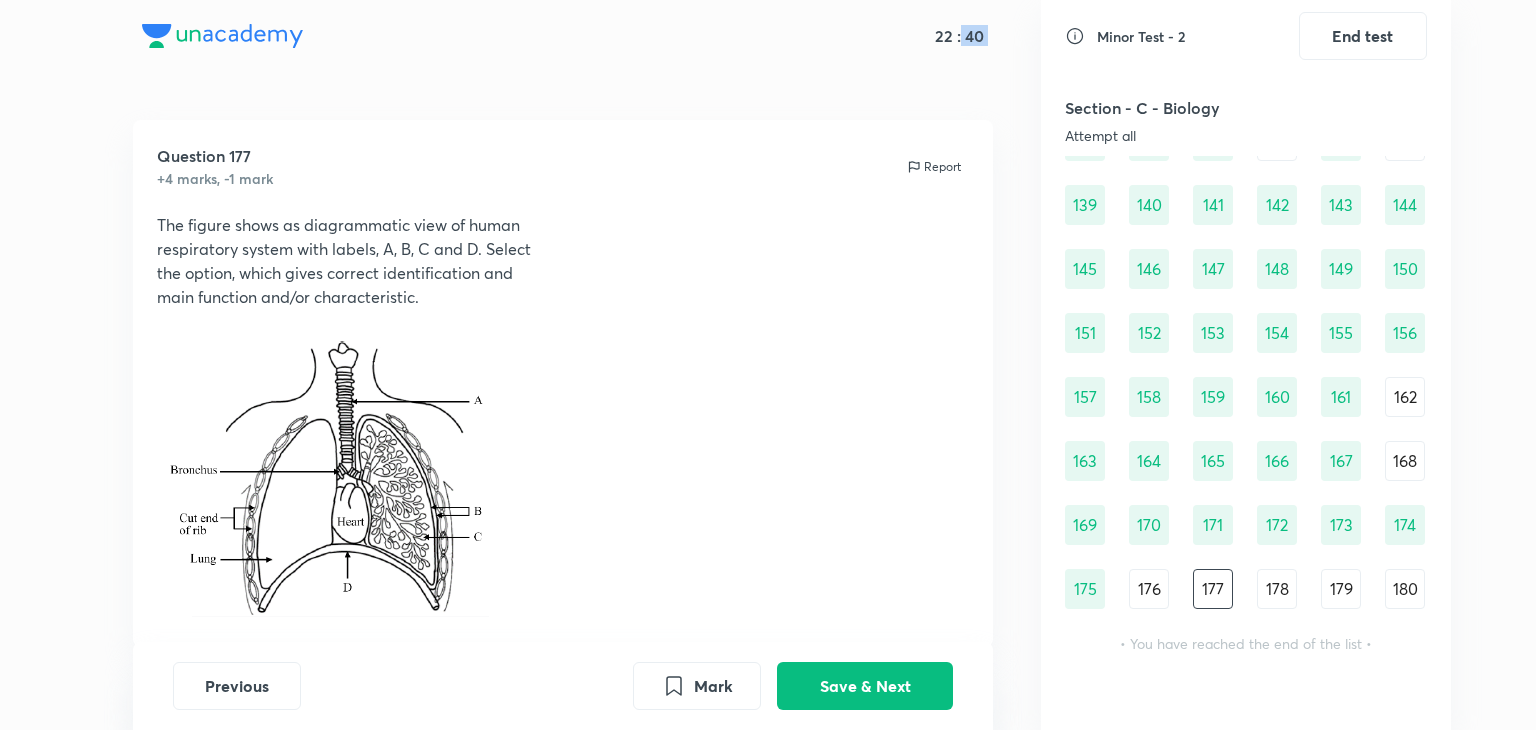 click on "Question 177 +4 marks, -1 mark Report The figure shows as diagrammatic view of human respiratory system with labels, A, B, C and D. Select the option, which gives correct identification and main function and/or characteristic. A – trachea – long tube supported by complete cartilaginous rings for conducting inspired air B – pleural membrane – surround ribs on both sides to provide cushion against rubbing C – alveoli-thin-walled vascular bag – like structures for exchange of gases D – lower end of lungs – diaphragm pulls it down during inspiration" at bounding box center (563, 583) 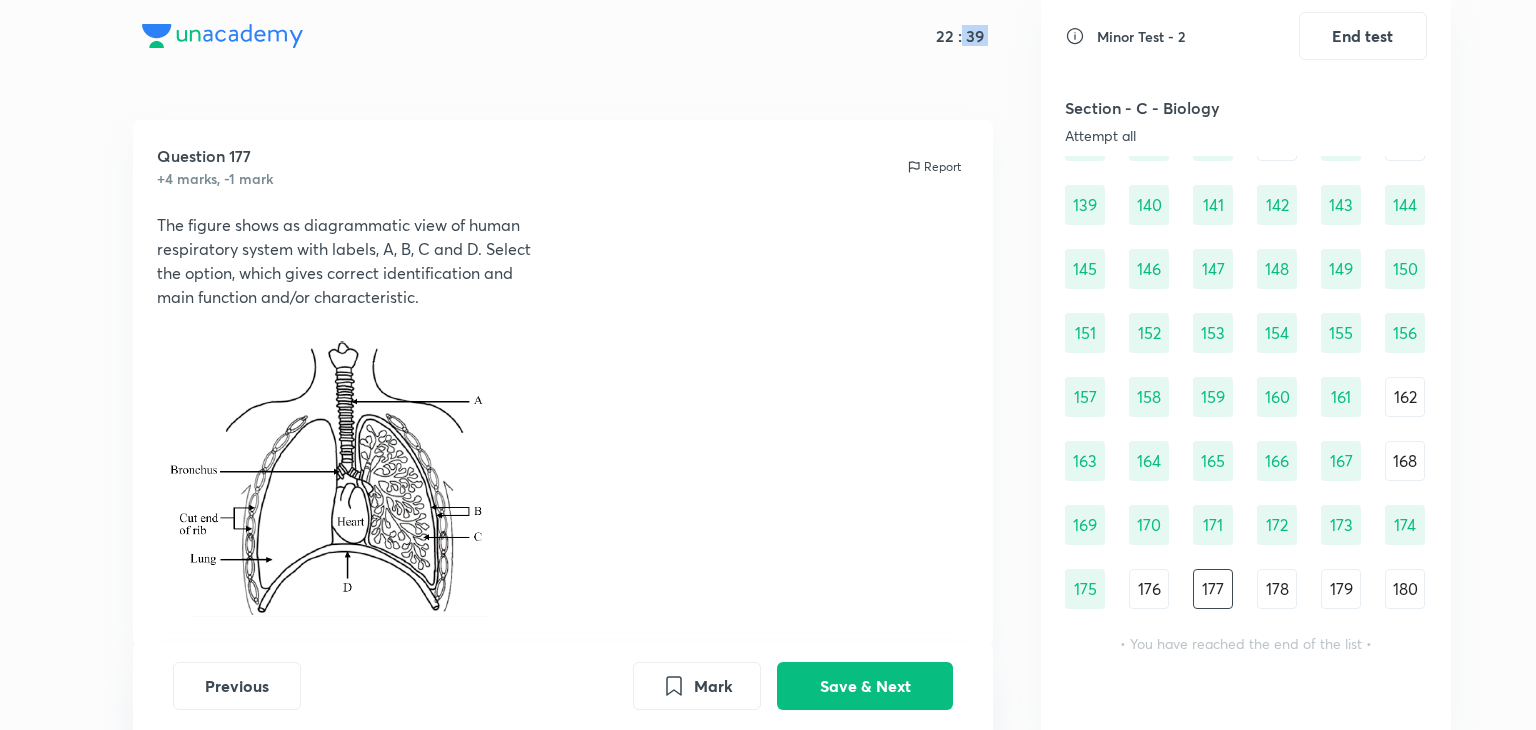 click on "Question 177 +4 marks, -1 mark Report The figure shows as diagrammatic view of human respiratory system with labels, A, B, C and D. Select the option, which gives correct identification and main function and/or characteristic. A – trachea – long tube supported by complete cartilaginous rings for conducting inspired air B – pleural membrane – surround ribs on both sides to provide cushion against rubbing C – alveoli-thin-walled vascular bag – like structures for exchange of gases D – lower end of lungs – diaphragm pulls it down during inspiration" at bounding box center [563, 583] 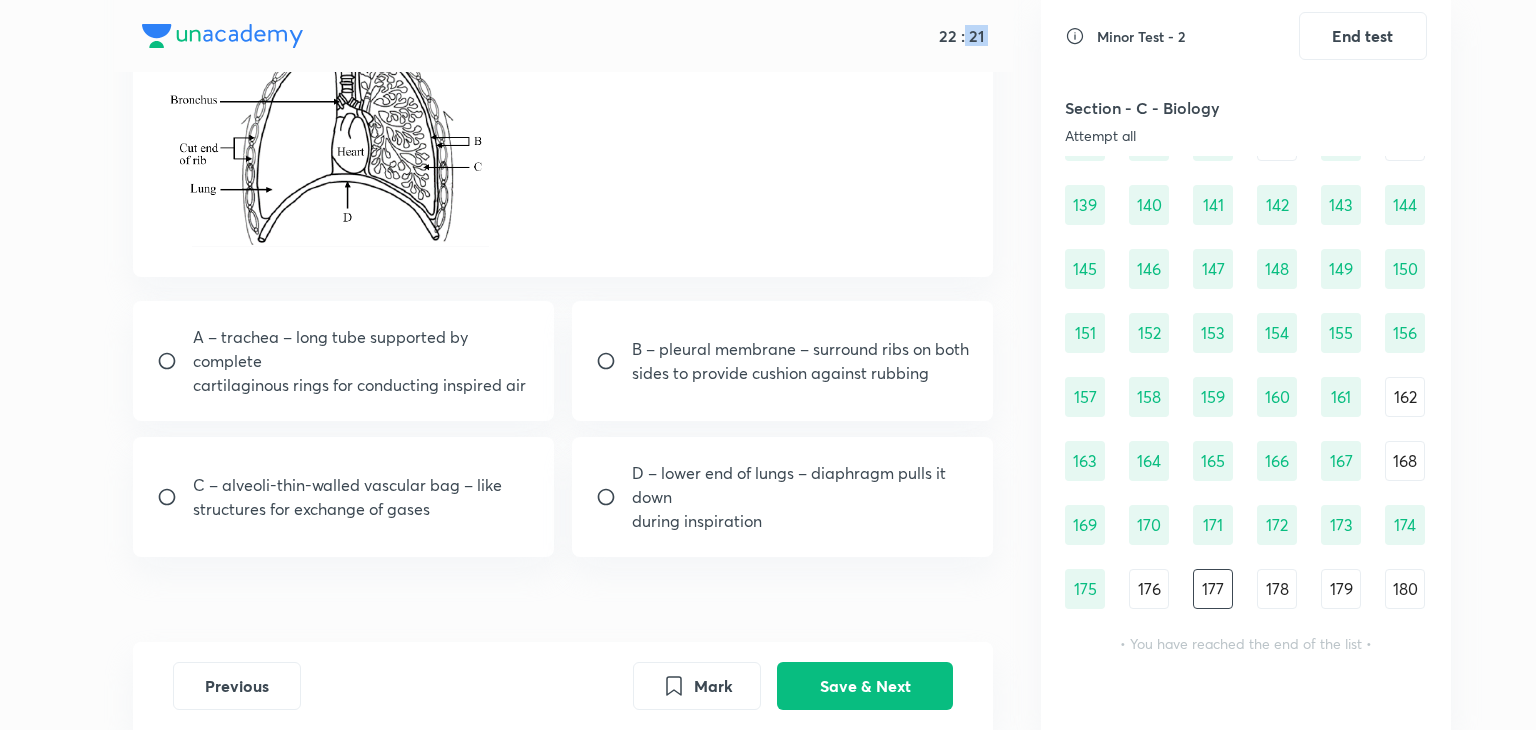 scroll, scrollTop: 384, scrollLeft: 0, axis: vertical 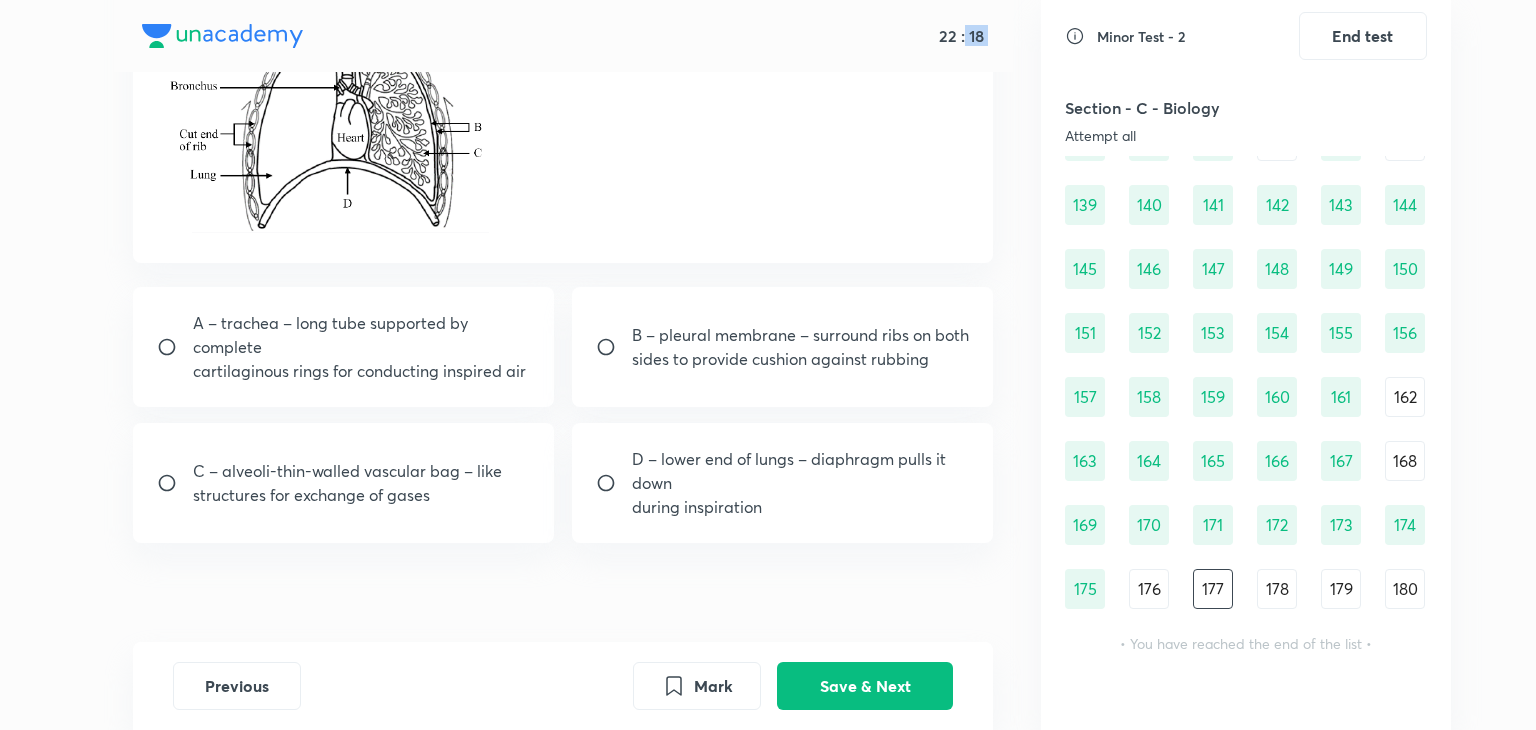 click on "C – alveoli-thin-walled vascular bag – like" at bounding box center (347, 471) 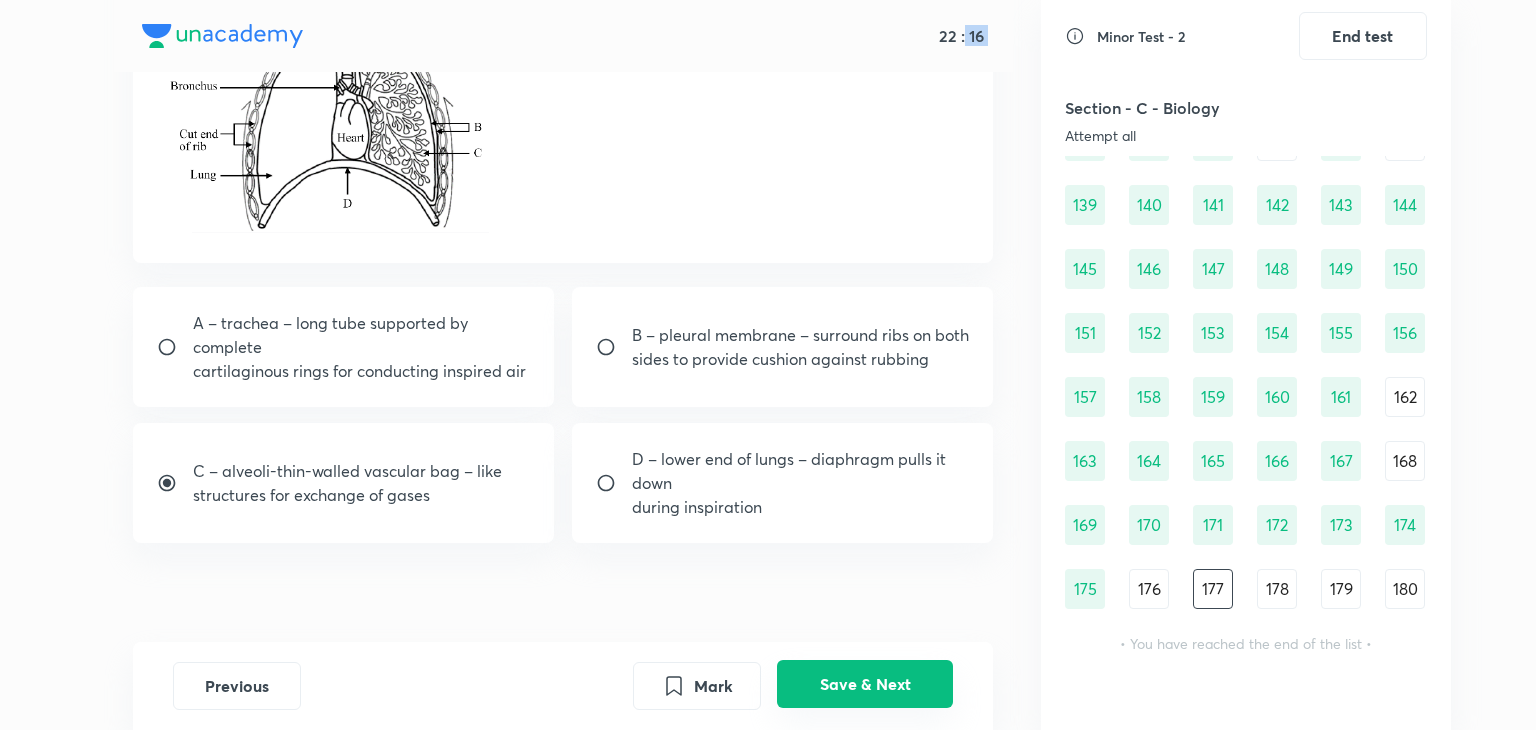 click on "Save & Next" at bounding box center (865, 684) 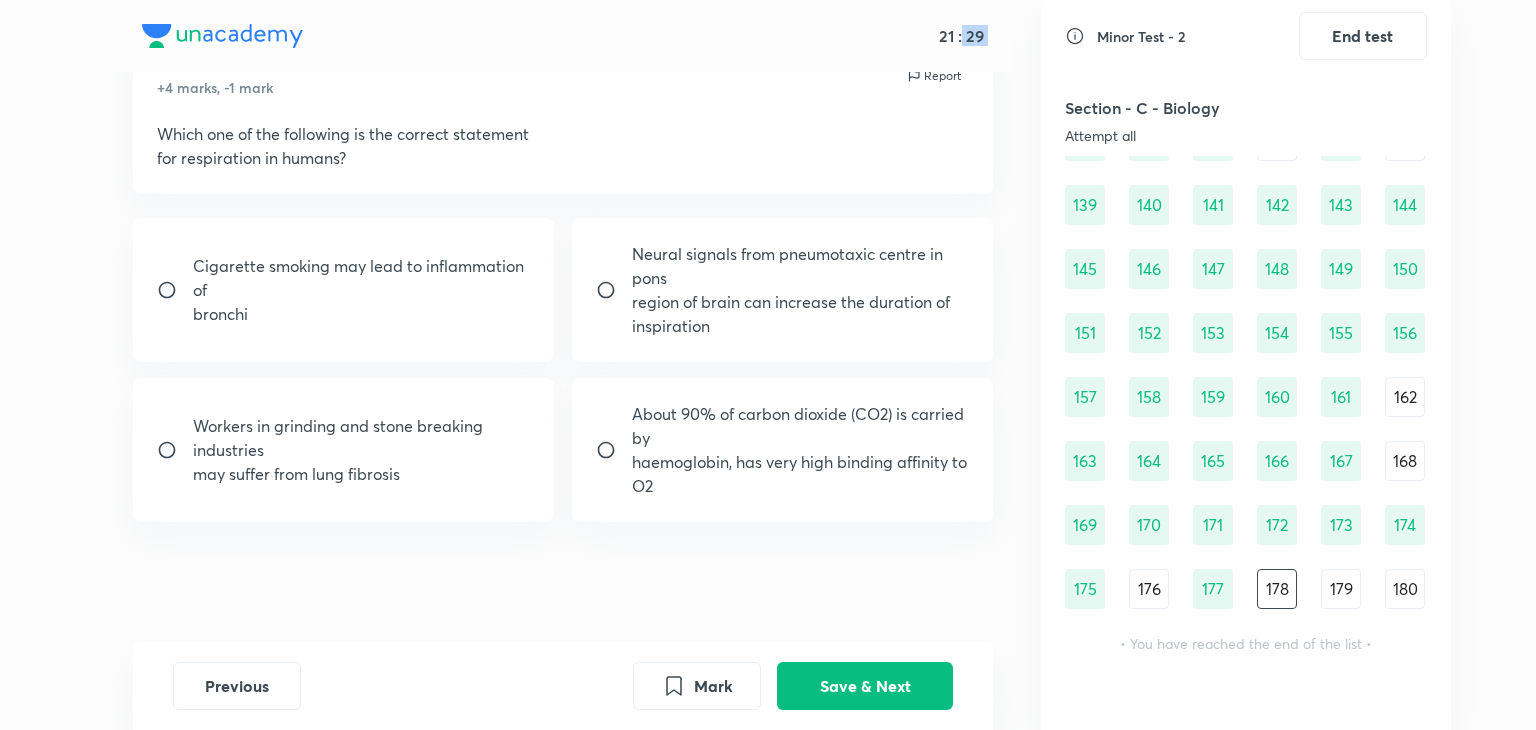 click on "Cigarette smoking may lead to inflammation of" at bounding box center [362, 278] 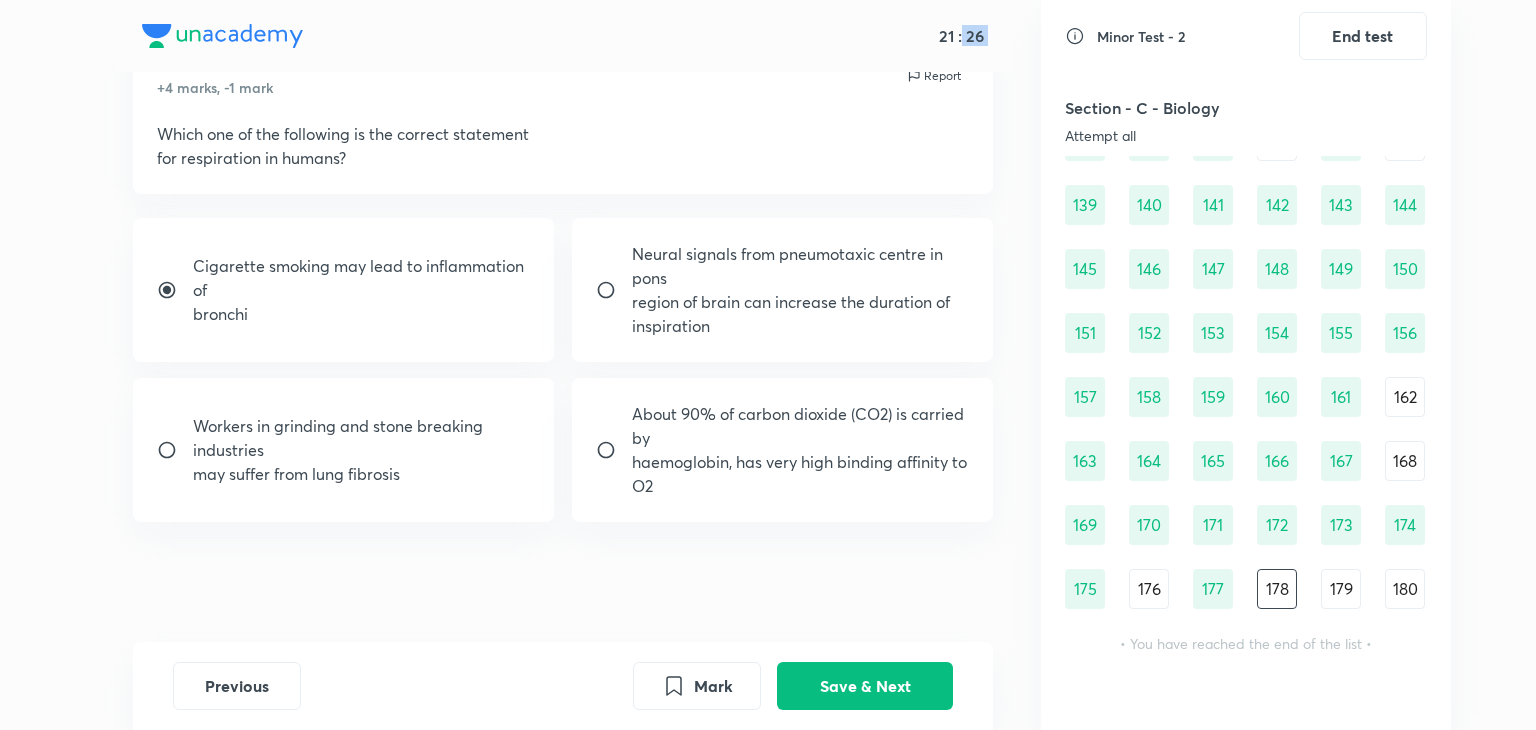 click on "bronchi" at bounding box center (362, 314) 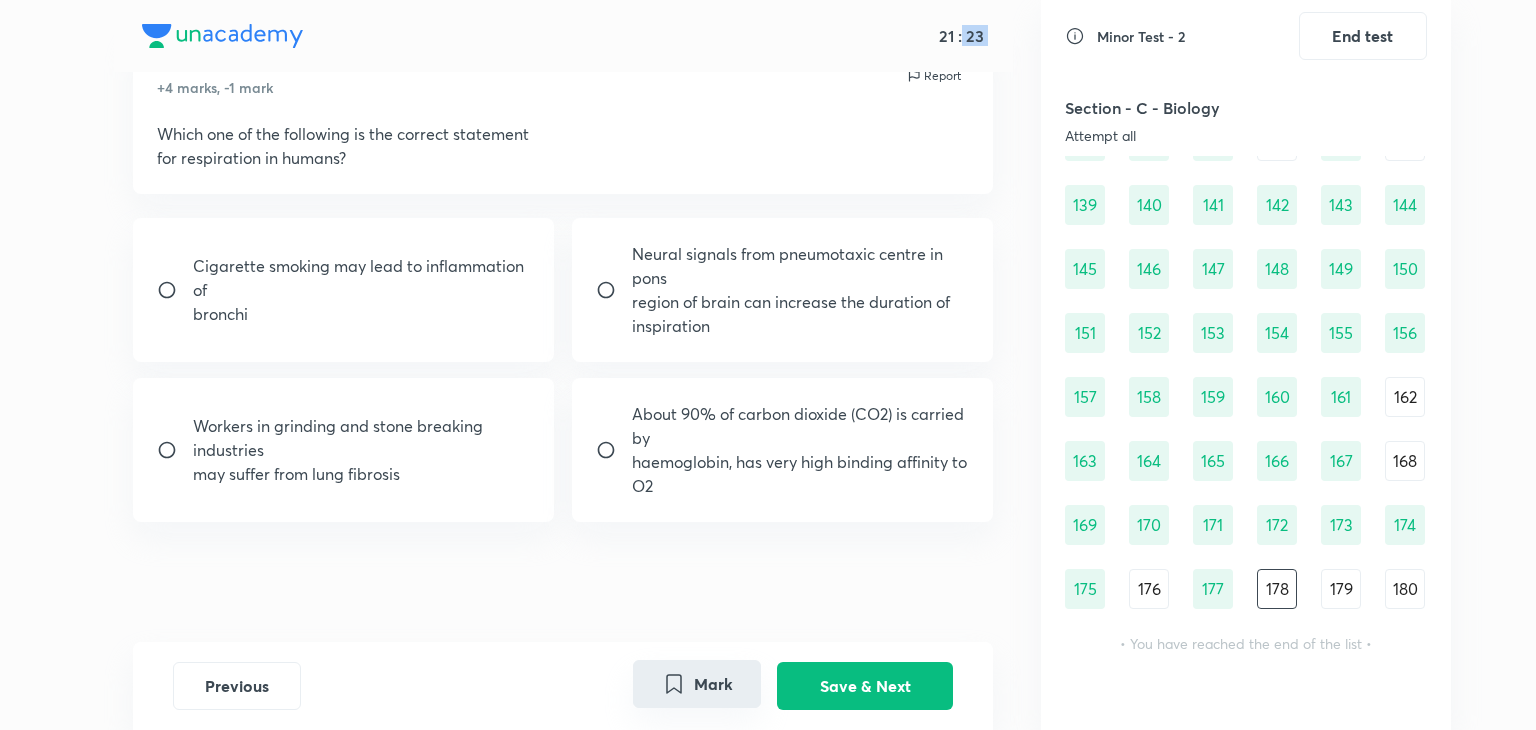 click on "Mark" at bounding box center (697, 684) 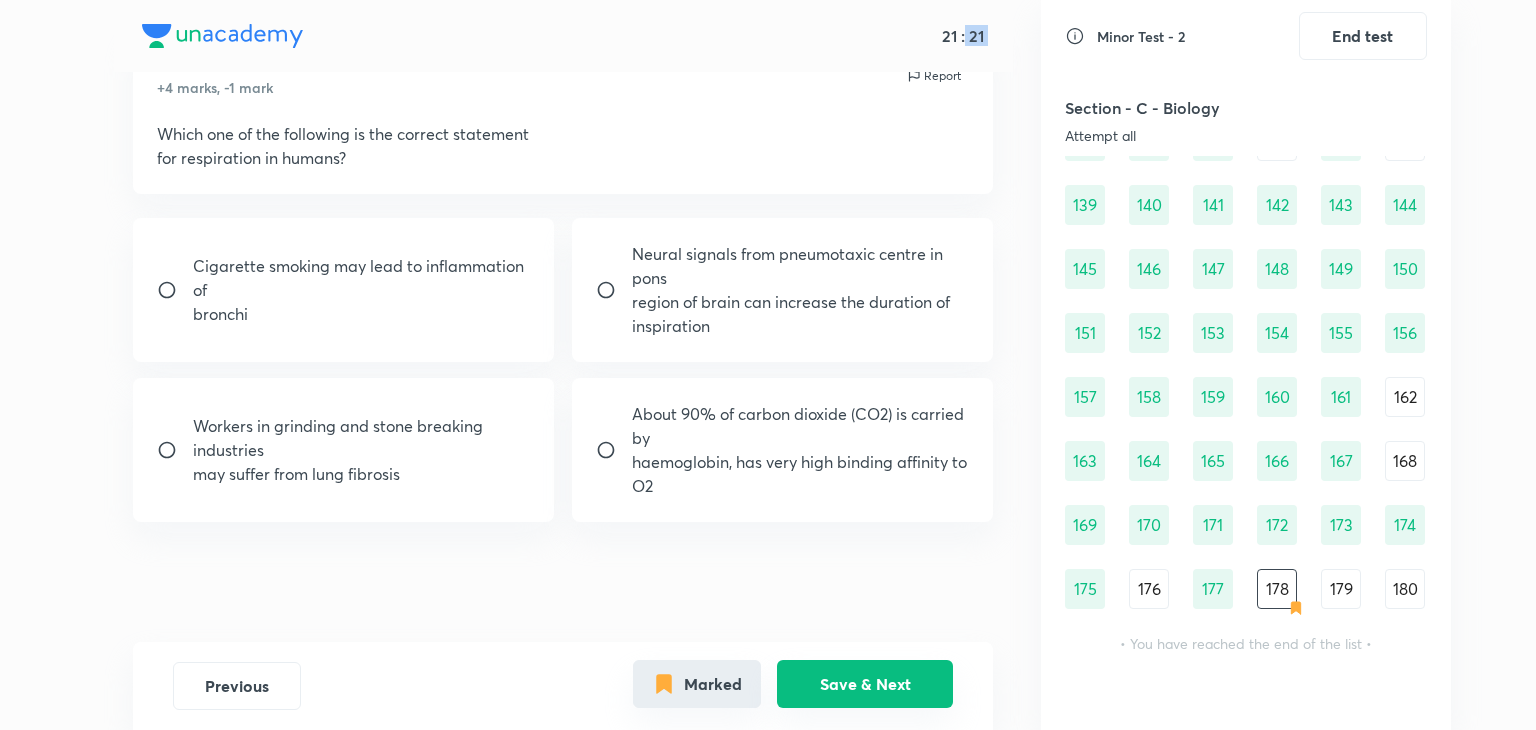 click on "Save & Next" at bounding box center (865, 684) 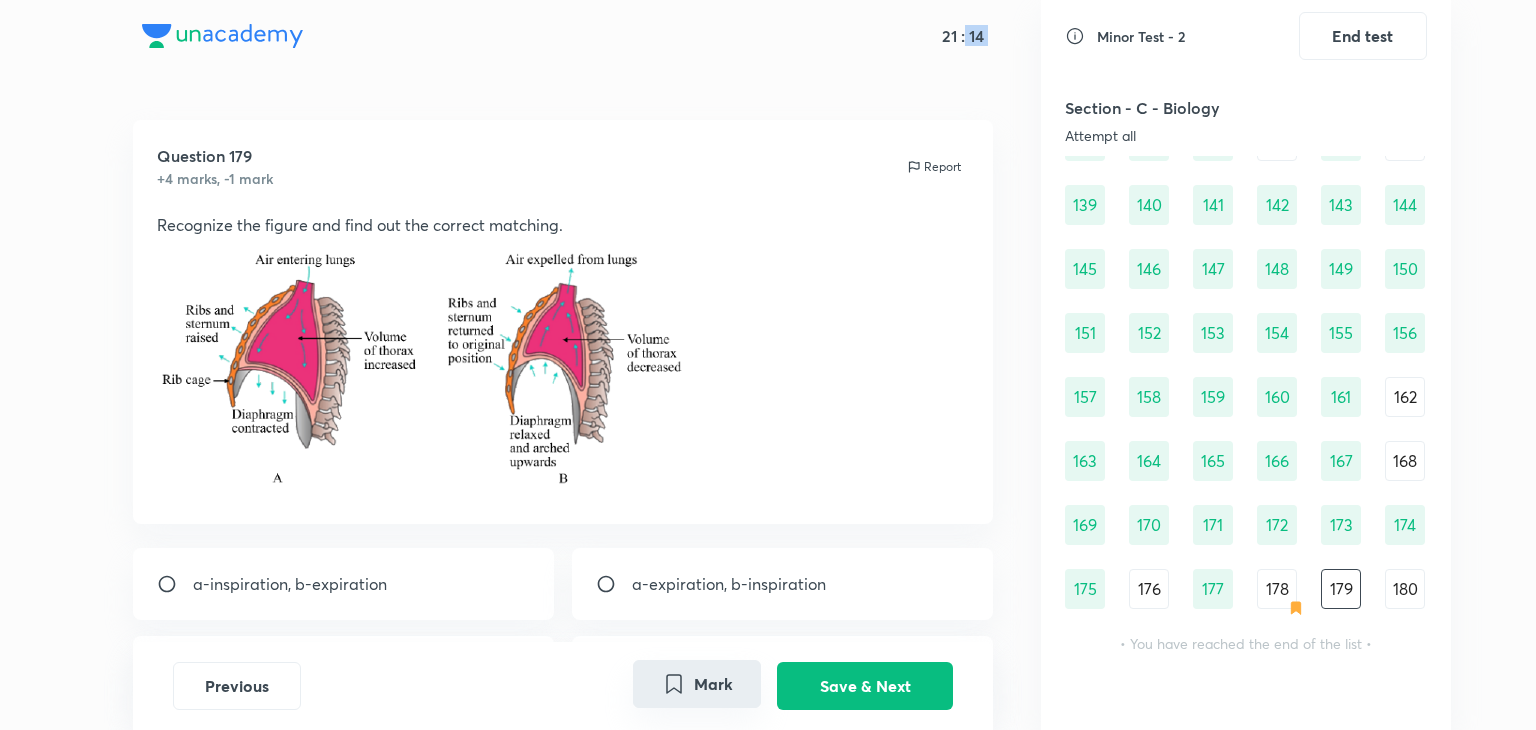 scroll, scrollTop: 84, scrollLeft: 0, axis: vertical 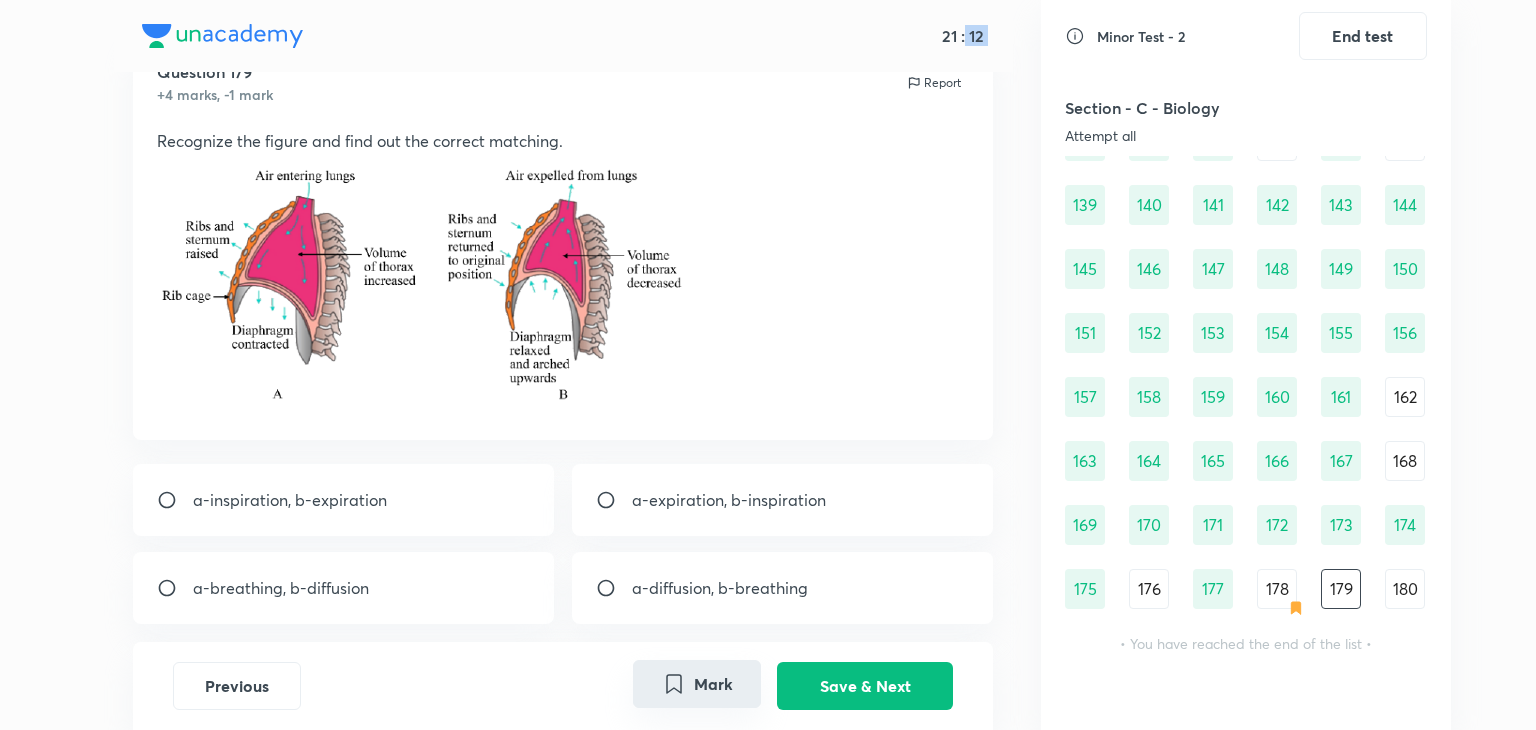 click on "a-inspiration, b-expiration" at bounding box center (290, 500) 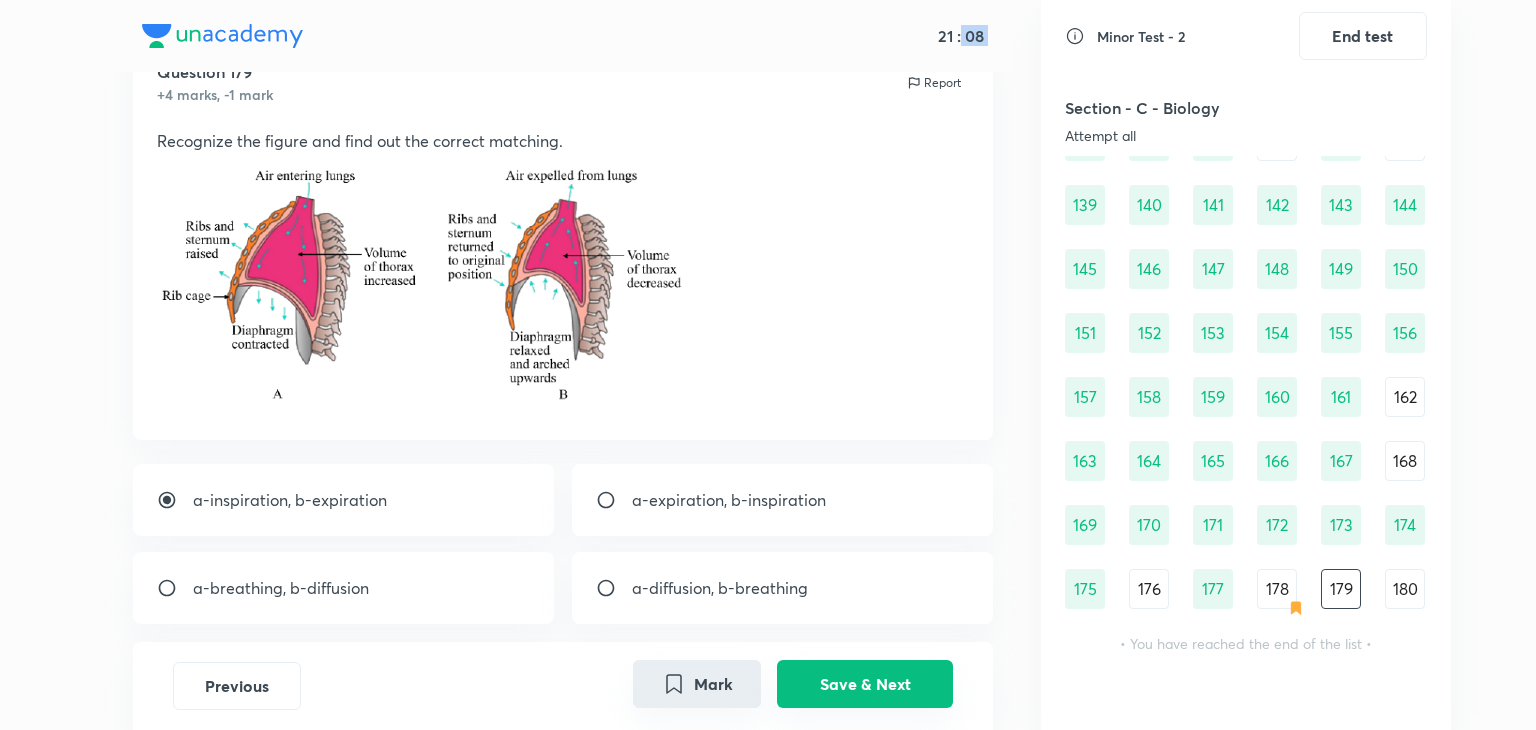 click on "Save & Next" at bounding box center (865, 684) 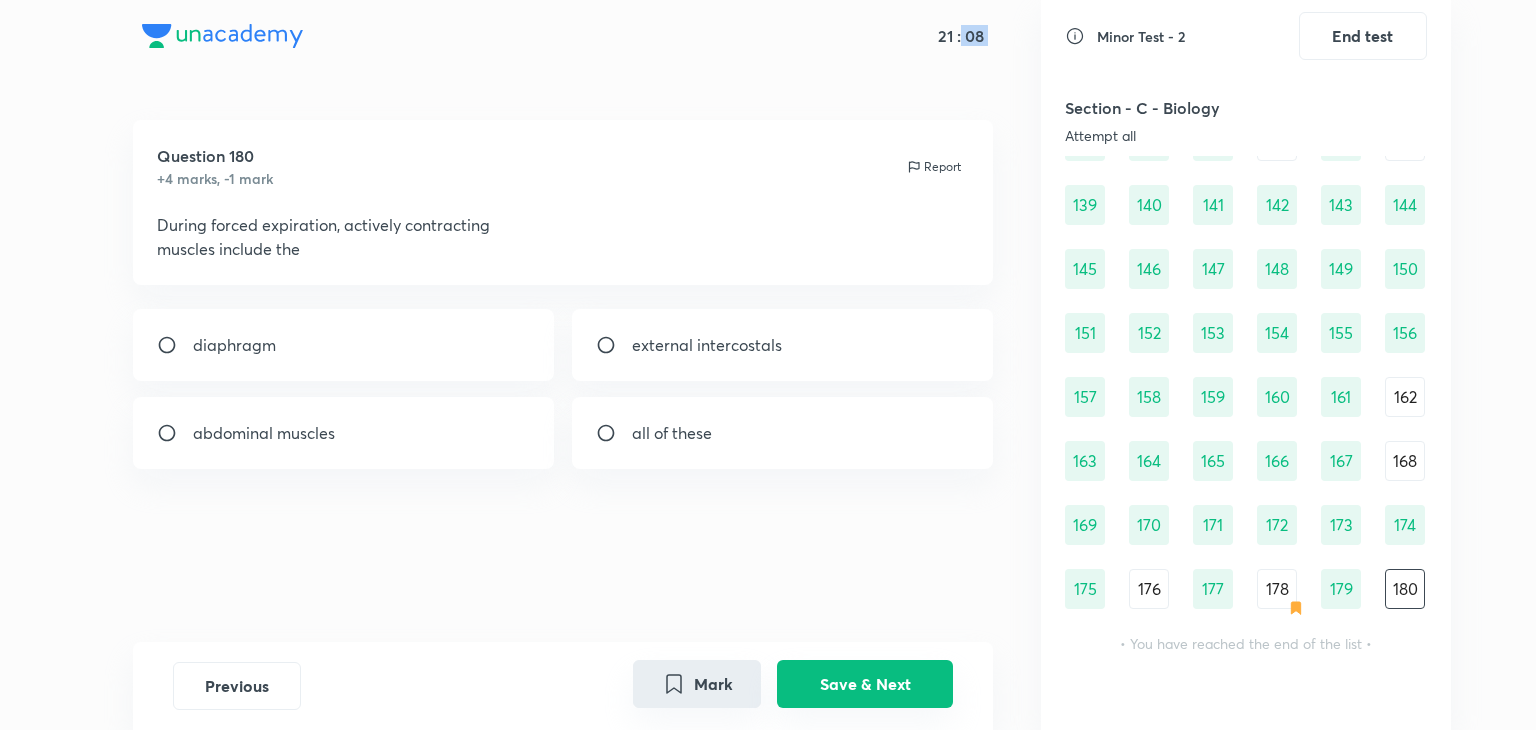 scroll, scrollTop: 0, scrollLeft: 0, axis: both 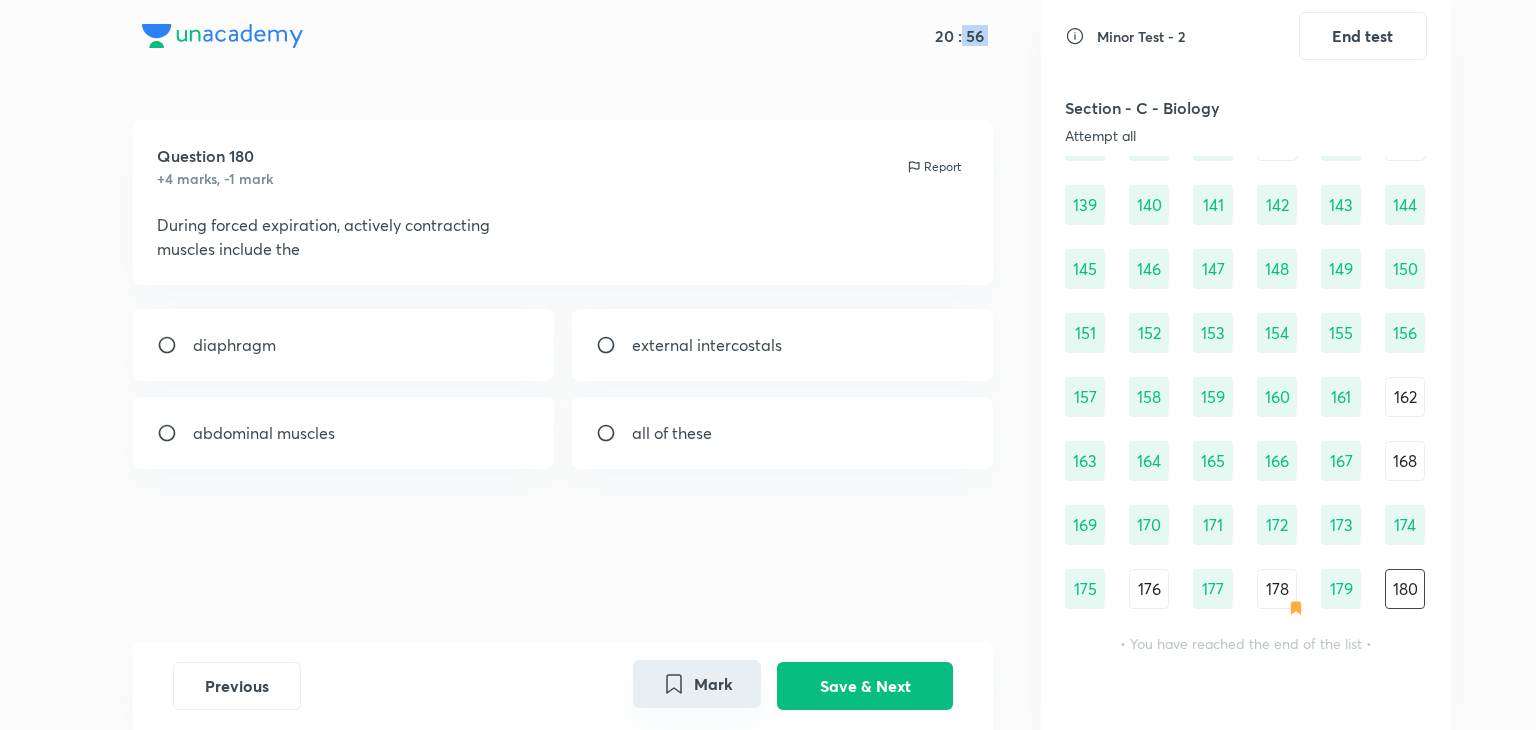 click on "all of these" at bounding box center [783, 433] 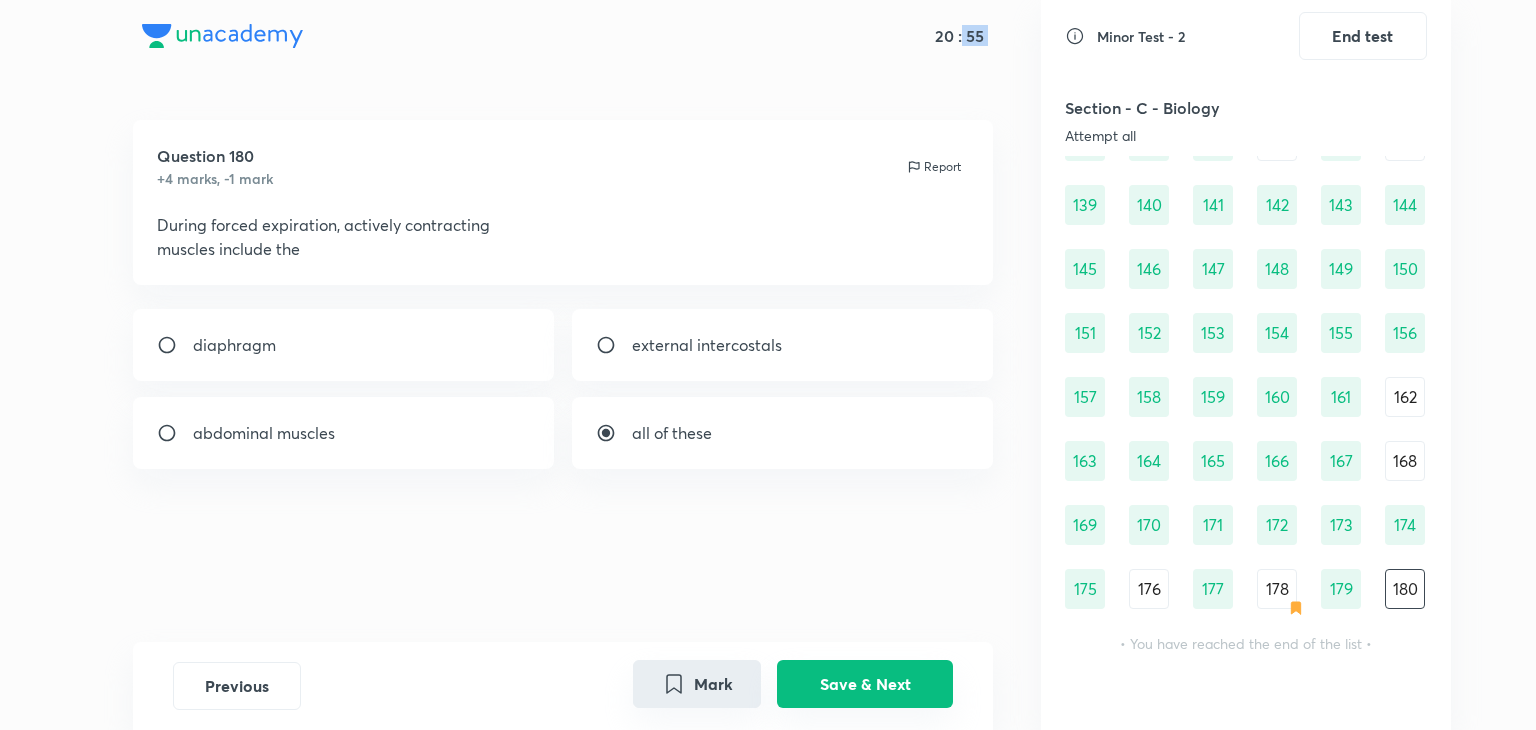 click on "Save & Next" at bounding box center [865, 684] 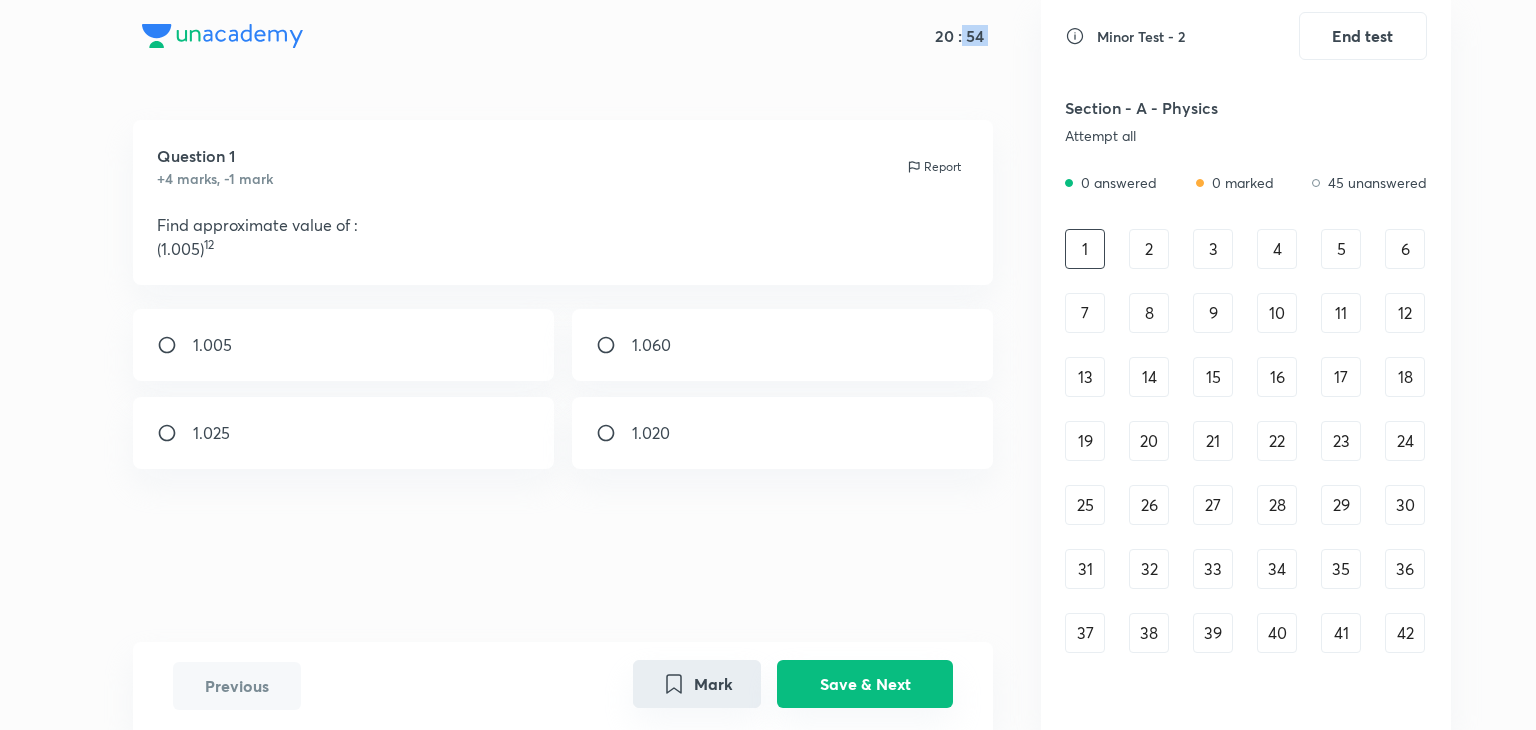 scroll, scrollTop: 0, scrollLeft: 0, axis: both 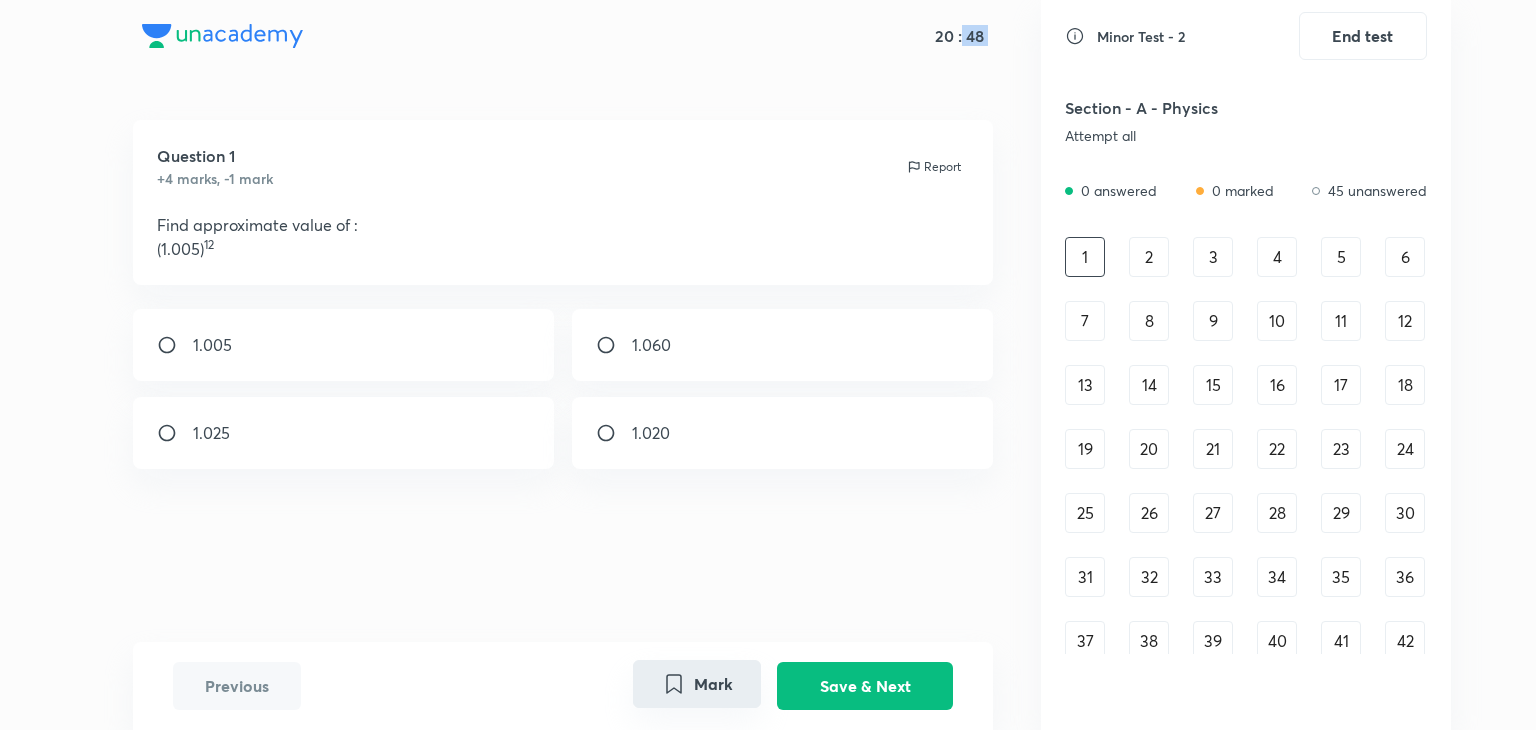 click on "Previous" at bounding box center [237, 686] 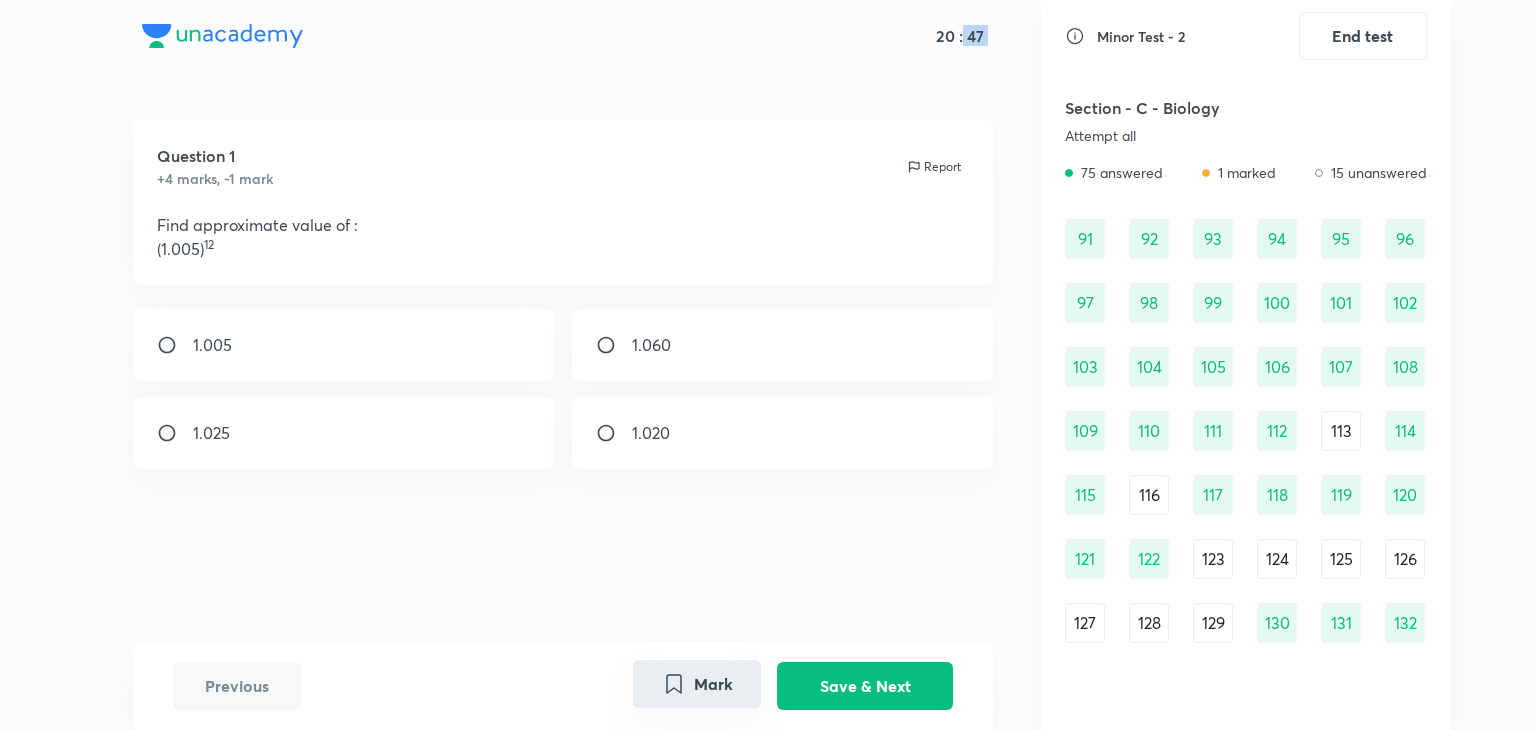 scroll, scrollTop: 1894, scrollLeft: 0, axis: vertical 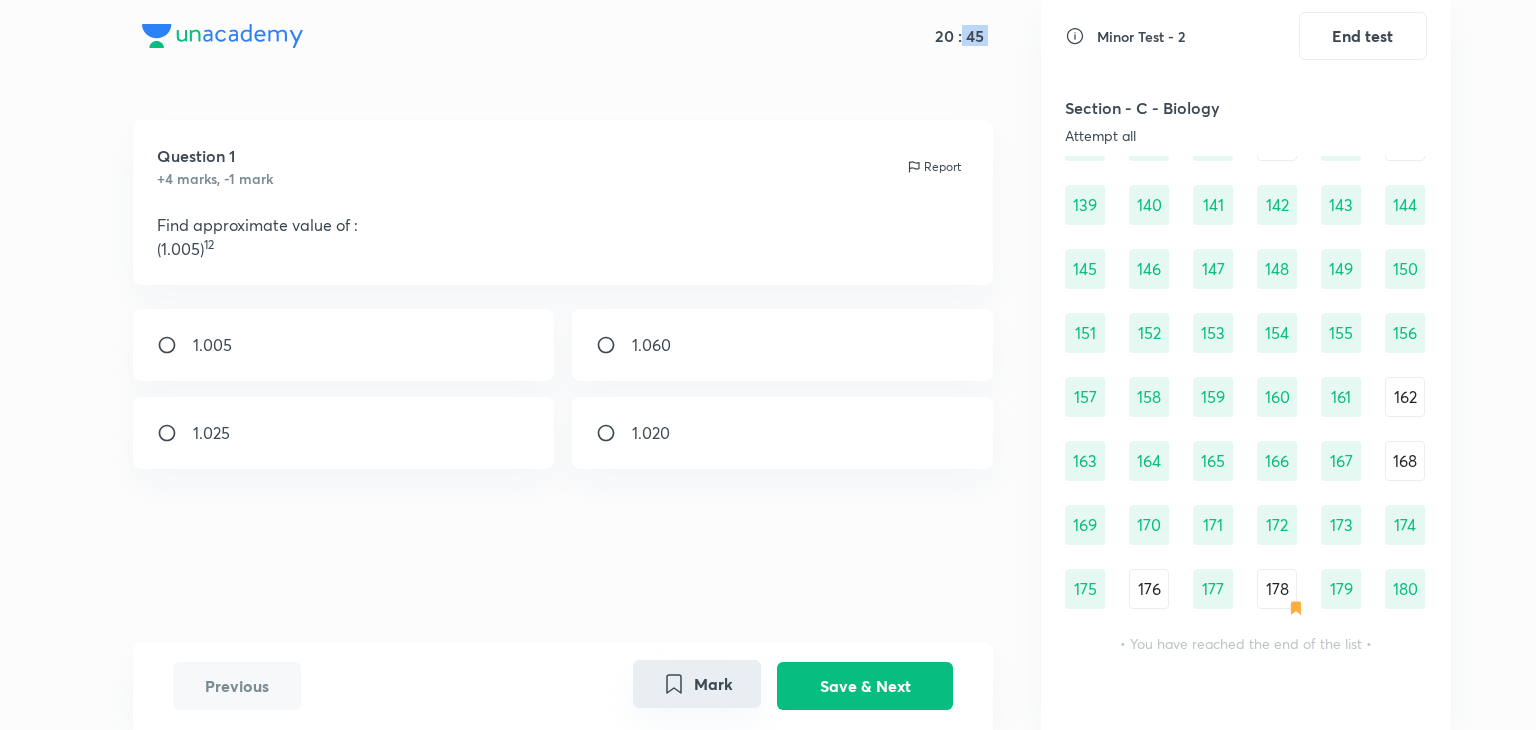 click on "180" at bounding box center [1405, 589] 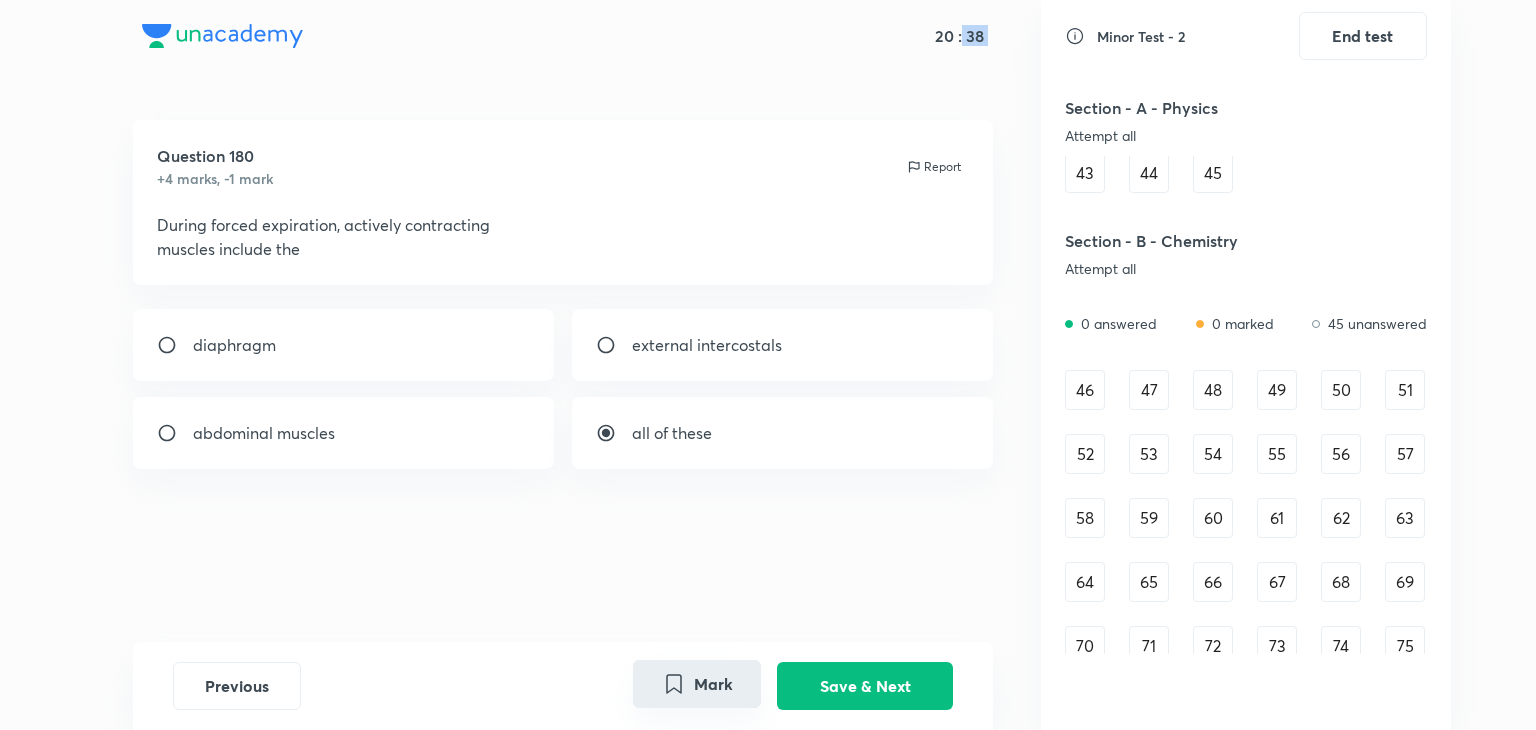 scroll, scrollTop: 528, scrollLeft: 0, axis: vertical 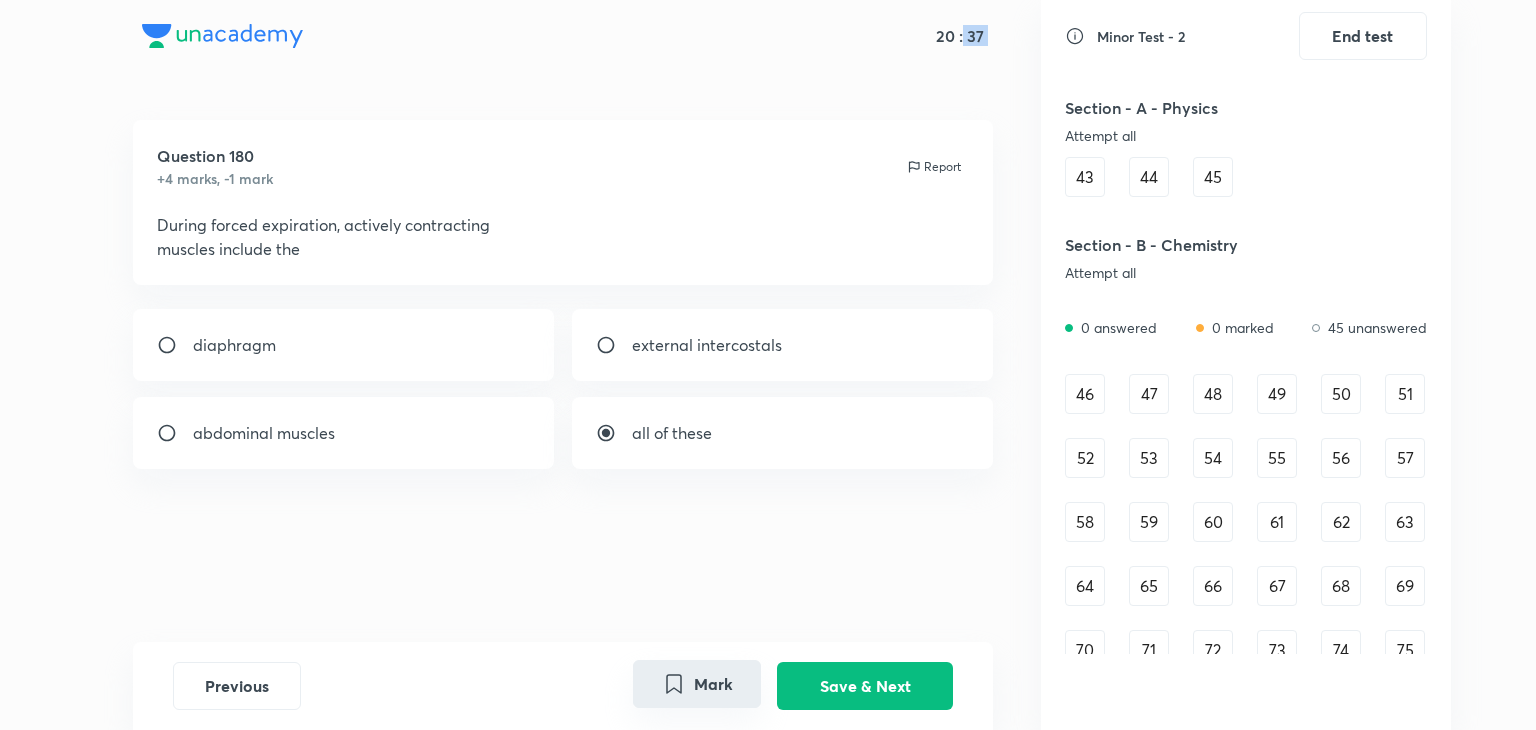 click on "46" at bounding box center [1085, 394] 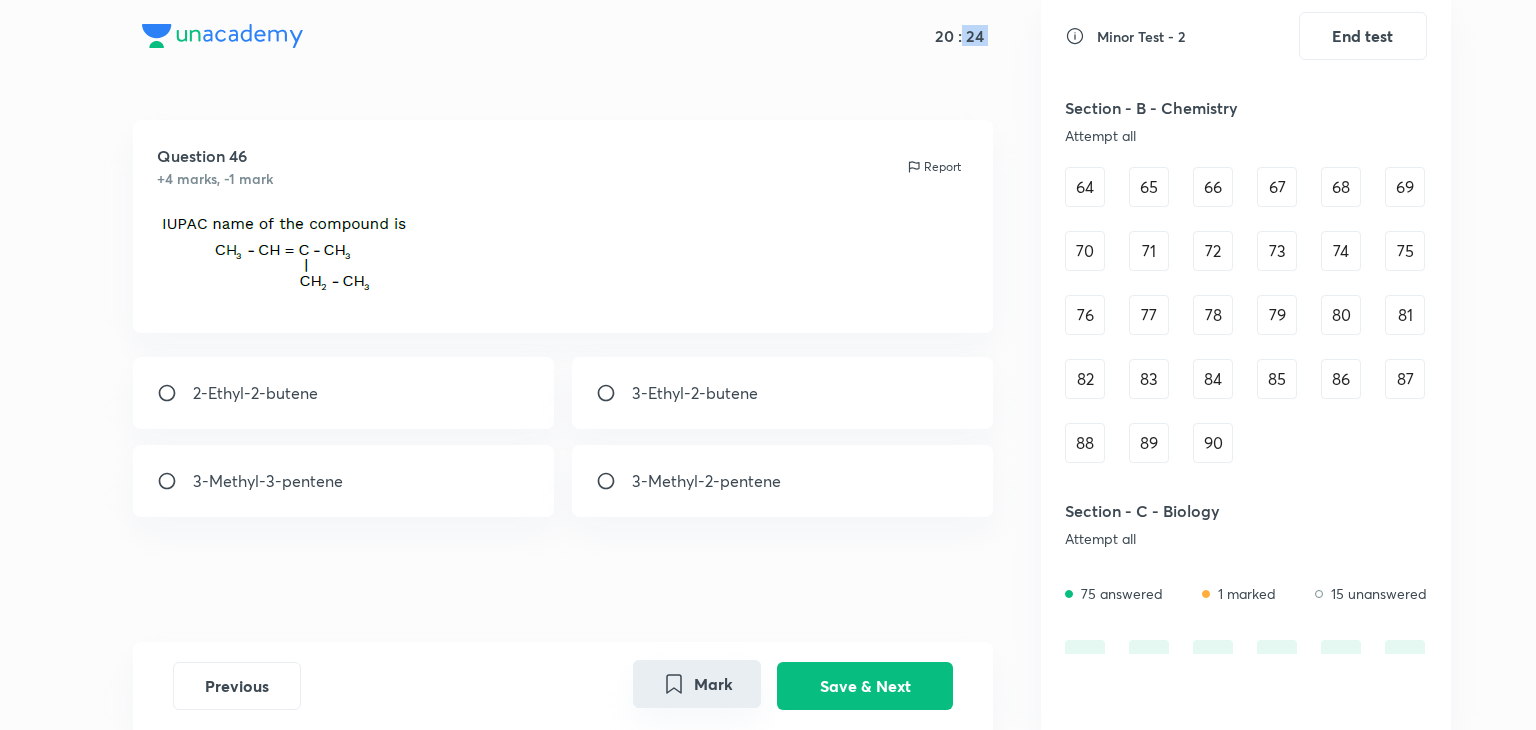 scroll, scrollTop: 729, scrollLeft: 0, axis: vertical 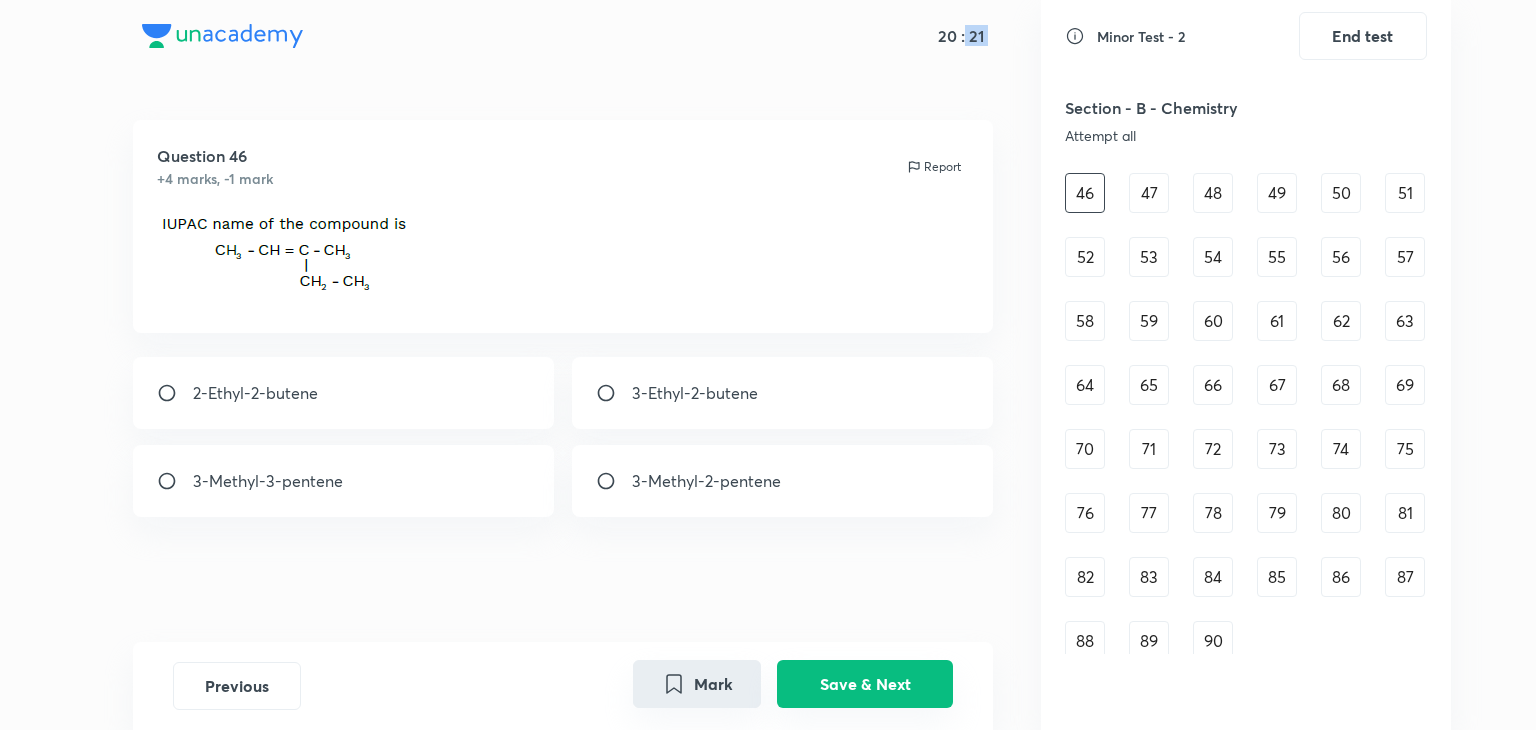 click on "Save & Next" at bounding box center [865, 684] 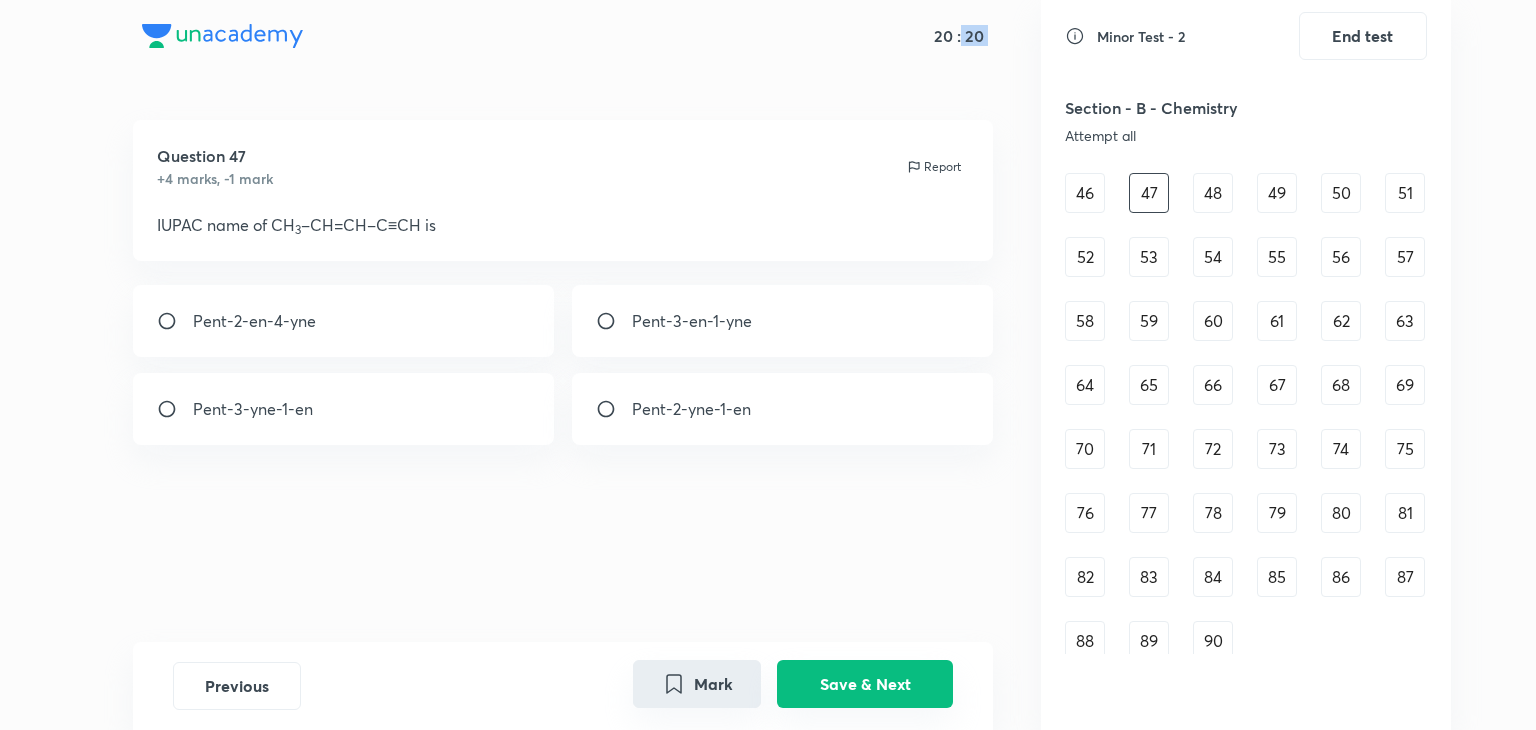 click on "Save & Next" at bounding box center [865, 684] 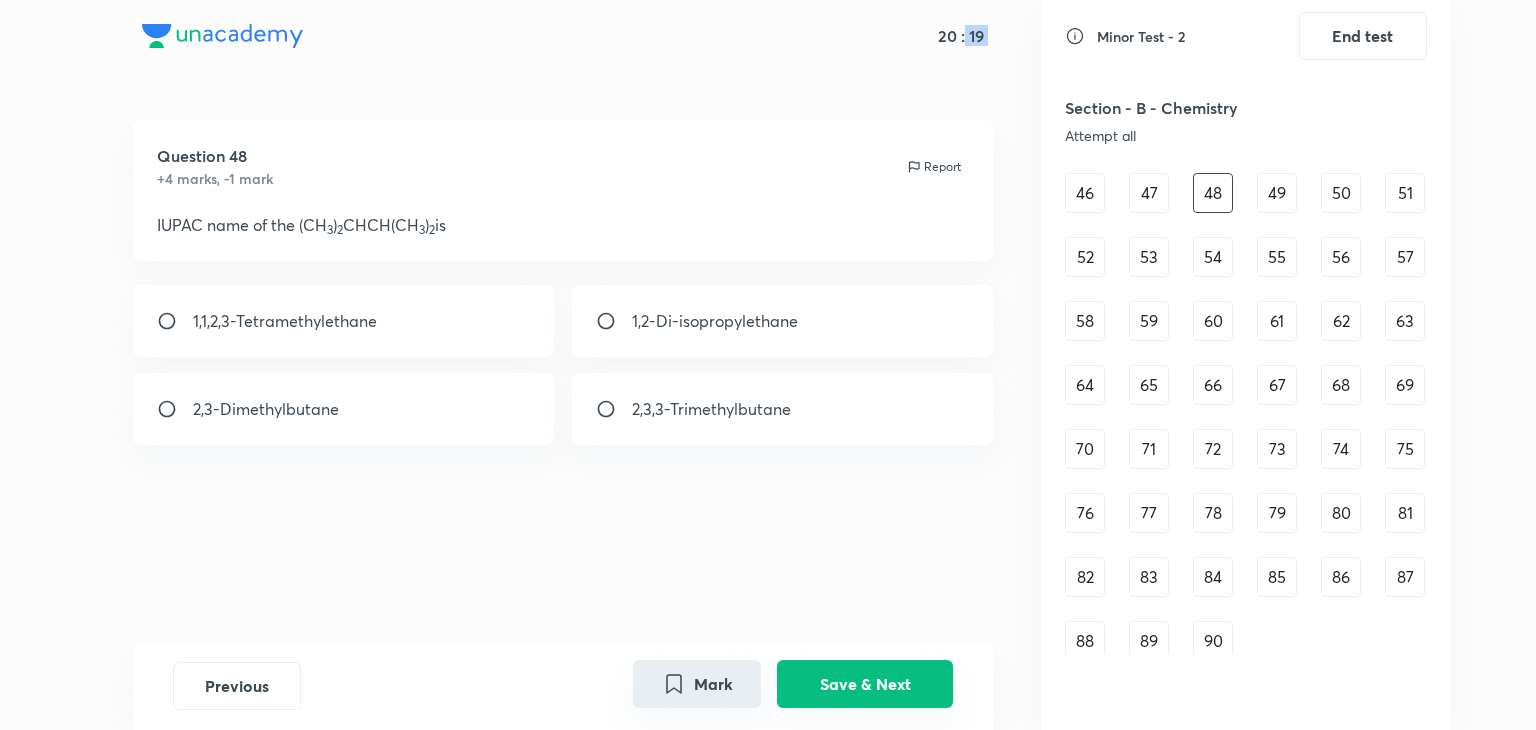 click on "Save & Next" at bounding box center [865, 684] 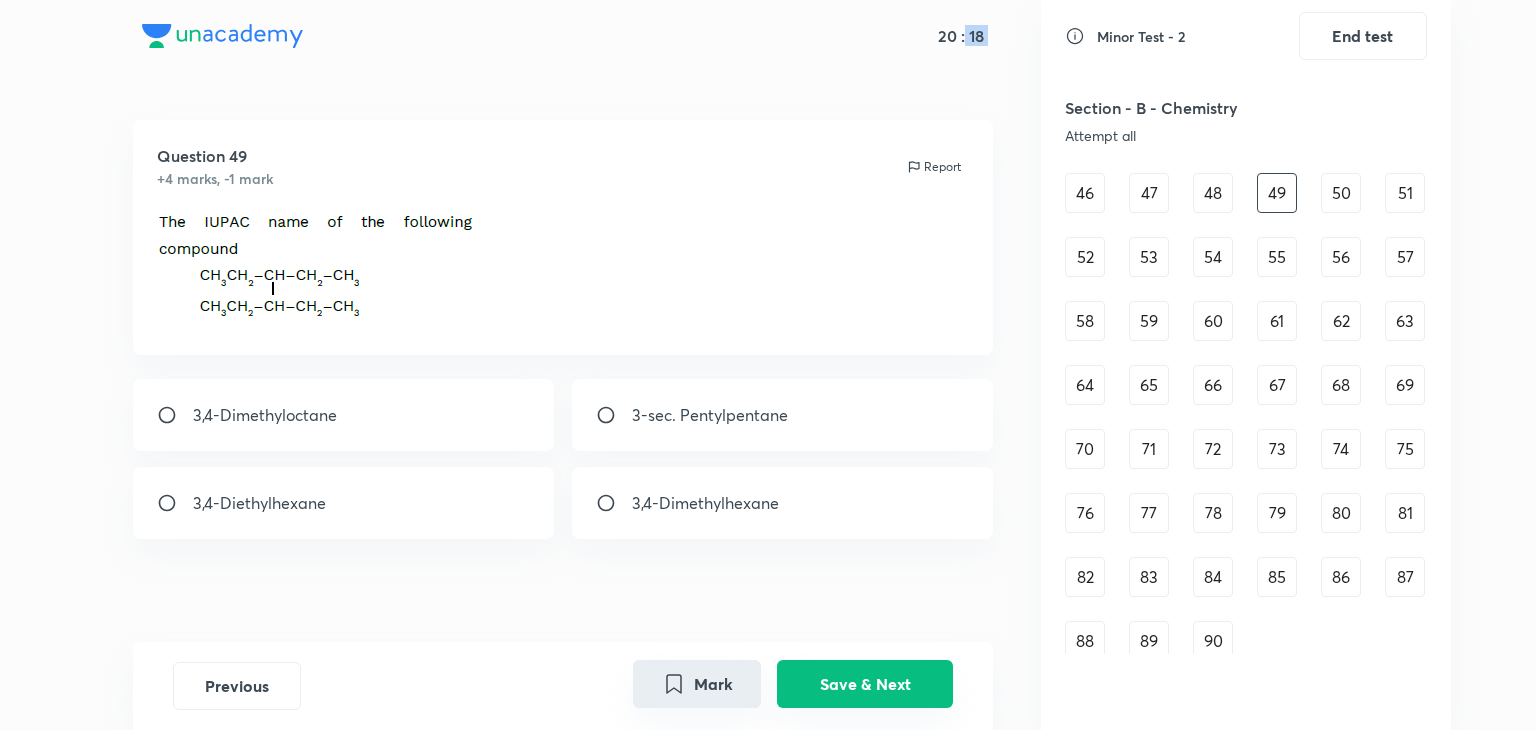 click on "Save & Next" at bounding box center (865, 684) 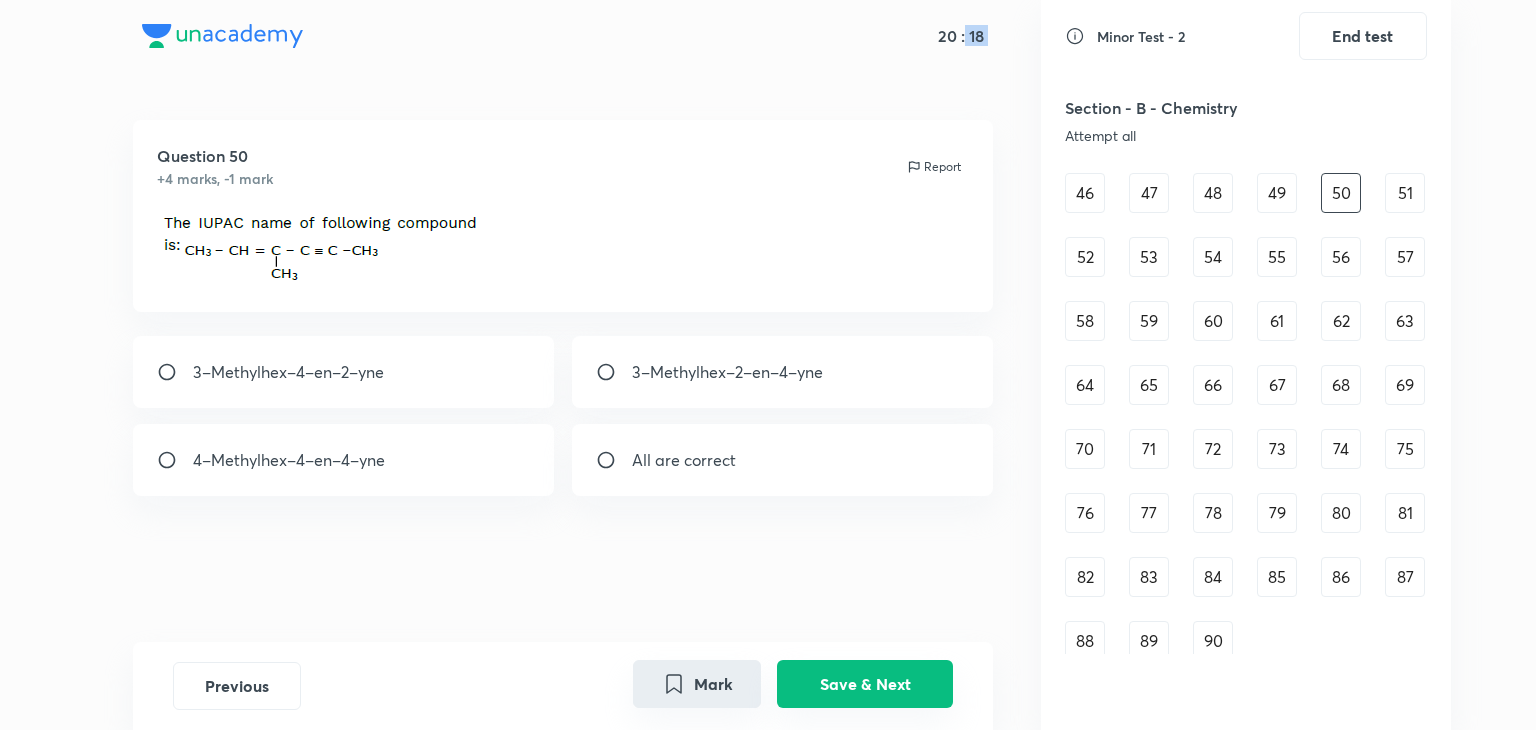 click on "Save & Next" at bounding box center (865, 684) 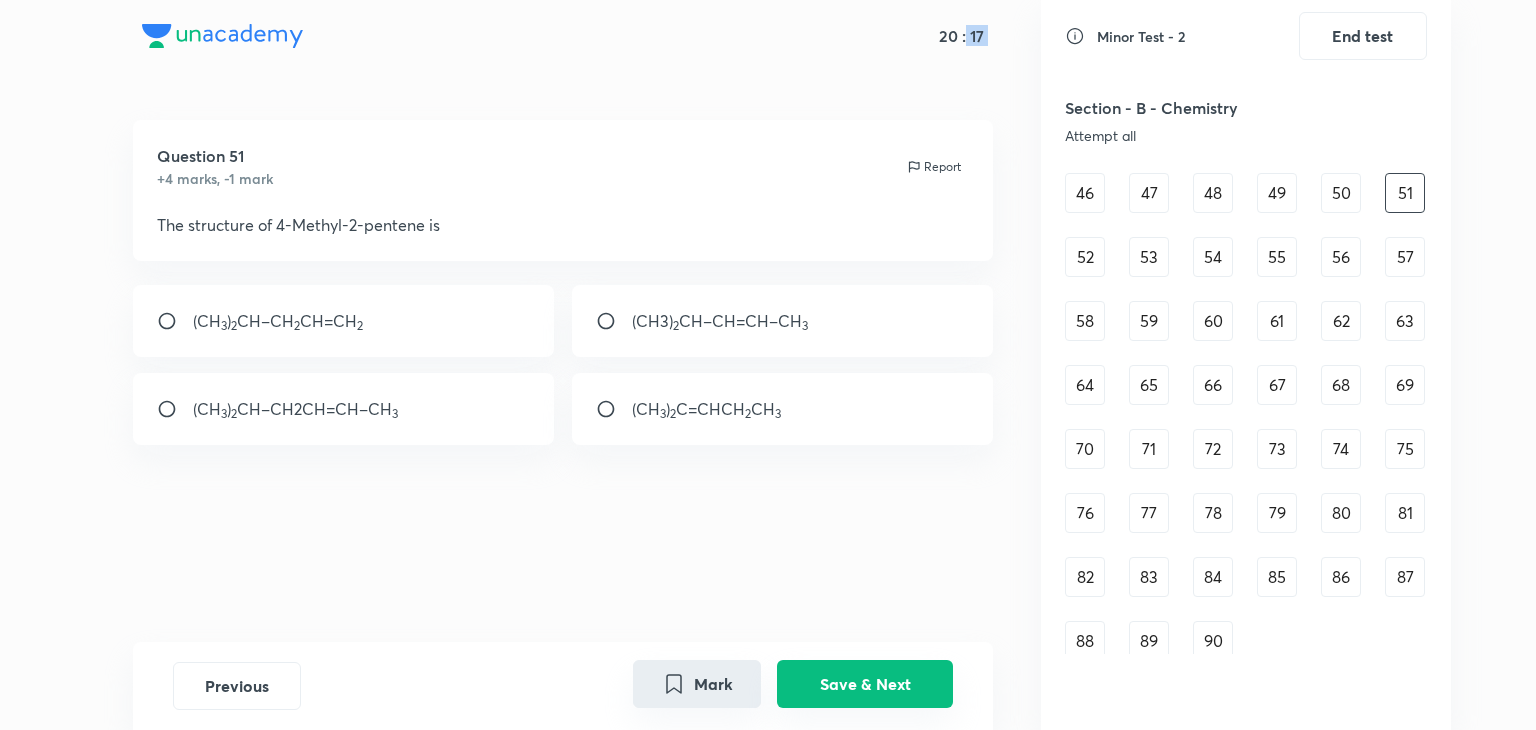click on "Save & Next" at bounding box center (865, 684) 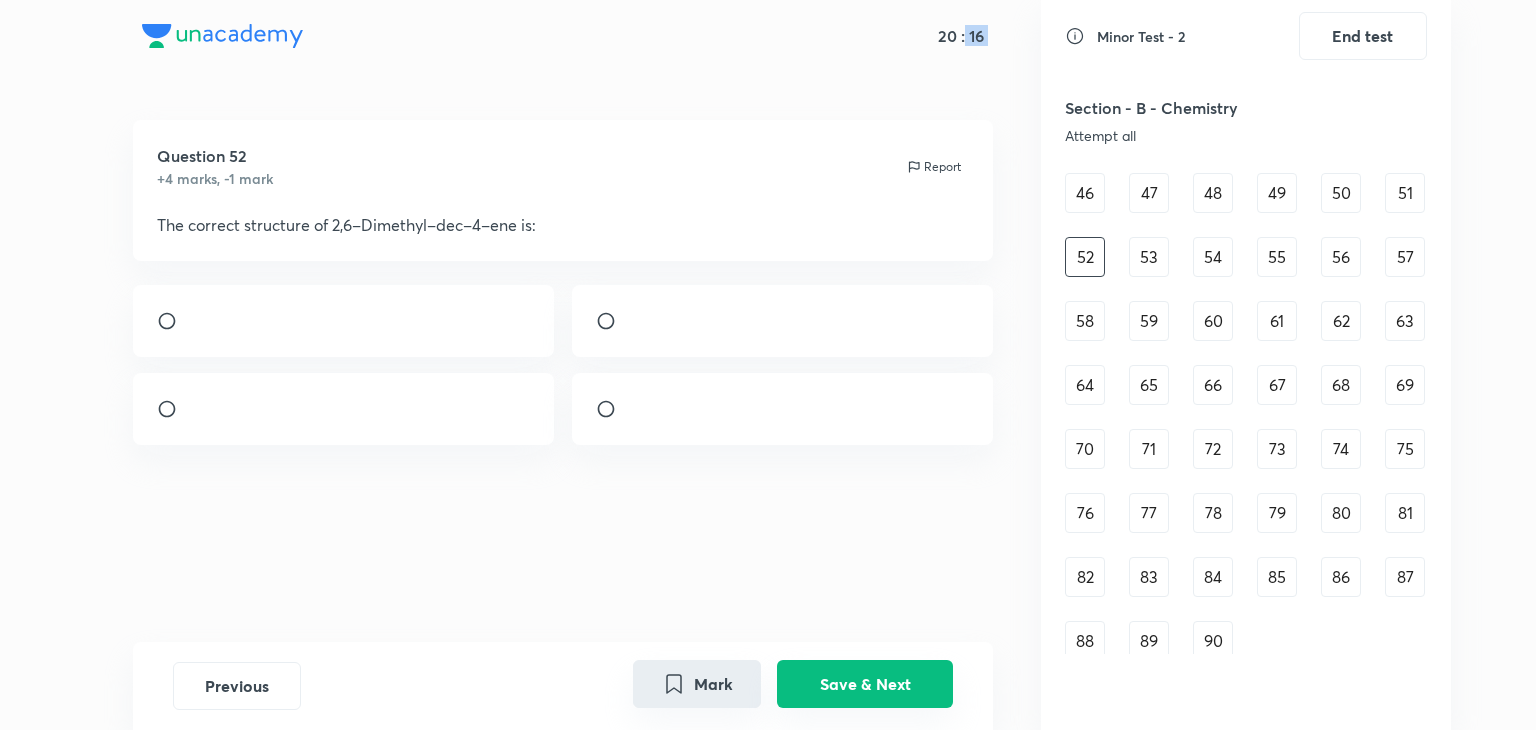 click on "Save & Next" at bounding box center [865, 684] 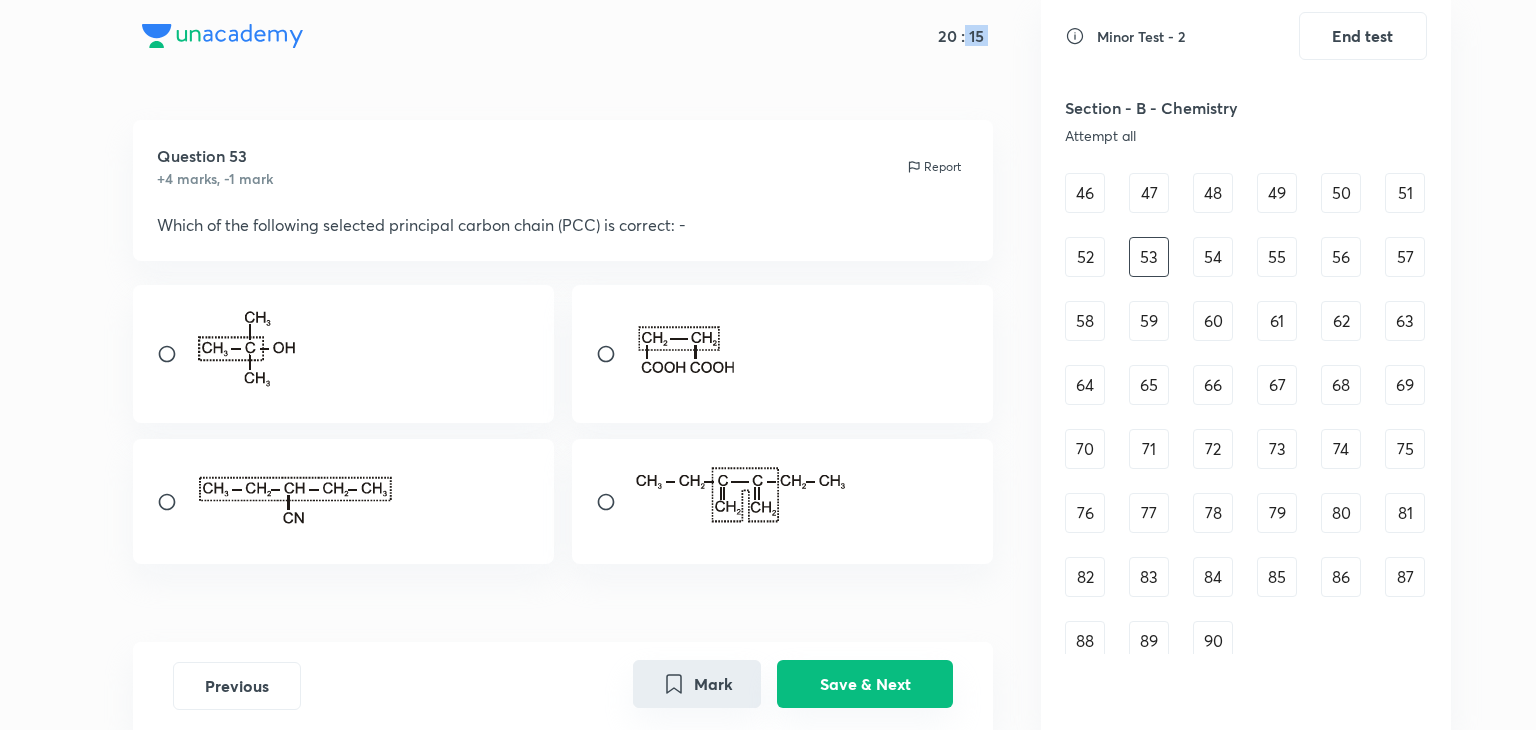 click on "Save & Next" at bounding box center (865, 684) 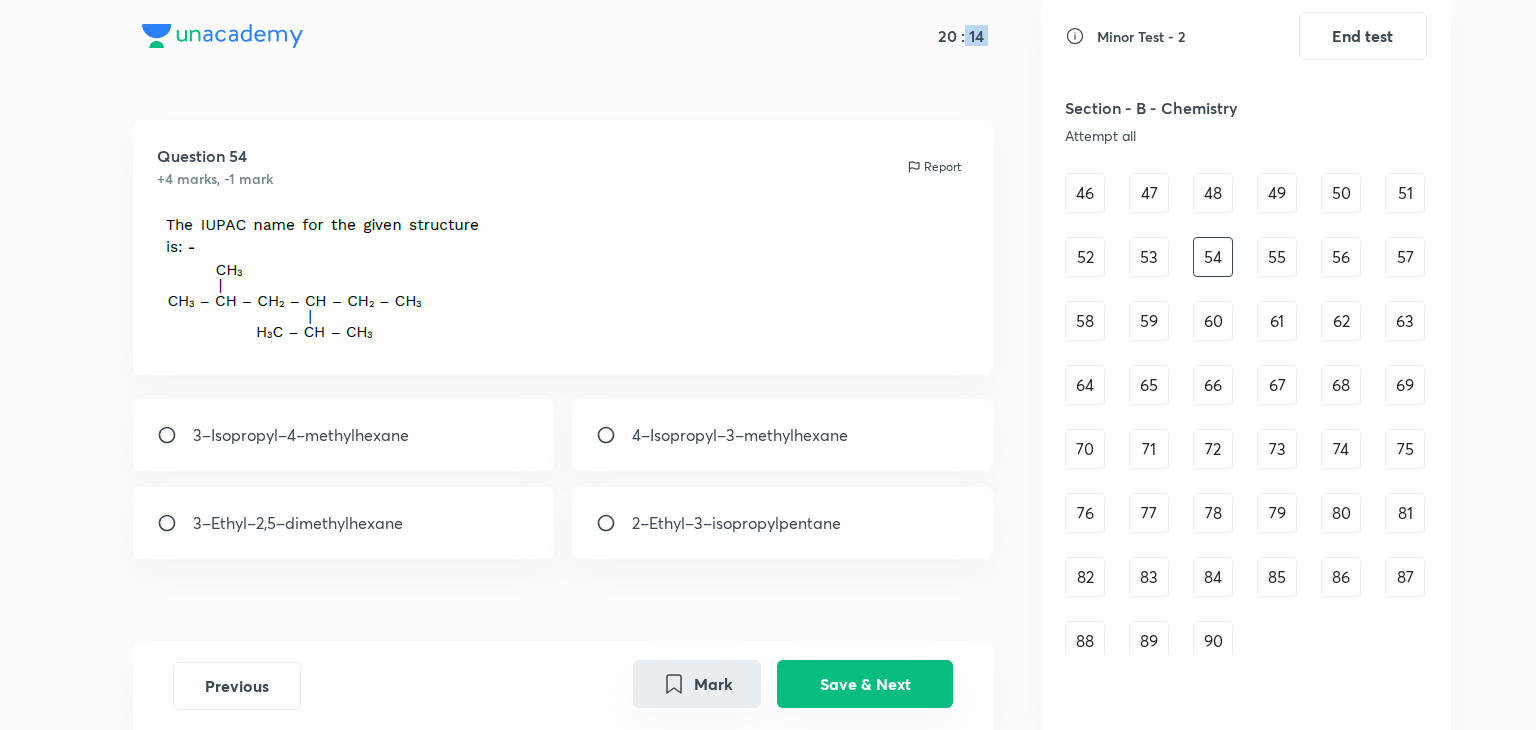 click on "Save & Next" at bounding box center (865, 684) 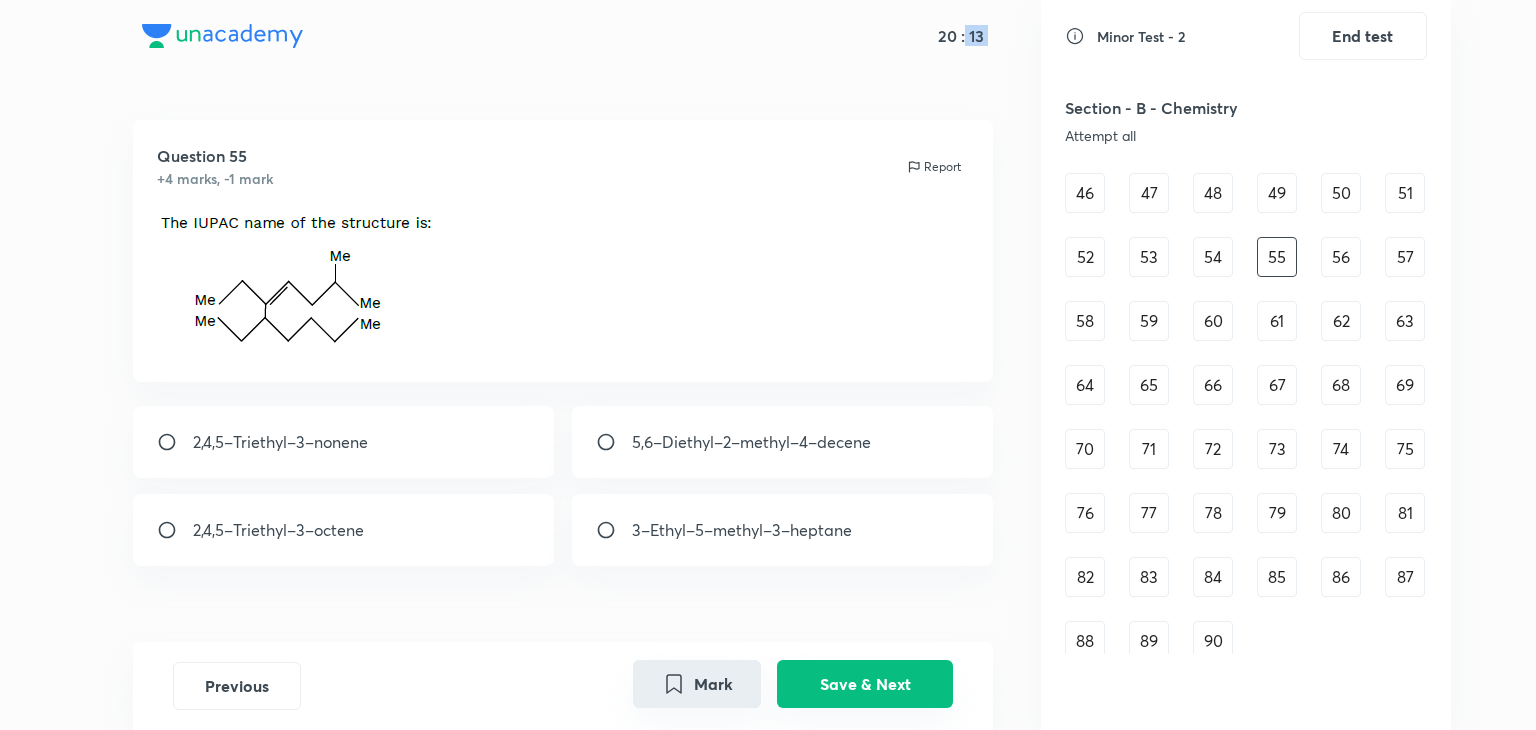click on "Save & Next" at bounding box center [865, 684] 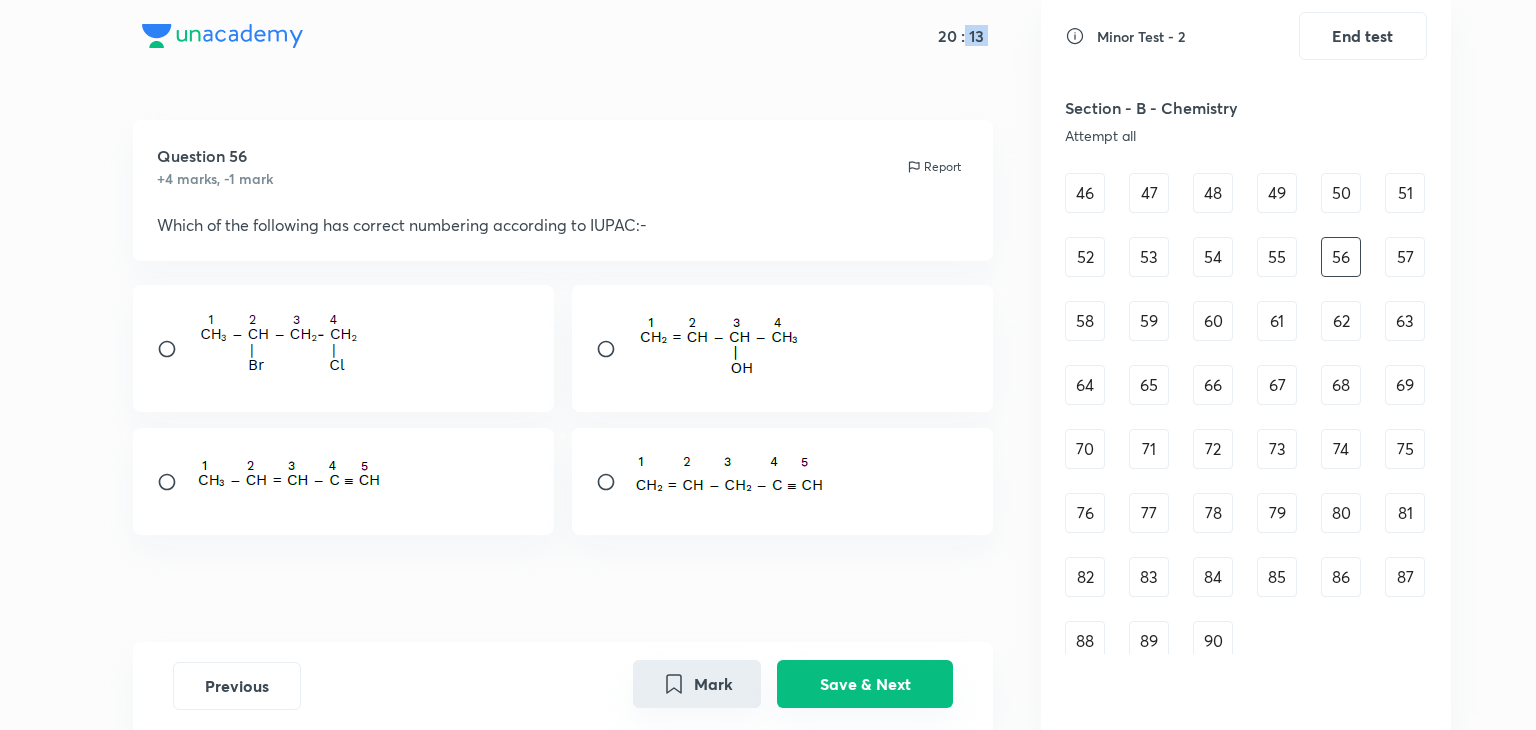 click on "Save & Next" at bounding box center (865, 684) 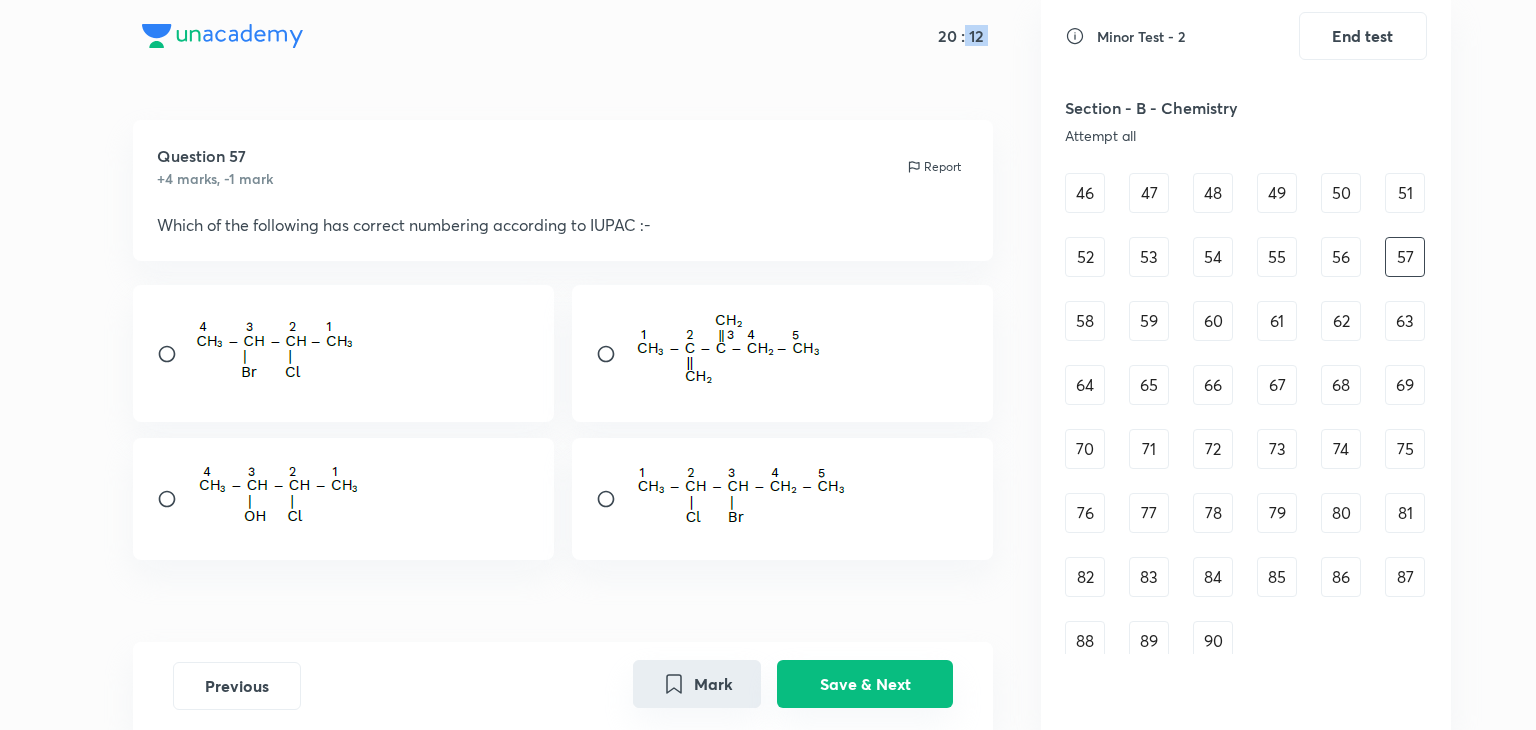 click on "Save & Next" at bounding box center (865, 684) 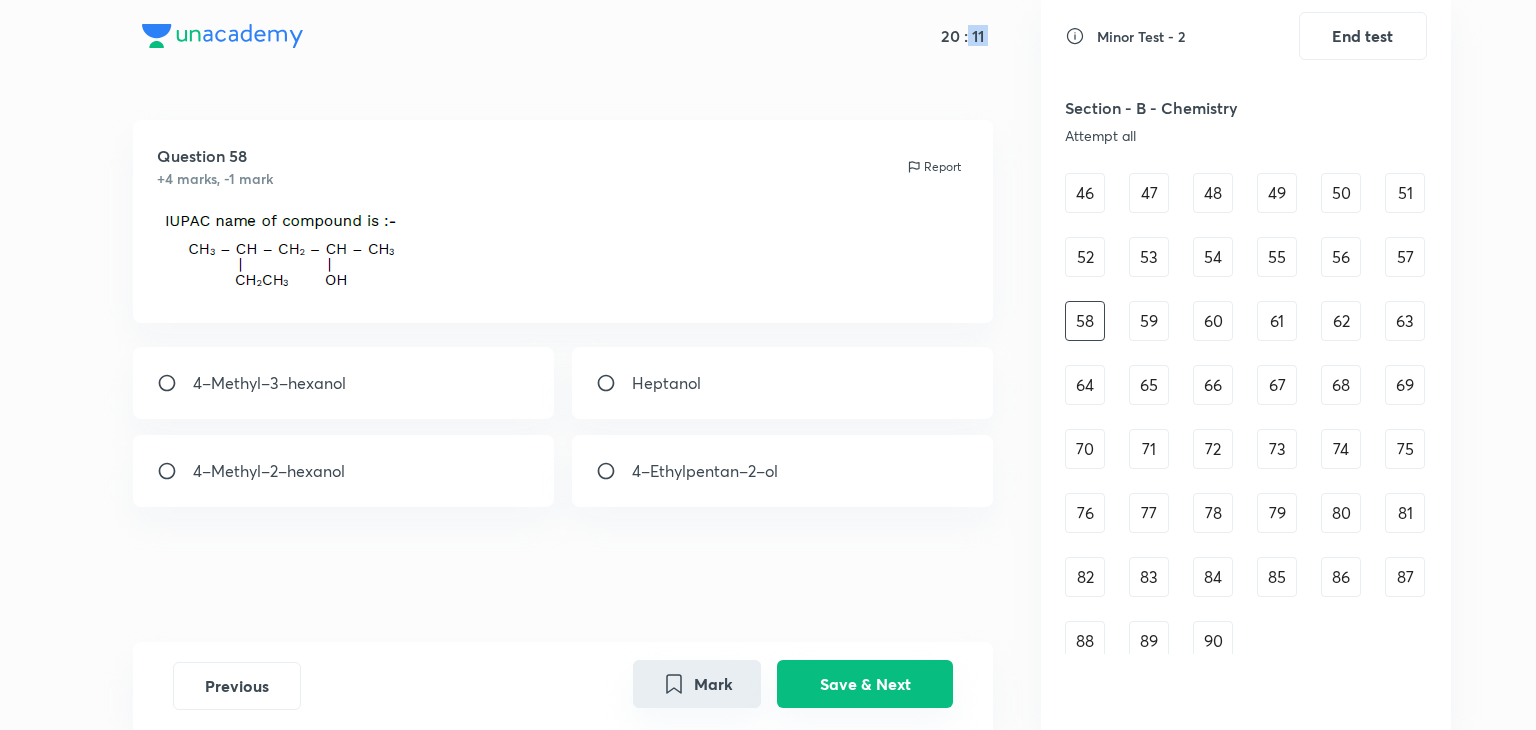 click on "Save & Next" at bounding box center [865, 684] 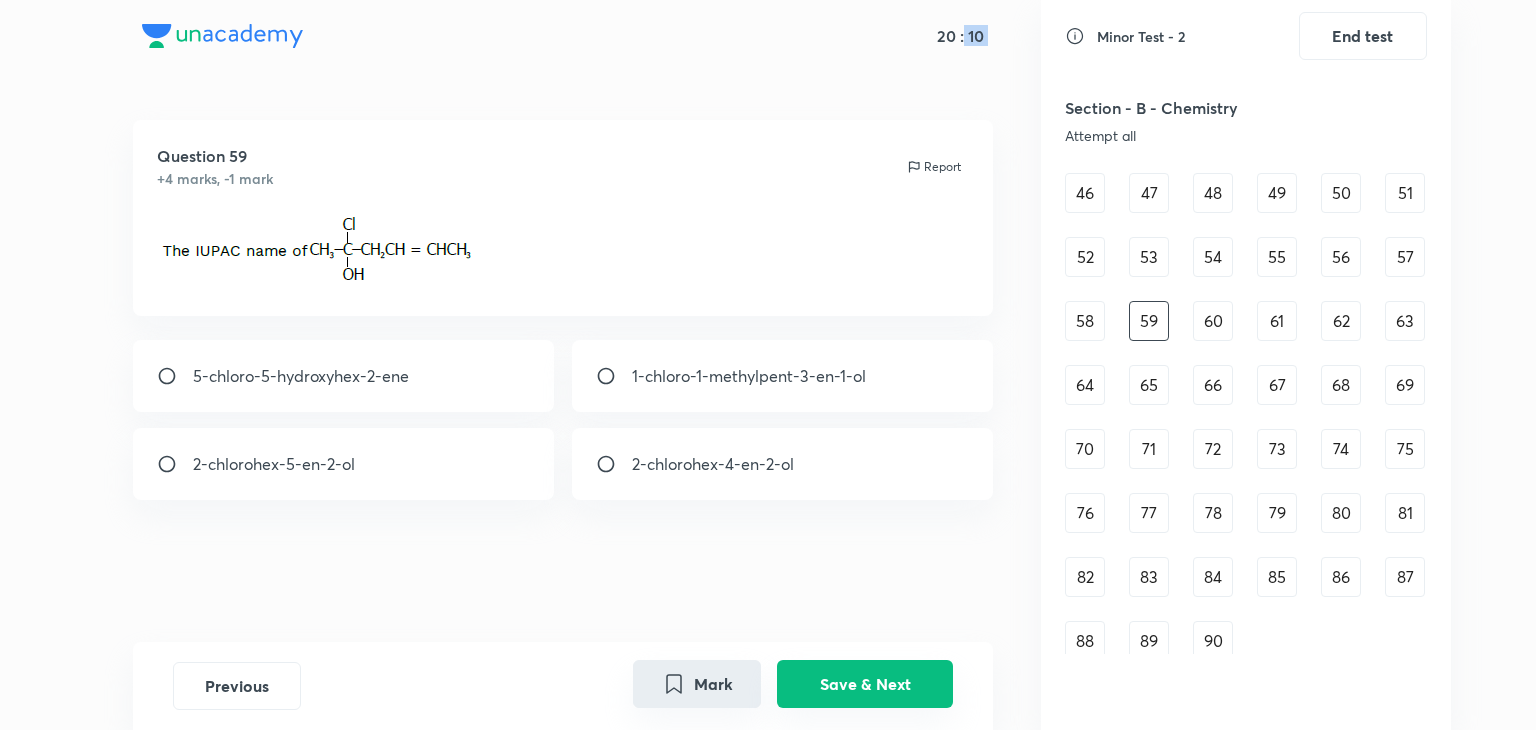 click on "Save & Next" at bounding box center [865, 684] 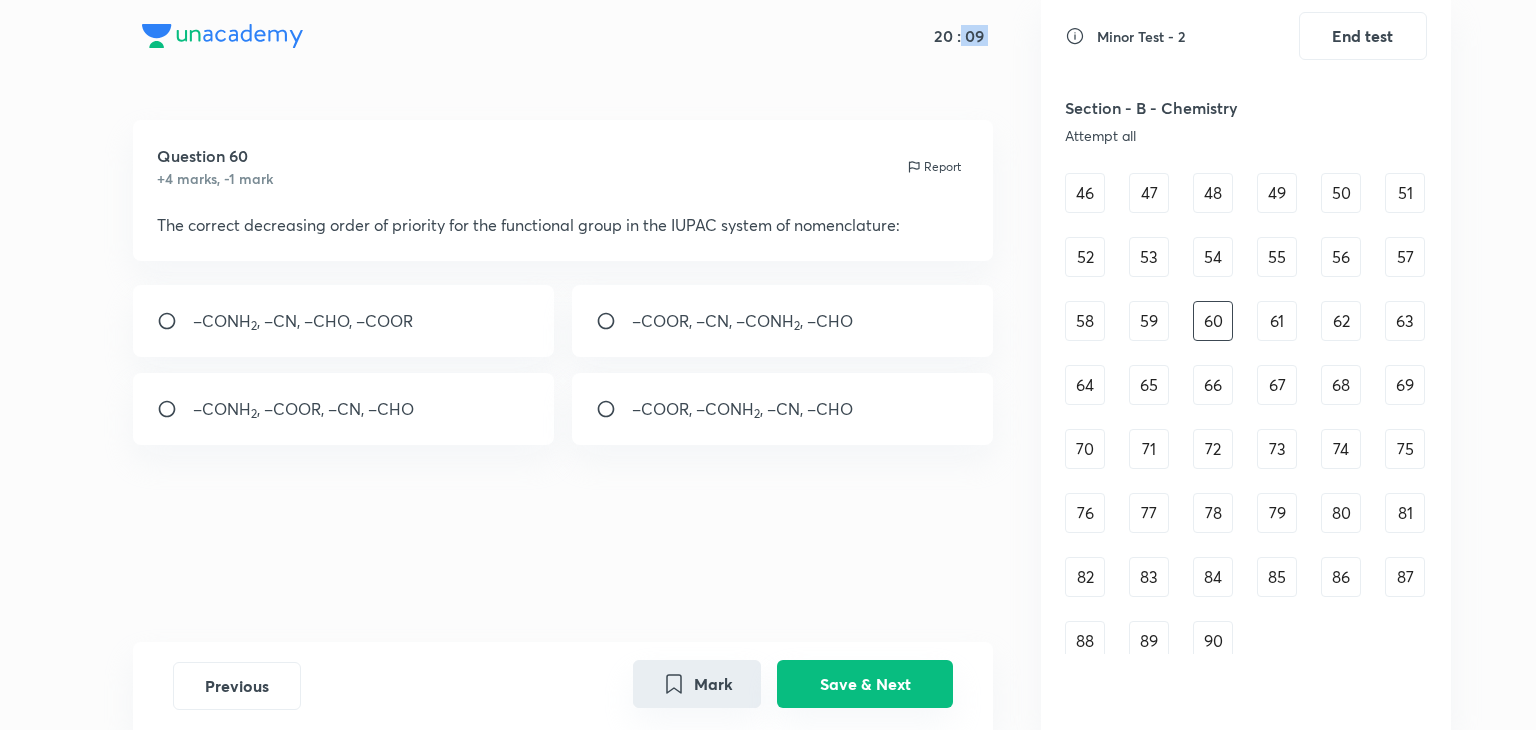 click on "Save & Next" at bounding box center [865, 684] 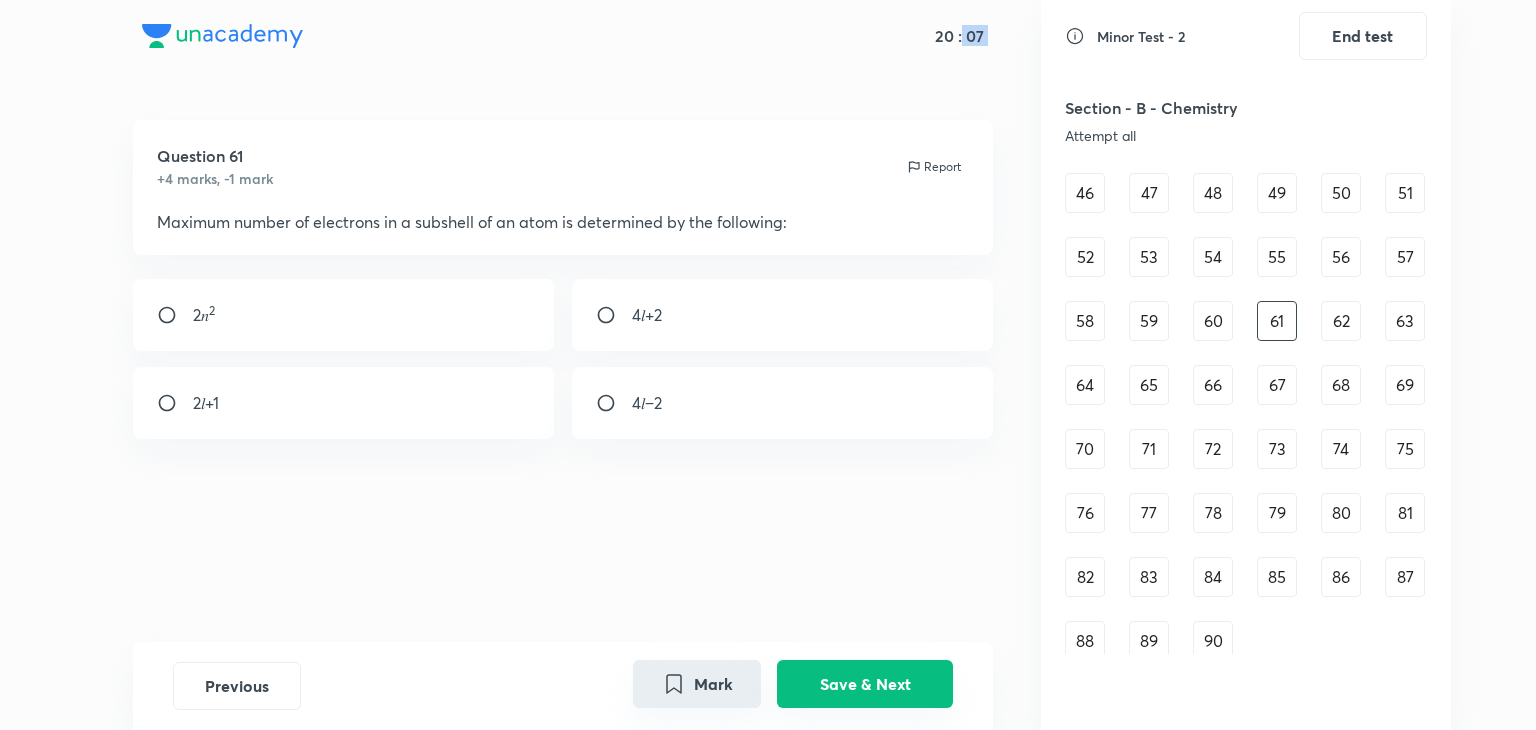 click on "Save & Next" at bounding box center [865, 684] 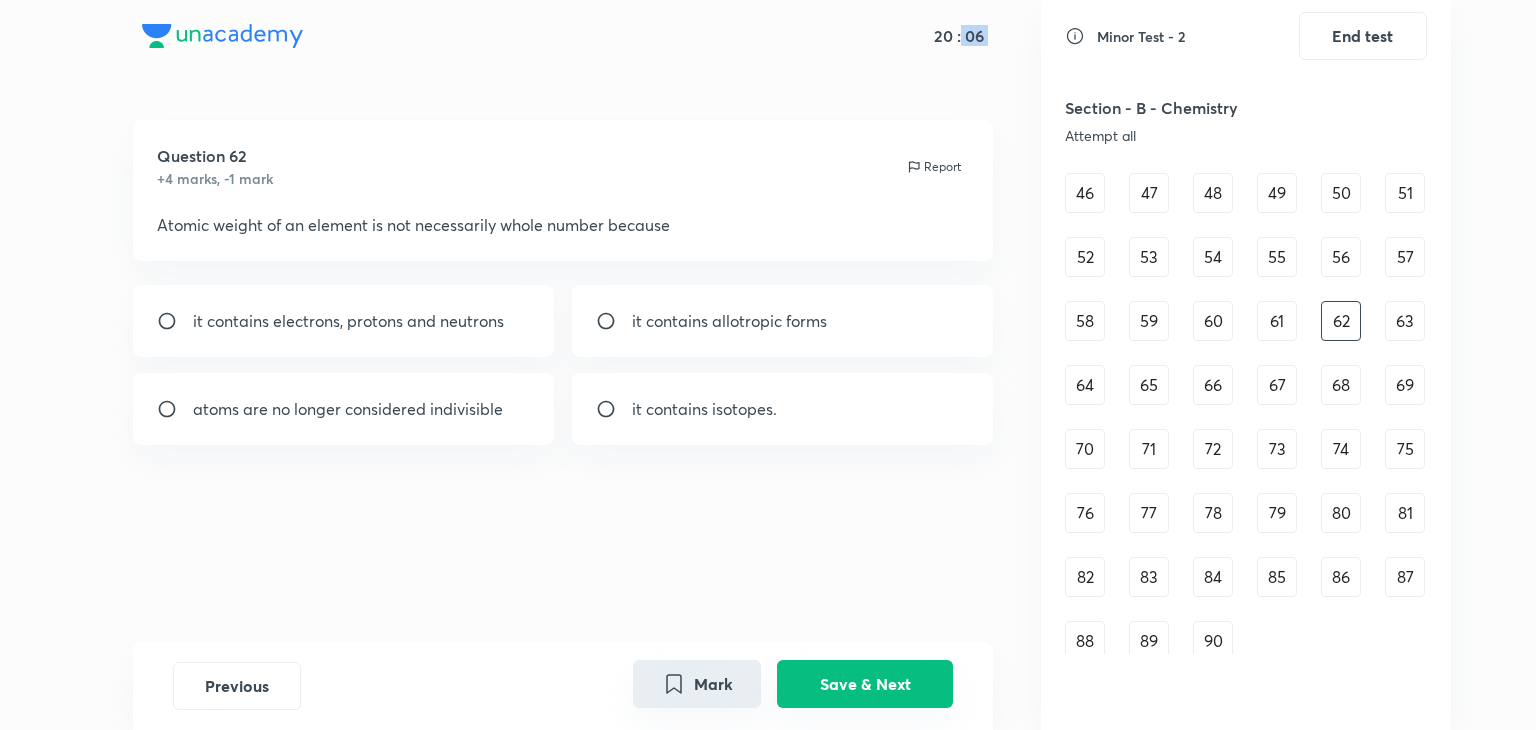 click on "Save & Next" at bounding box center [865, 684] 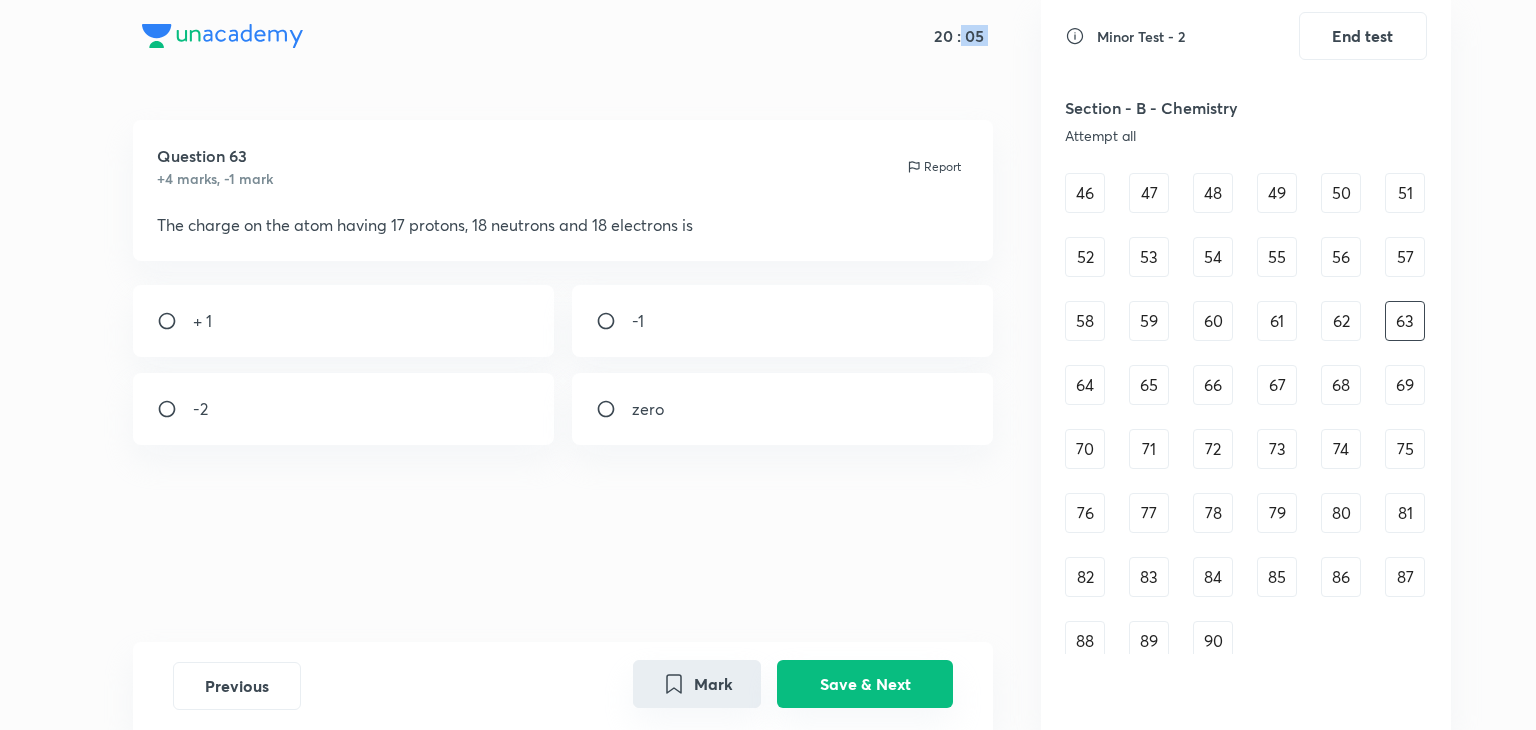 click on "Save & Next" at bounding box center [865, 684] 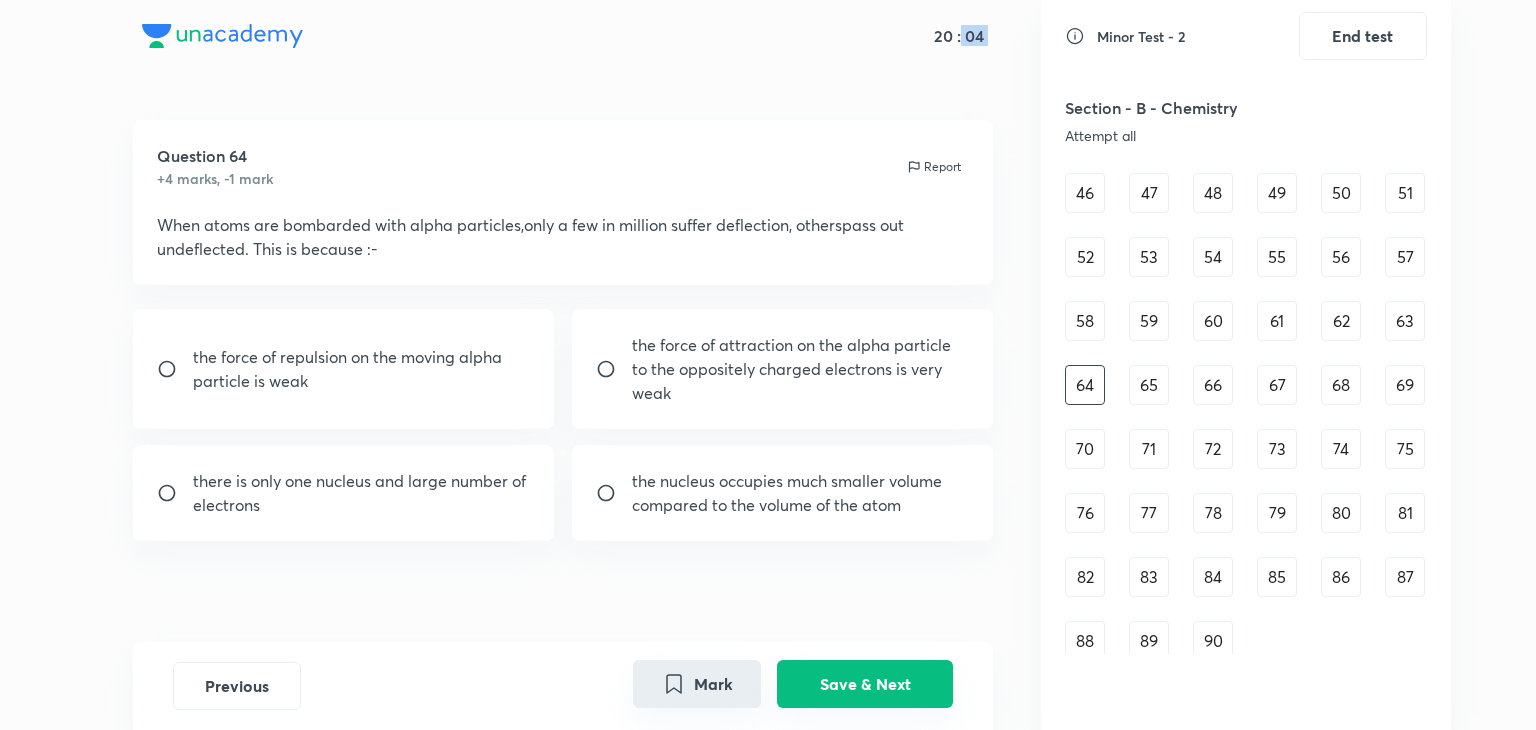 click on "Save & Next" at bounding box center (865, 684) 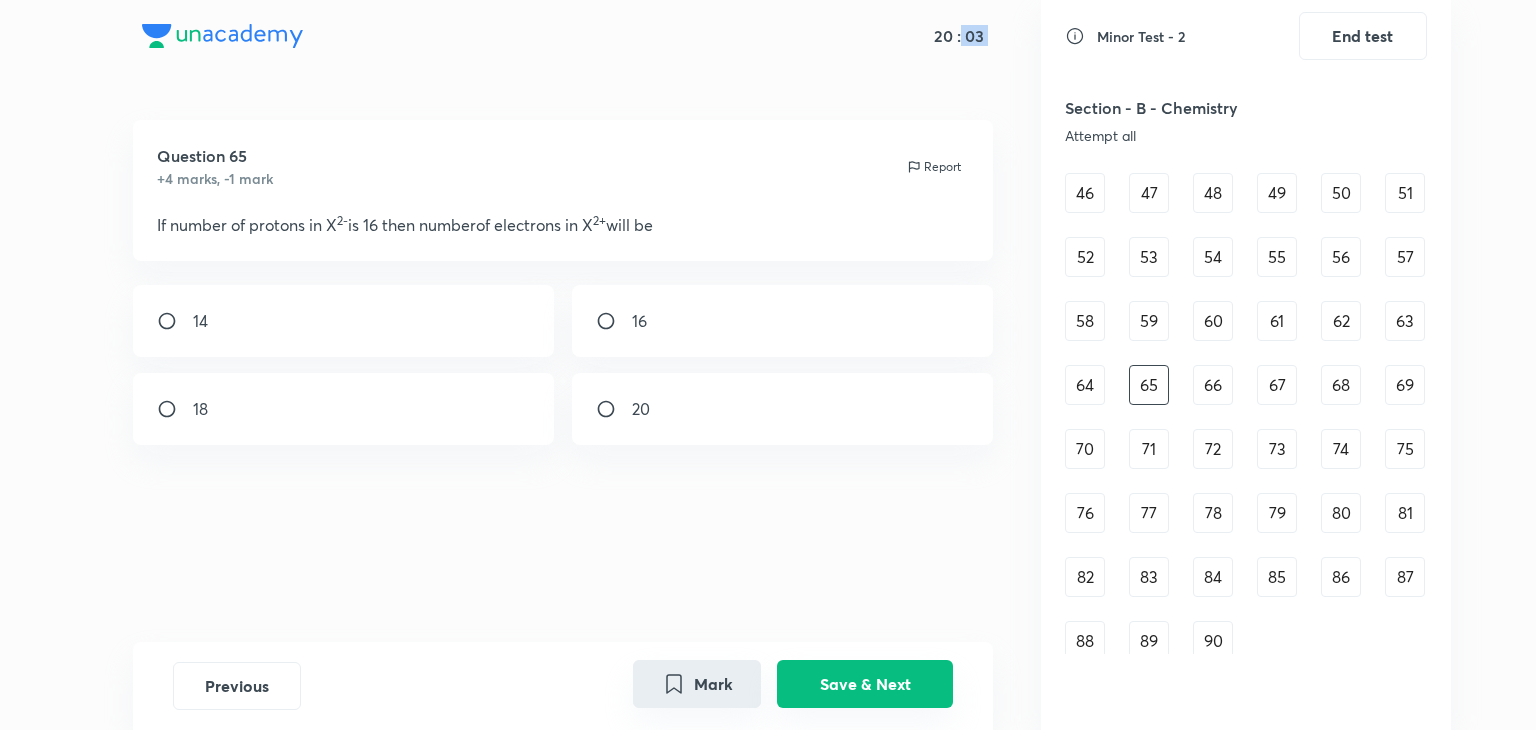 click on "Save & Next" at bounding box center [865, 684] 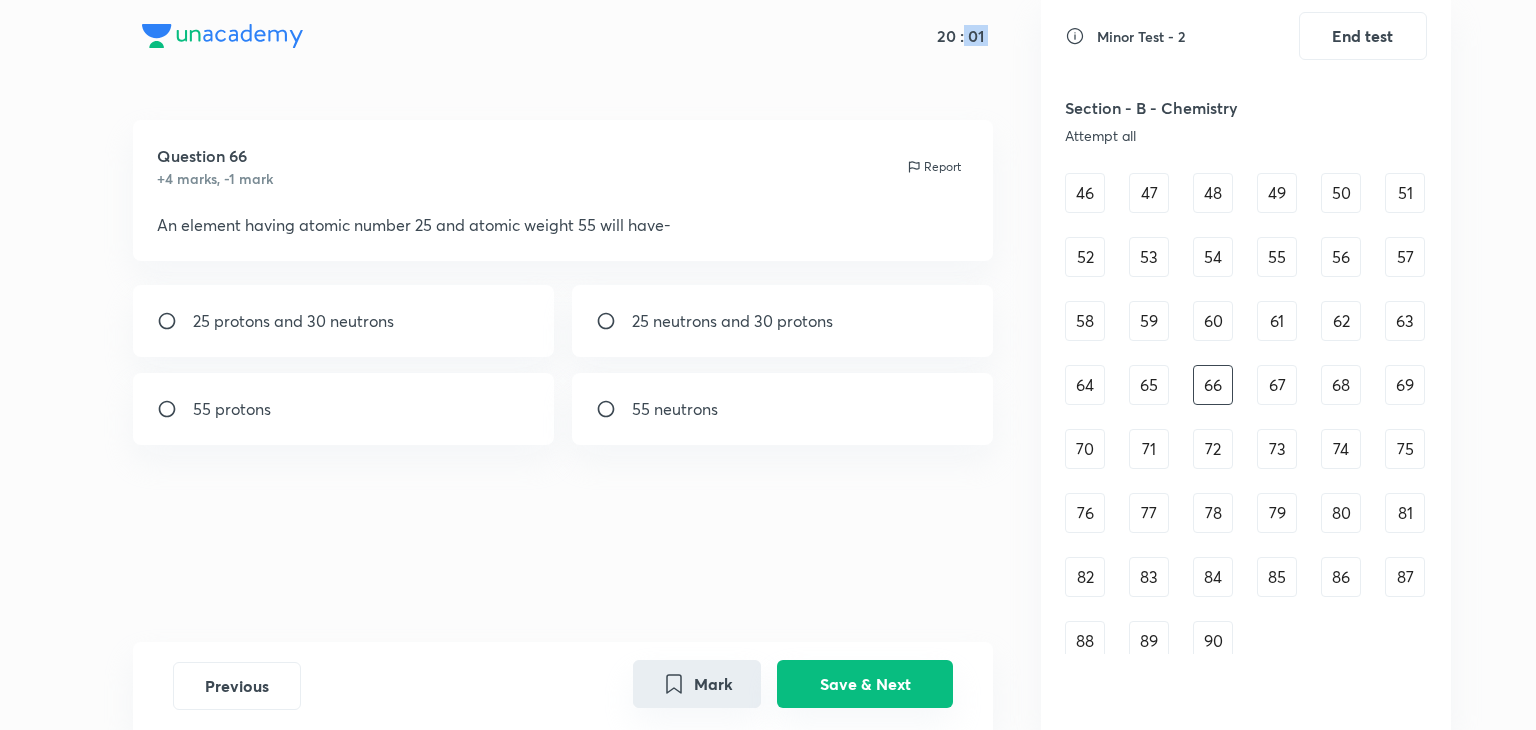 click on "Save & Next" at bounding box center [865, 684] 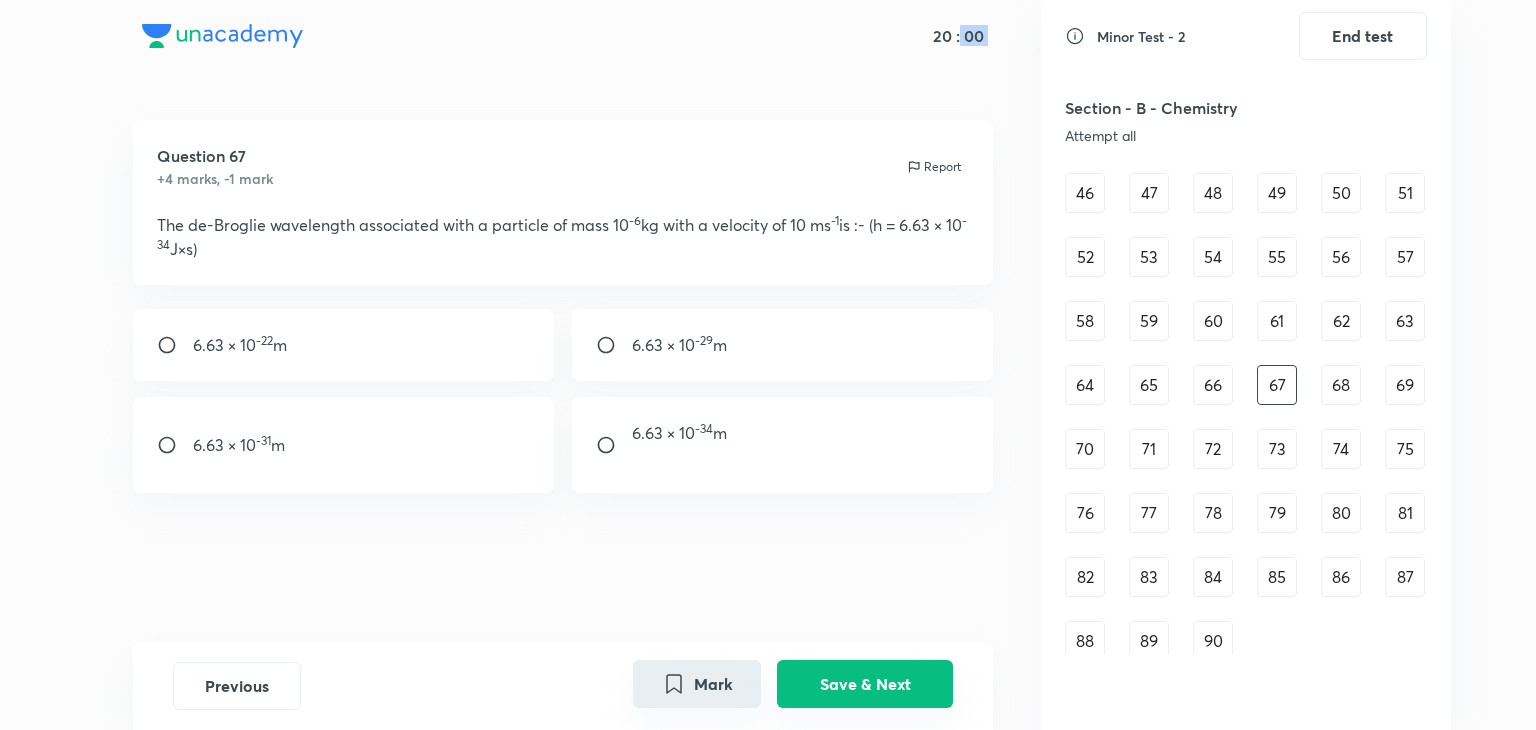 click on "Save & Next" at bounding box center (865, 684) 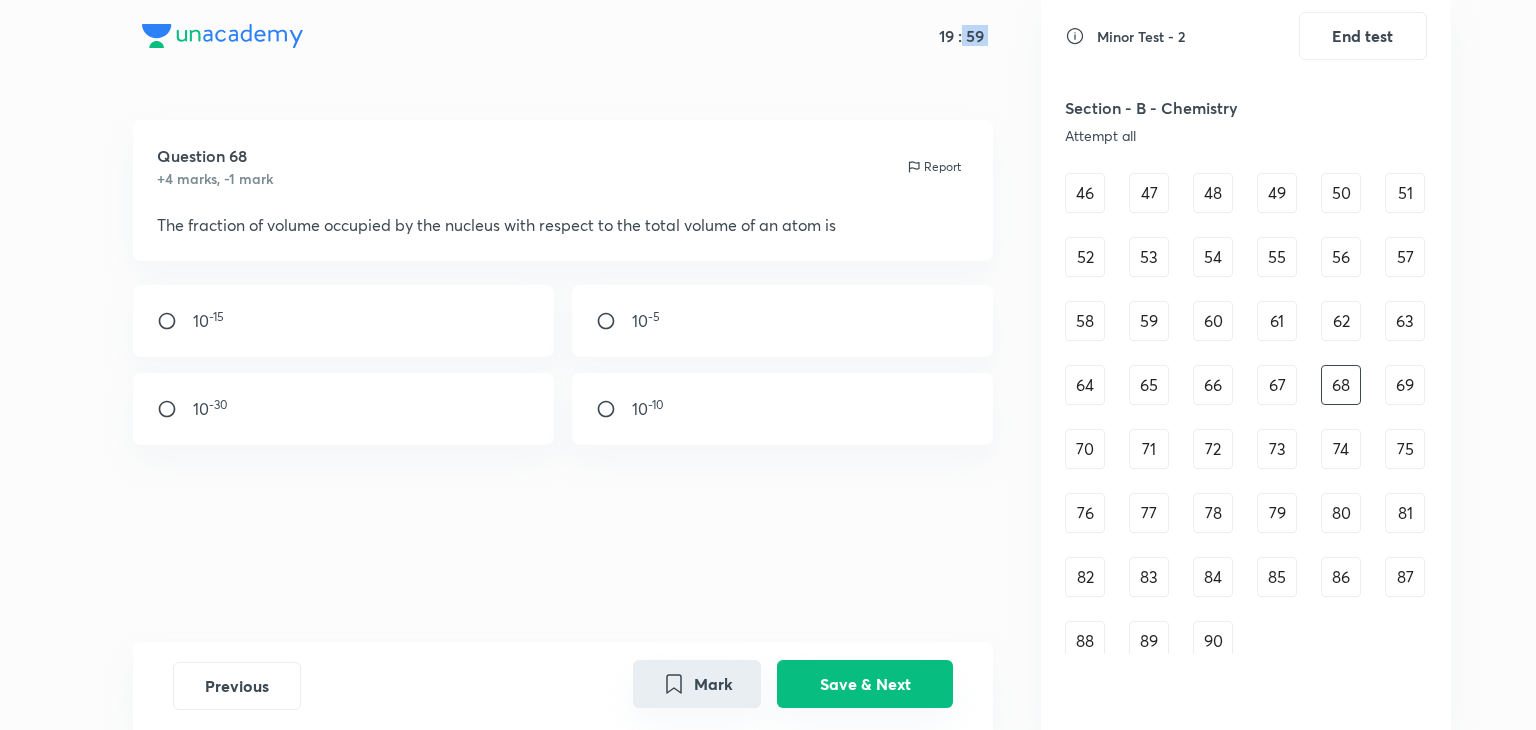 click on "Save & Next" at bounding box center [865, 684] 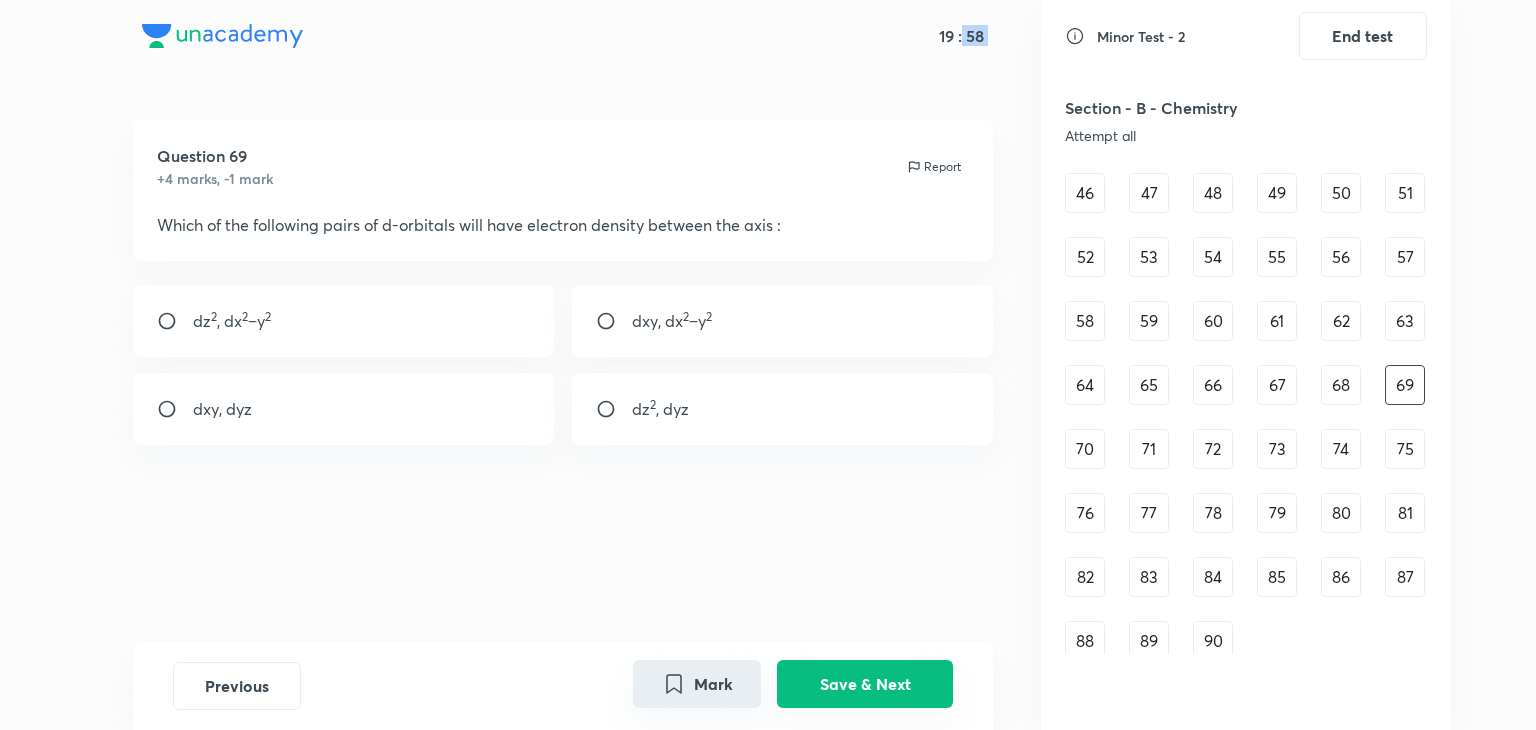 click on "Save & Next" at bounding box center (865, 684) 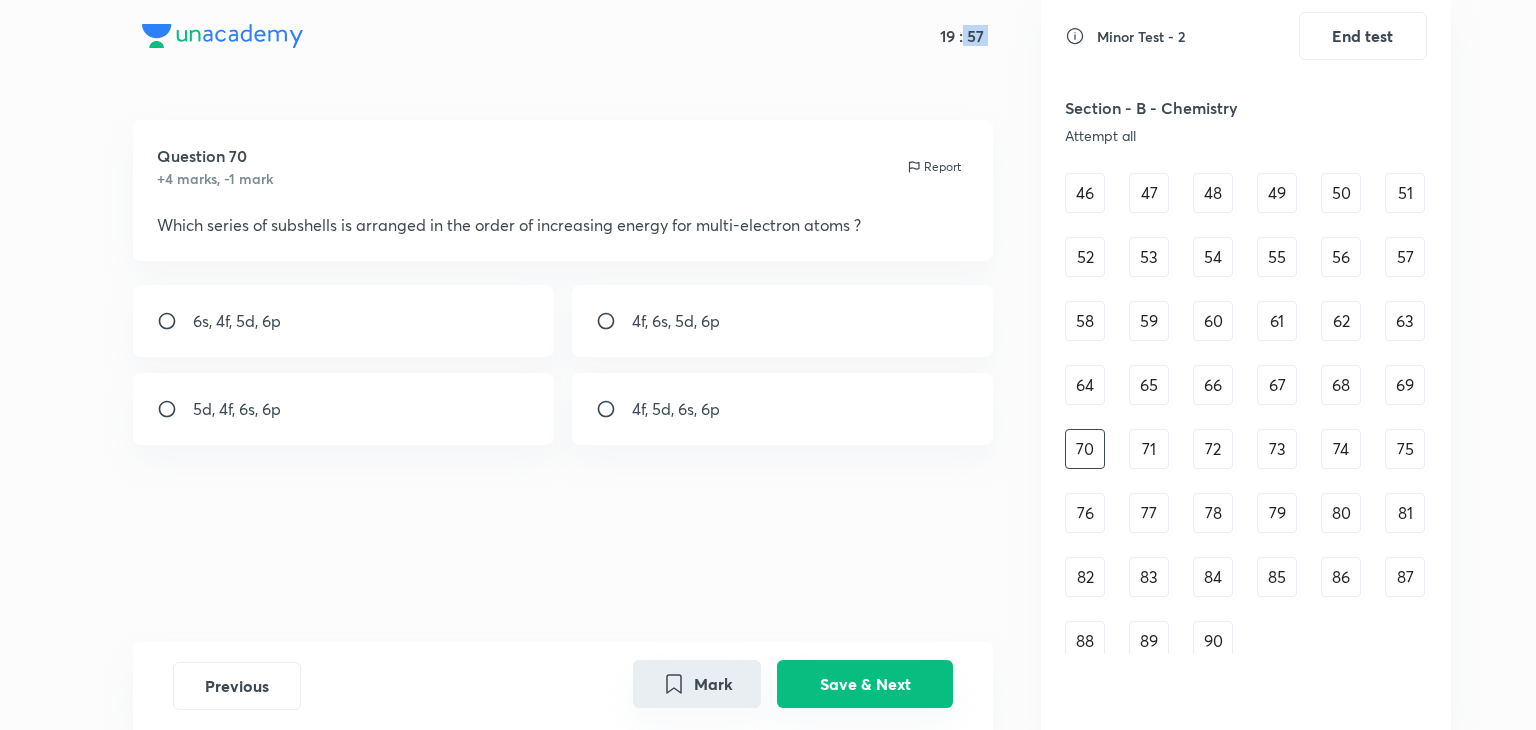 click on "Save & Next" at bounding box center [865, 684] 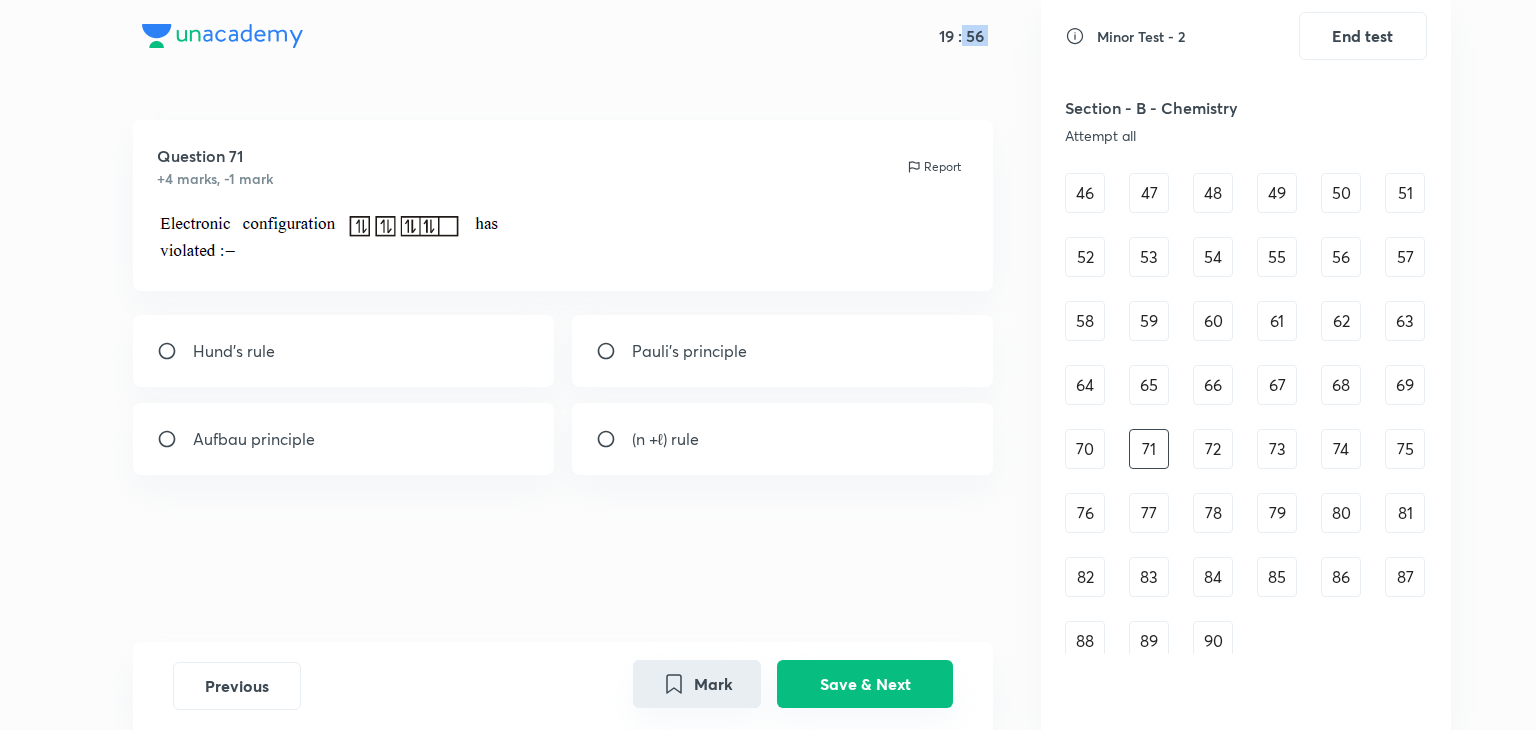 click on "Save & Next" at bounding box center (865, 684) 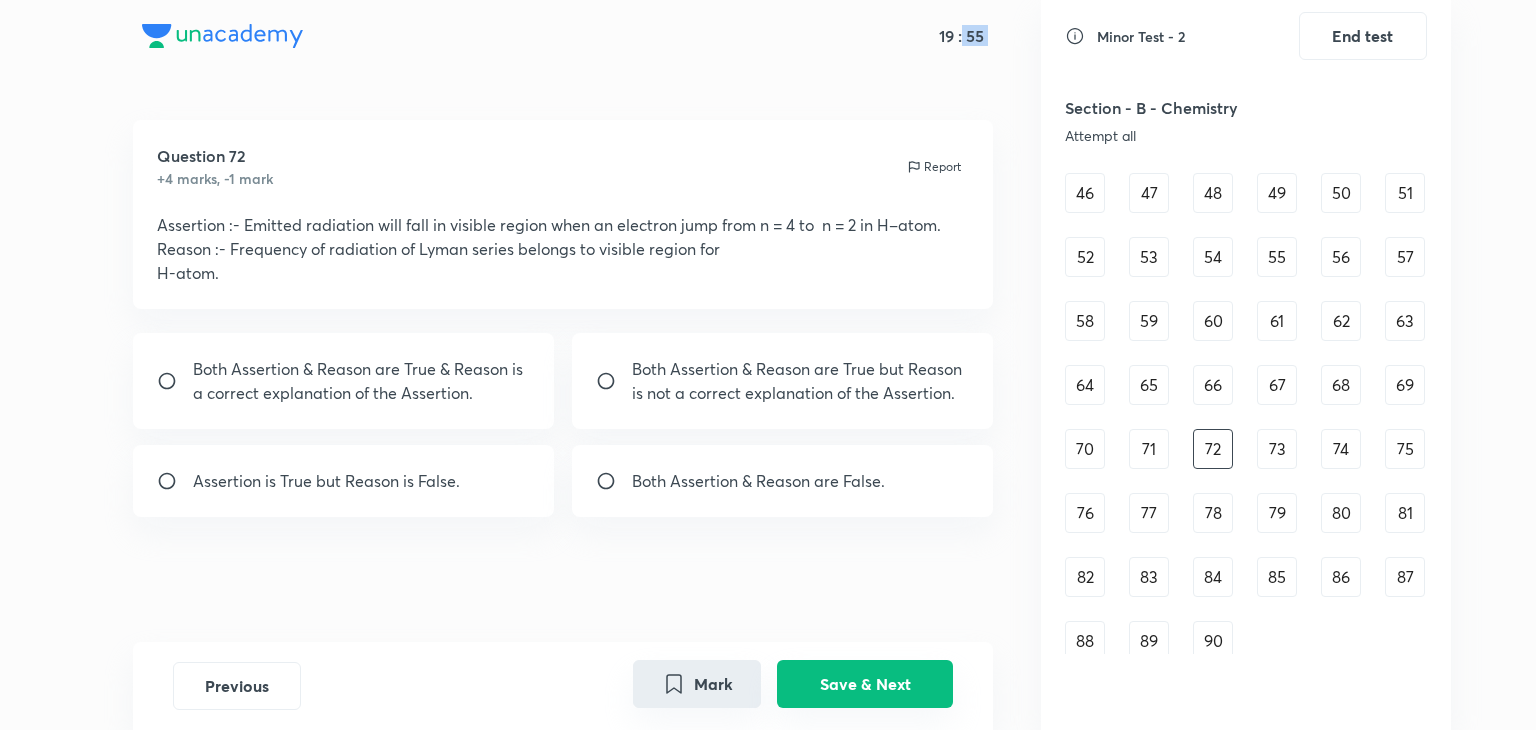 click on "Save & Next" at bounding box center [865, 684] 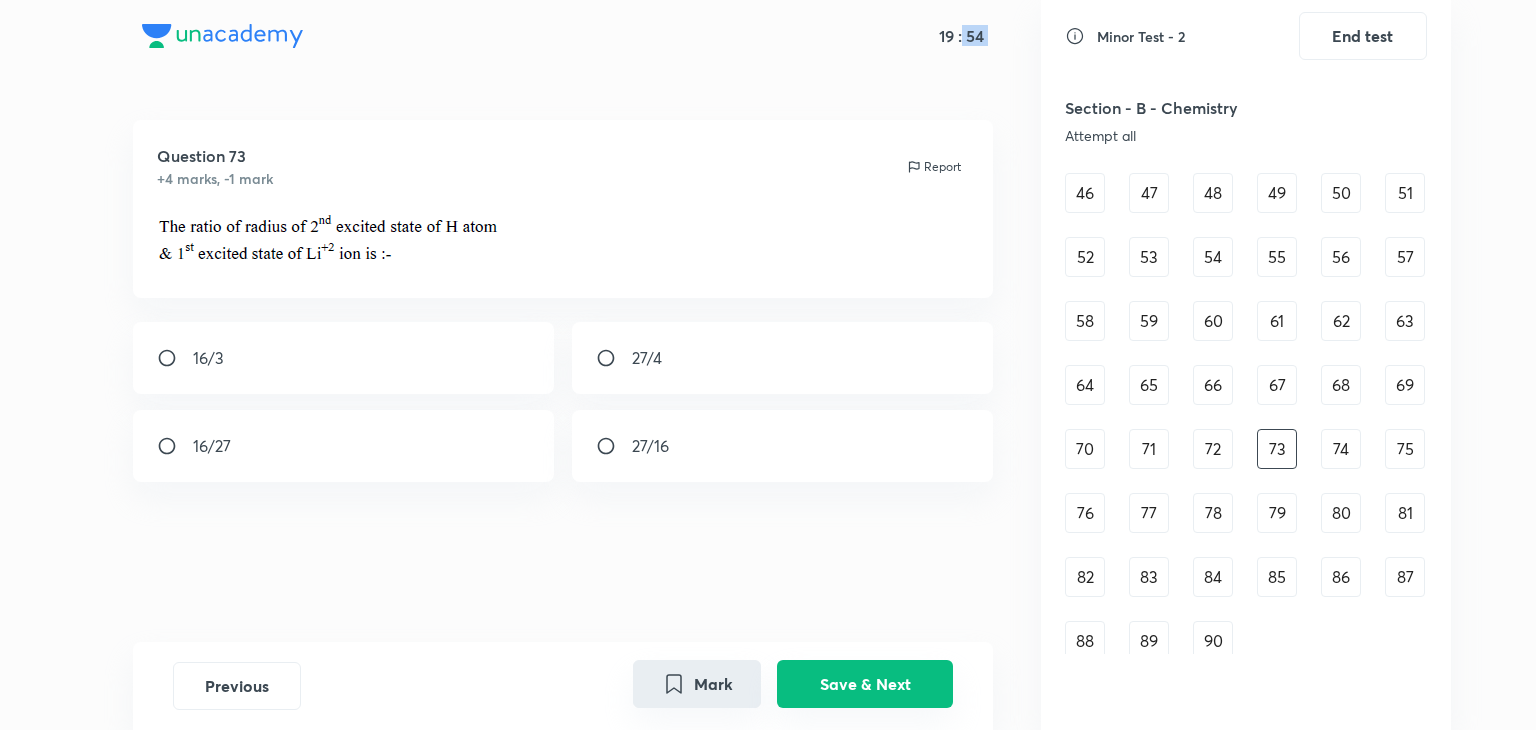 click on "Save & Next" at bounding box center (865, 684) 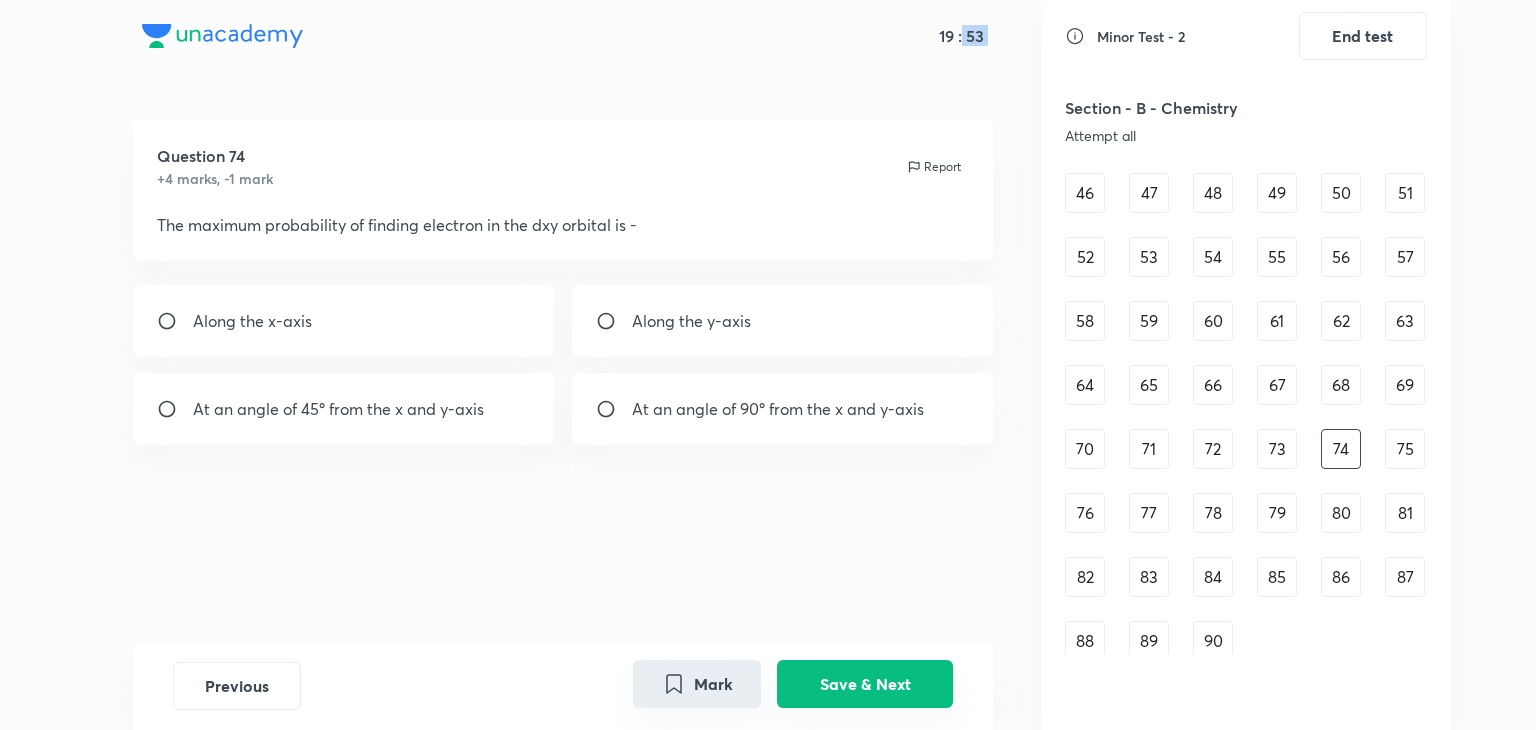 click on "Save & Next" at bounding box center [865, 684] 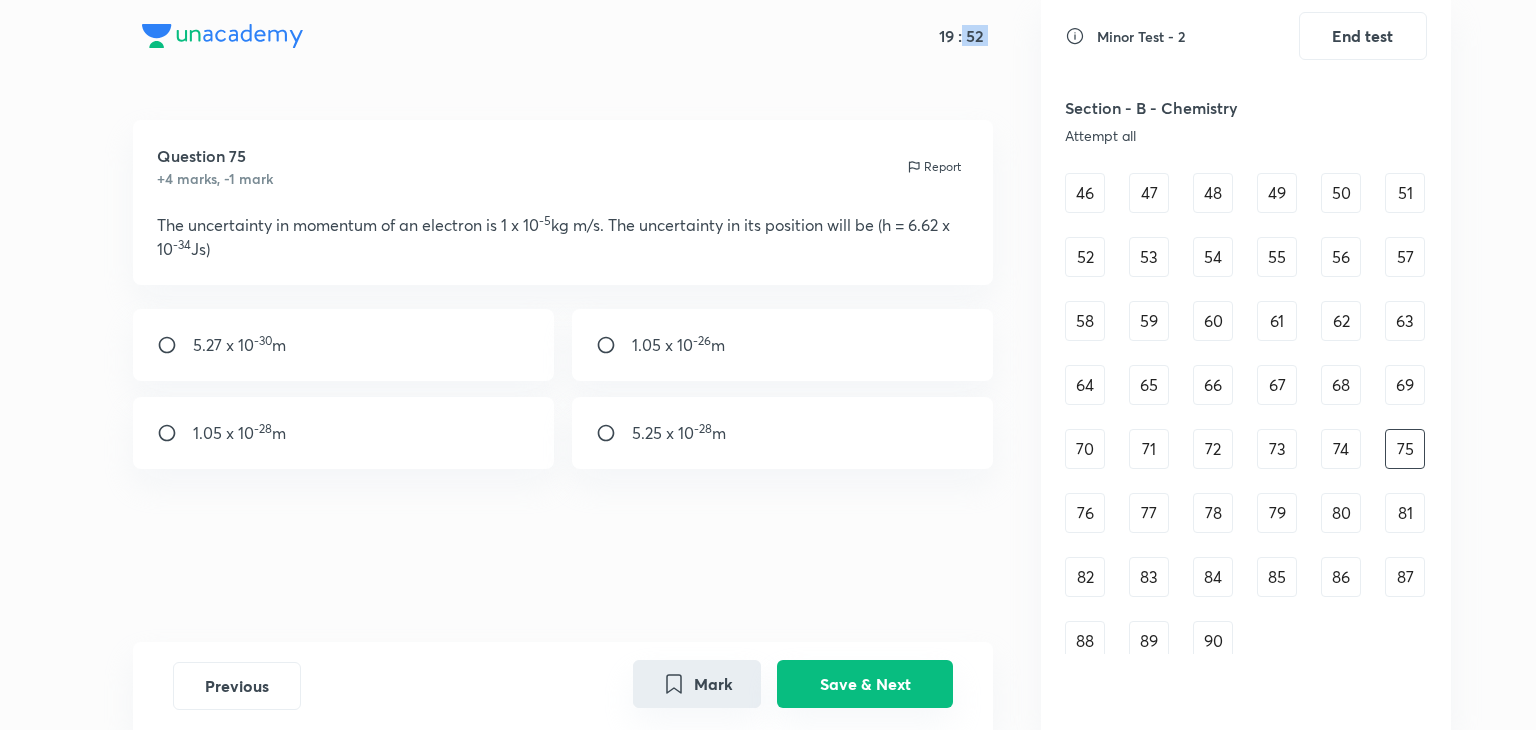 click on "Save & Next" at bounding box center (865, 684) 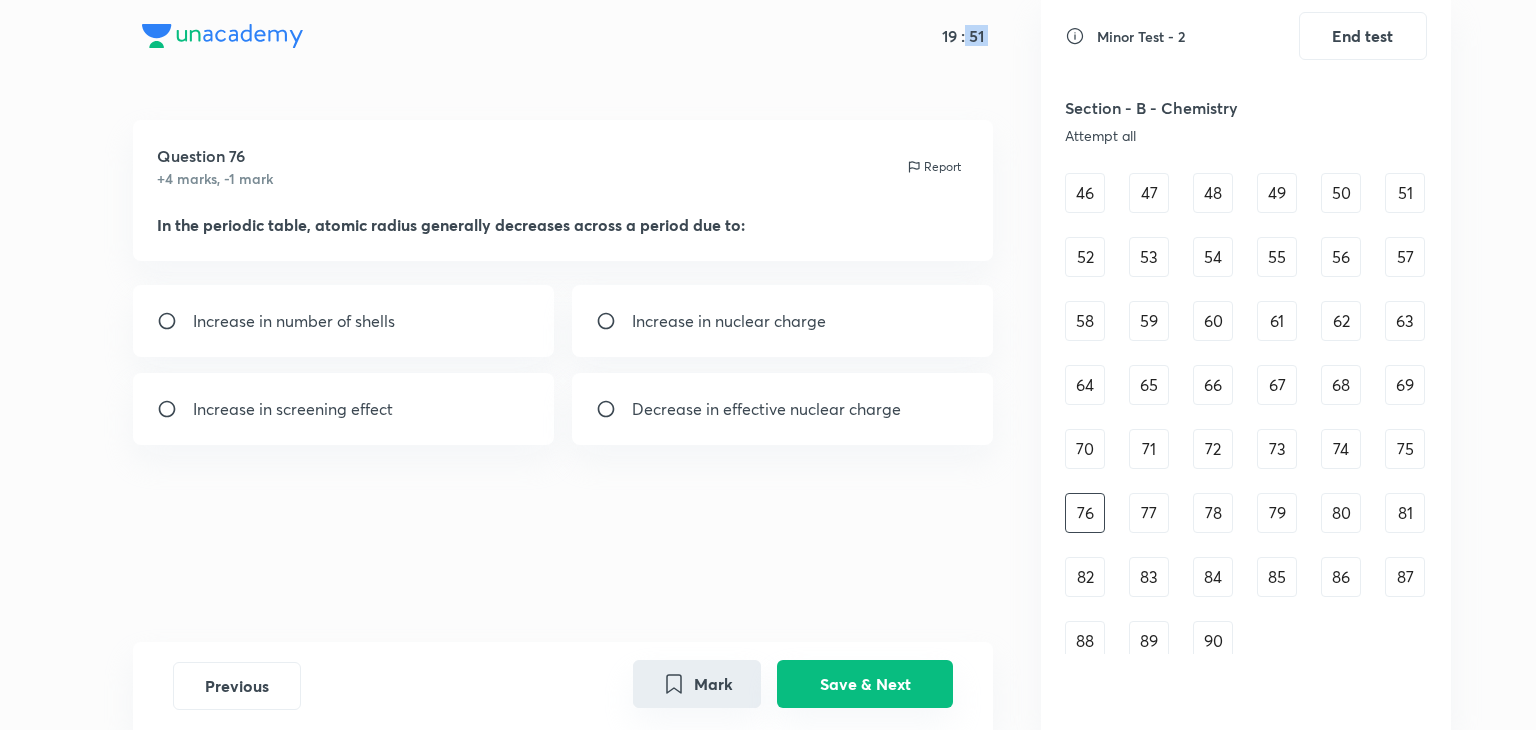 click on "Save & Next" at bounding box center [865, 684] 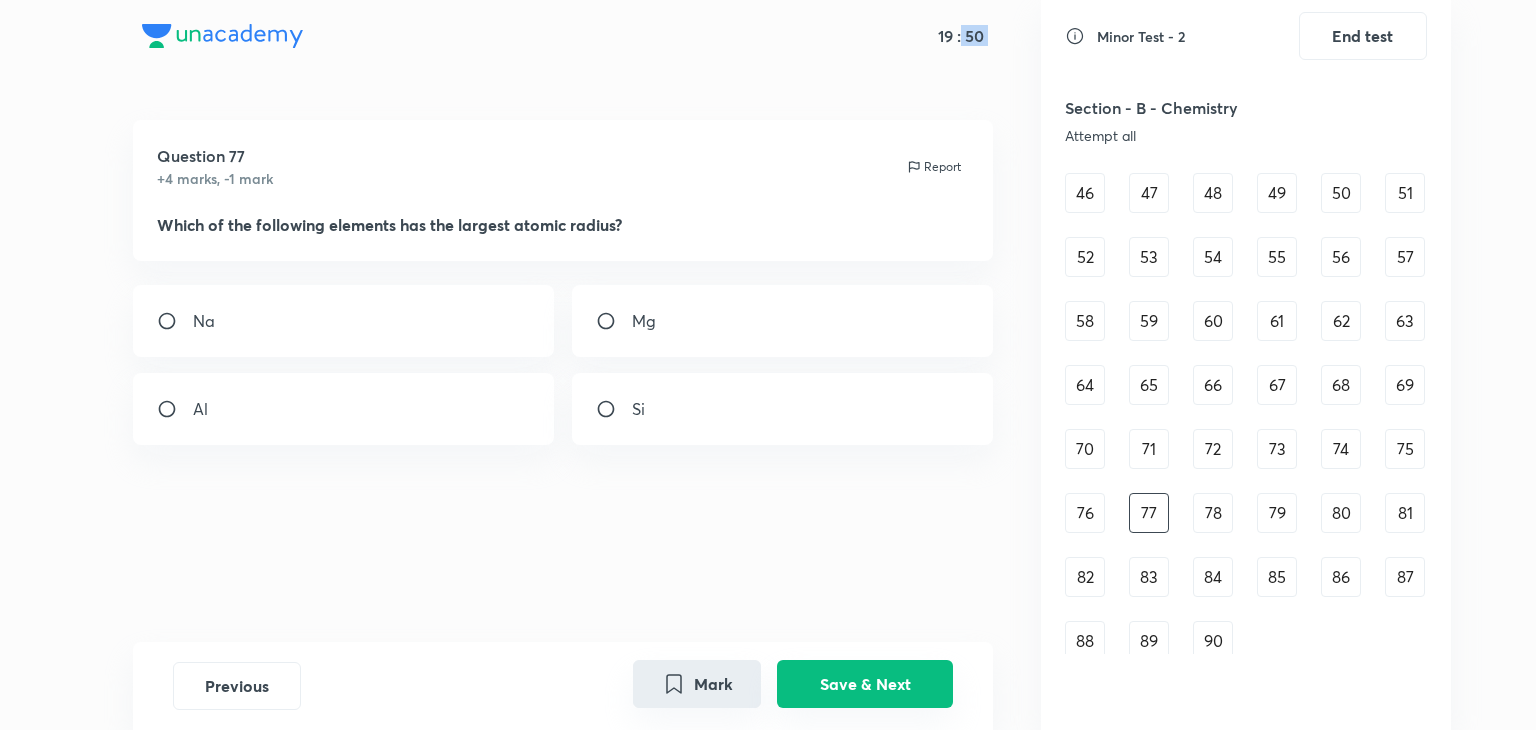 click on "Save & Next" at bounding box center [865, 684] 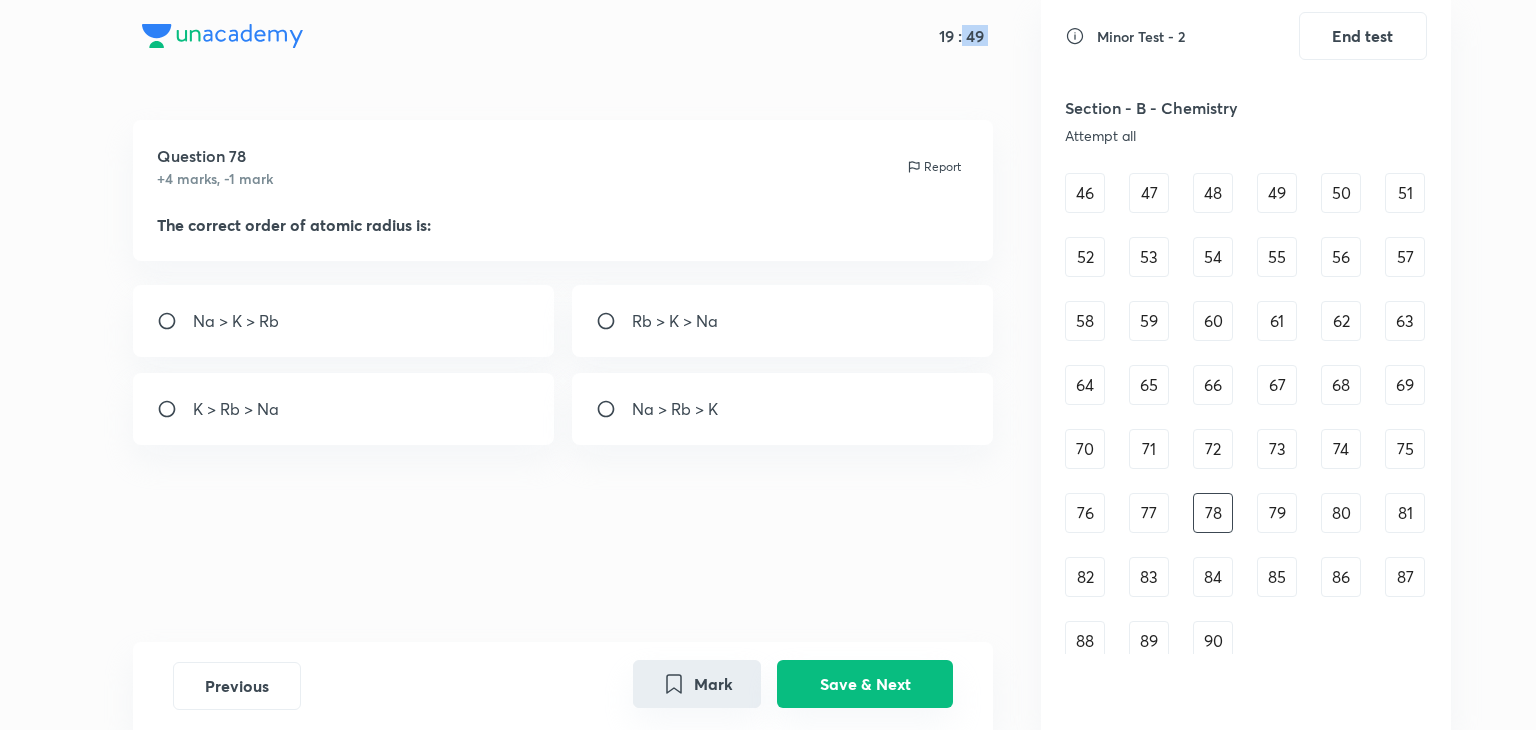 click on "Save & Next" at bounding box center (865, 684) 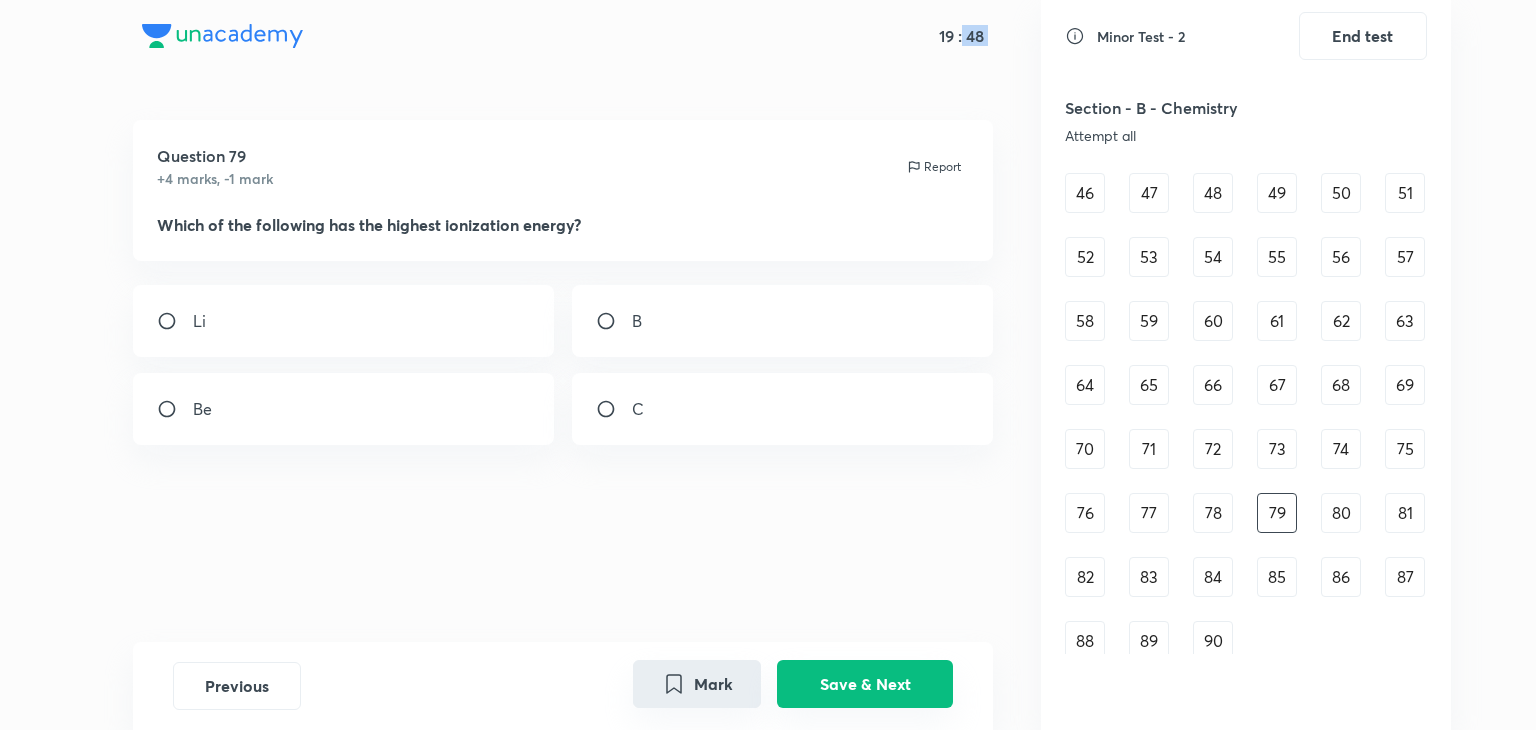 click on "Save & Next" at bounding box center (865, 684) 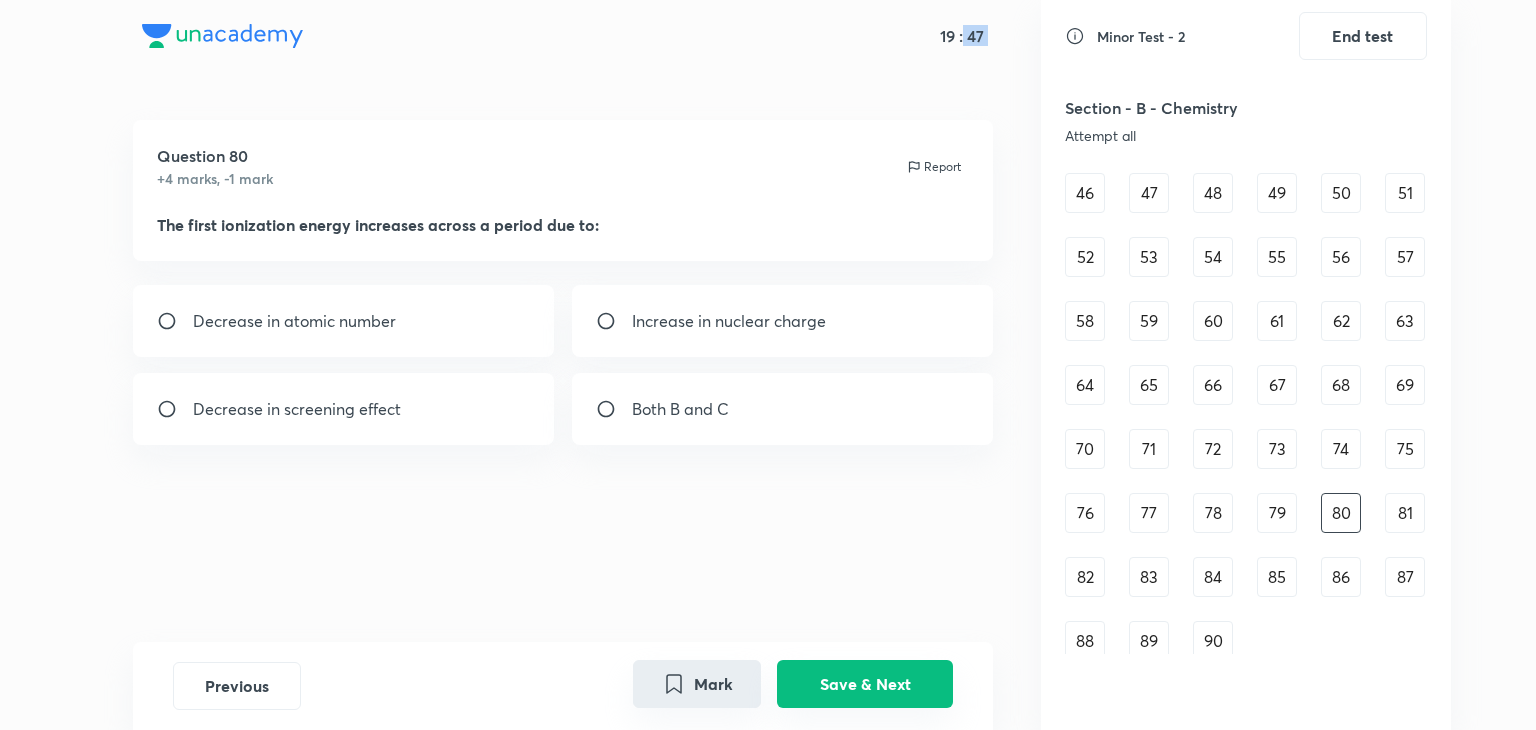 click on "Save & Next" at bounding box center (865, 684) 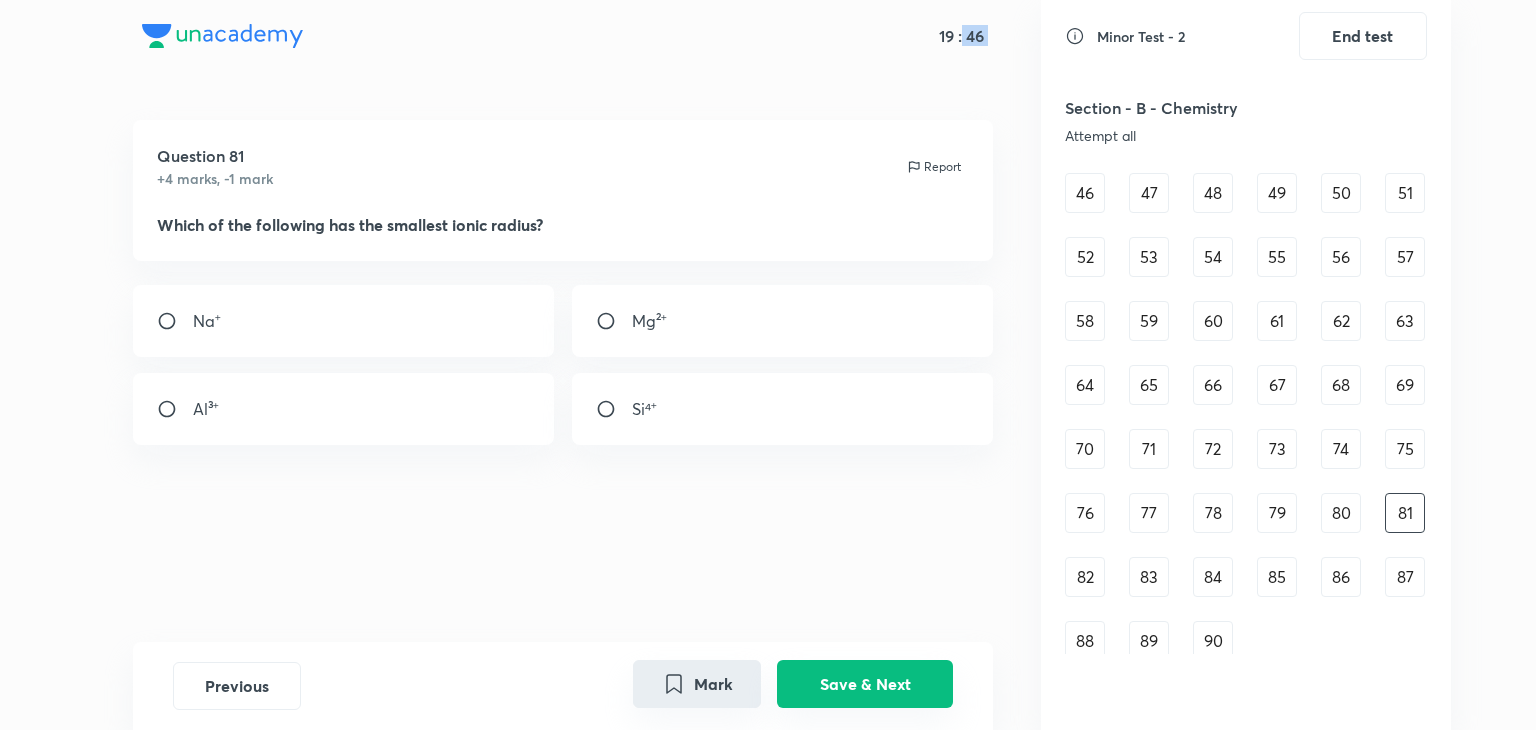 click on "Save & Next" at bounding box center [865, 684] 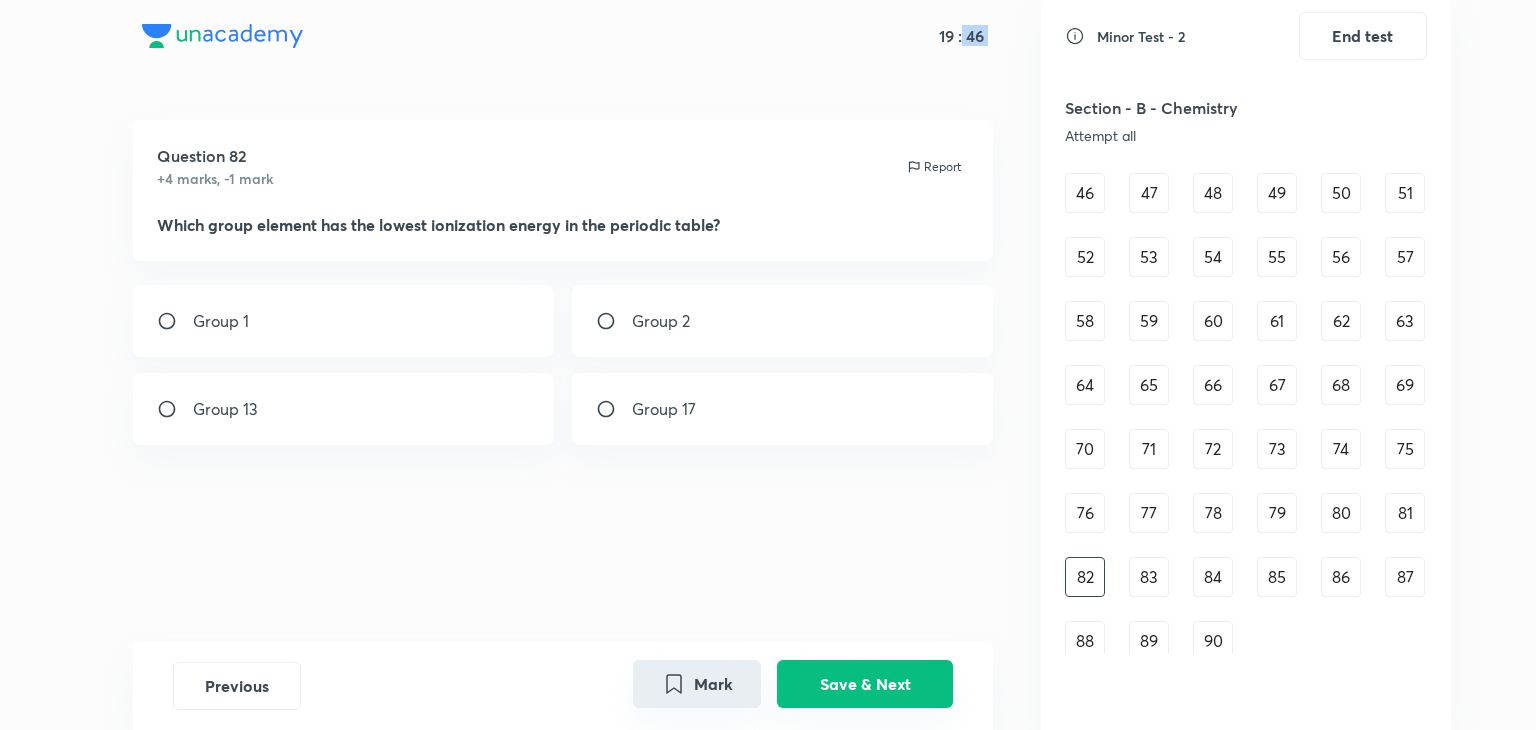 click on "Save & Next" at bounding box center (865, 684) 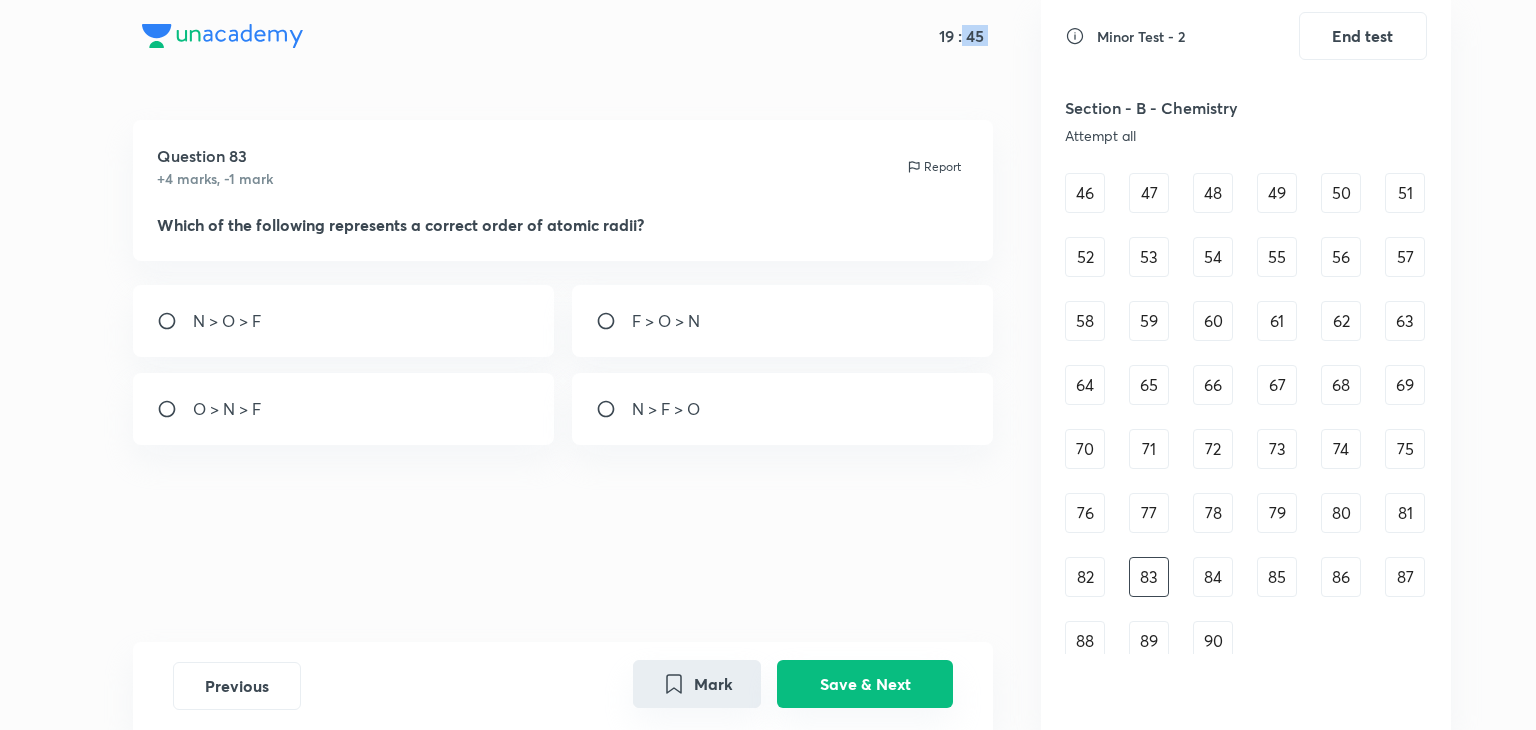 click on "Save & Next" at bounding box center [865, 684] 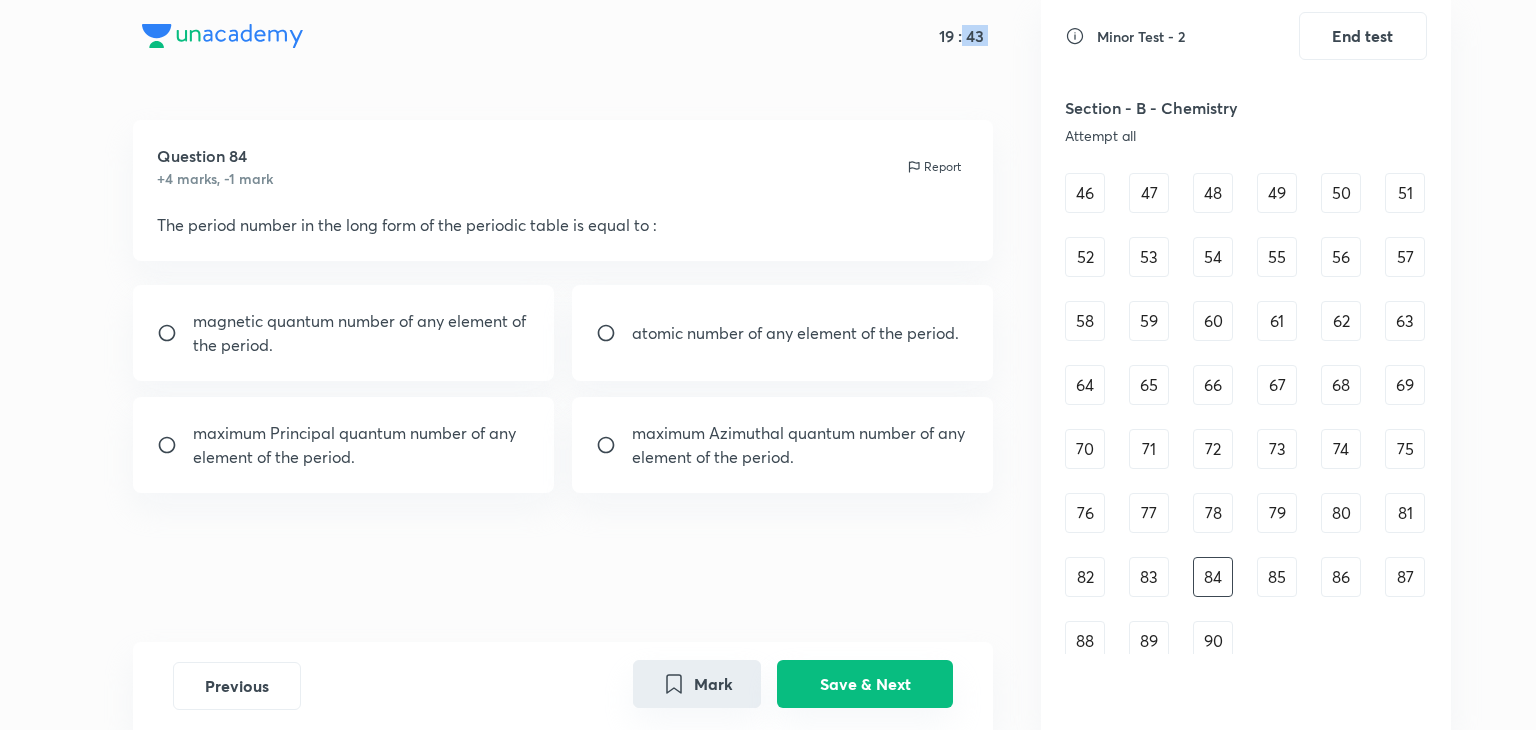 click on "Save & Next" at bounding box center [865, 684] 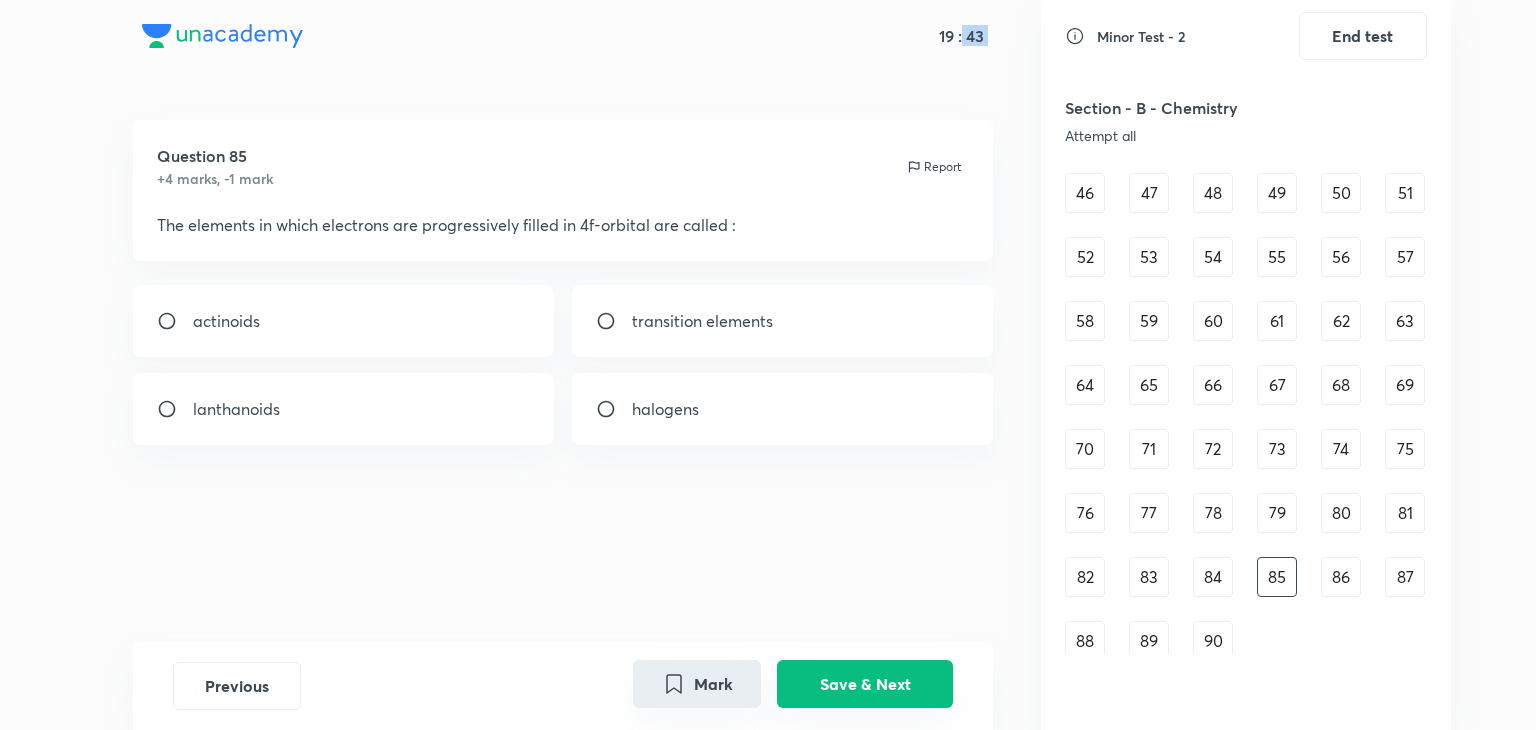 click on "Save & Next" at bounding box center [865, 684] 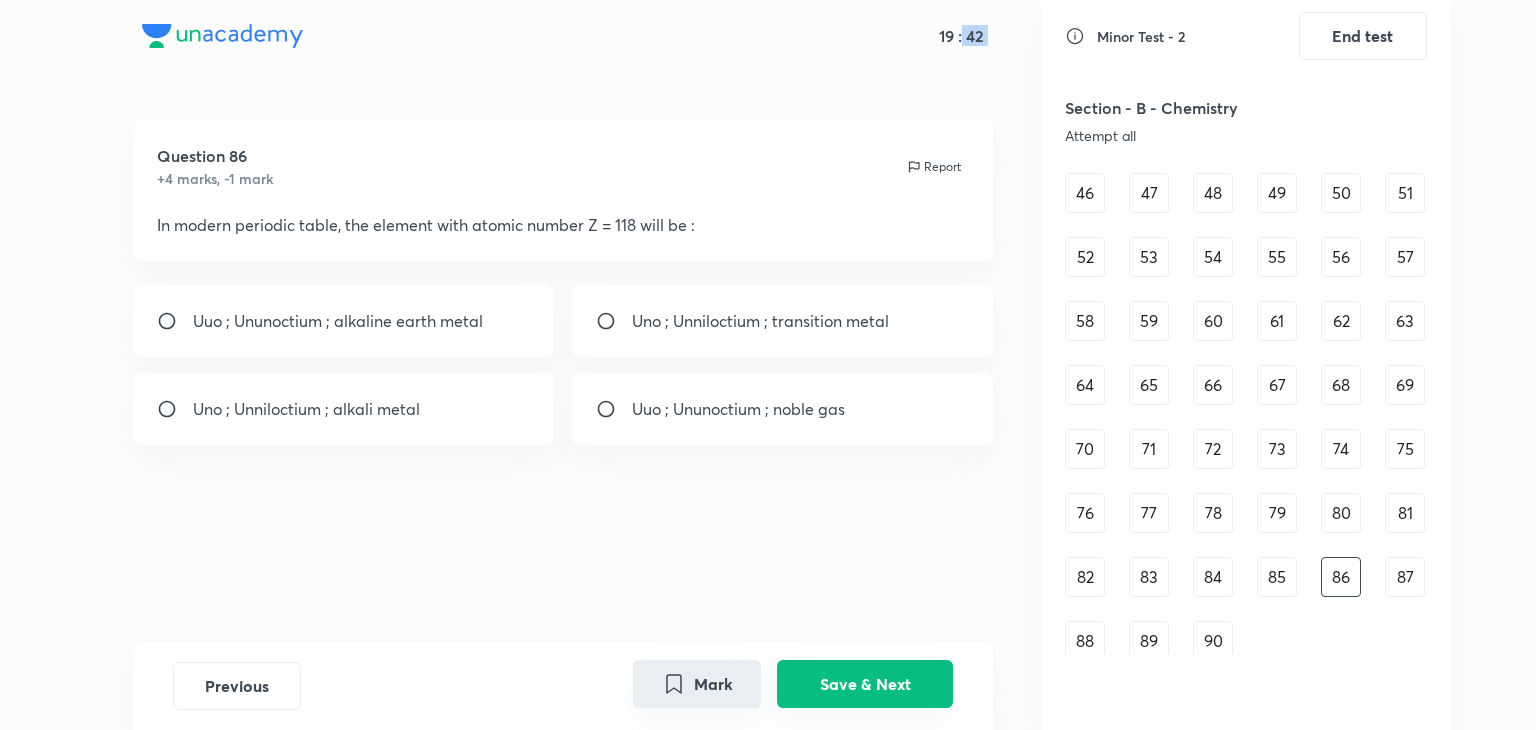 click on "Save & Next" at bounding box center [865, 684] 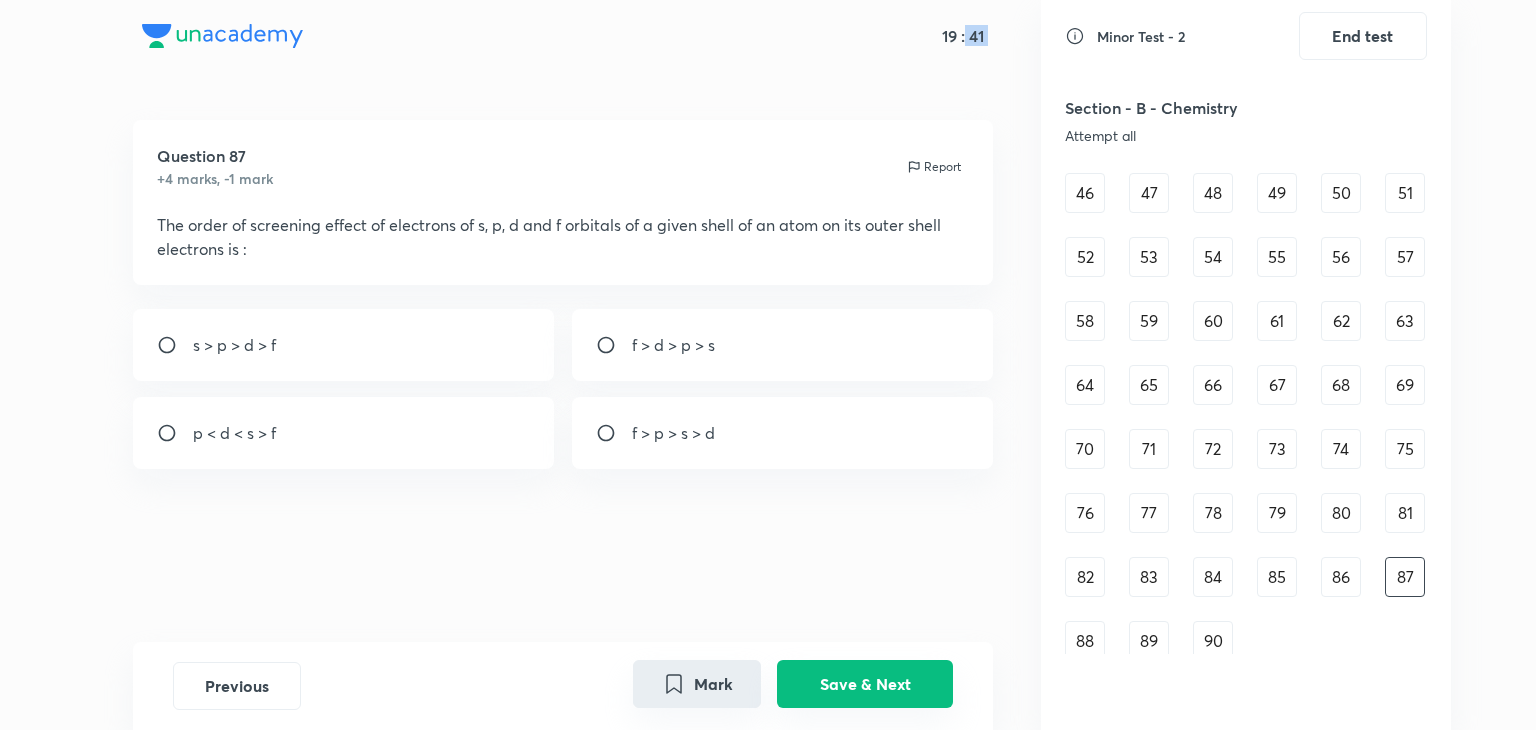 click on "Save & Next" at bounding box center (865, 684) 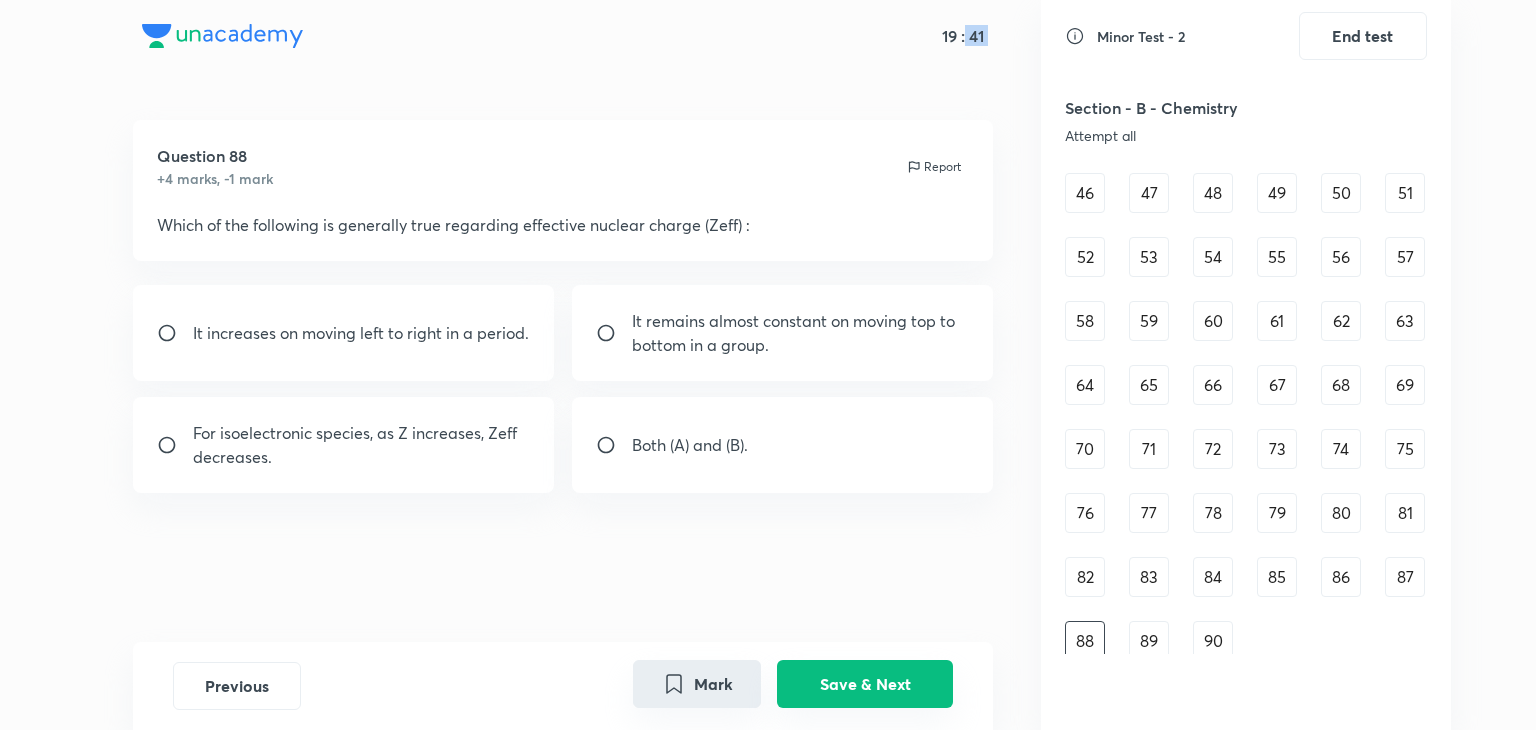 click on "Save & Next" at bounding box center [865, 684] 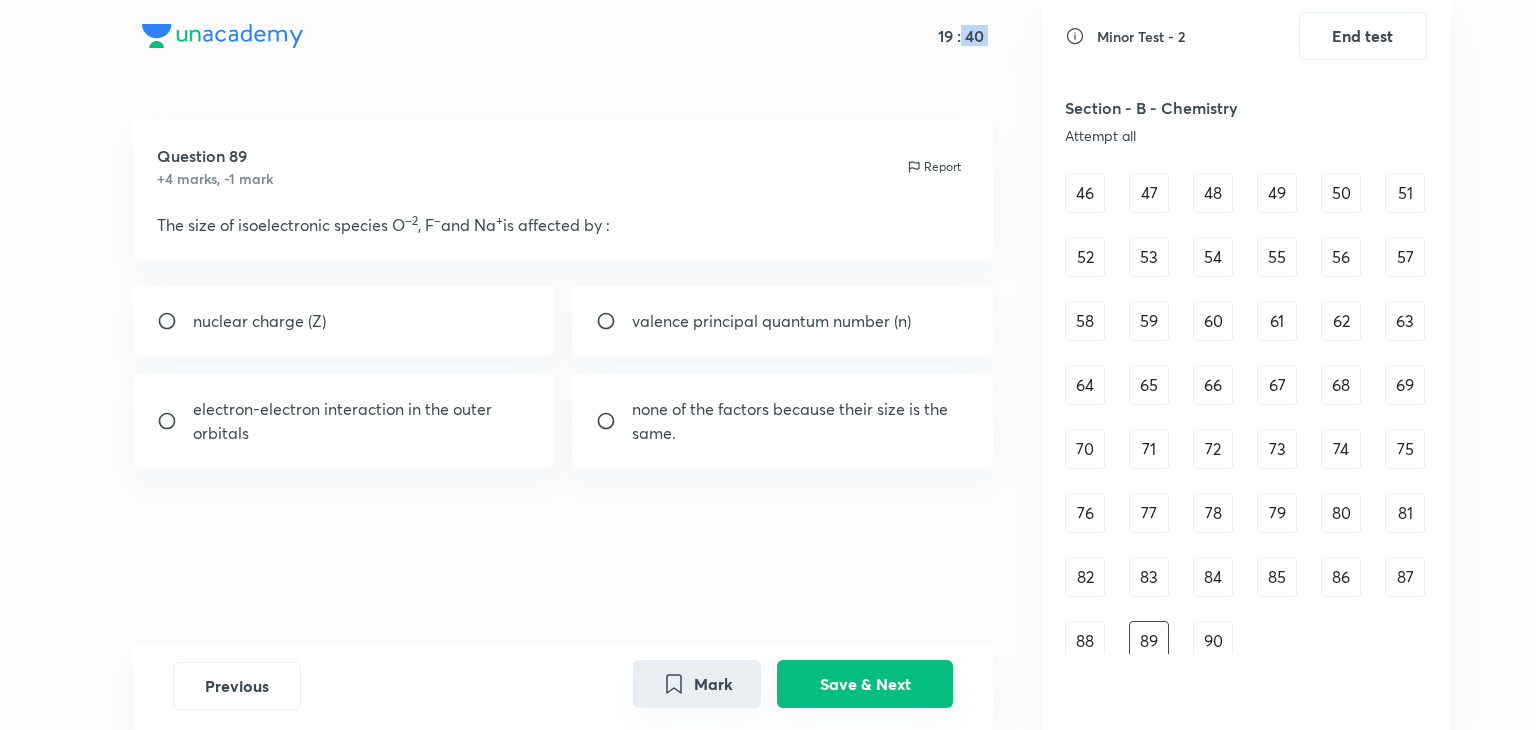 click on "Save & Next" at bounding box center (865, 684) 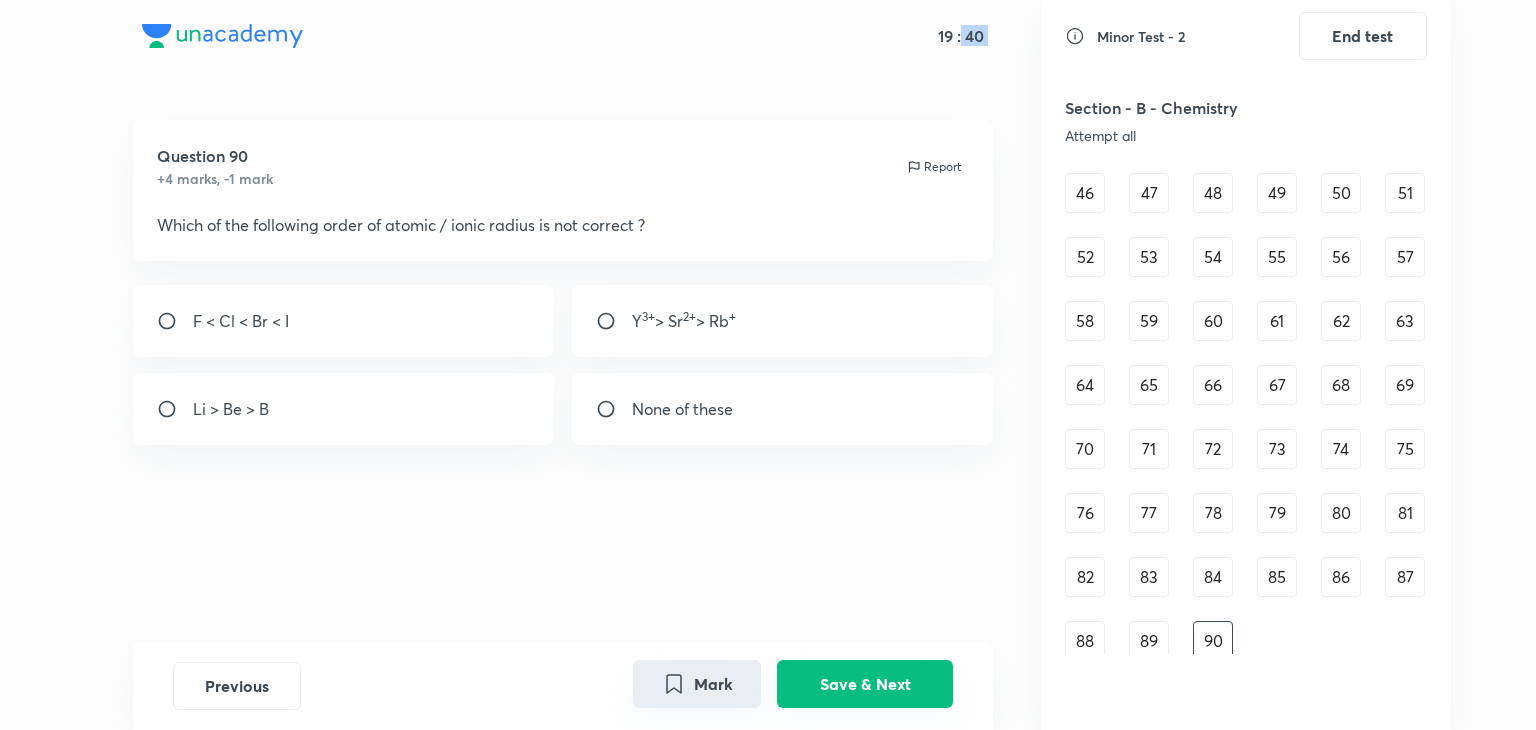 click on "Save & Next" at bounding box center (865, 684) 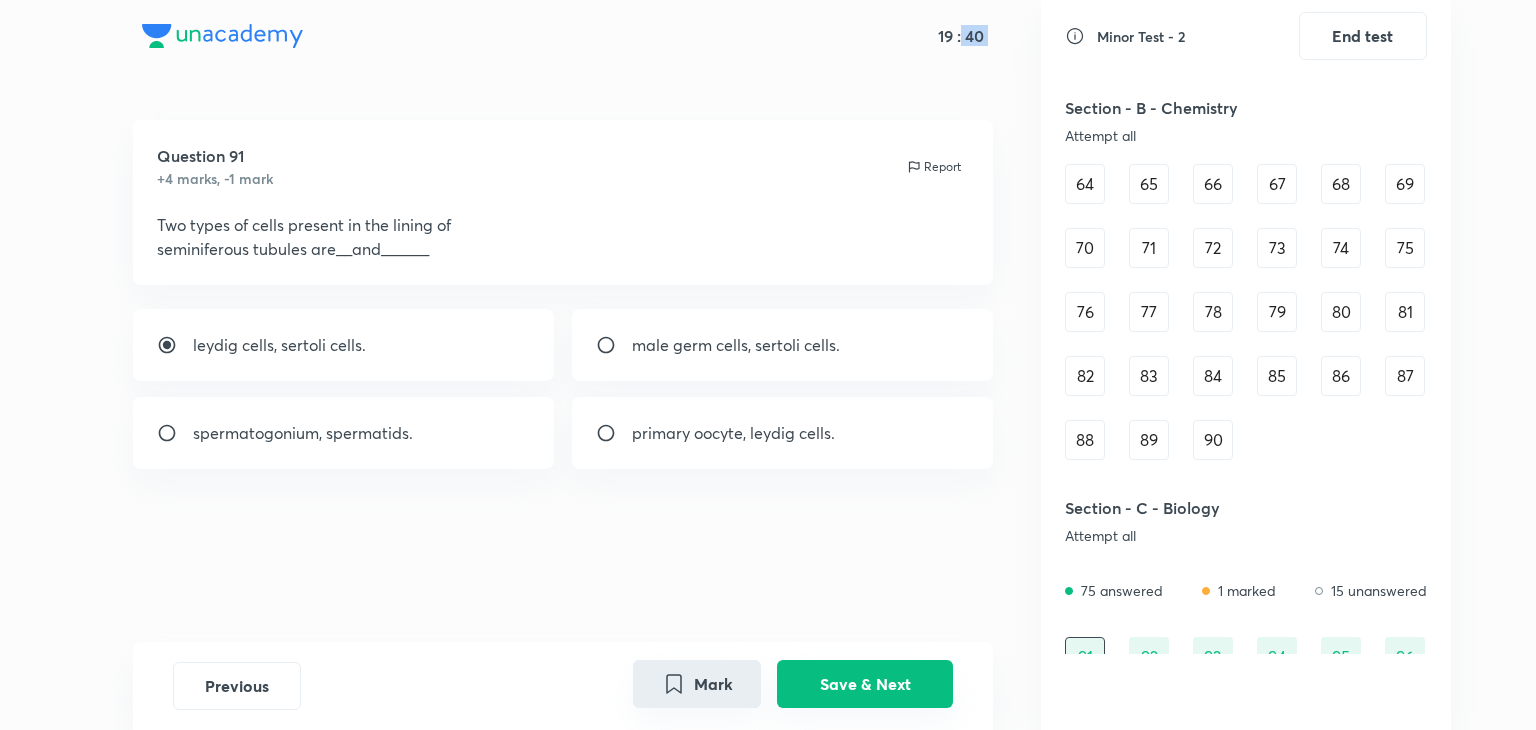 scroll, scrollTop: 953, scrollLeft: 0, axis: vertical 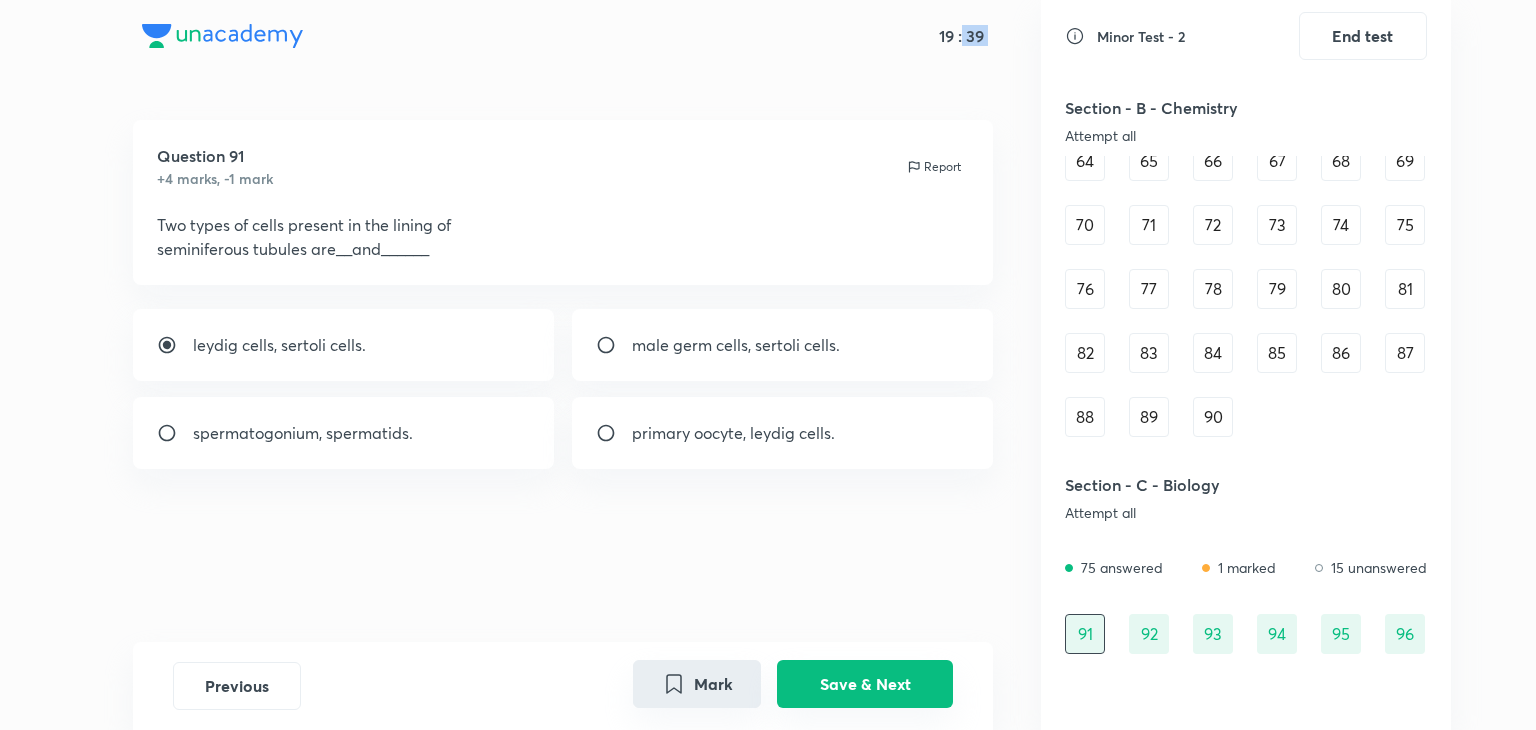 click on "Save & Next" at bounding box center [865, 684] 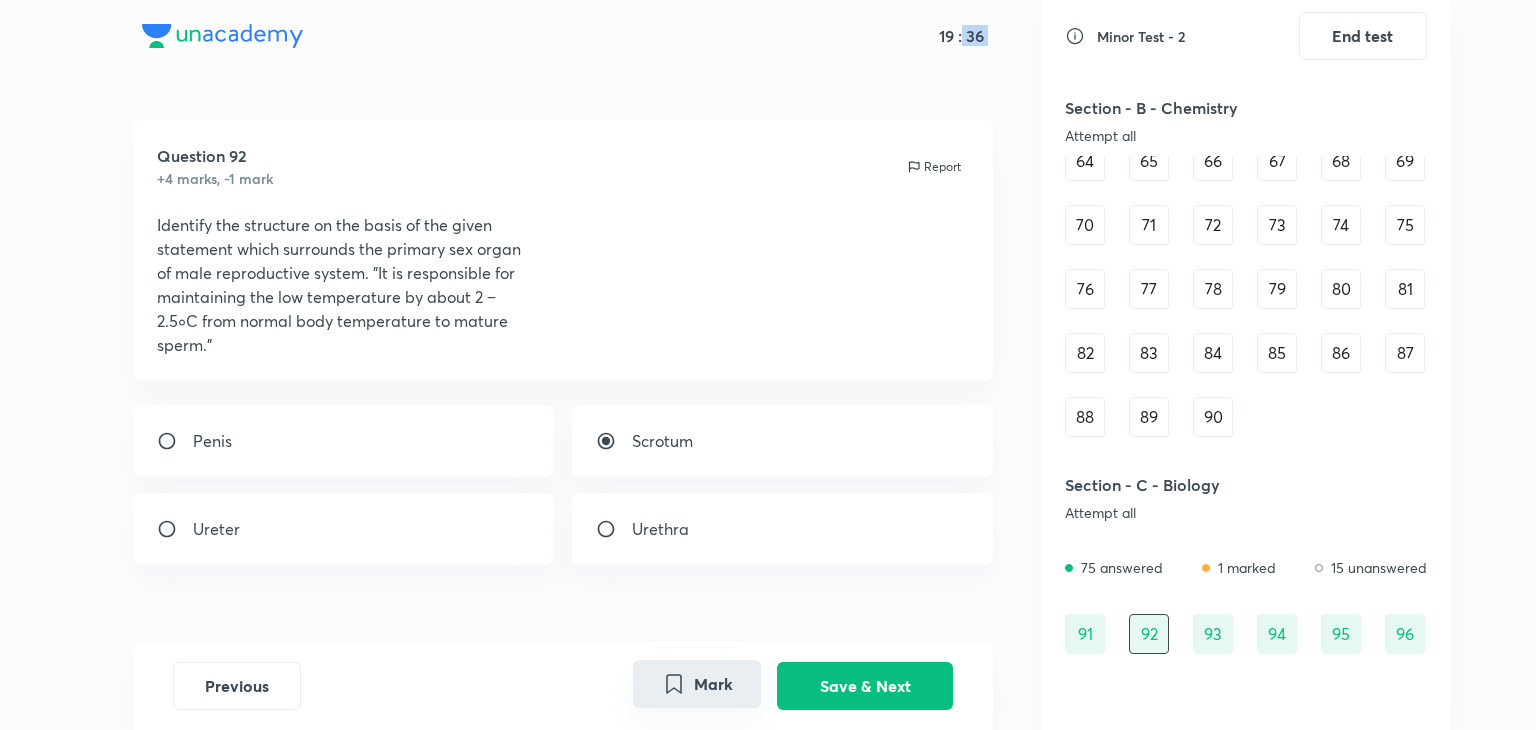 click on "90" at bounding box center [1213, 417] 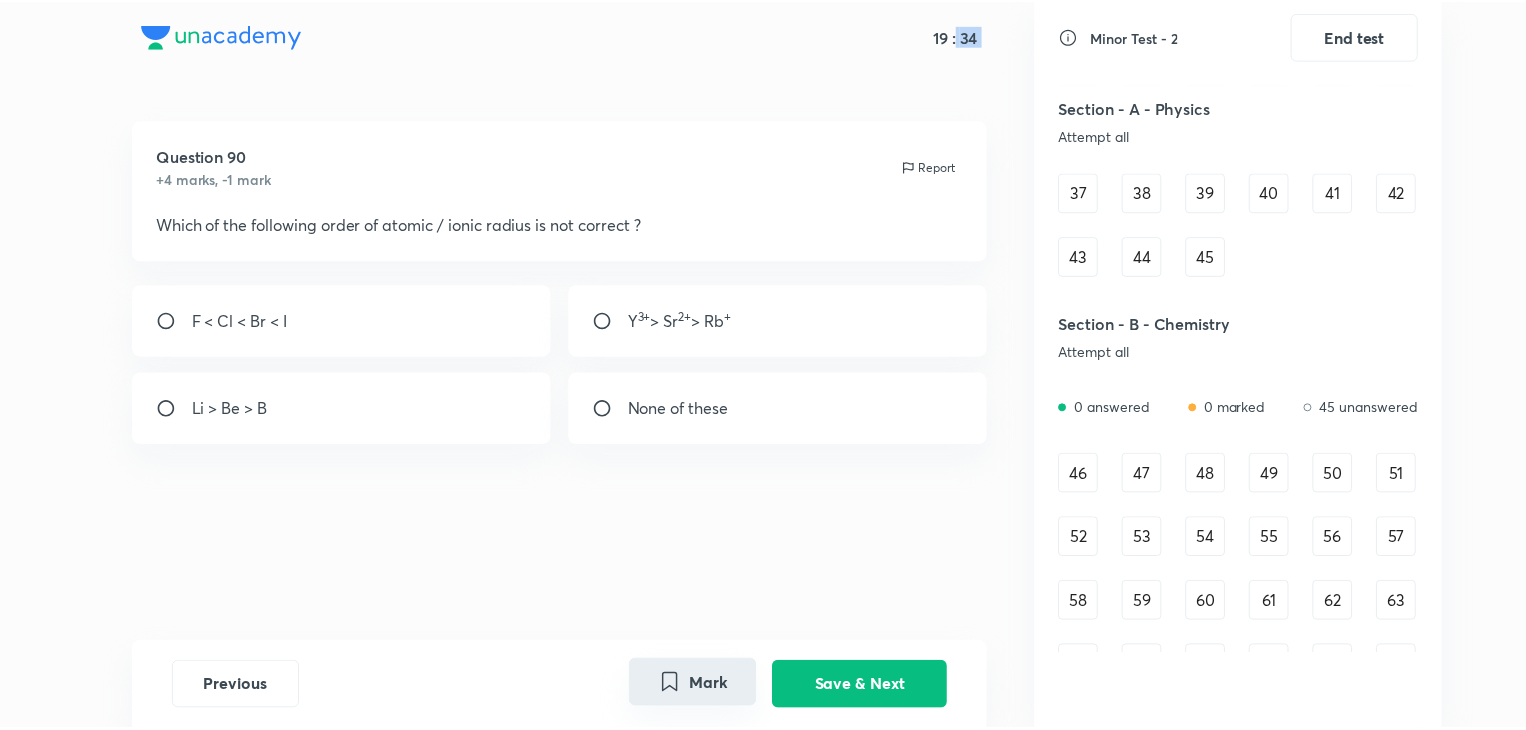 scroll, scrollTop: 450, scrollLeft: 0, axis: vertical 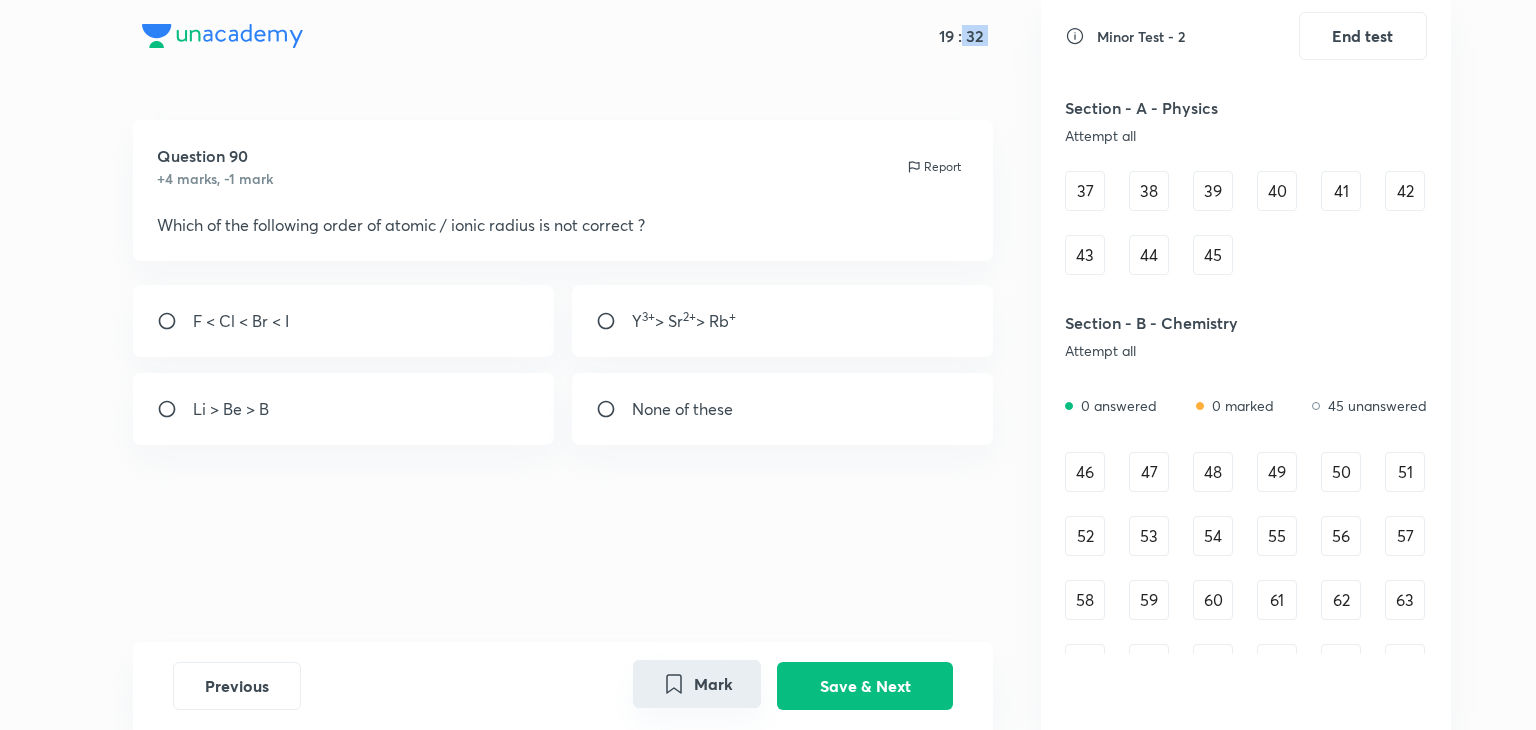 click on "50" at bounding box center [1341, 472] 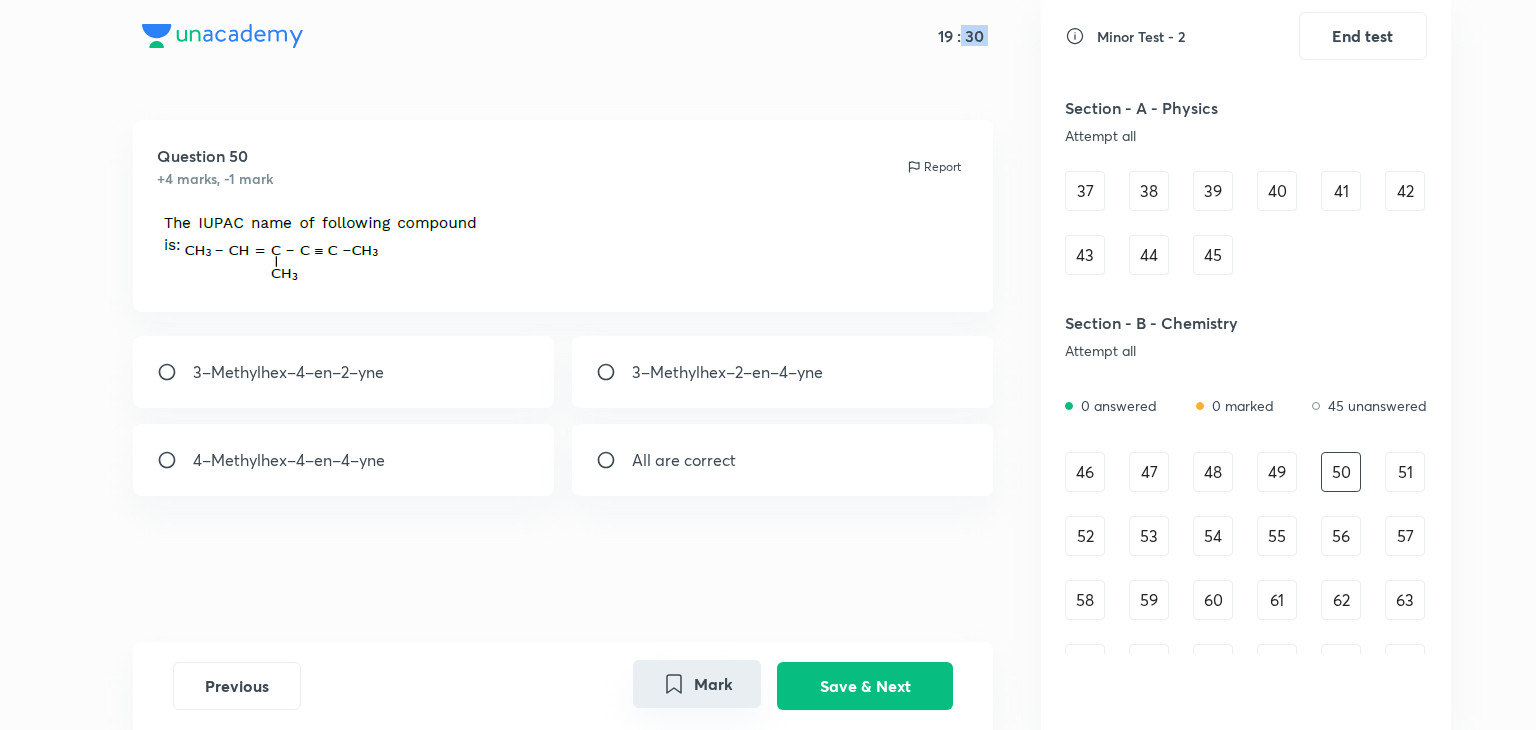 click on "46 47 48 49 50 51 52 53 54 55 56 57 58 59 60 61 62 63 64 65 66 67 68 69 70 71 72 73 74 75 76 77 78 79 80 81 82 83 84 85 86 87 88 89 90" at bounding box center (1246, 696) 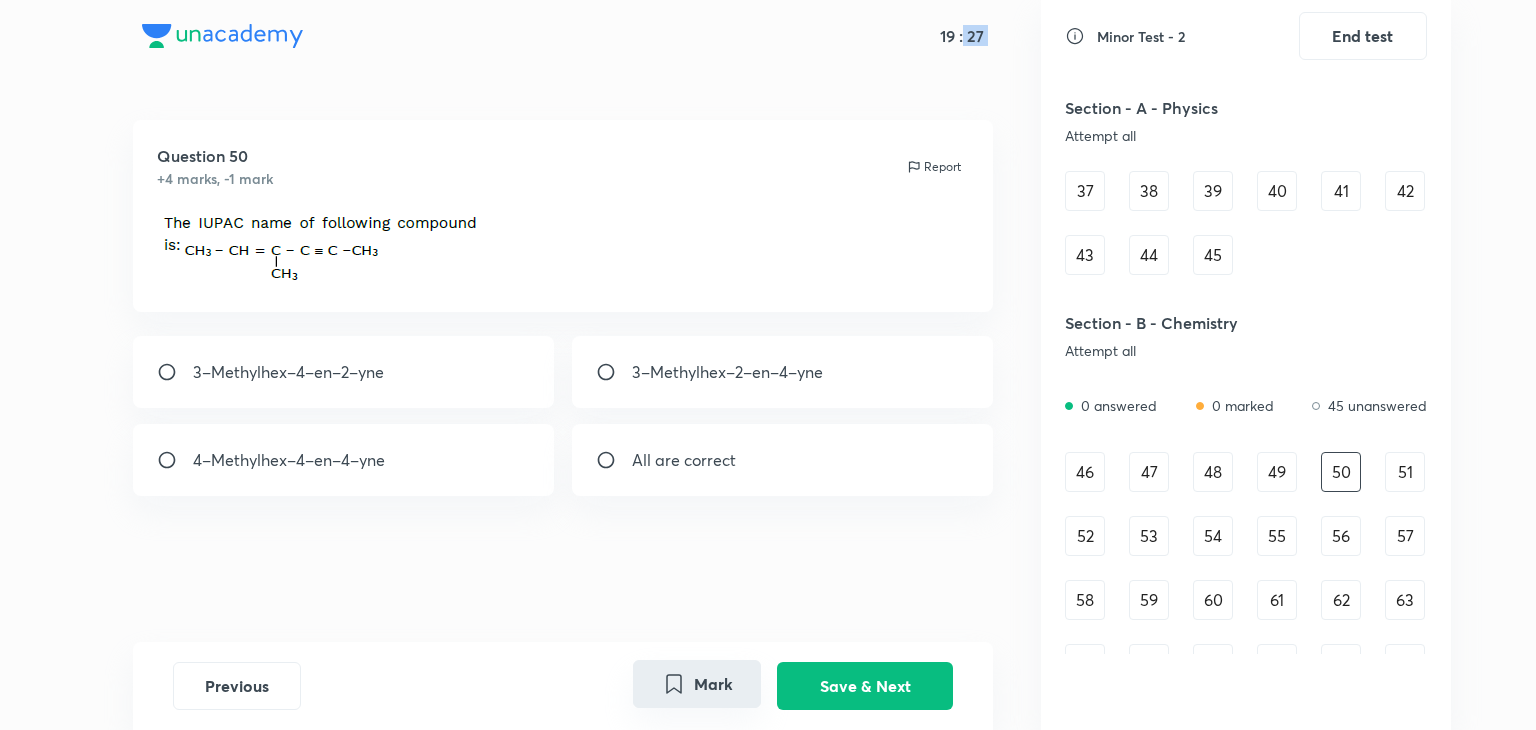 click on "46" at bounding box center [1085, 472] 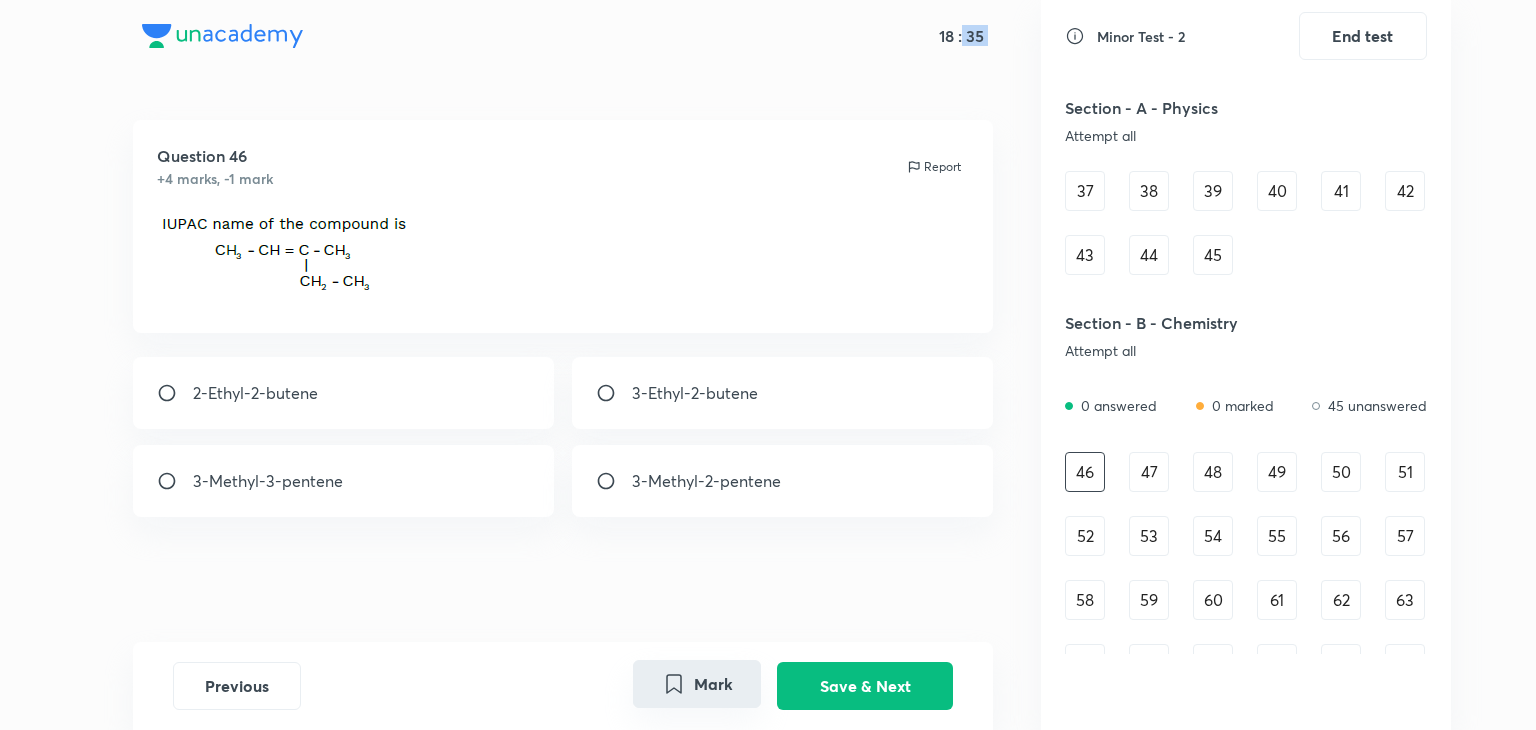 click at bounding box center (614, 393) 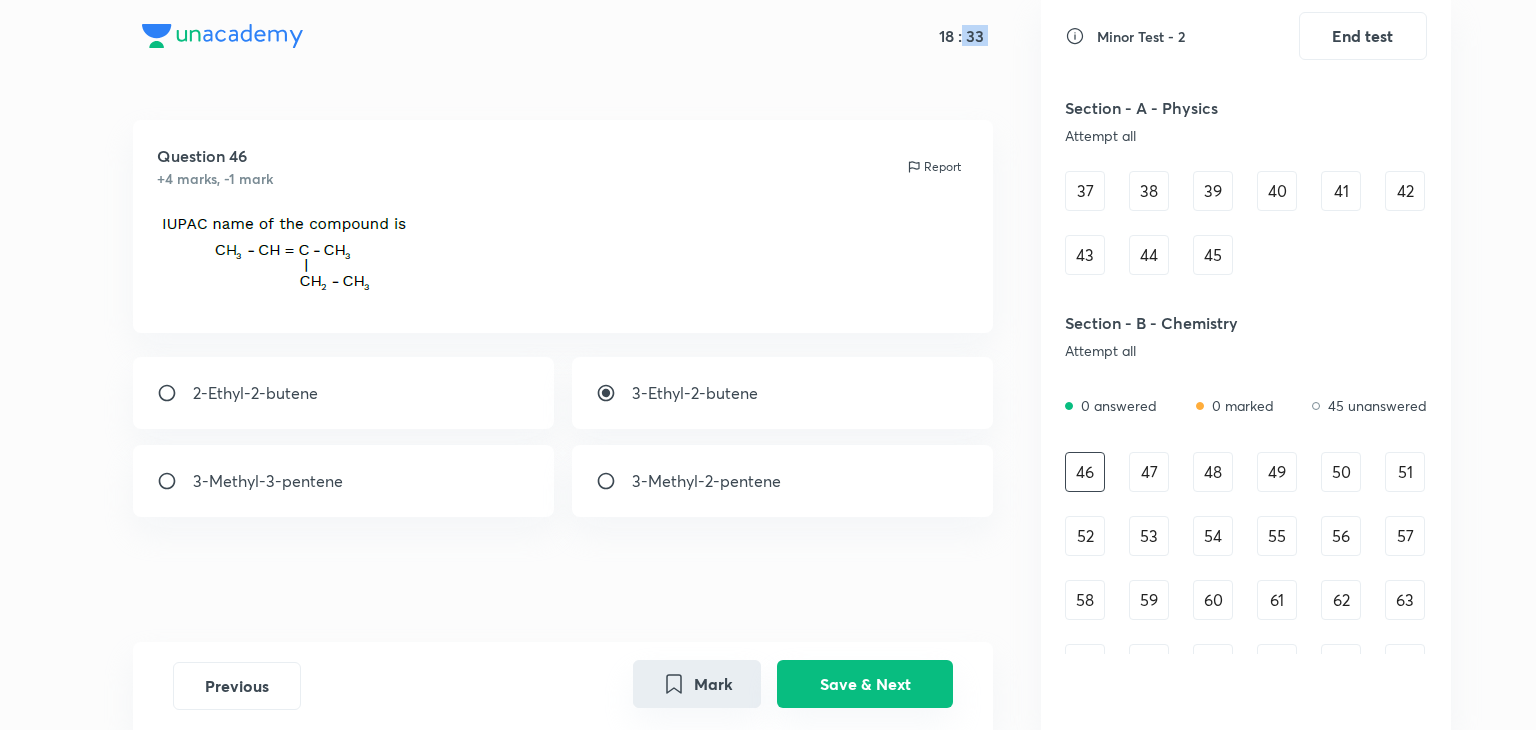 click on "Save & Next" at bounding box center [865, 684] 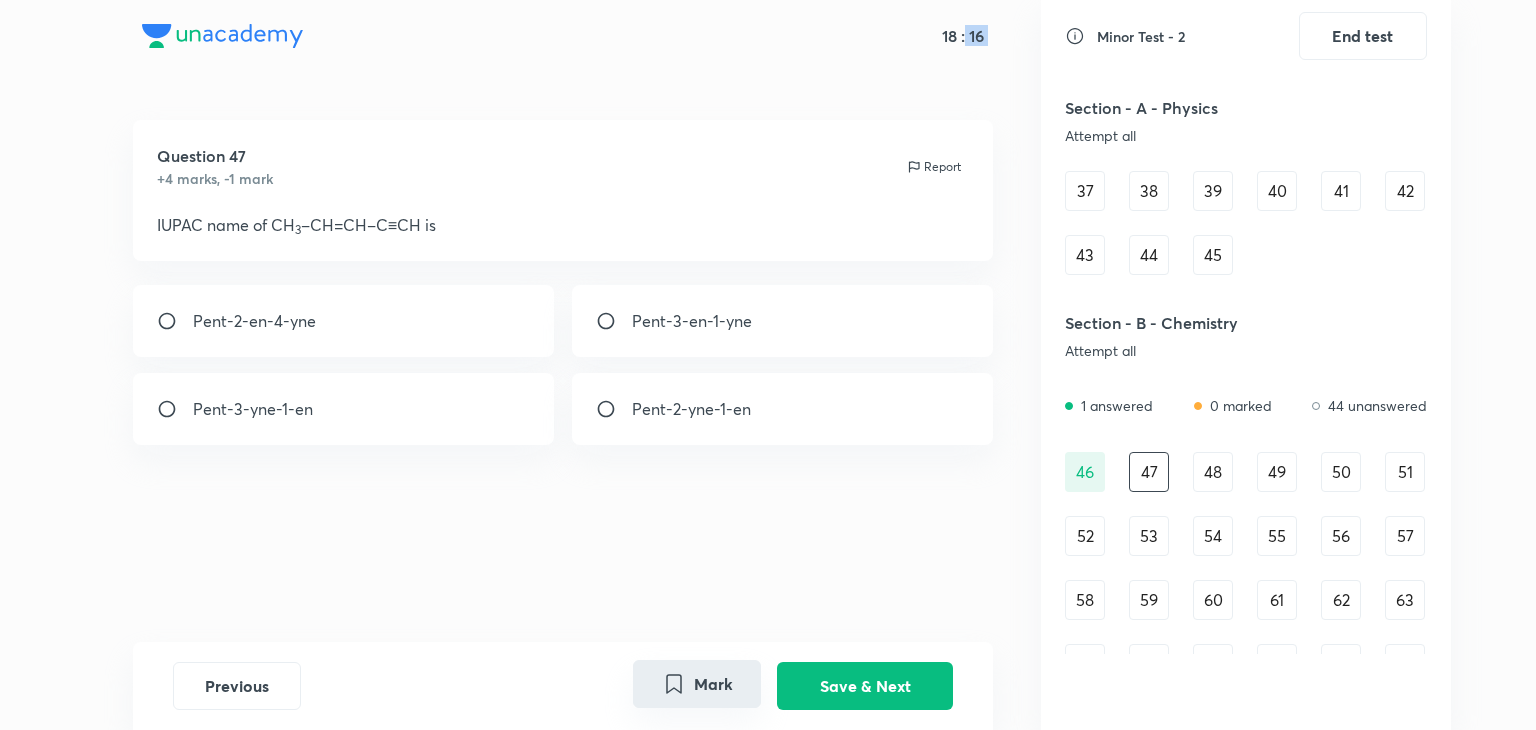 click on "Pent-3-en-1-yne" at bounding box center [783, 321] 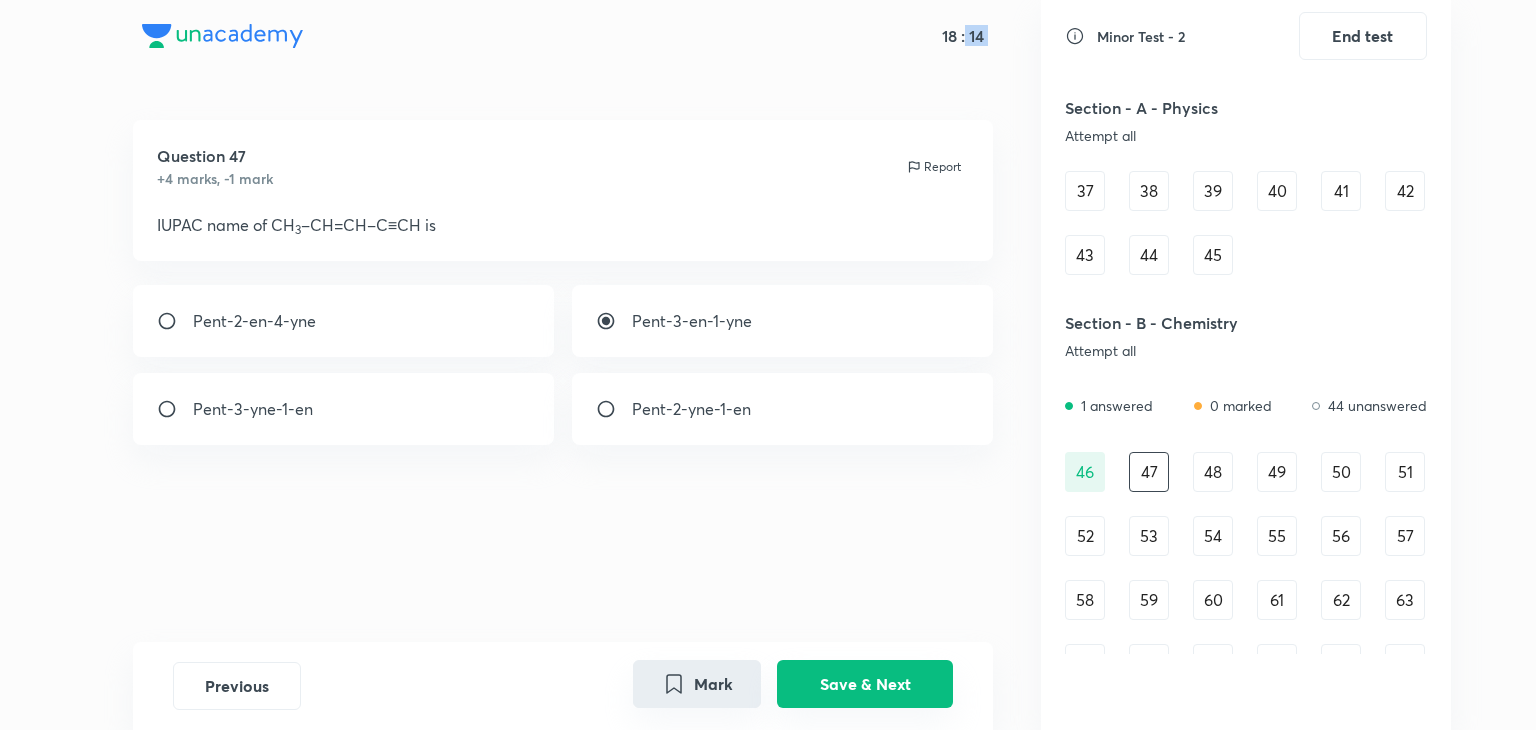 click on "Save & Next" at bounding box center (865, 684) 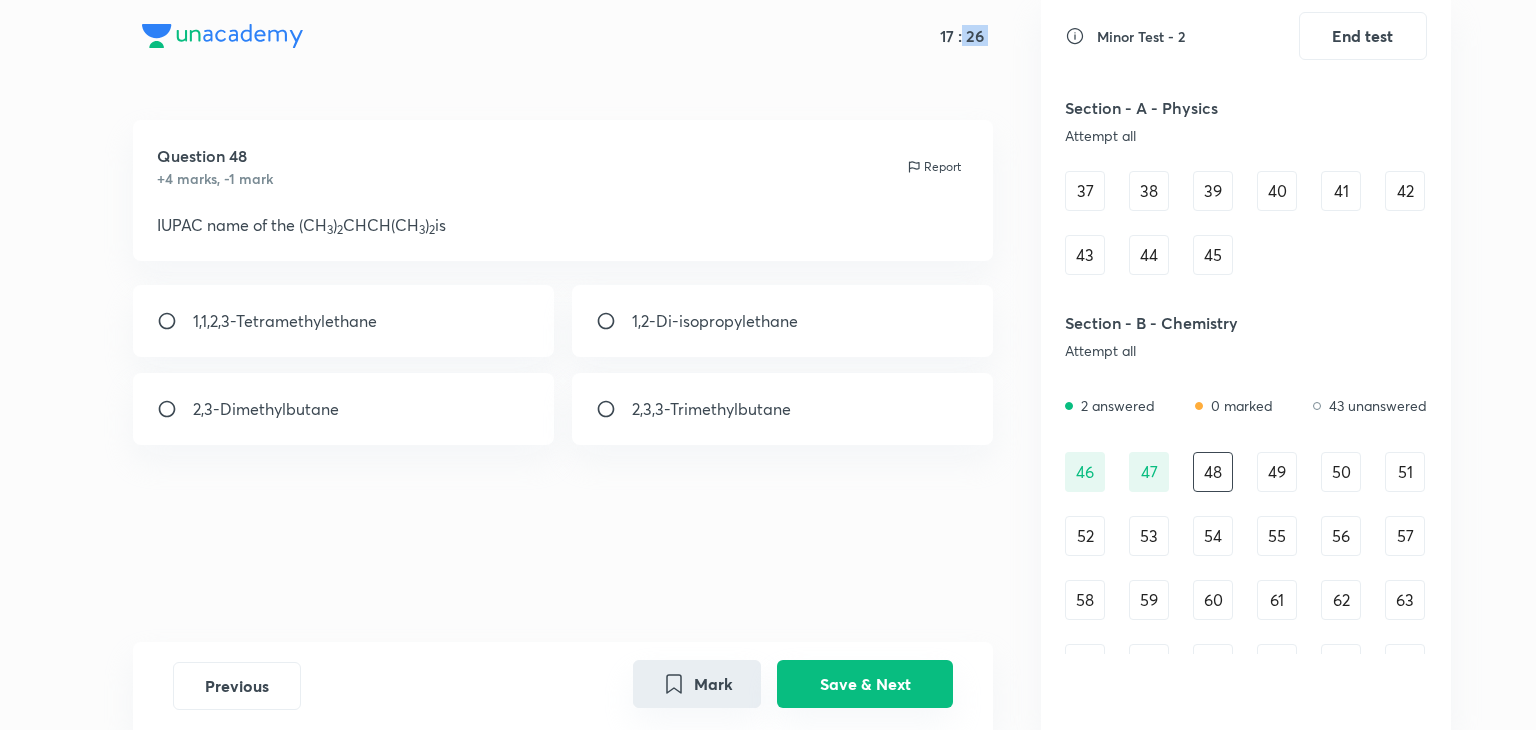 click on "Save & Next" at bounding box center [865, 684] 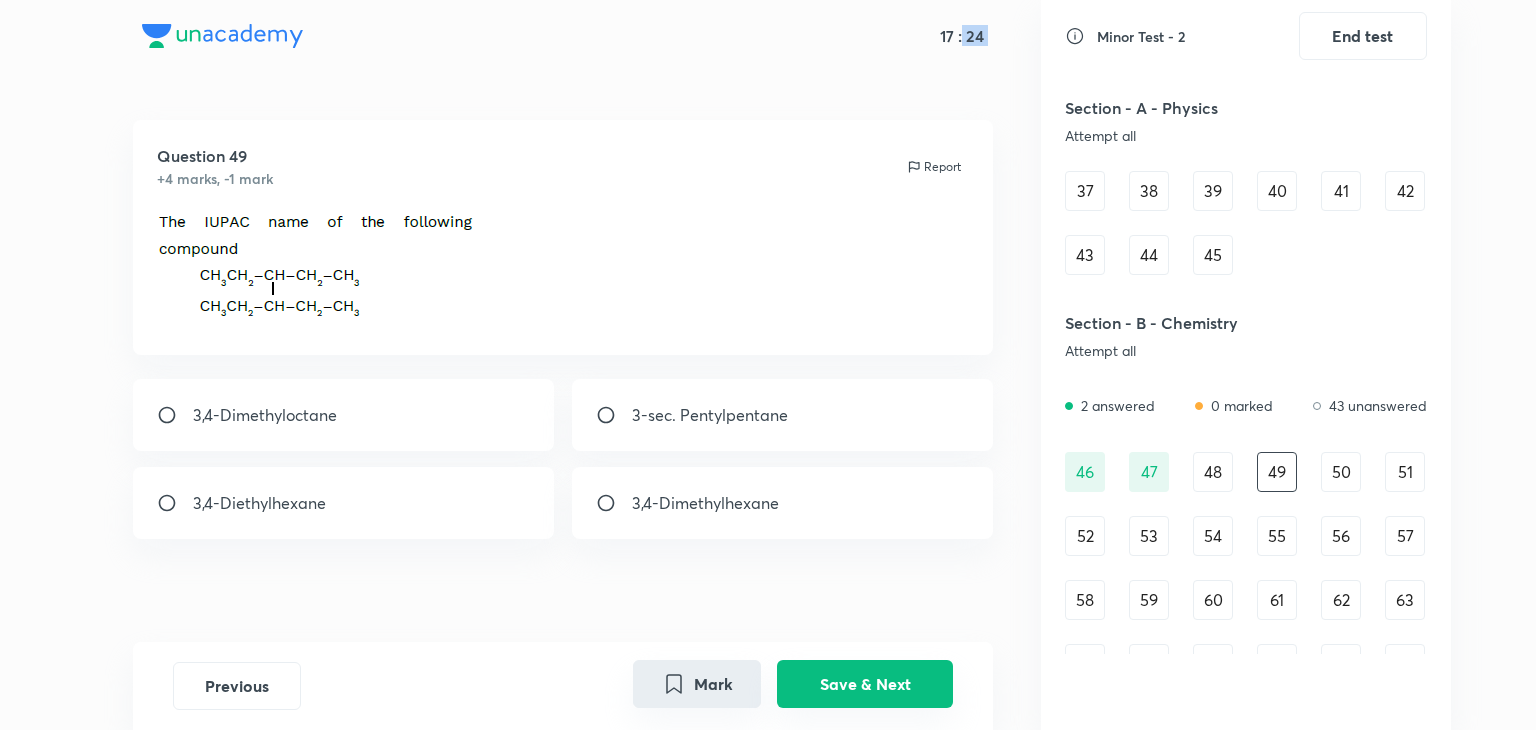 click on "Save & Next" at bounding box center [865, 684] 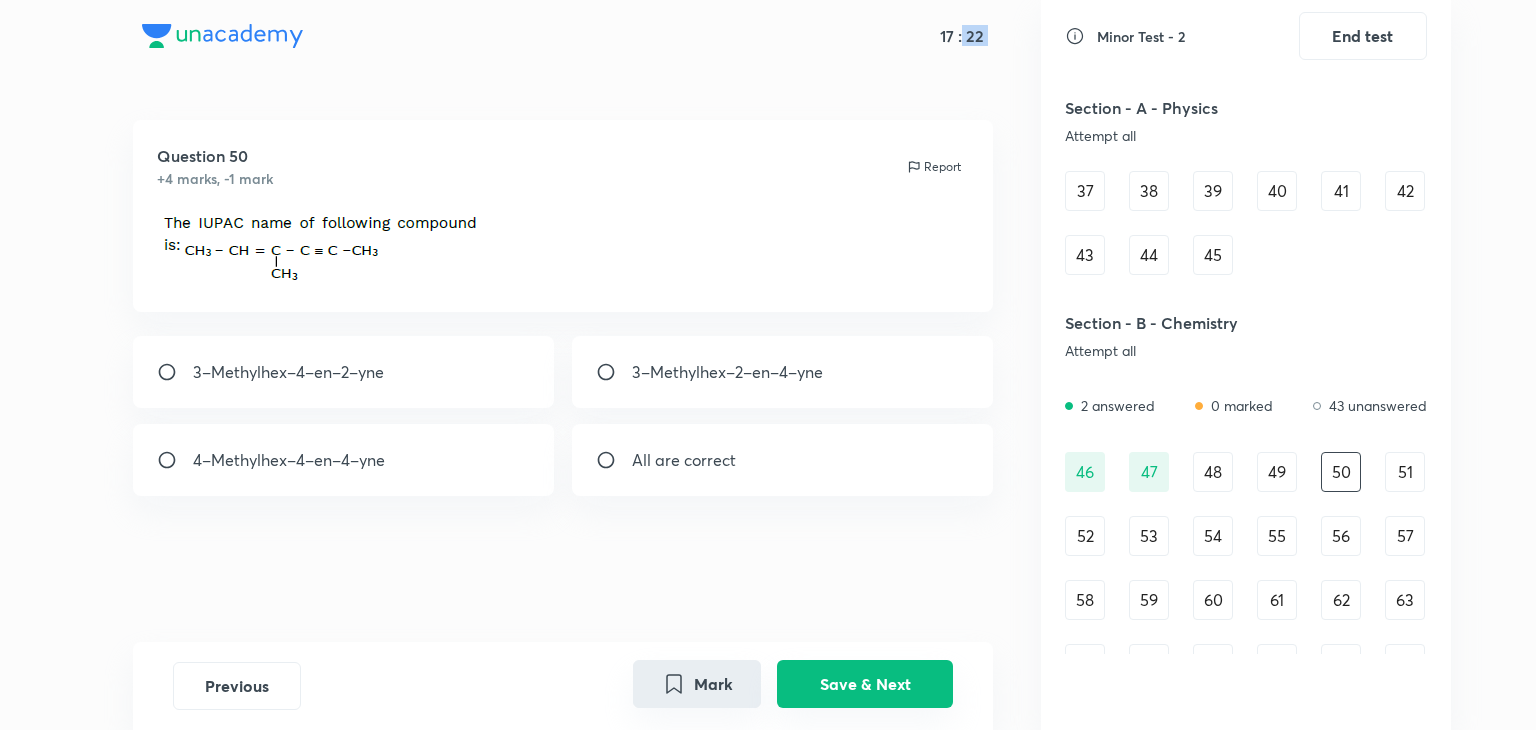 click on "Save & Next" at bounding box center [865, 684] 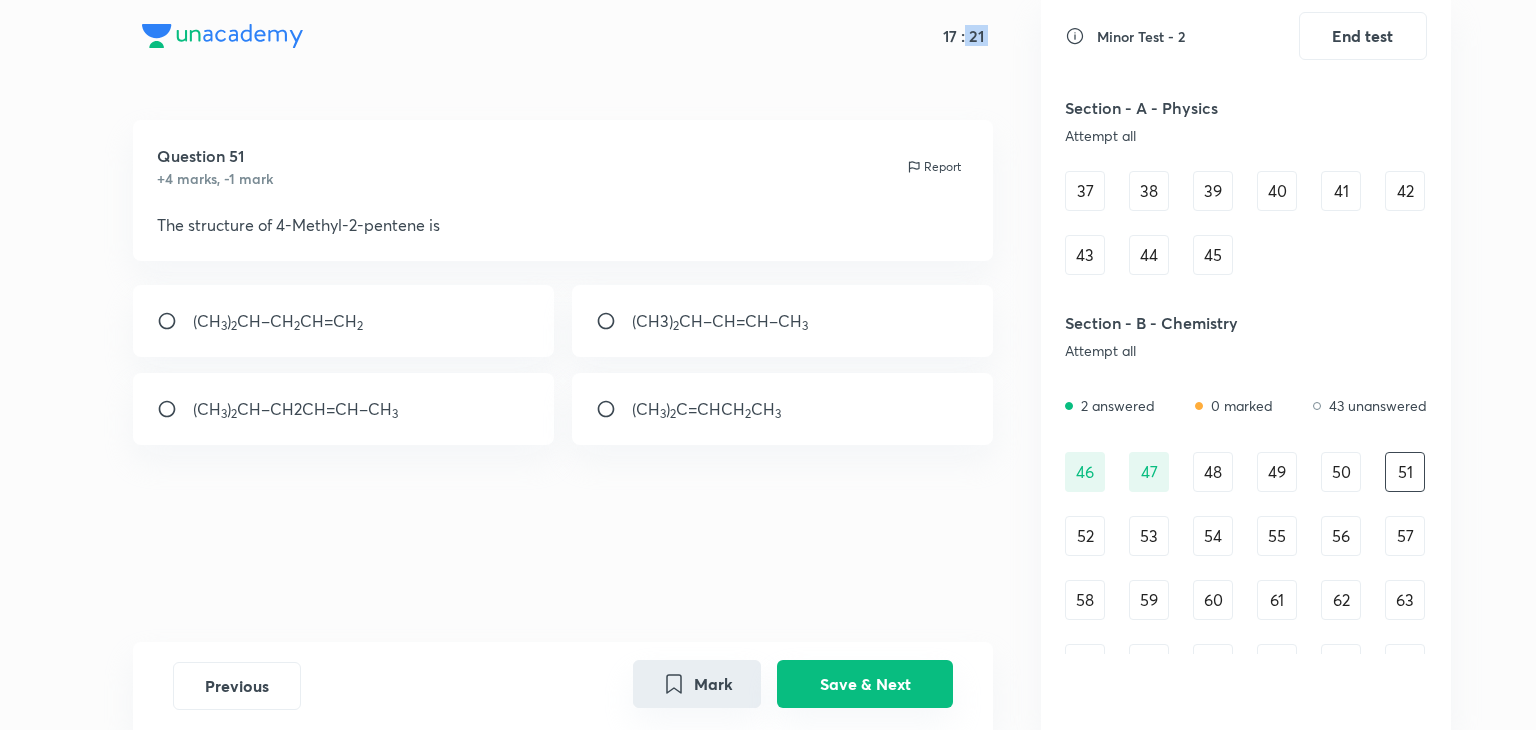 click on "Save & Next" at bounding box center (865, 684) 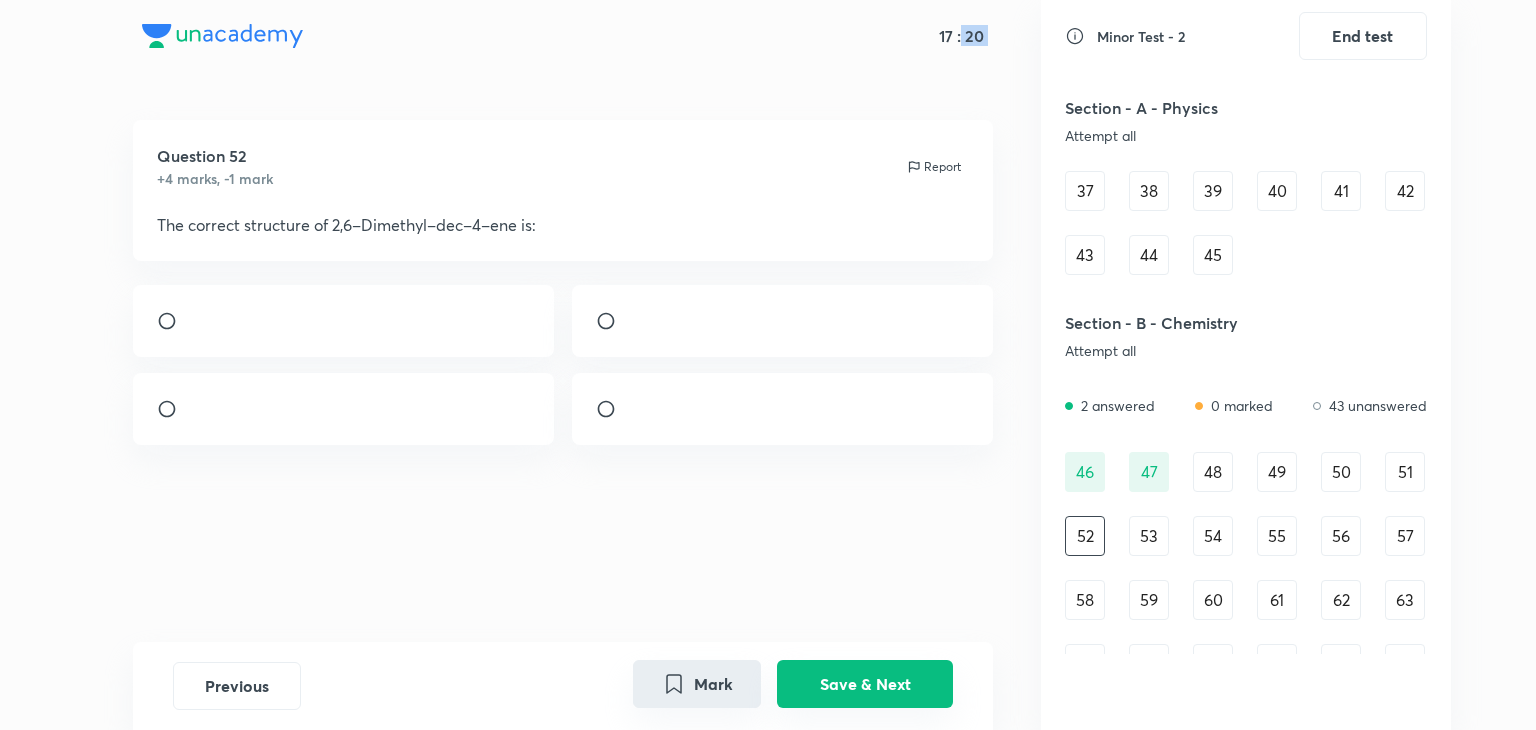click on "Save & Next" at bounding box center [865, 684] 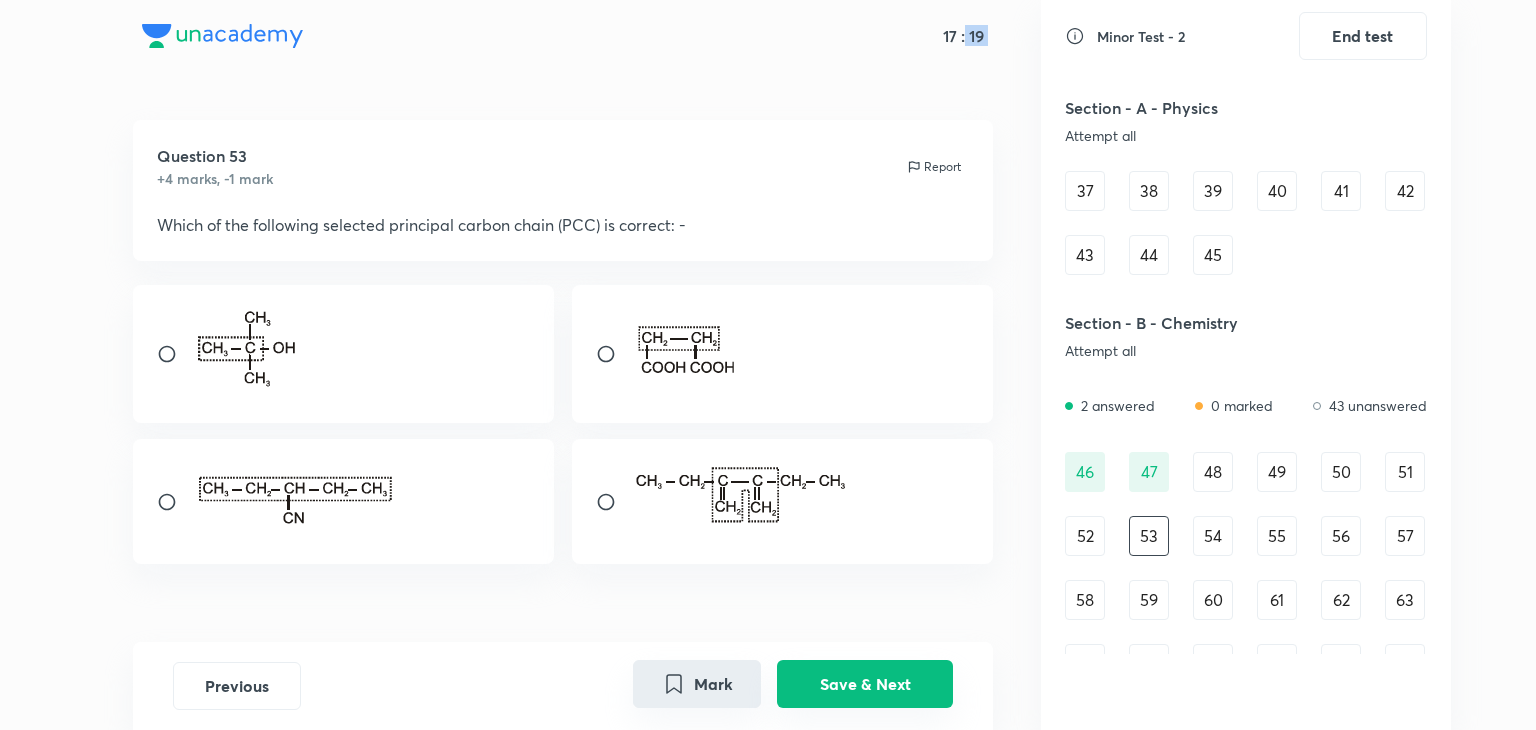 click on "Save & Next" at bounding box center (865, 684) 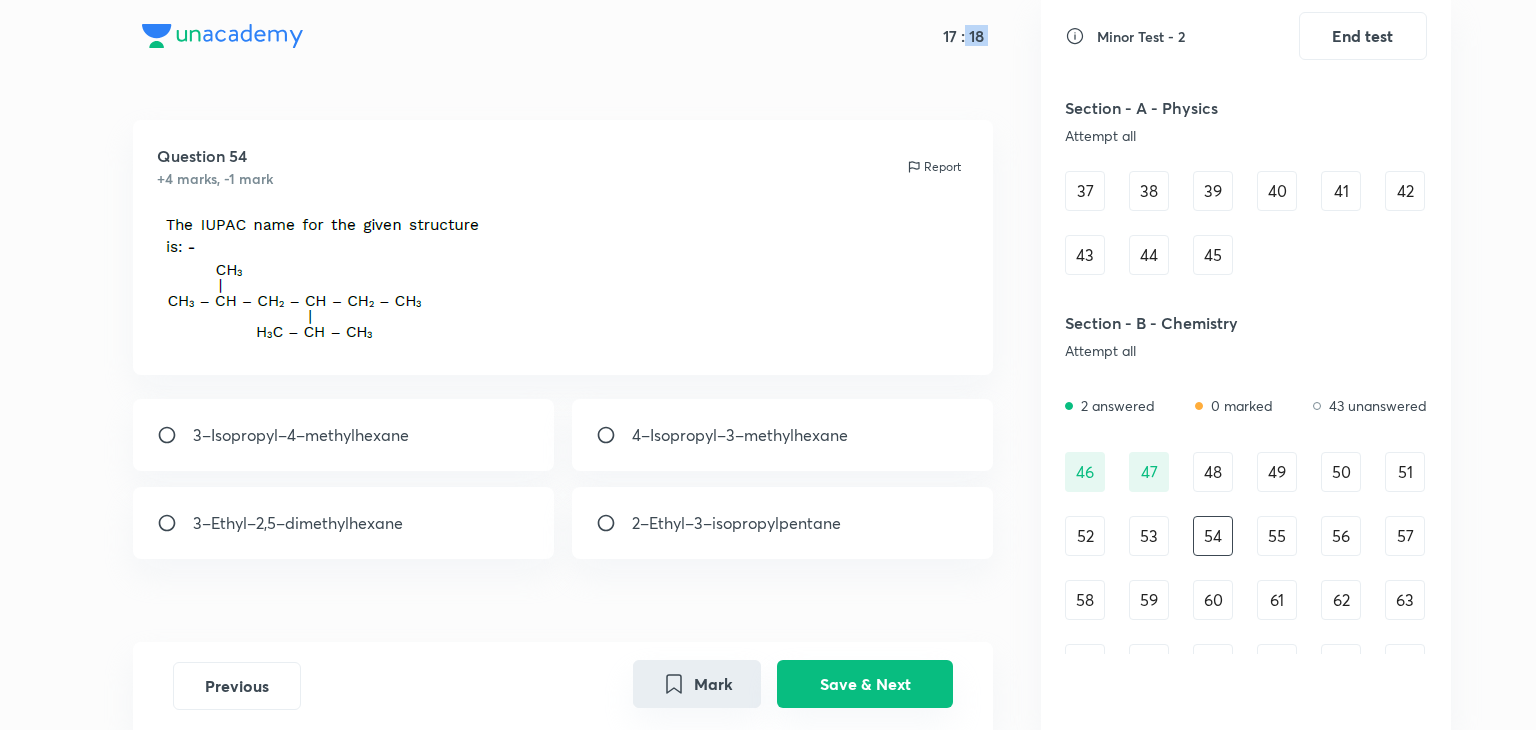 click on "Save & Next" at bounding box center [865, 684] 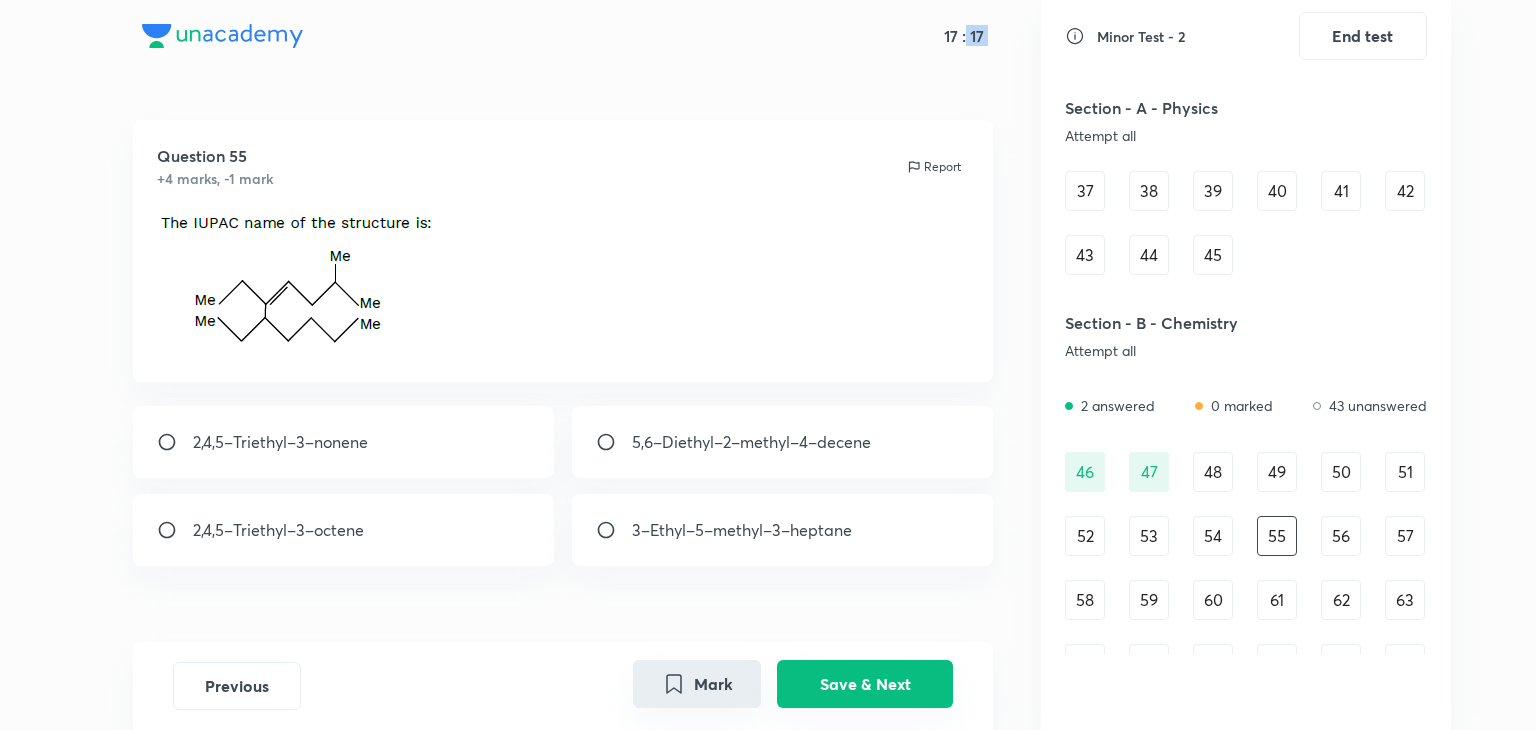 click on "Save & Next" at bounding box center [865, 684] 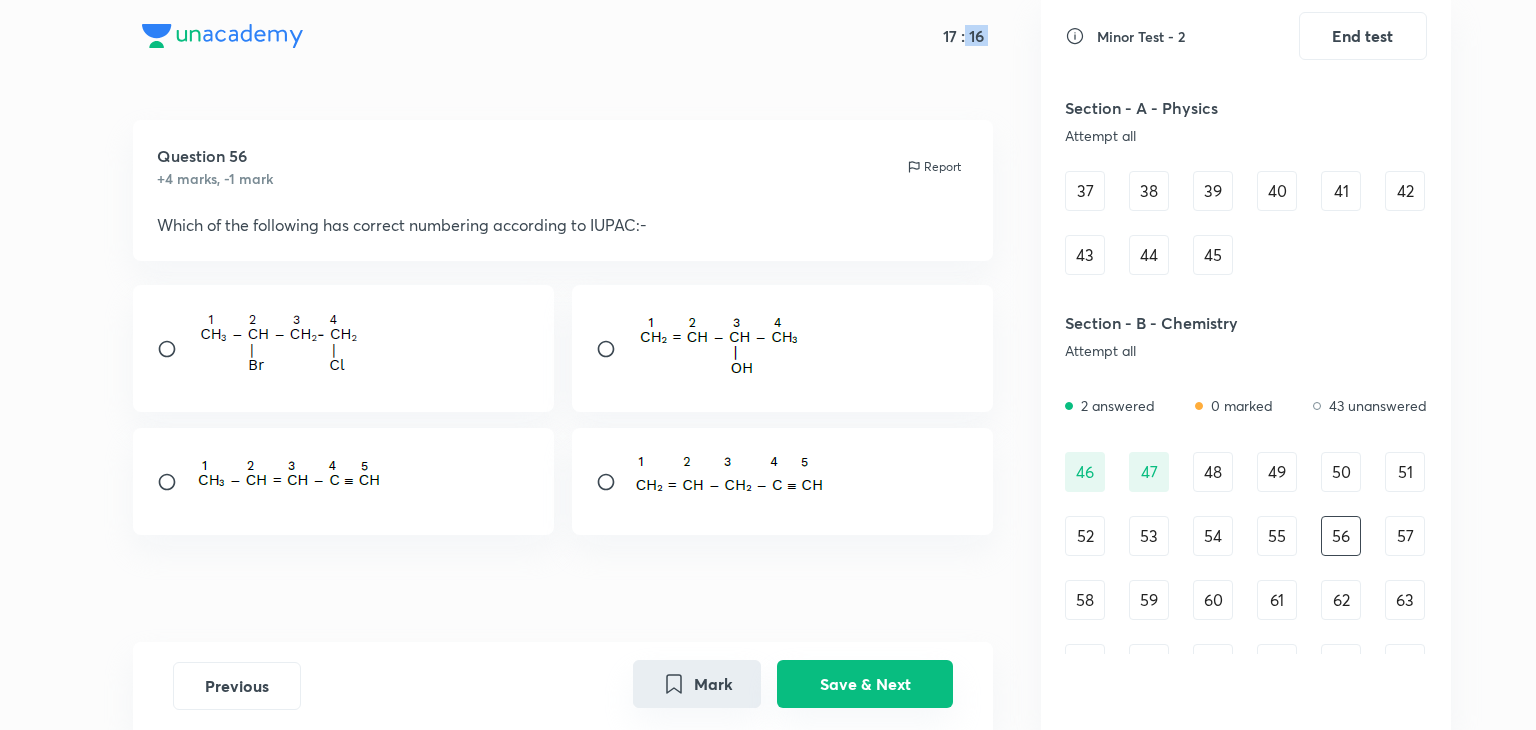 click on "Save & Next" at bounding box center (865, 684) 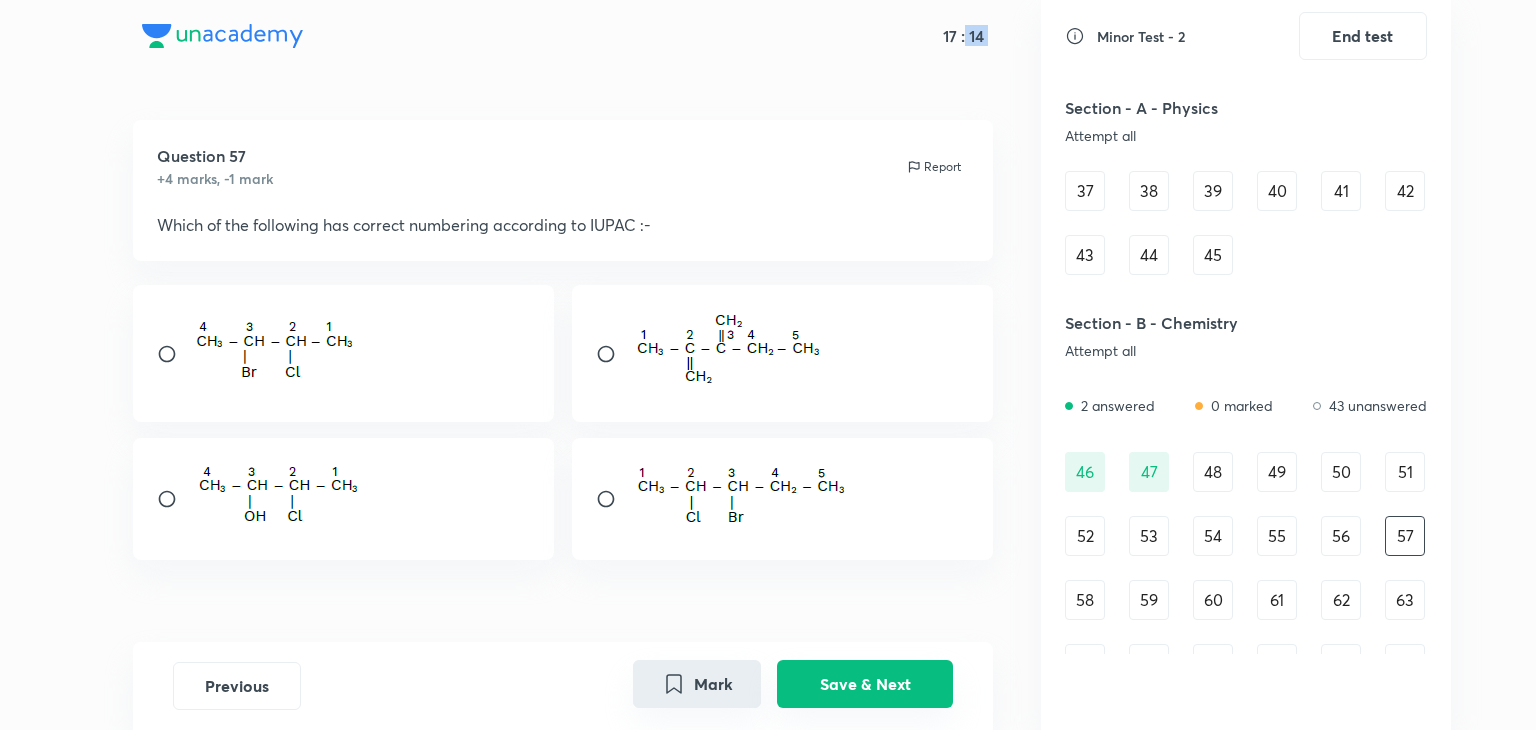 click on "Save & Next" at bounding box center [865, 684] 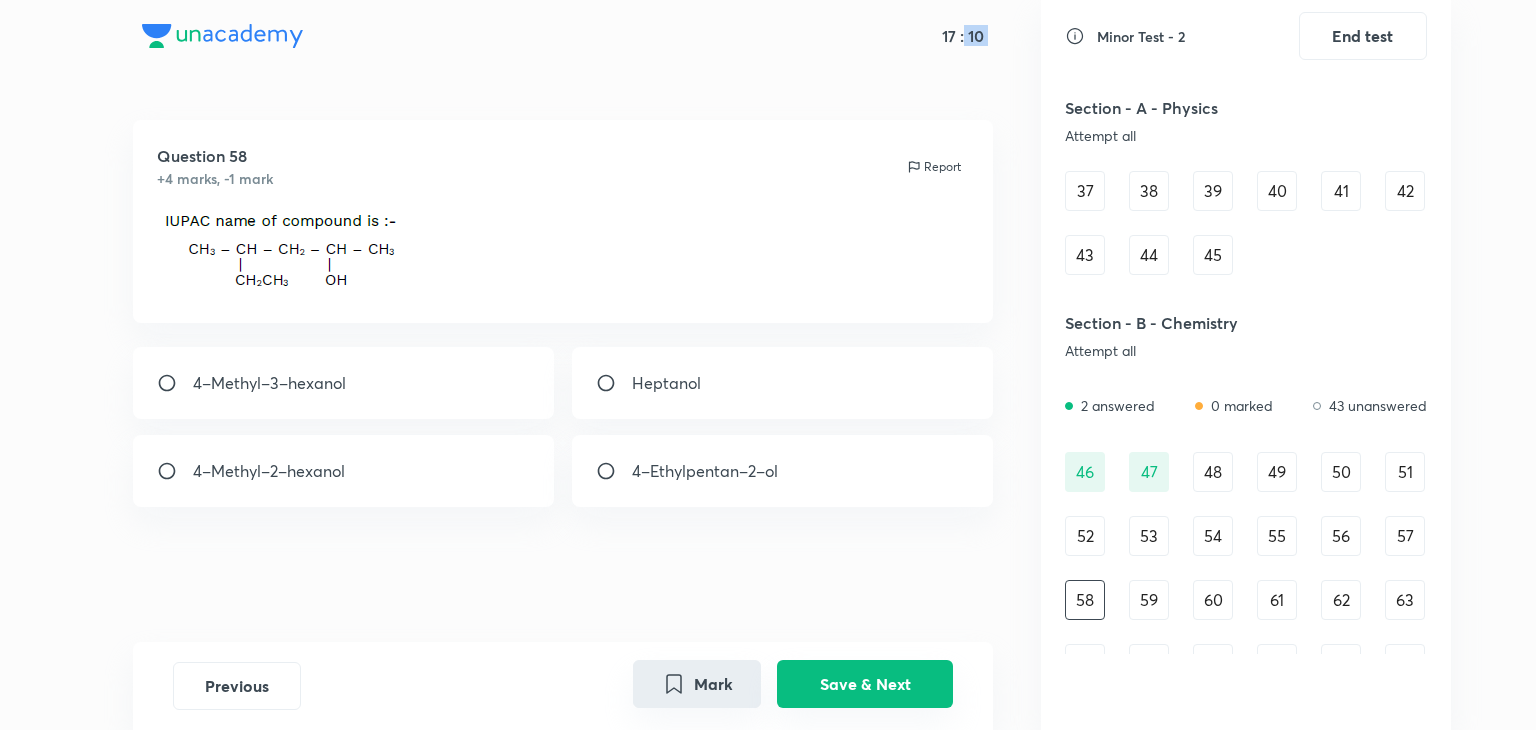 click on "Save & Next" at bounding box center [865, 684] 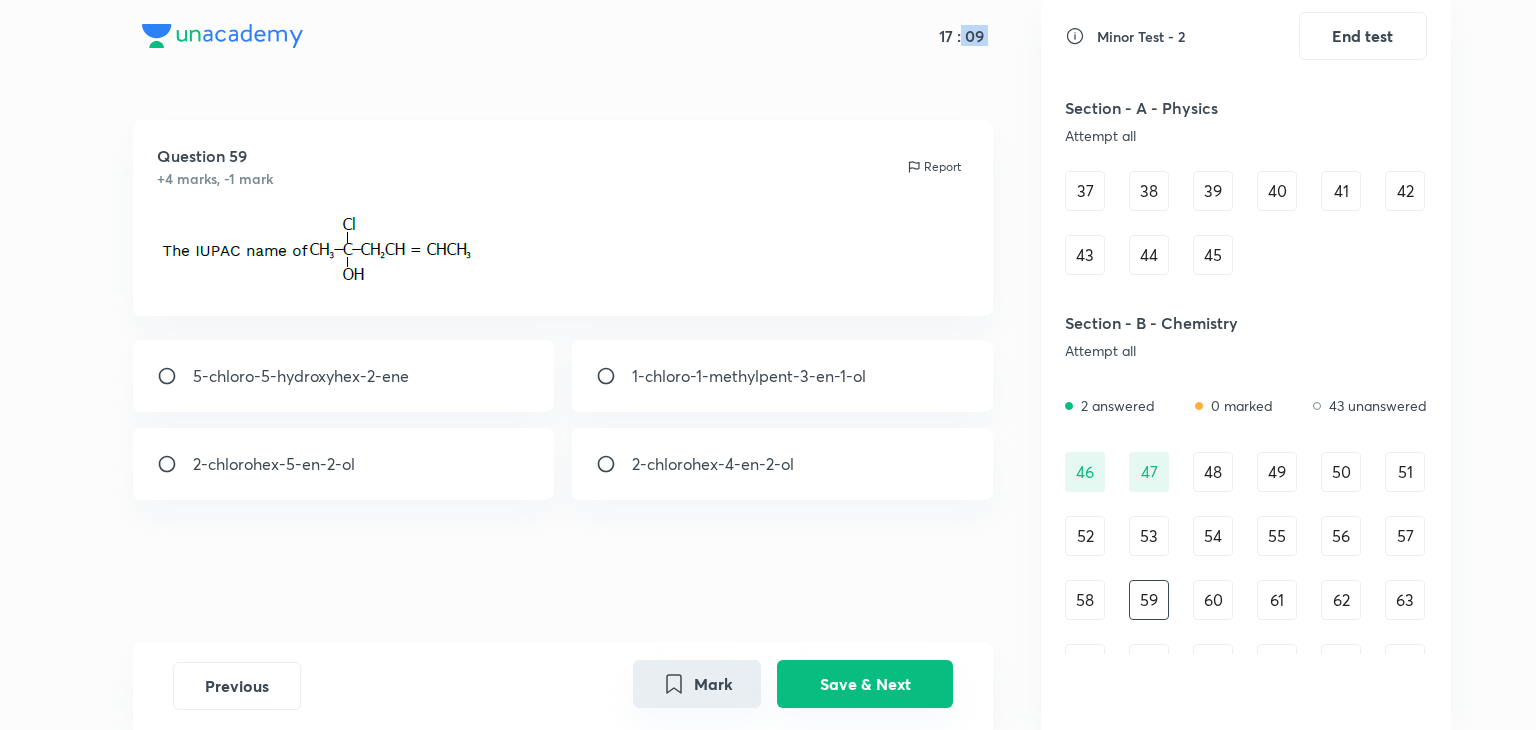 click on "Save & Next" at bounding box center [865, 684] 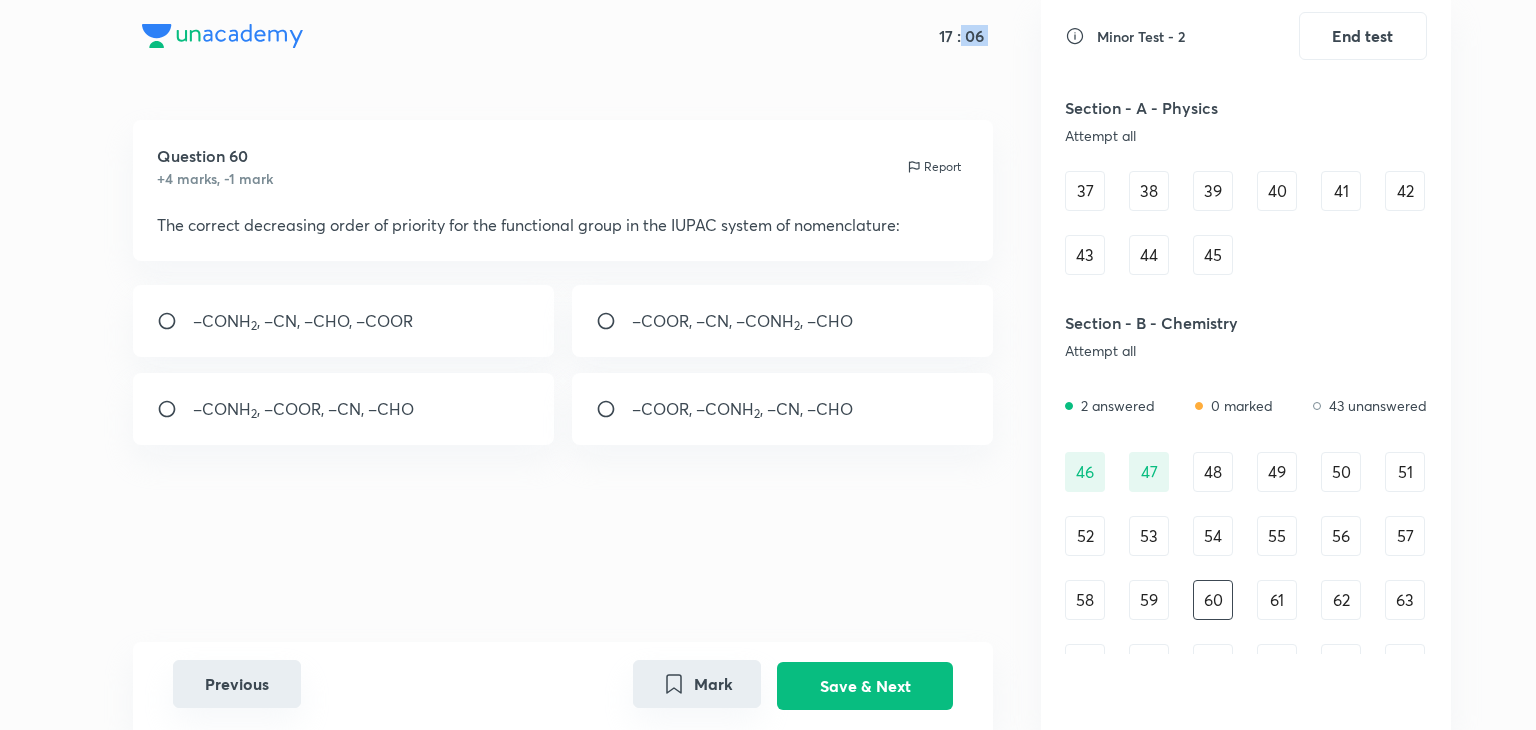 click on "Previous" at bounding box center [237, 684] 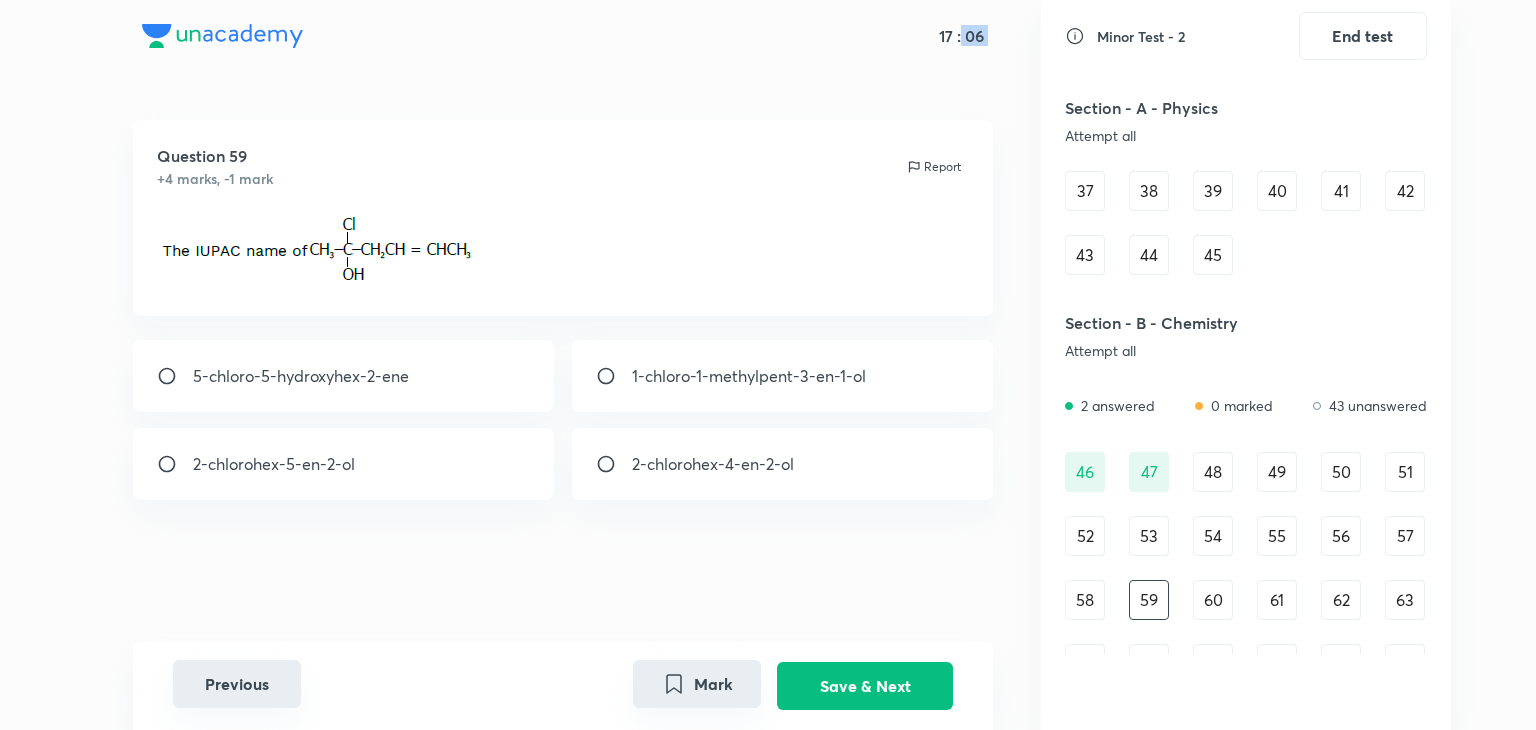 click on "Previous" at bounding box center (237, 684) 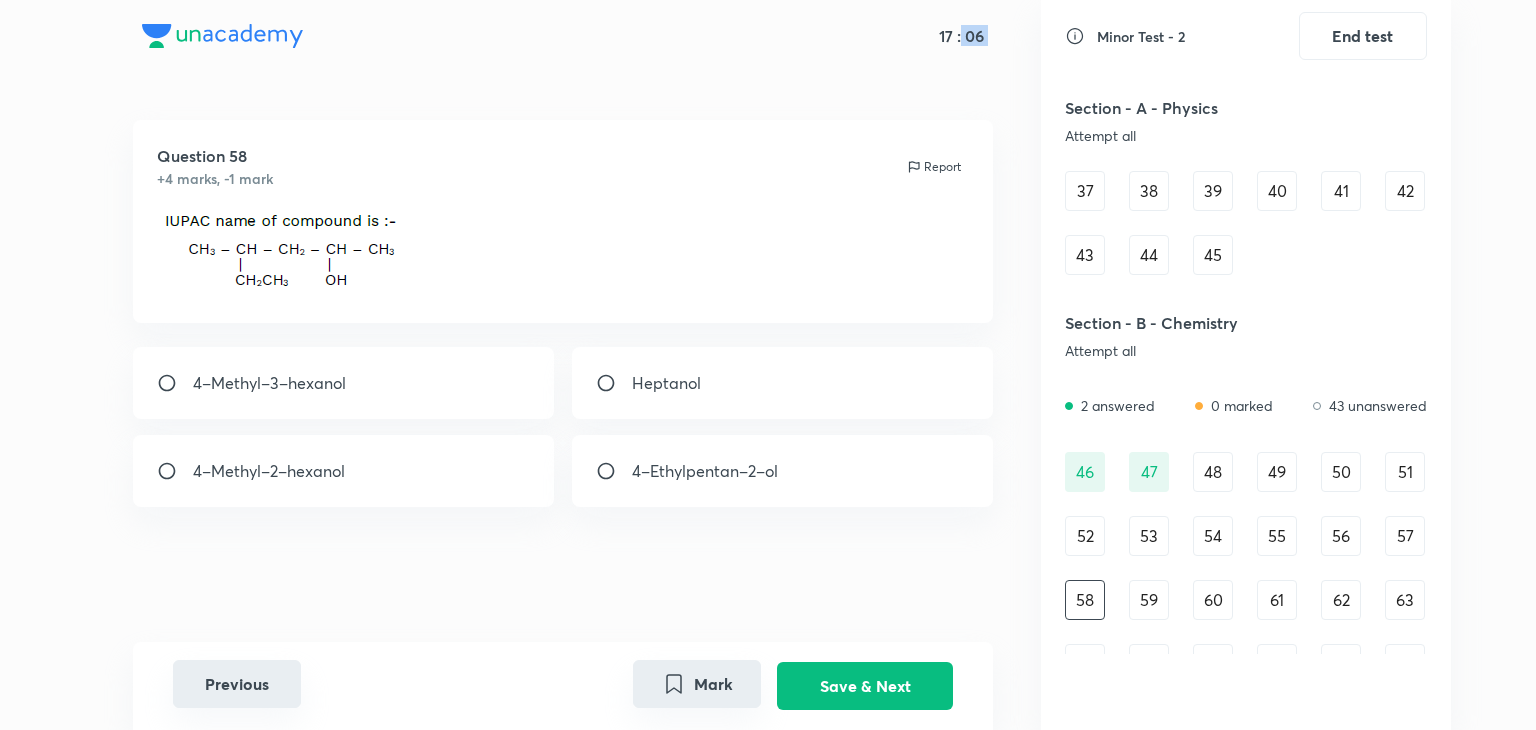 click on "Previous" at bounding box center [237, 684] 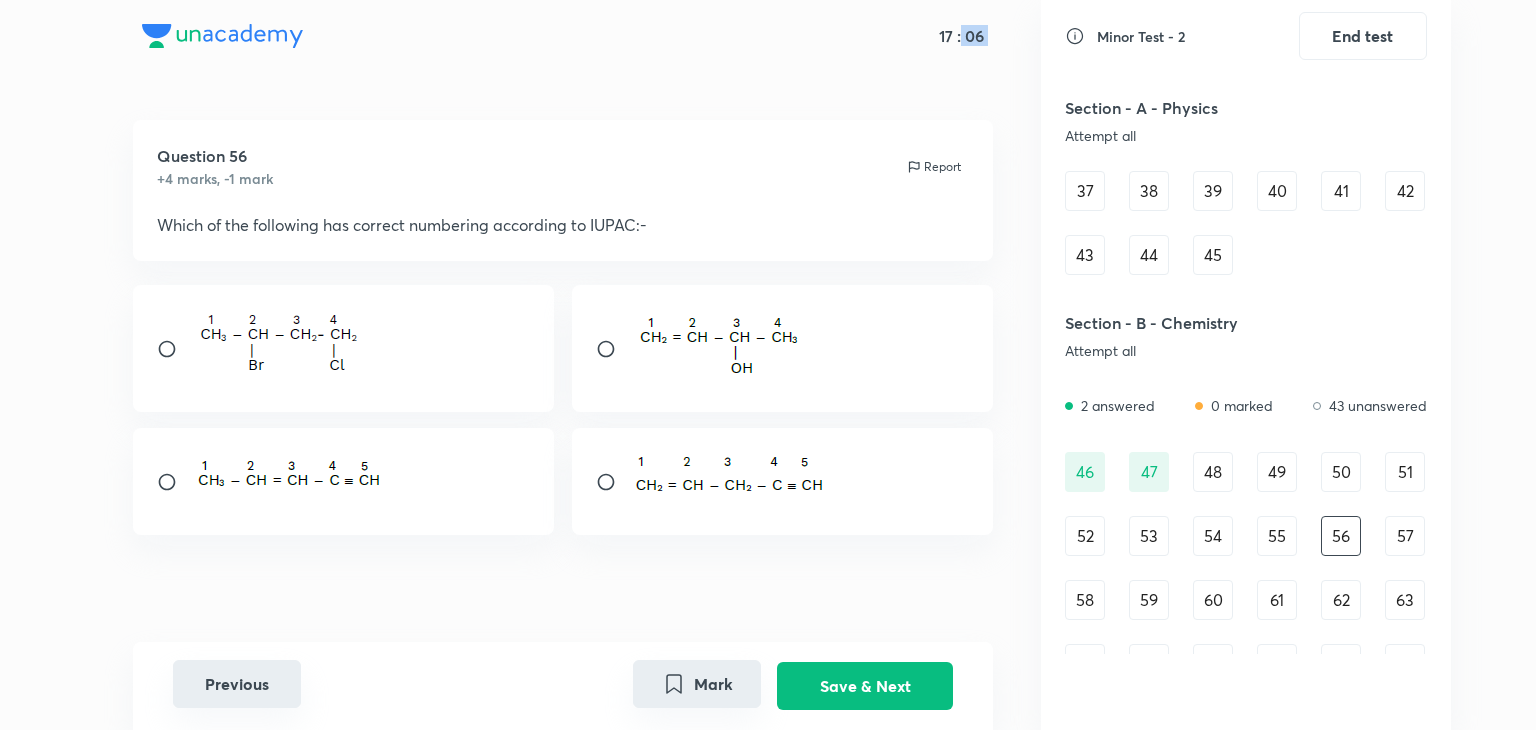 click on "Previous" at bounding box center (237, 684) 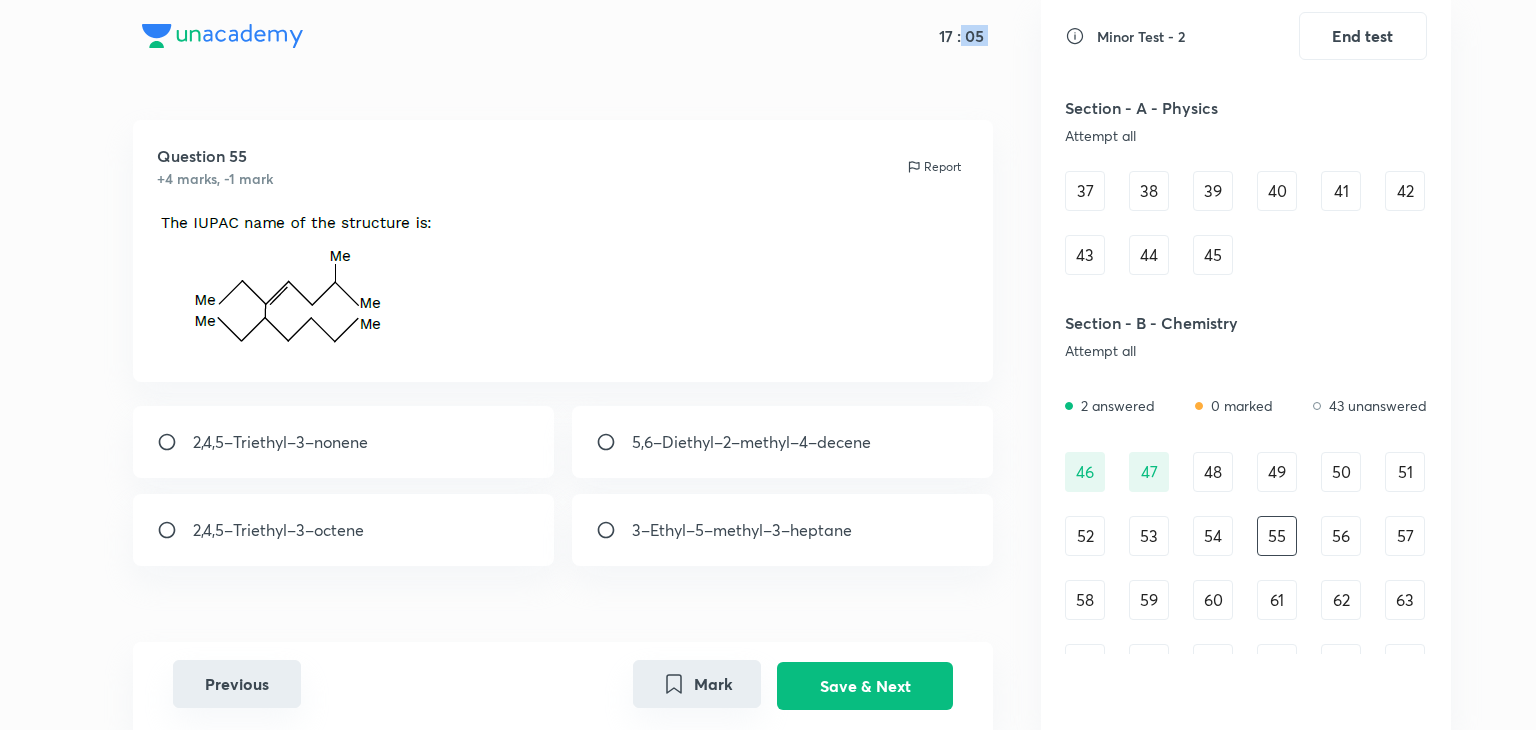 click on "Previous" at bounding box center [237, 684] 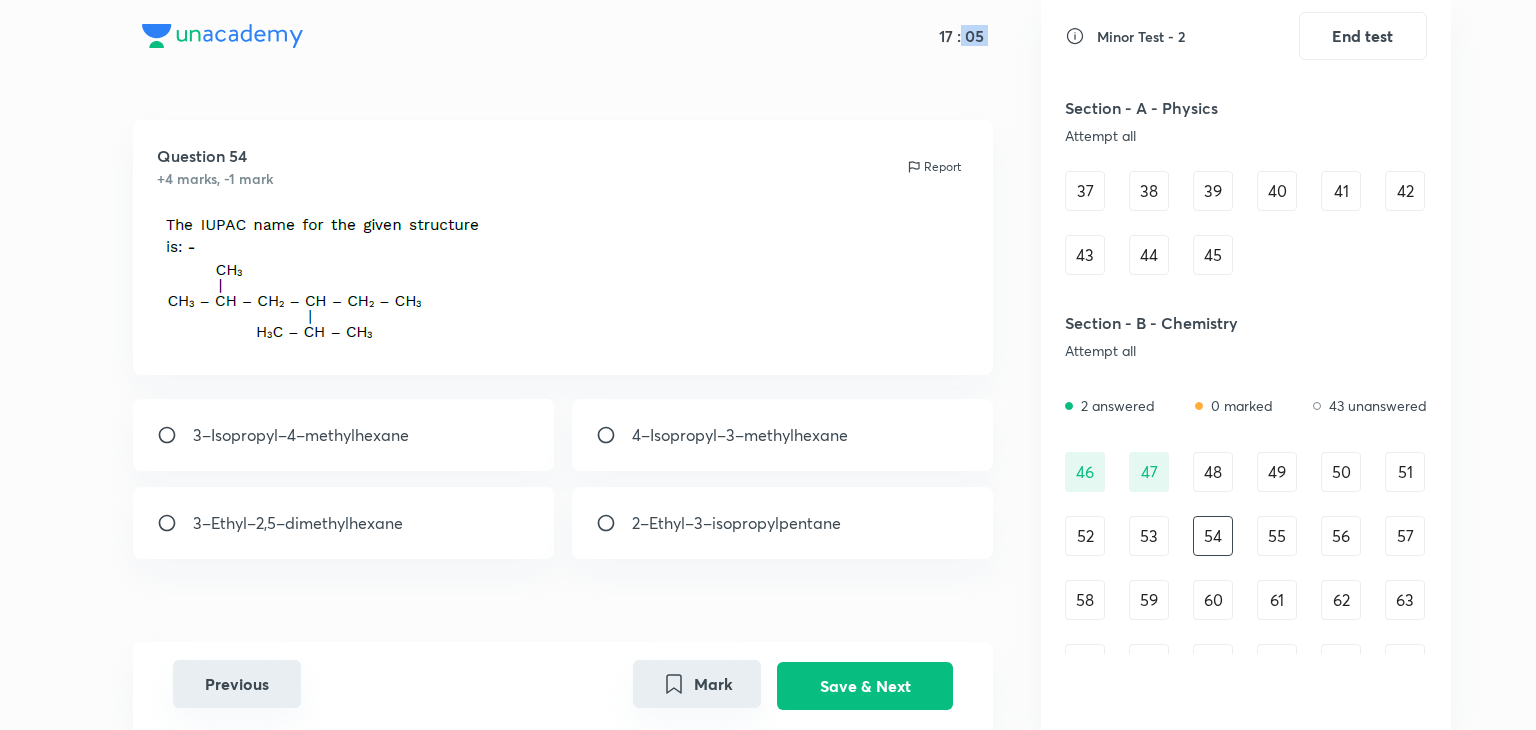 click on "Previous" at bounding box center (237, 684) 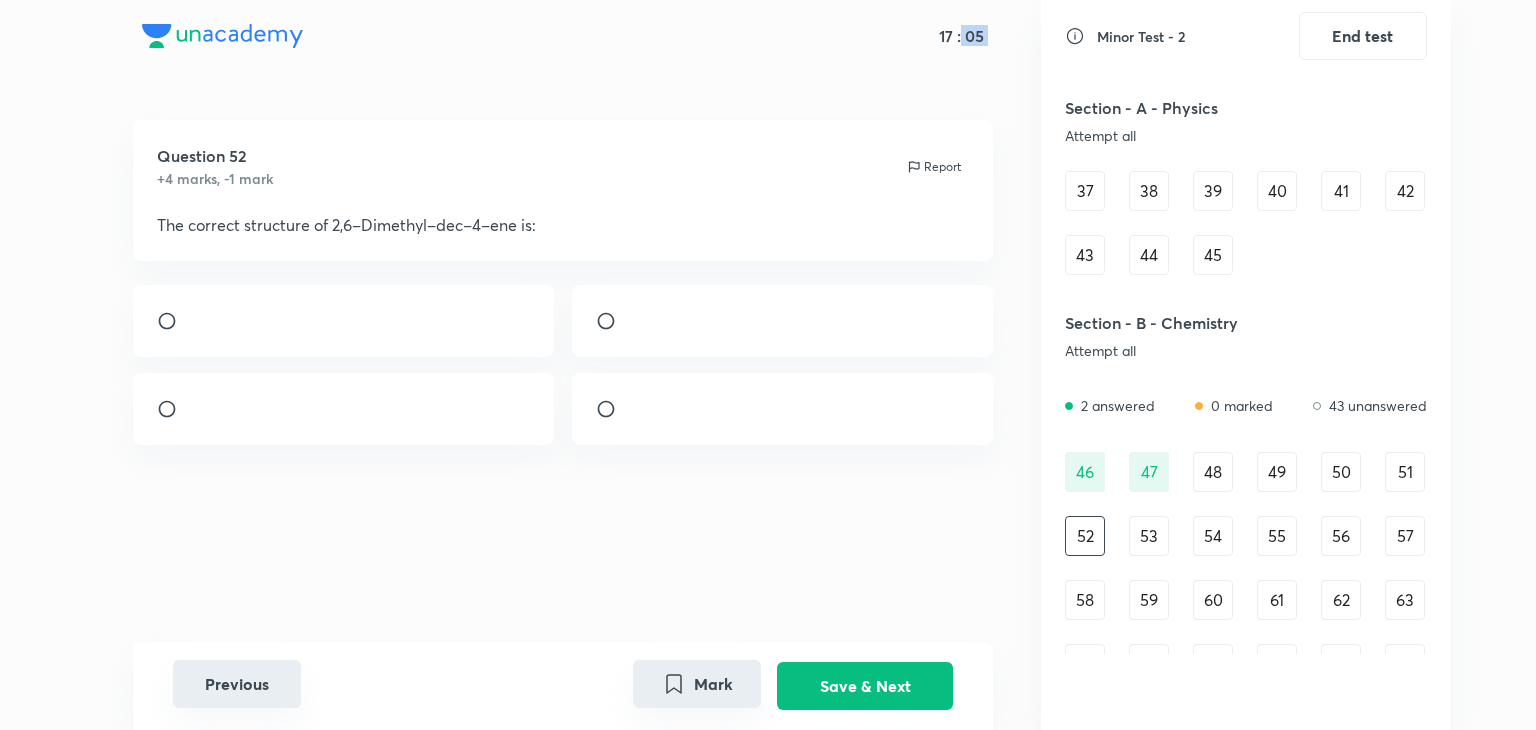 click on "Previous" at bounding box center (237, 684) 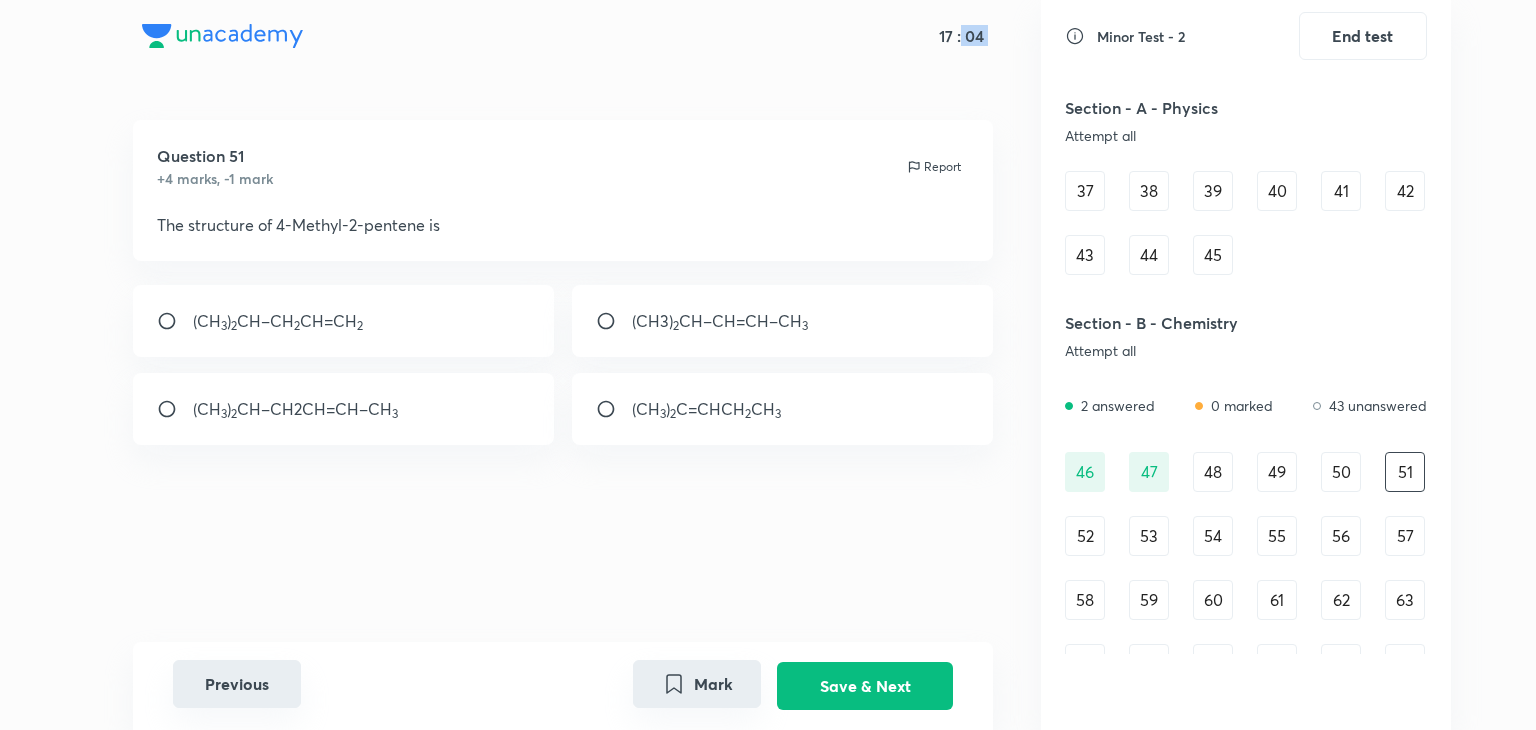 click on "Previous" at bounding box center (237, 684) 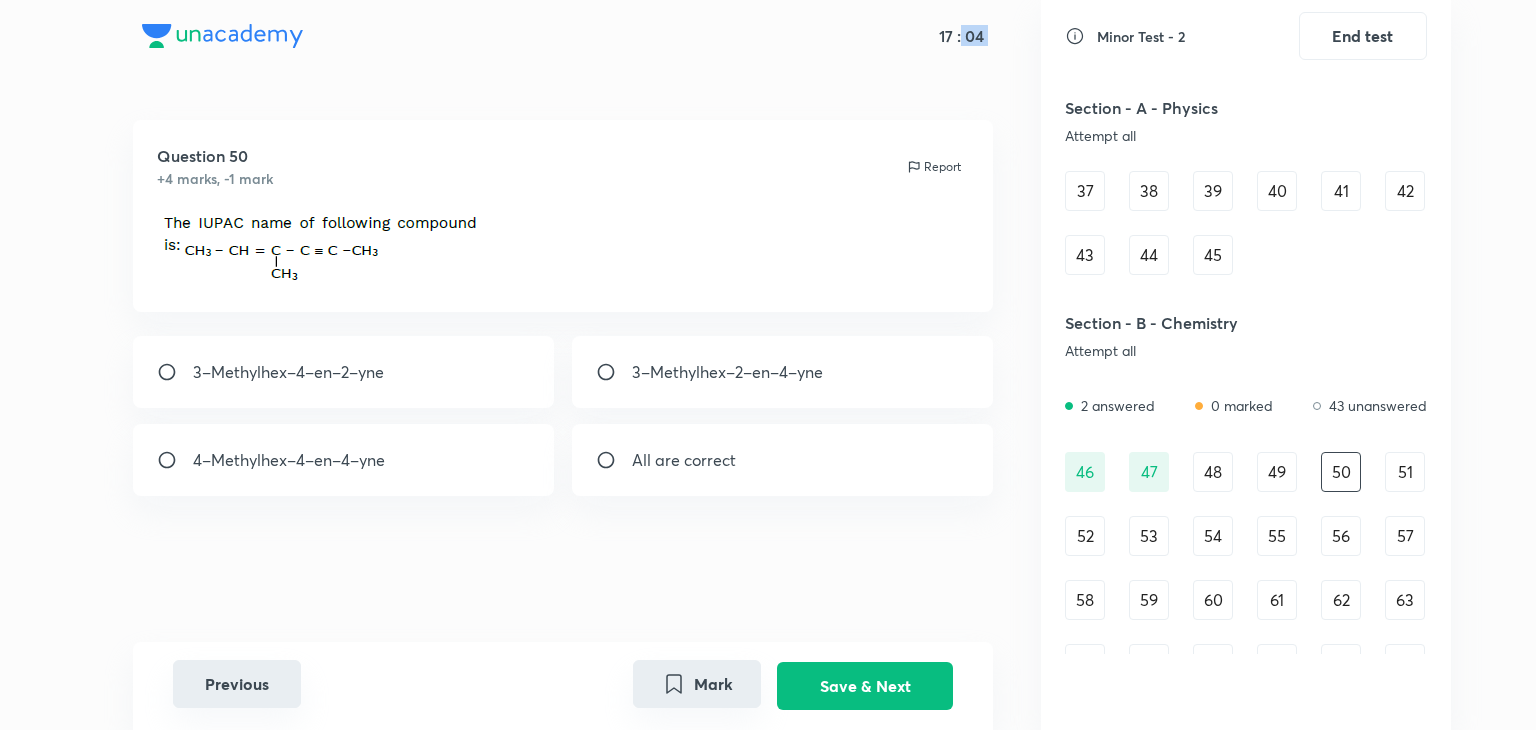 click on "Previous" at bounding box center [237, 684] 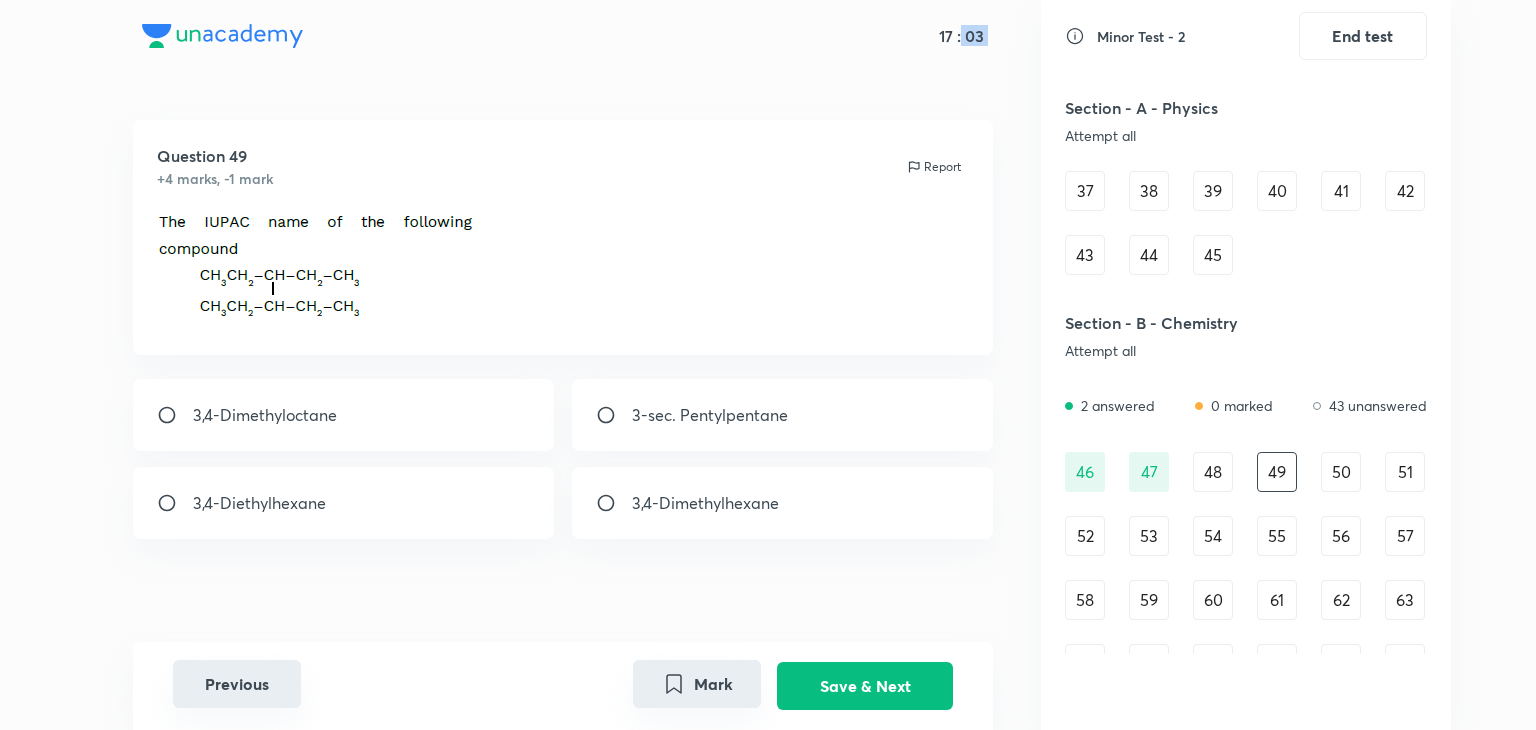 click on "Previous" at bounding box center [237, 684] 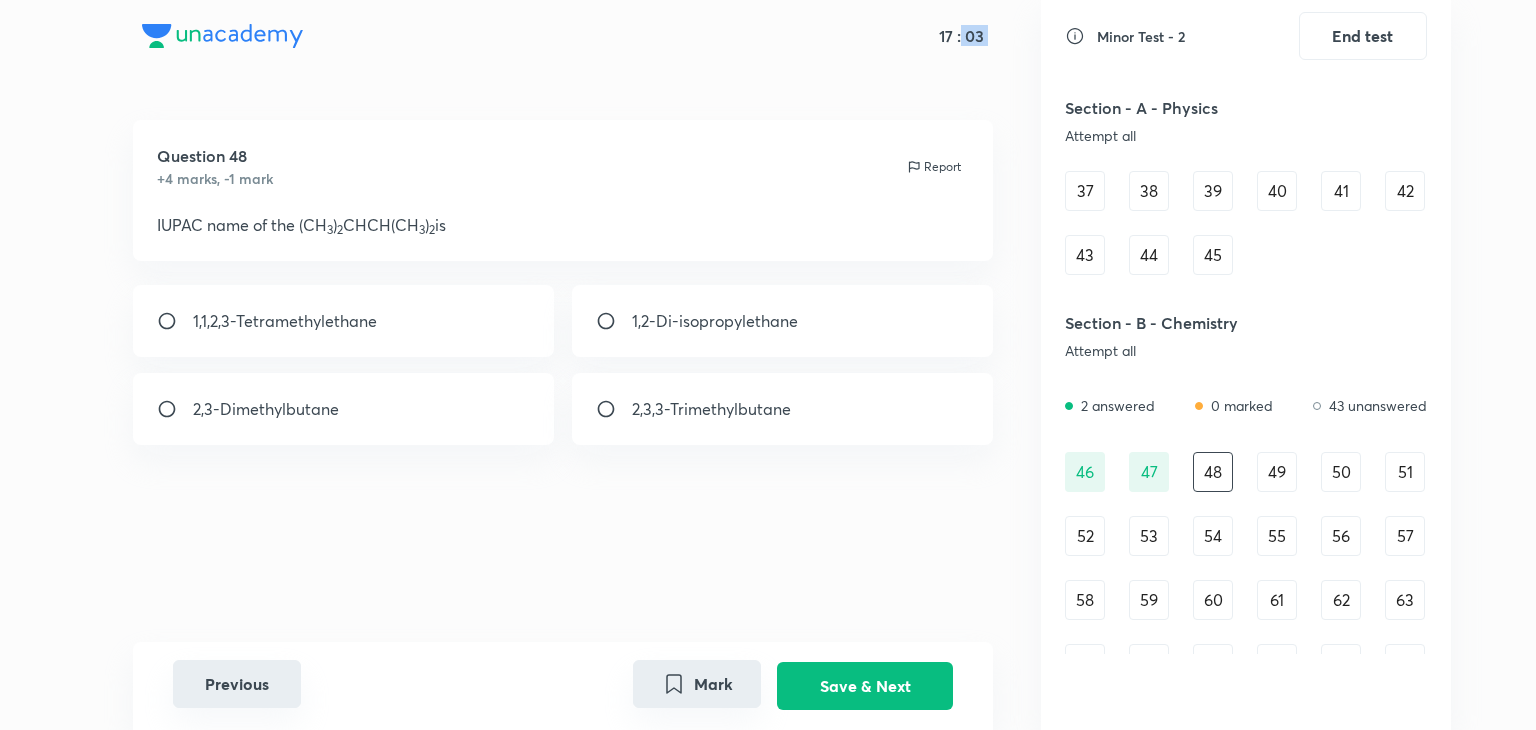 click on "Previous" at bounding box center (237, 684) 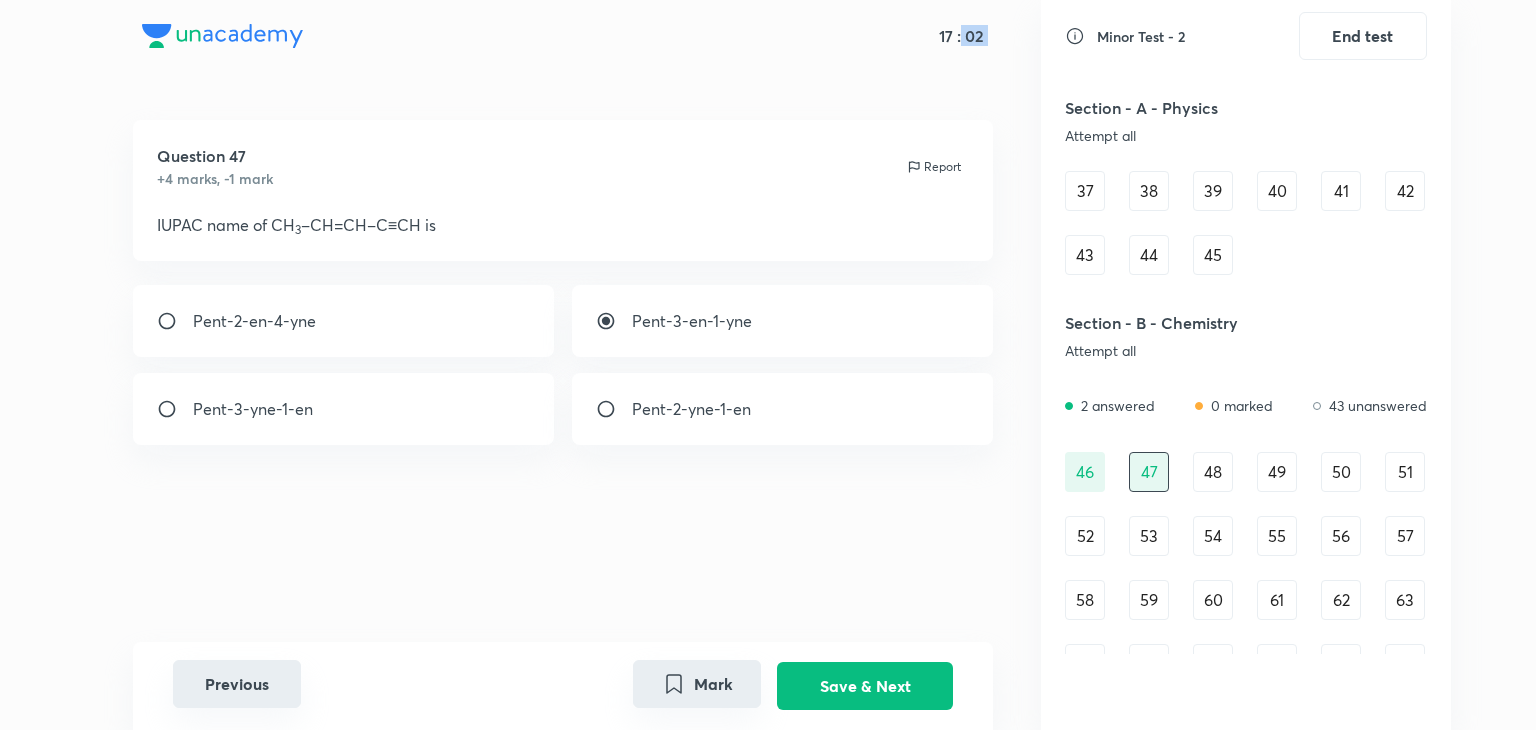 click on "Previous" at bounding box center [237, 684] 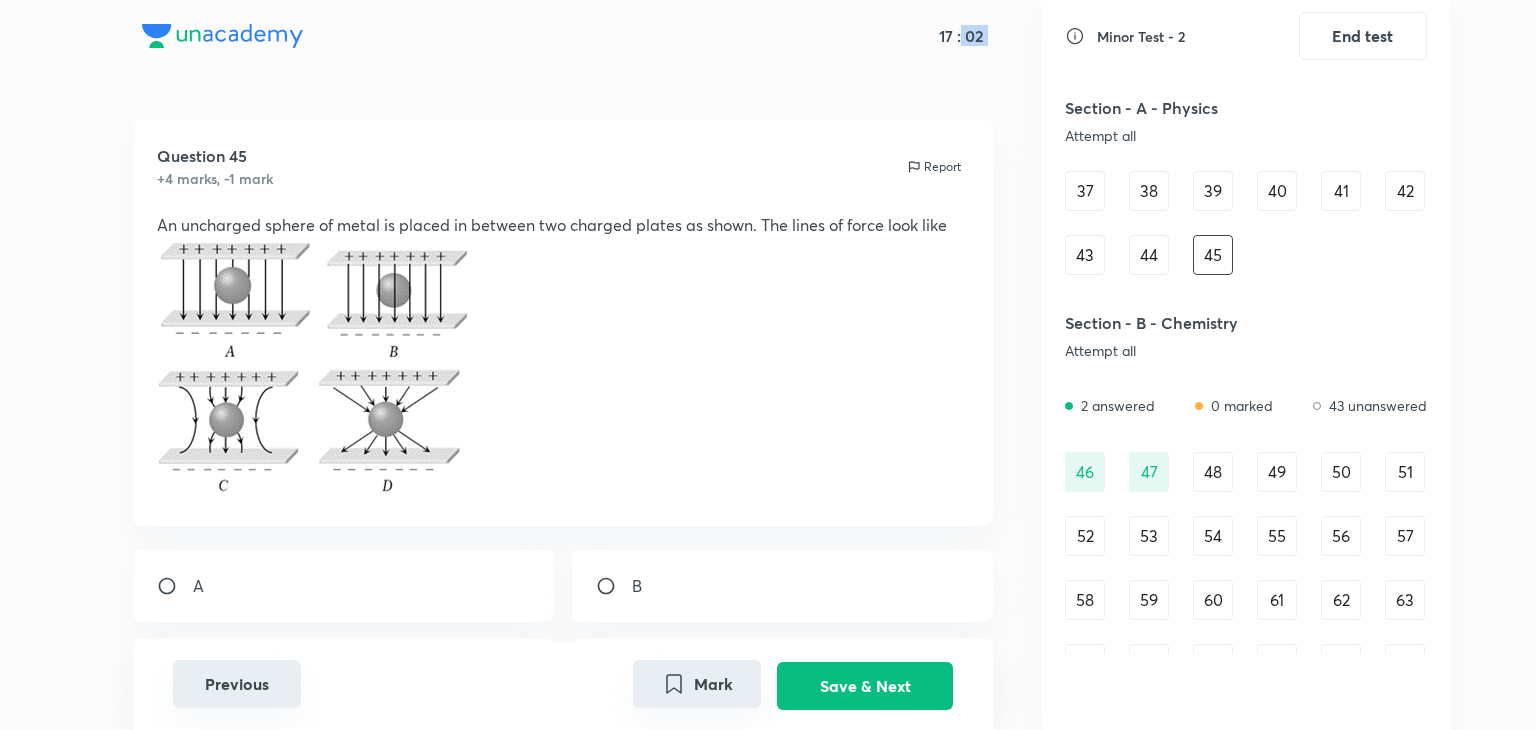 click on "Previous" at bounding box center [237, 684] 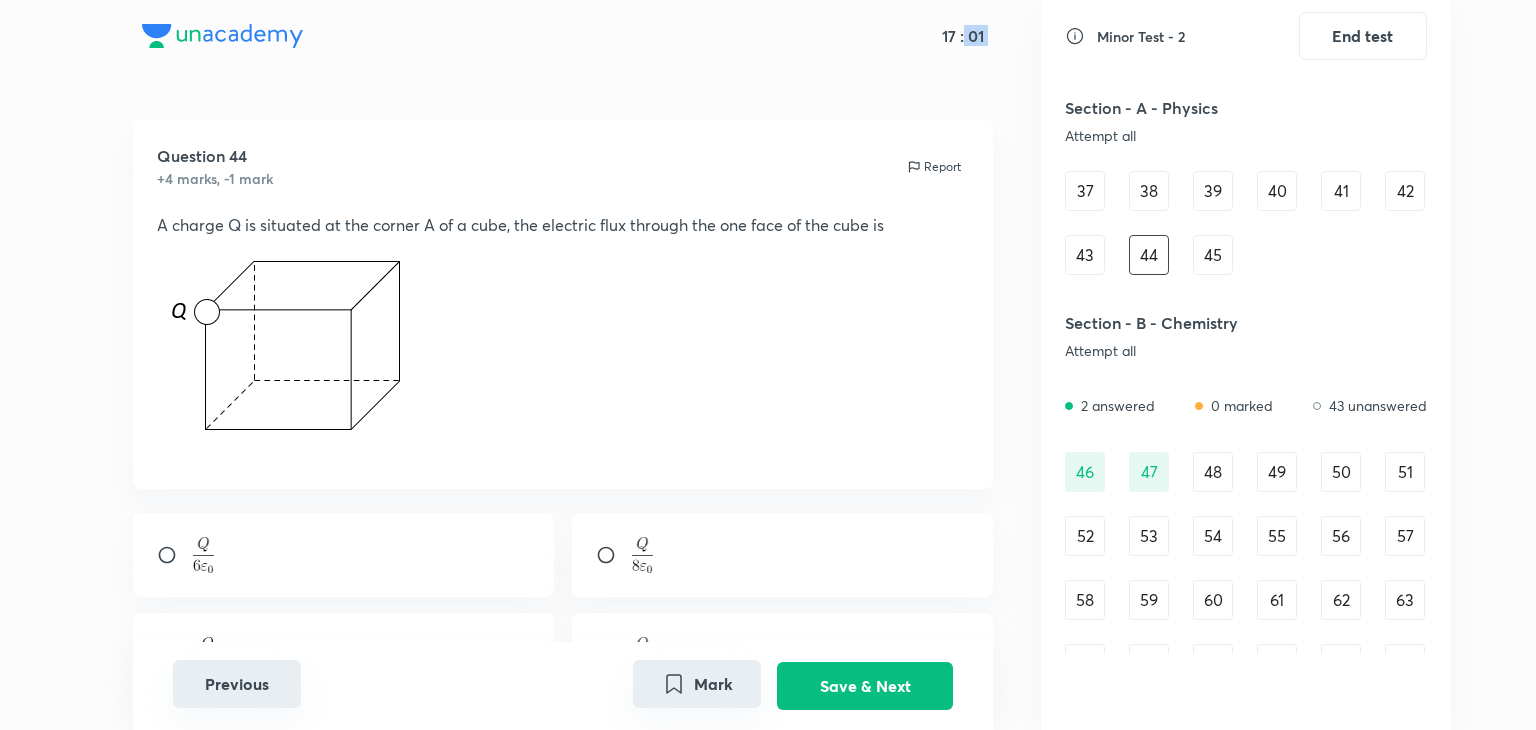 click on "Previous" at bounding box center [237, 684] 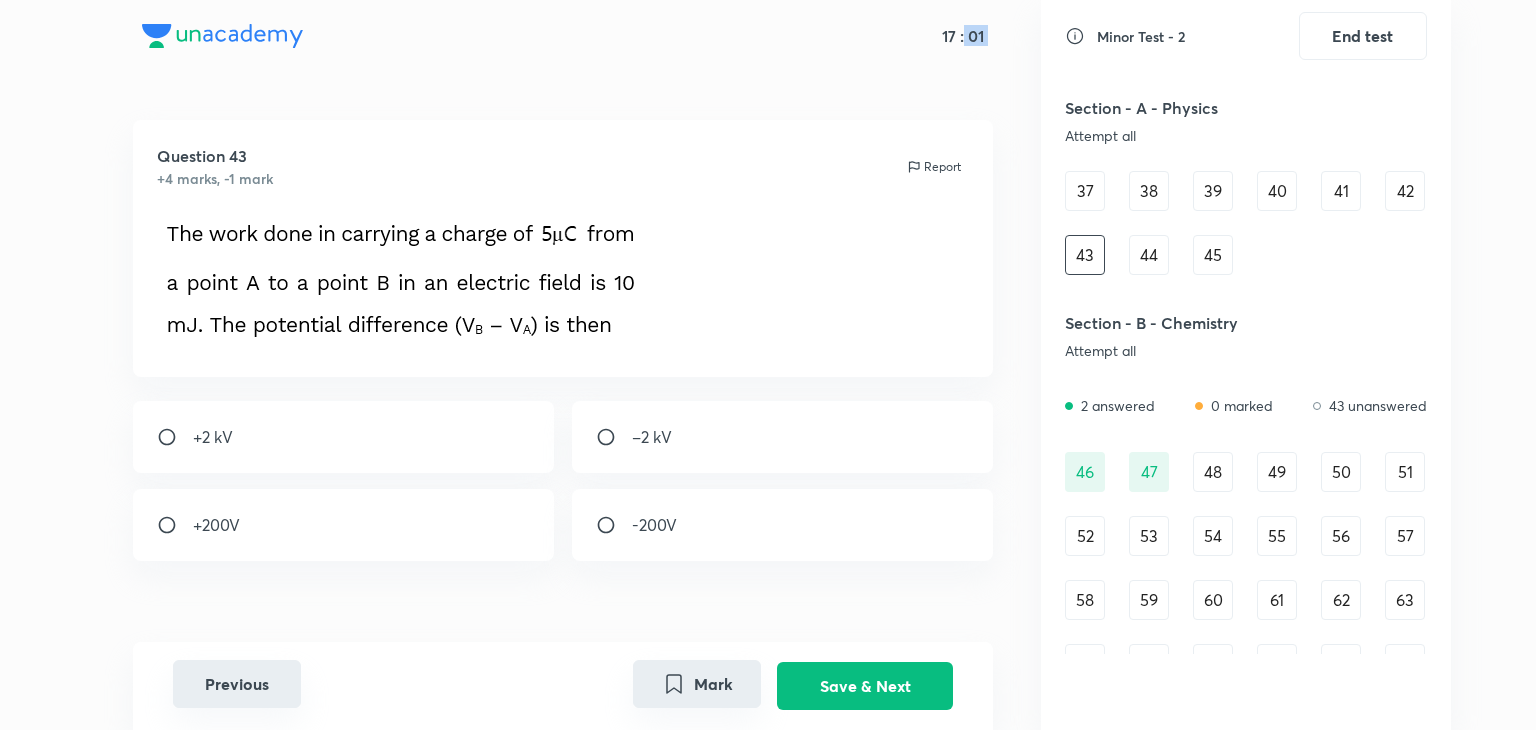 click on "Previous" at bounding box center (237, 684) 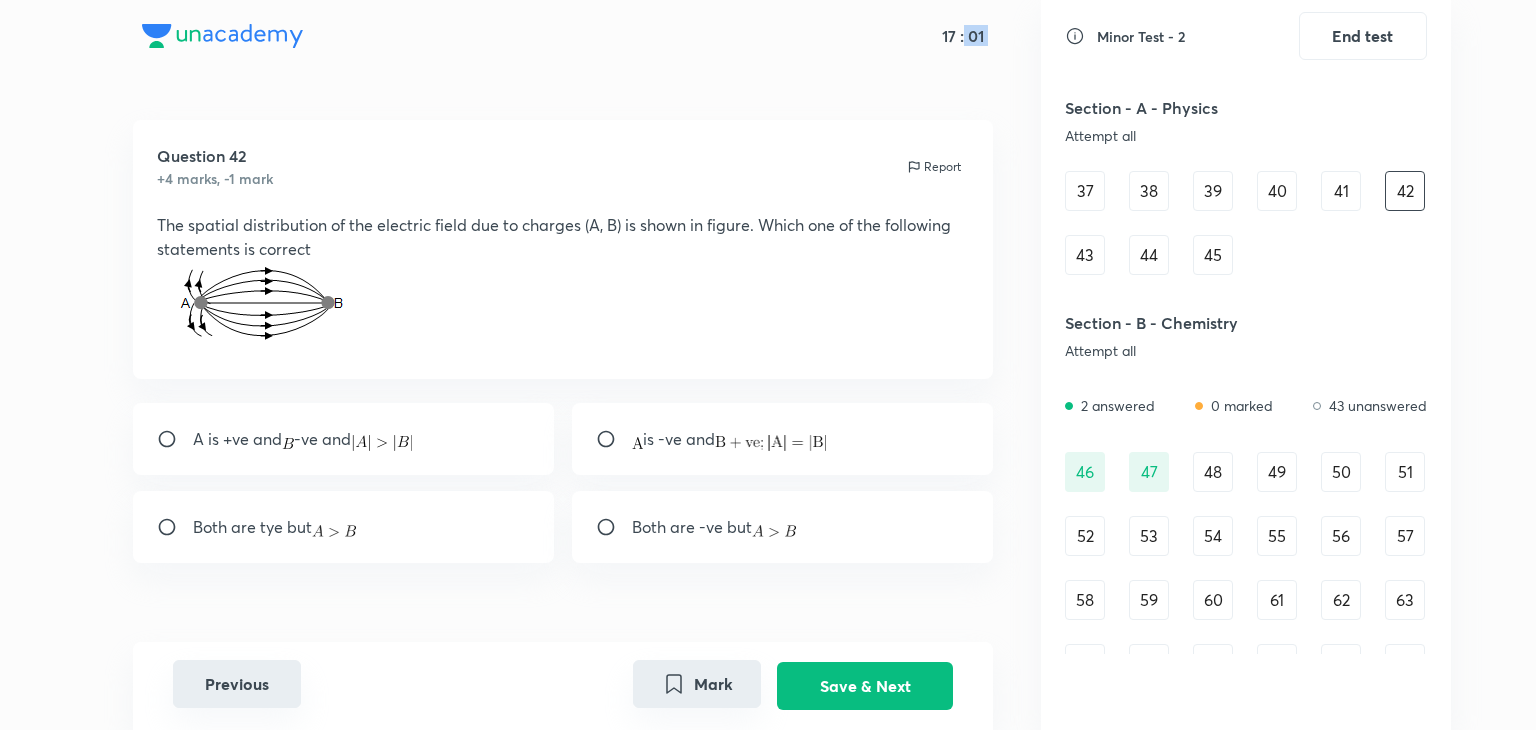 type 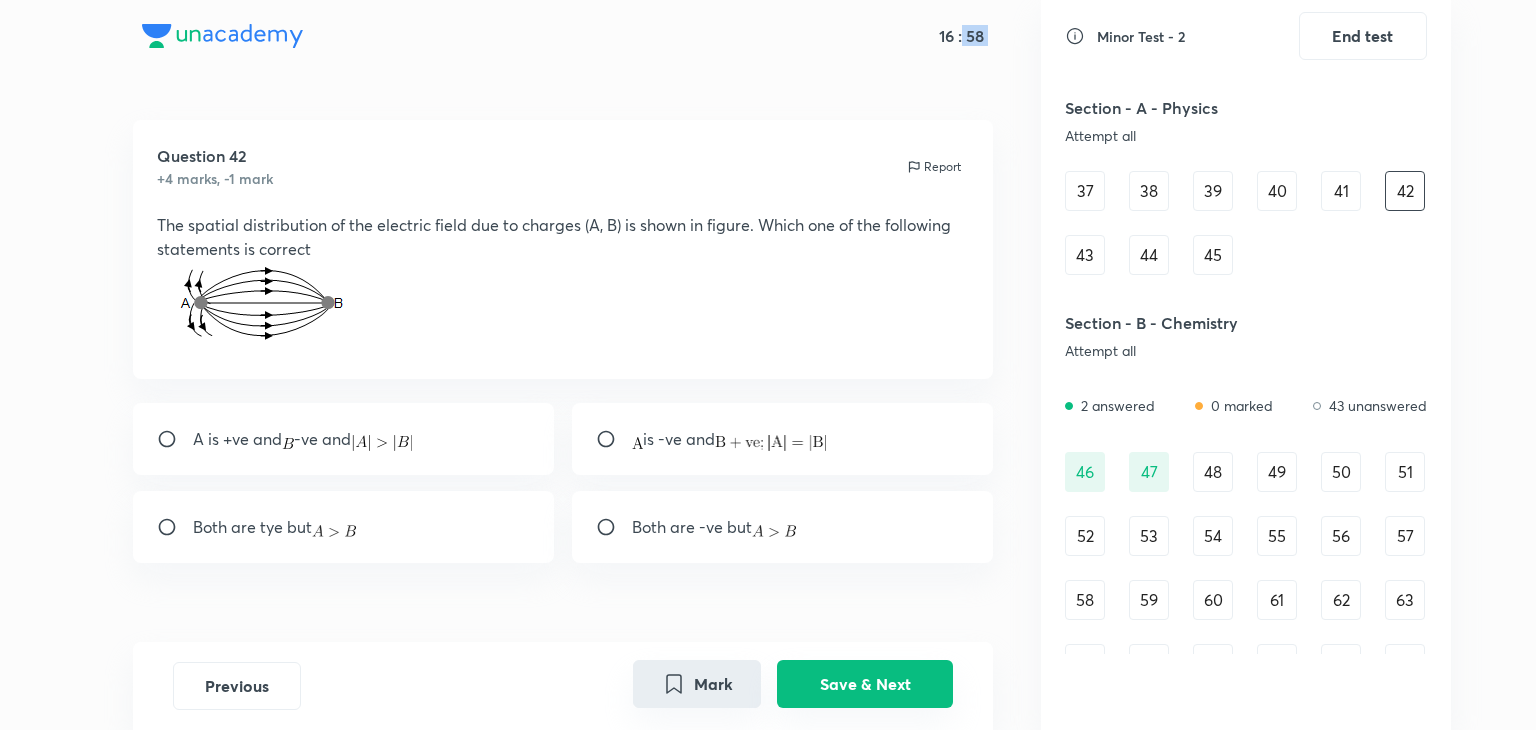 click on "Save & Next" at bounding box center [865, 684] 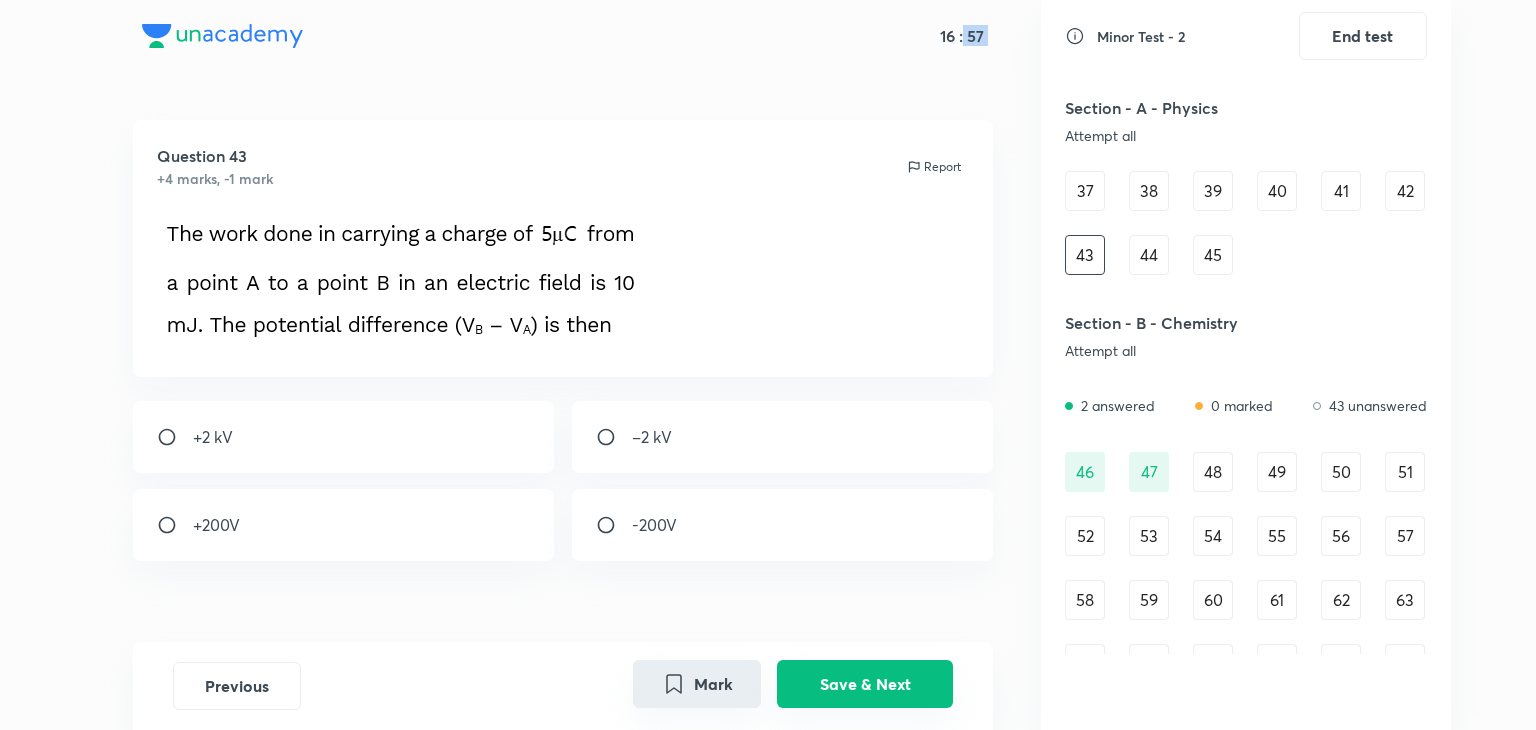 click on "Save & Next" at bounding box center [865, 684] 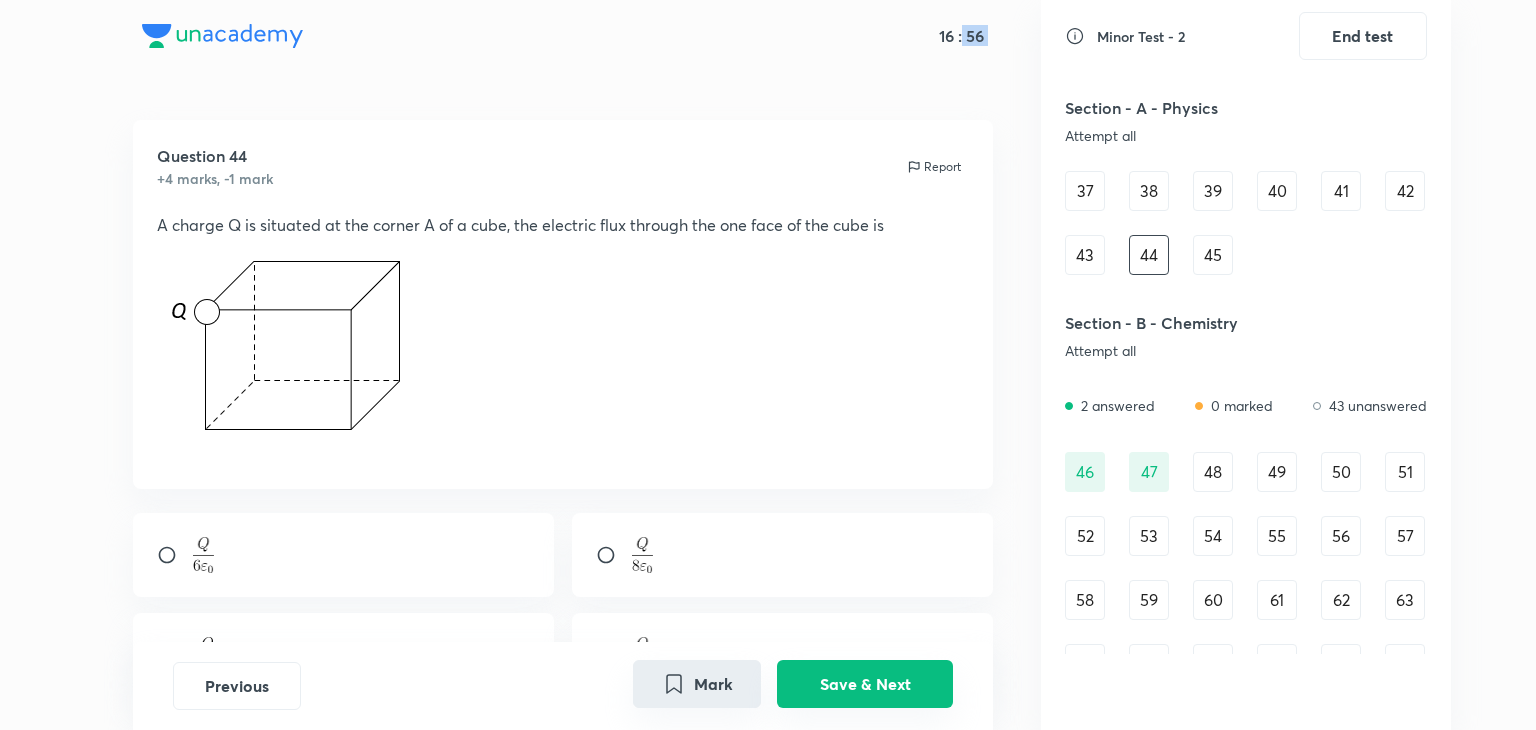 click on "Save & Next" at bounding box center [865, 684] 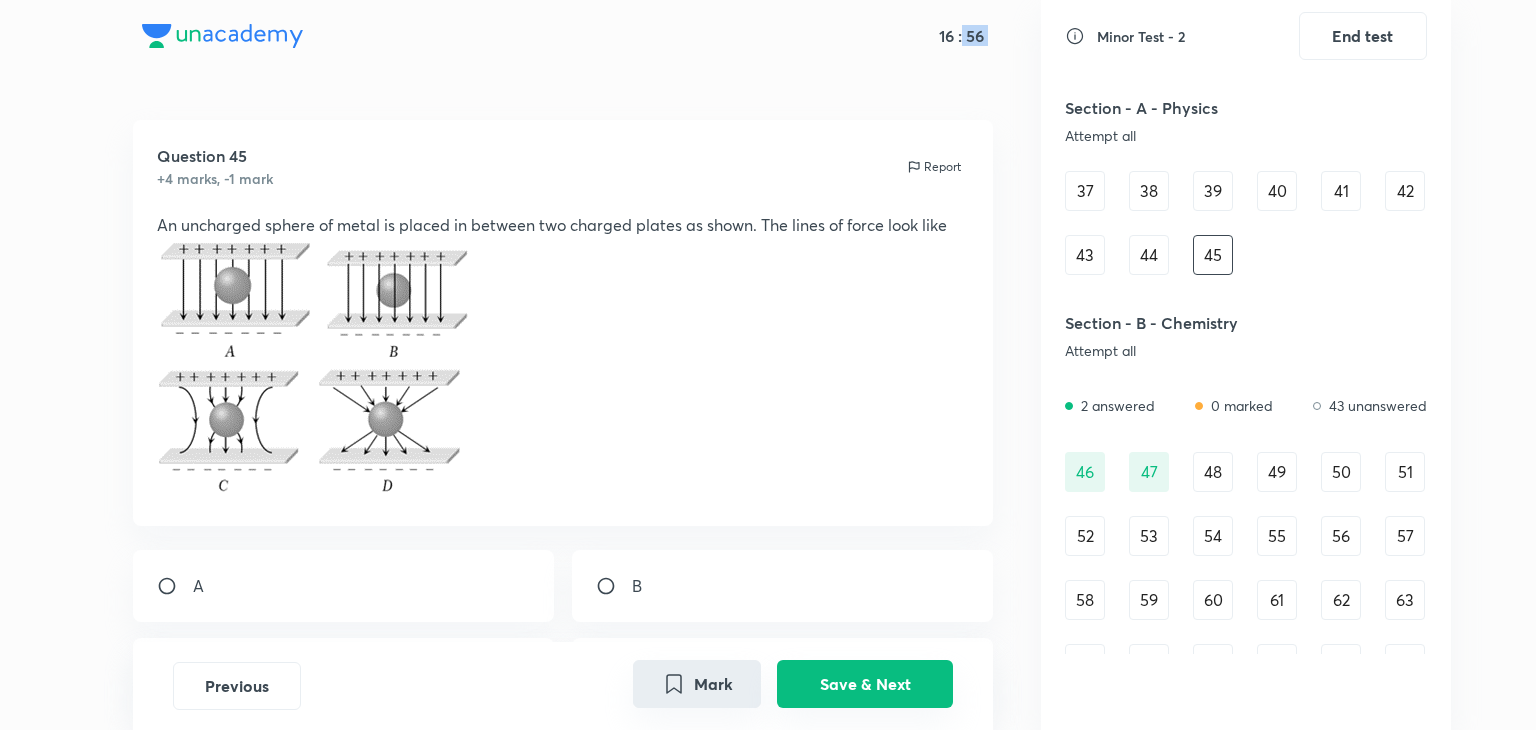 click on "Save & Next" at bounding box center (865, 684) 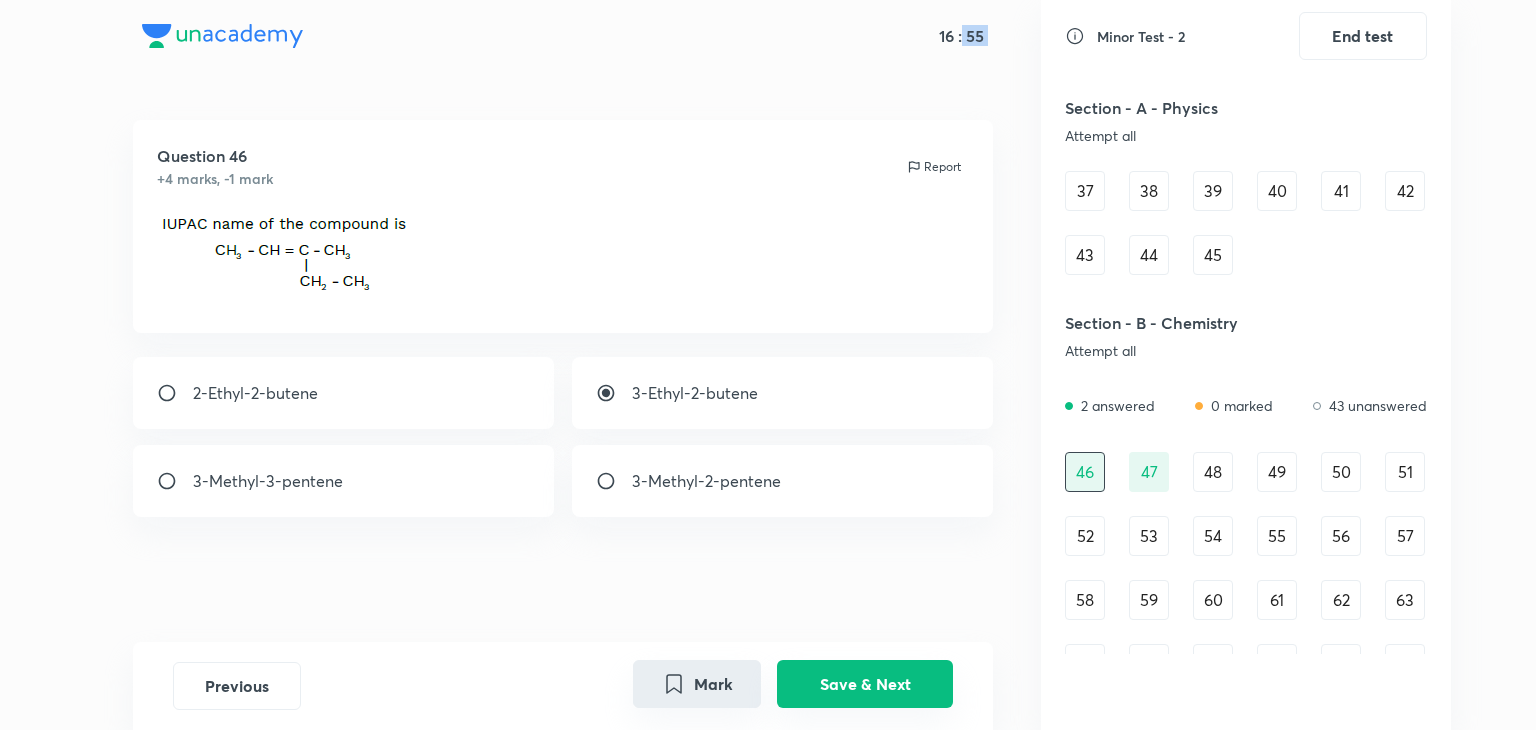 click on "Save & Next" at bounding box center [865, 684] 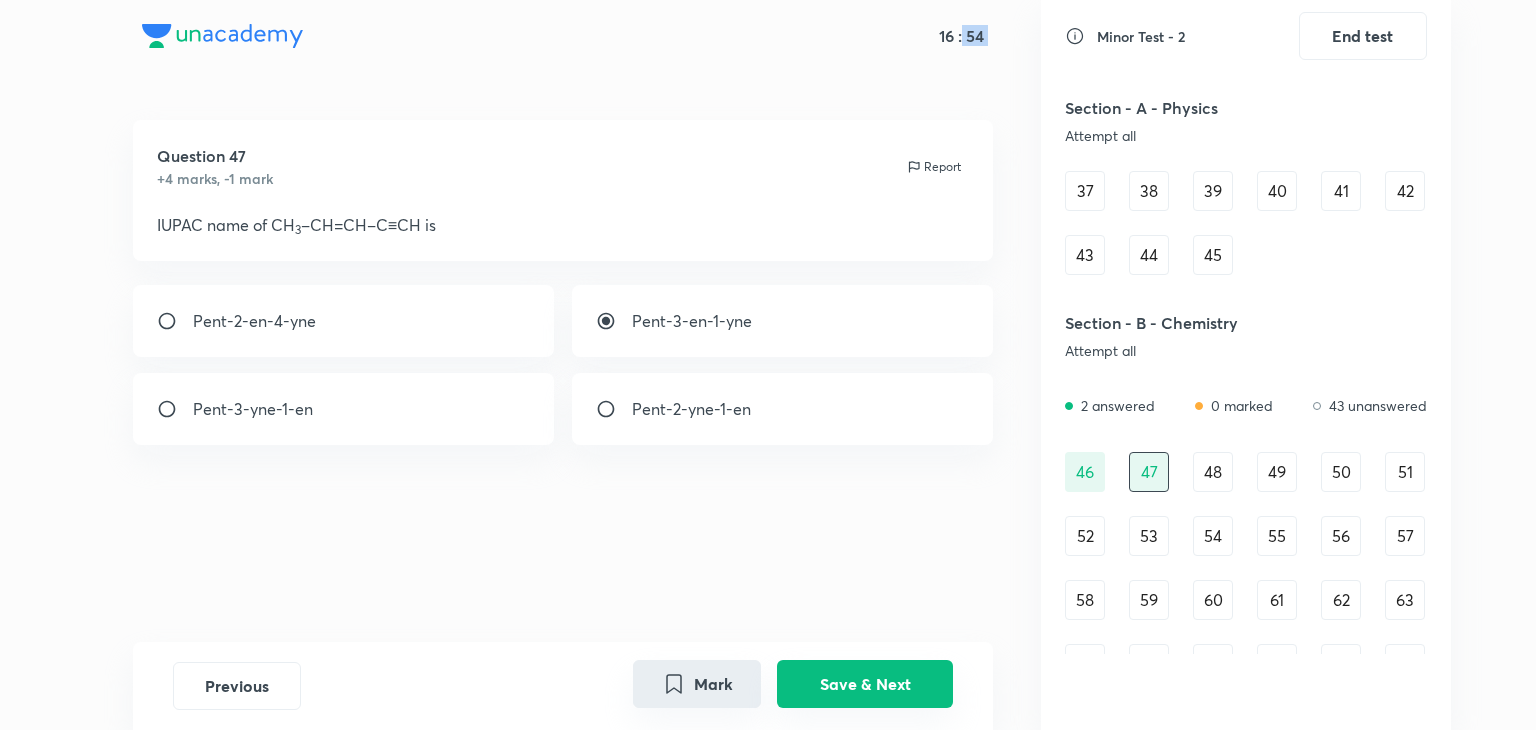 click on "Save & Next" at bounding box center (865, 684) 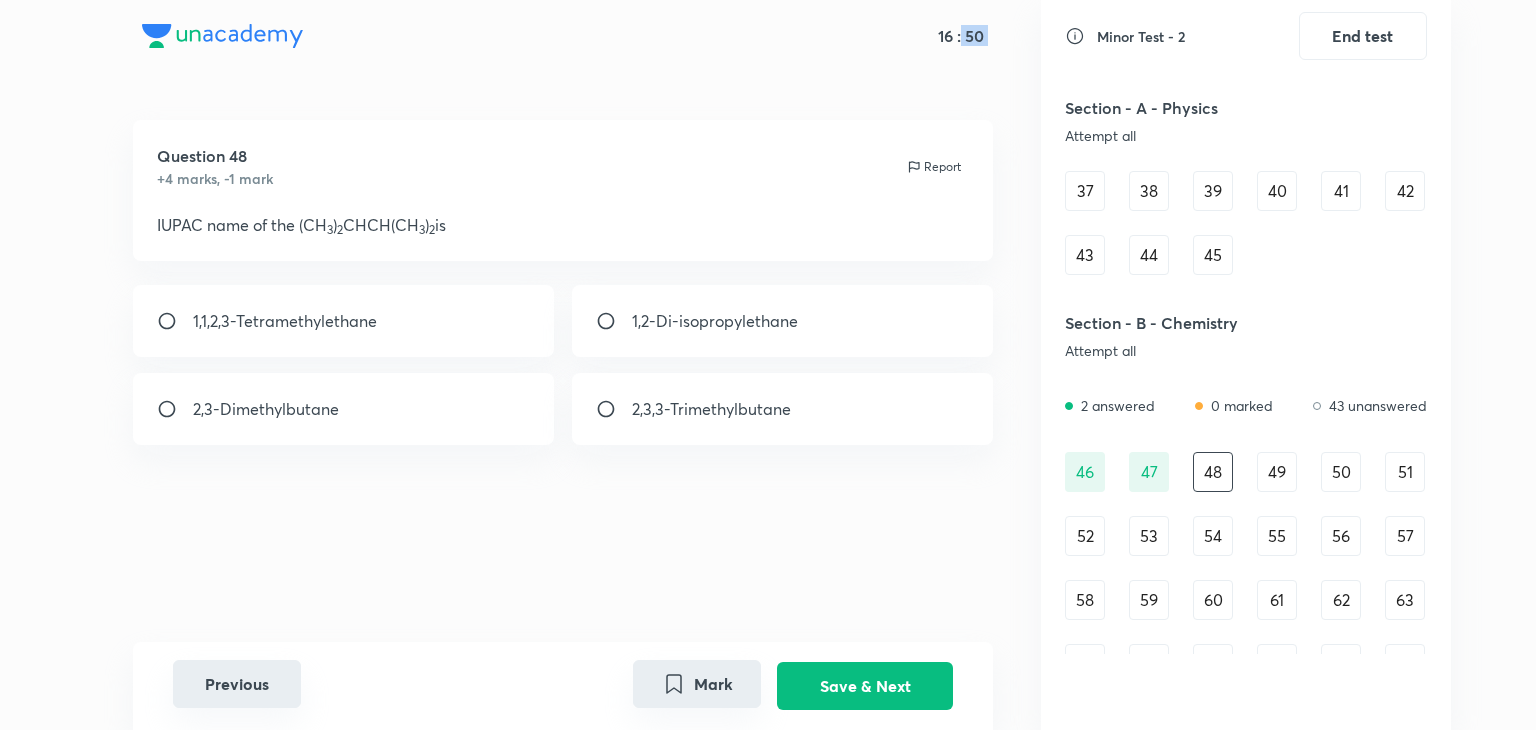 click on "Previous" at bounding box center [237, 684] 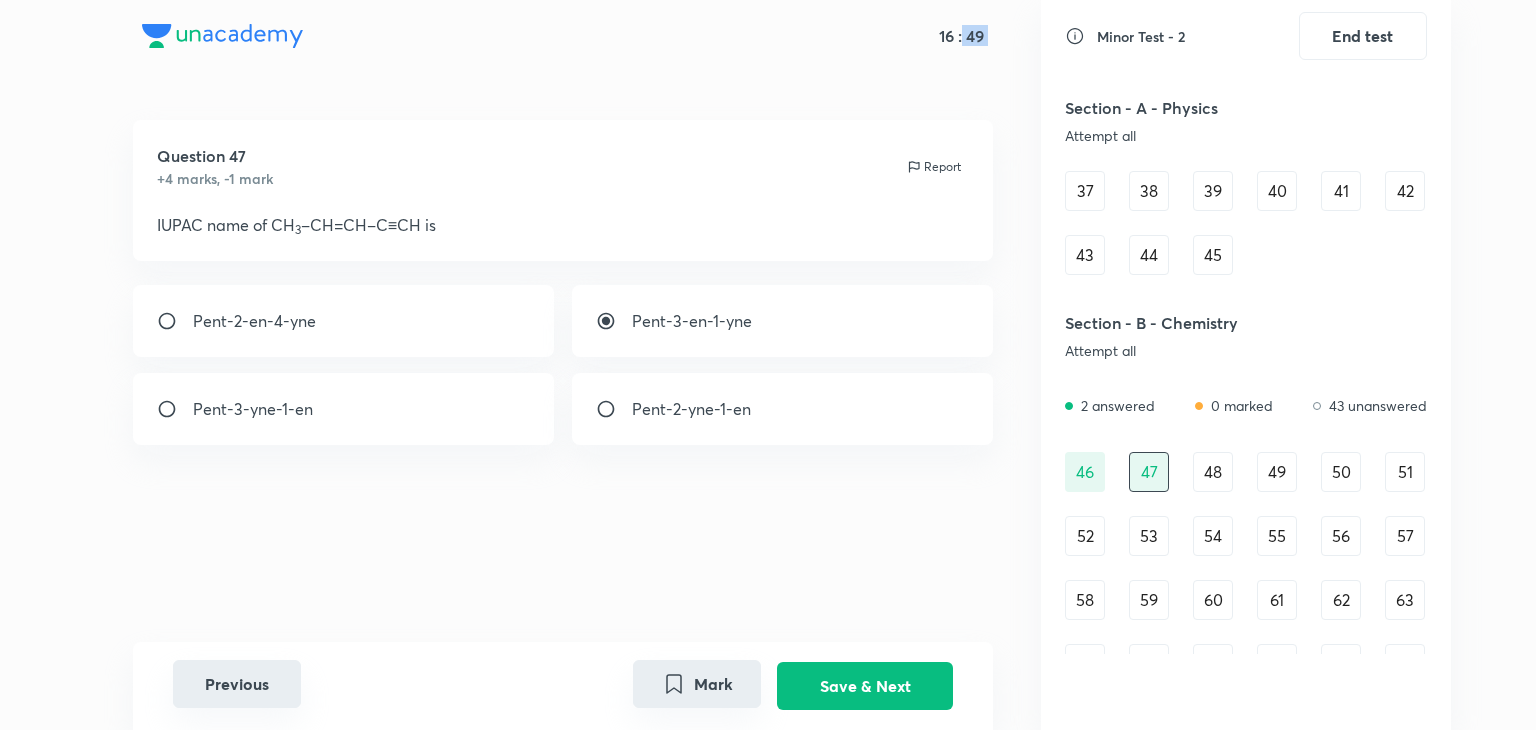click on "Previous" at bounding box center [237, 684] 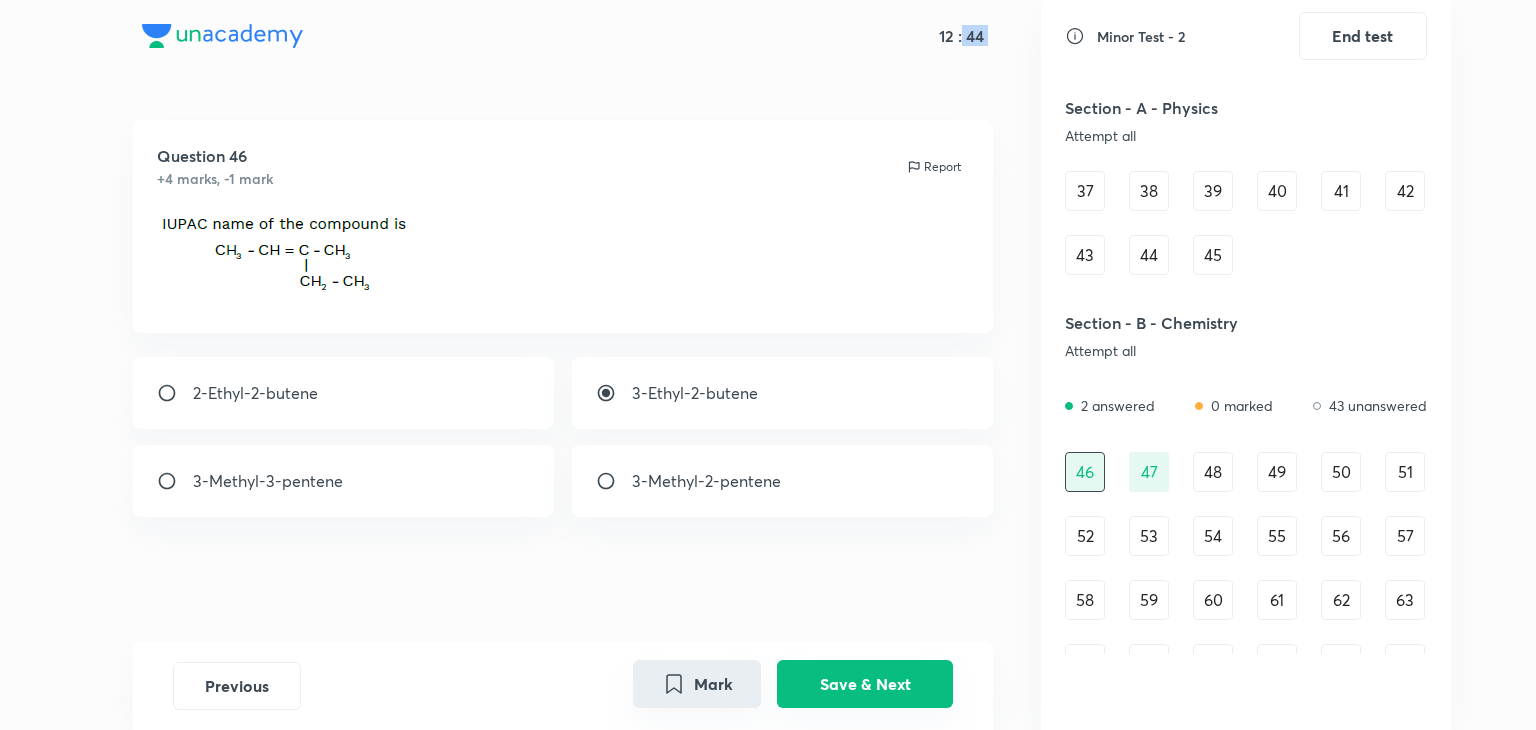 click on "Save & Next" at bounding box center [865, 684] 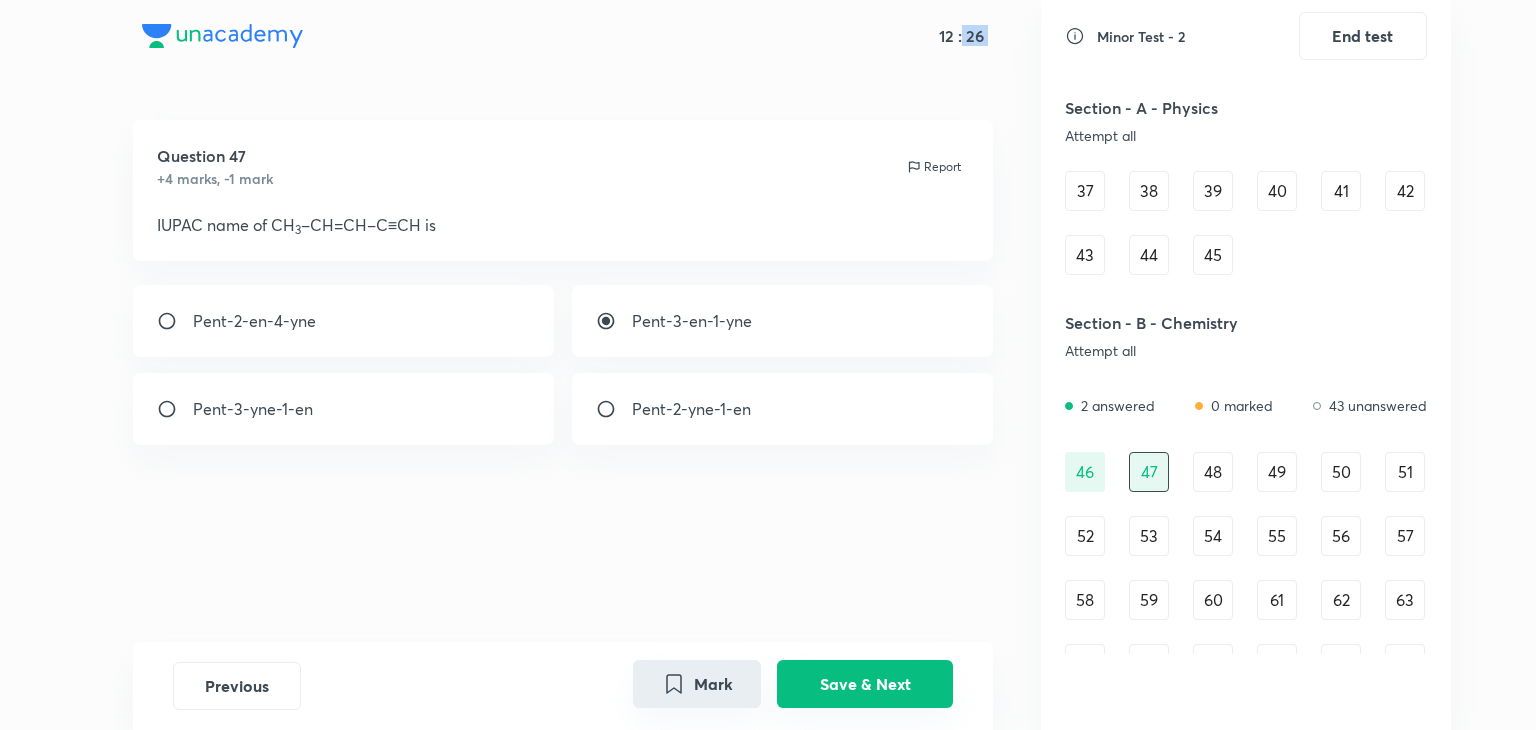 click on "Save & Next" at bounding box center [865, 684] 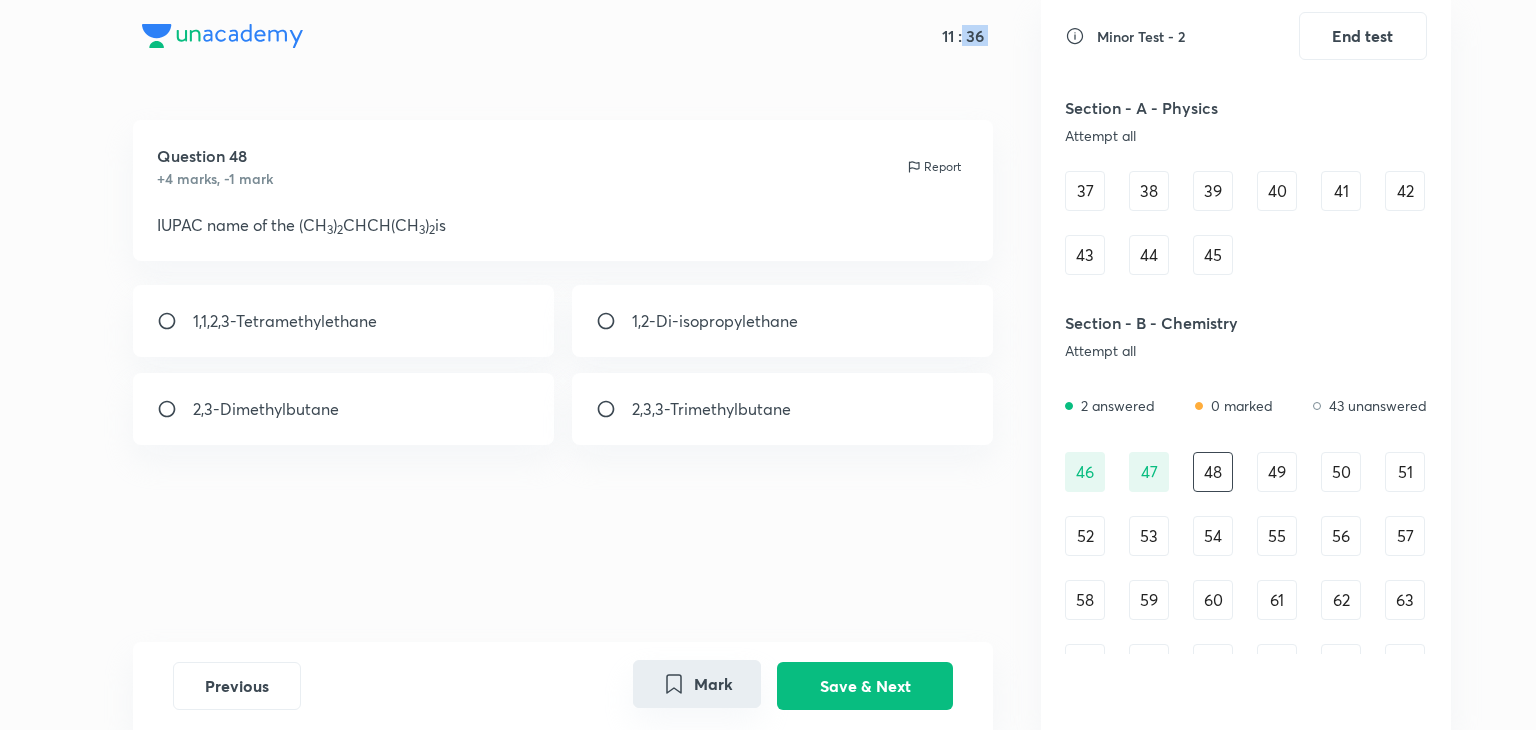 click on "2,3-Dimethylbutane" at bounding box center (344, 409) 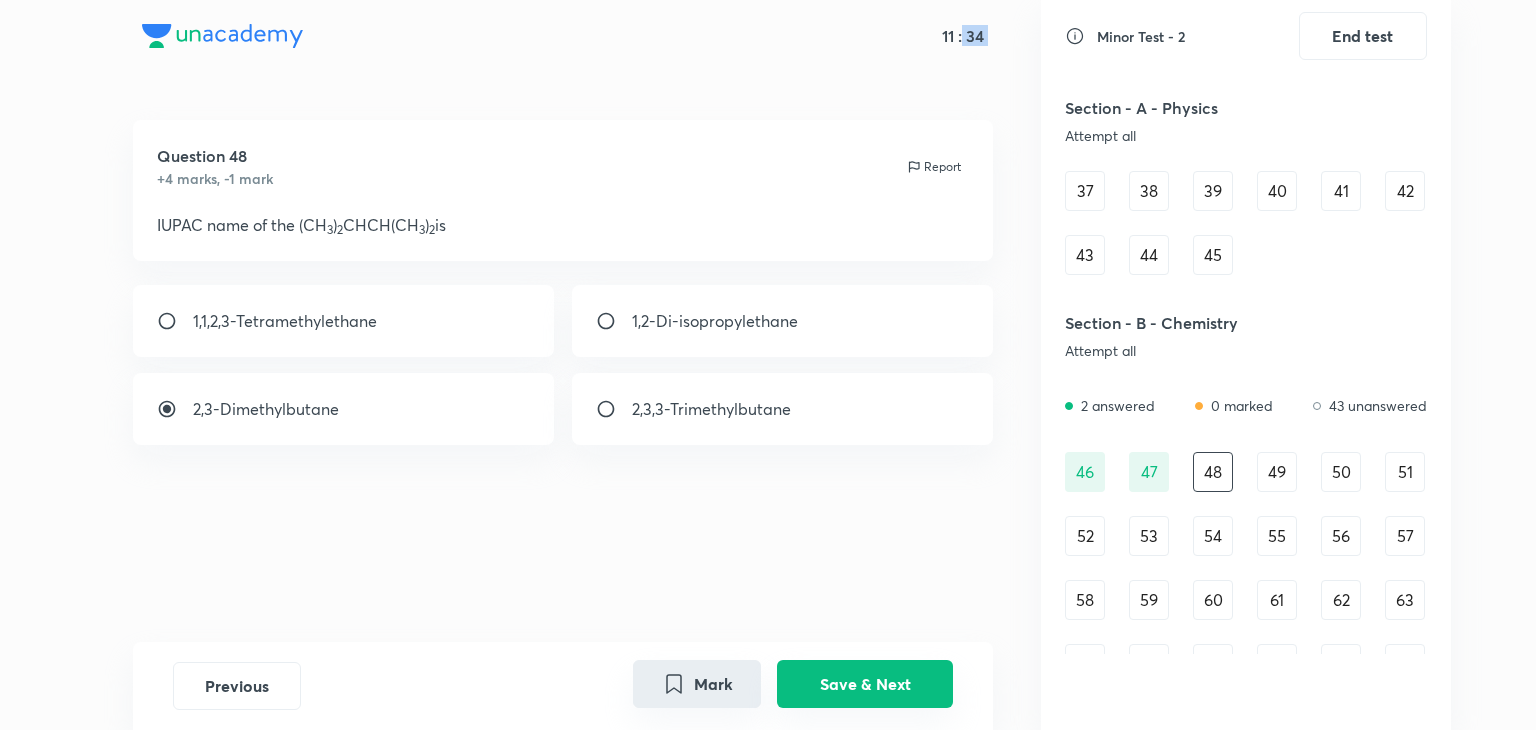 click on "Save & Next" at bounding box center [865, 684] 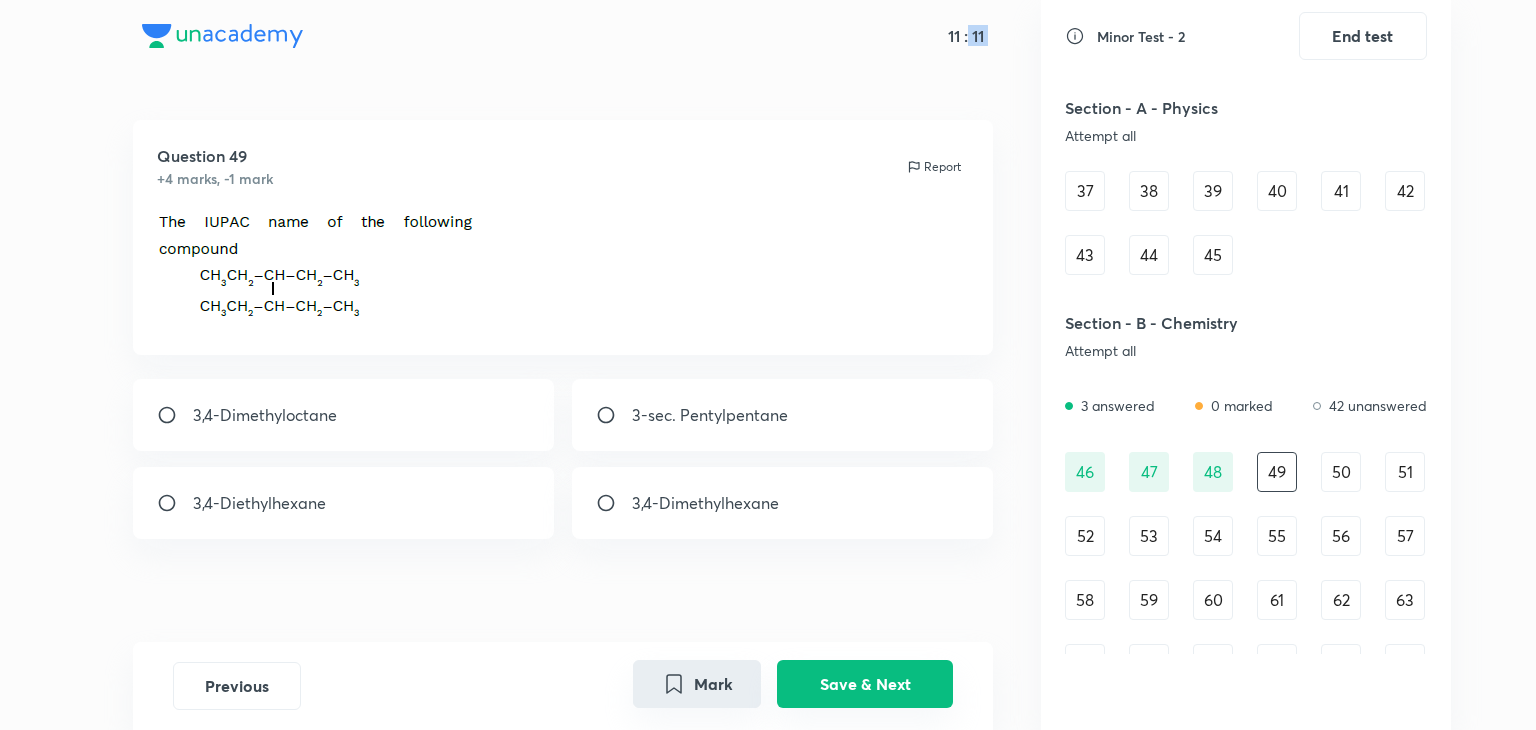click on "Save & Next" at bounding box center (865, 684) 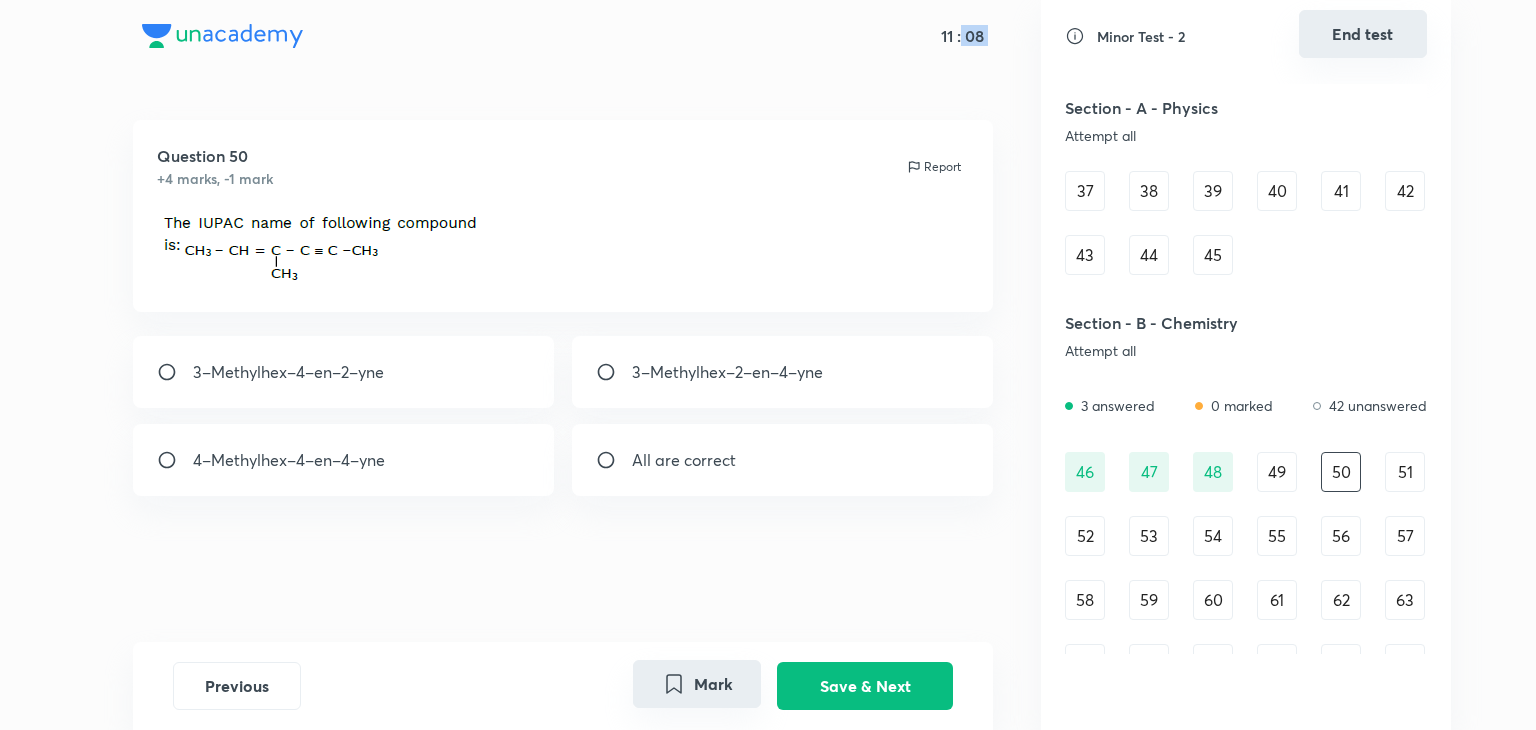 click on "End test" at bounding box center (1363, 34) 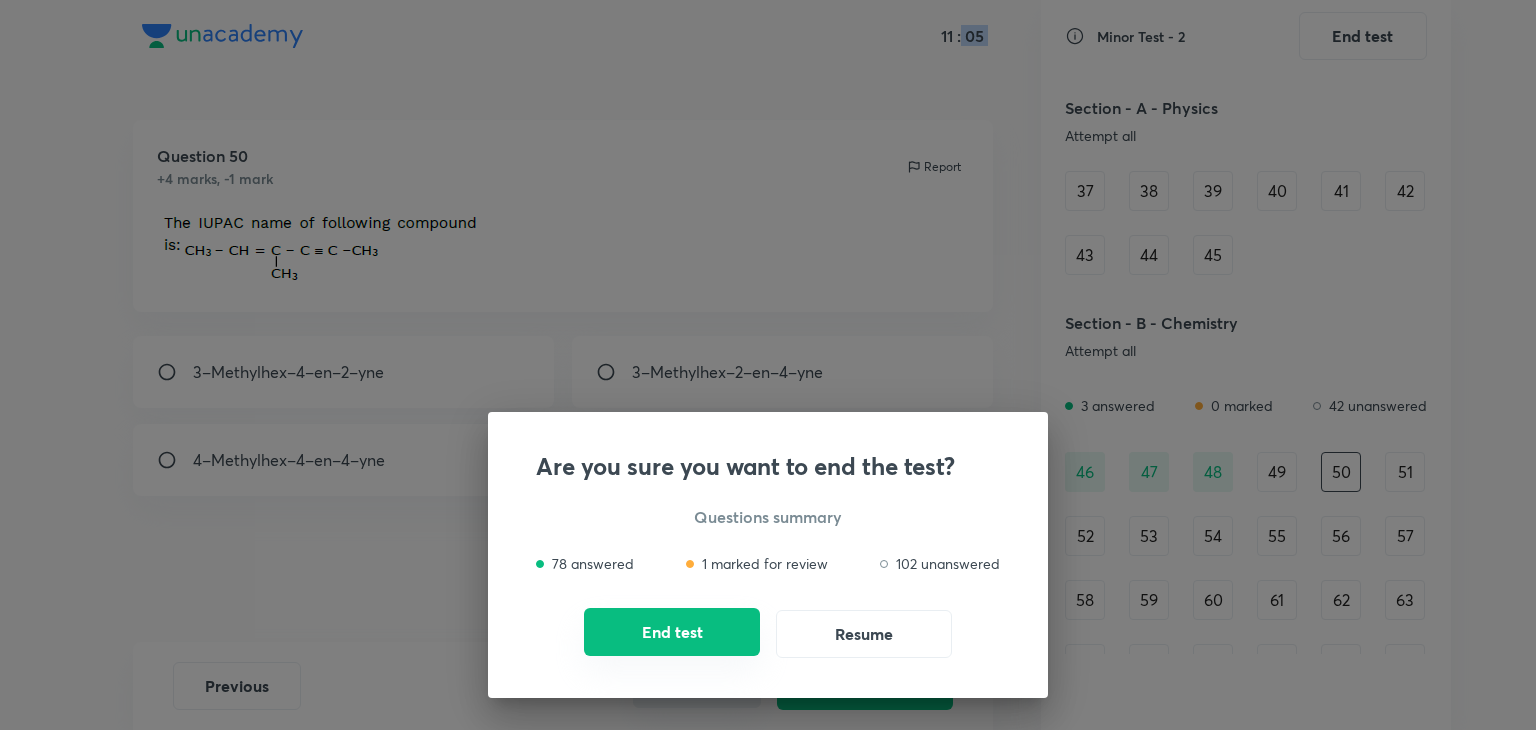 click on "End test" at bounding box center (672, 632) 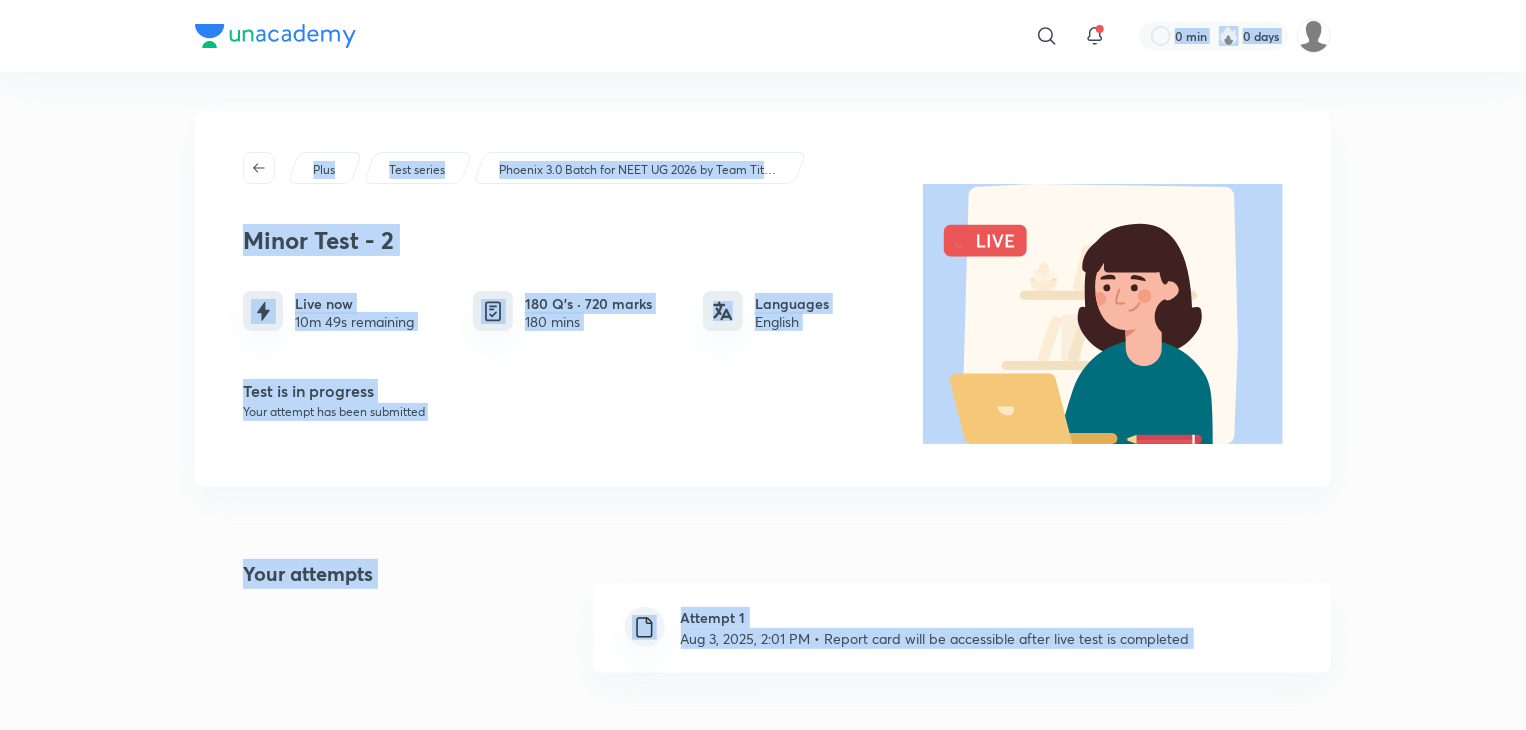 click on "​ 0 min 0 days Plus Test series Phoenix 3.0 Batch for NEET UG 2026 by Team Titans Minor Test - 2 Live now 10m 49s remaining 180 Q’s · 720 marks 180 mins Languages English Test is in progress Your attempt has been submitted Your attempts Attempt 1 Aug 3, 2025, 2:01 PM • Report card will be accessible after live test is completed Syllabus Biology Human Reproduction Reproductive Health Breathing & Exchange of Gases Chemistry Atomic Structure Periodic Table & Properties Classification and Nomenclature Physics Basic Mathematics Electrostatics Unacademy is India’s largest online learning platform. Download our apps to start learning Starting your preparation? Call us and we will answer all your questions about learning on Unacademy Call +91 [PHONE]  Company About us Shikshodaya Careers Blogs Privacy Policy Terms and Conditions Help & support User Guidelines Site Map Refund Policy Takedown Policy Grievance Redressal Products Learner app Educator app Parent app Popular goals IIT JEE UPSC SSC CSIR UGC NET" at bounding box center (763, 996) 